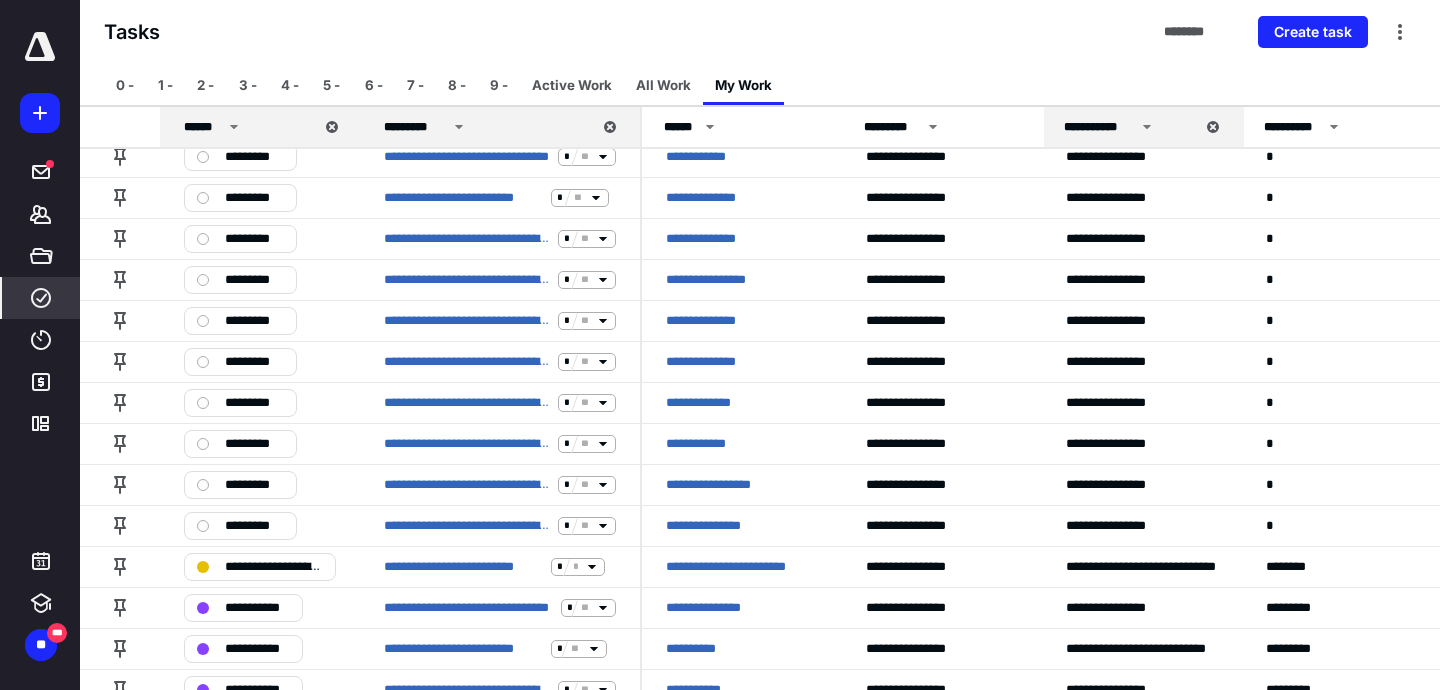scroll, scrollTop: 0, scrollLeft: 0, axis: both 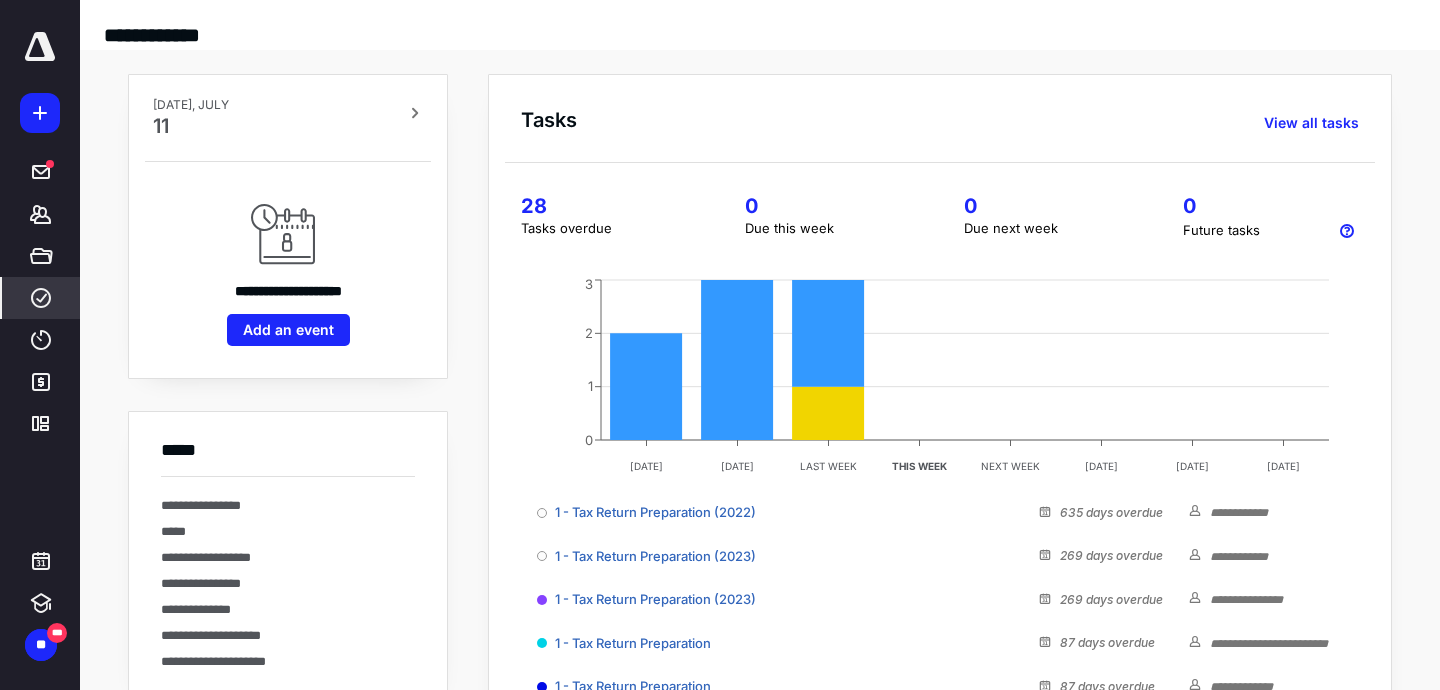 click on "****" at bounding box center (41, 298) 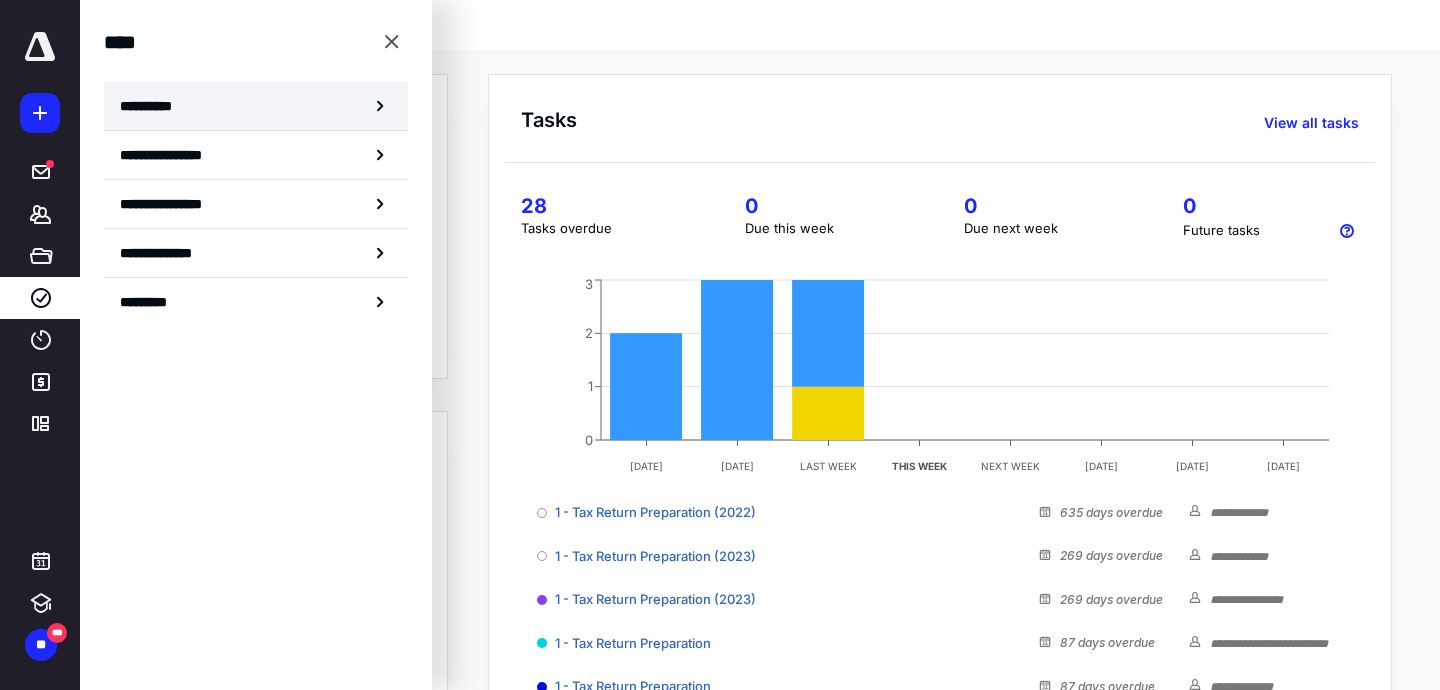 click on "**********" at bounding box center (256, 106) 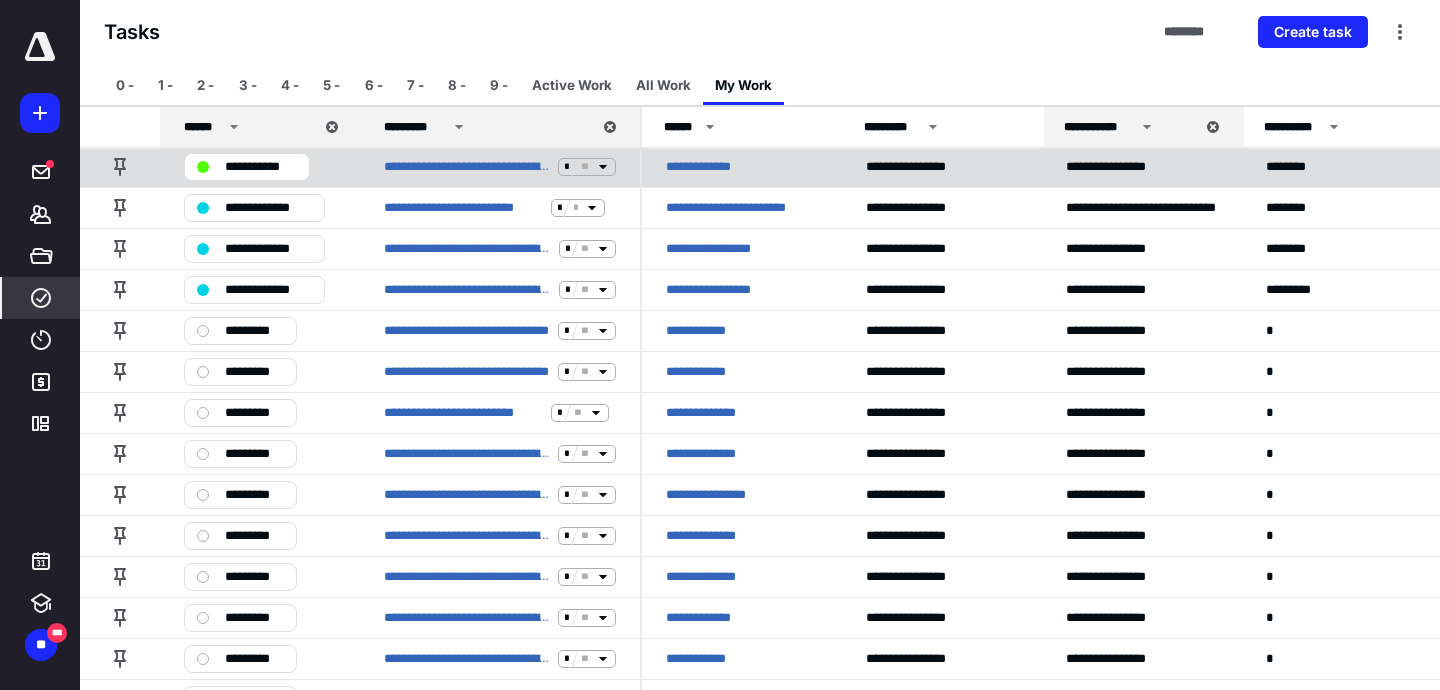 scroll, scrollTop: 169, scrollLeft: 0, axis: vertical 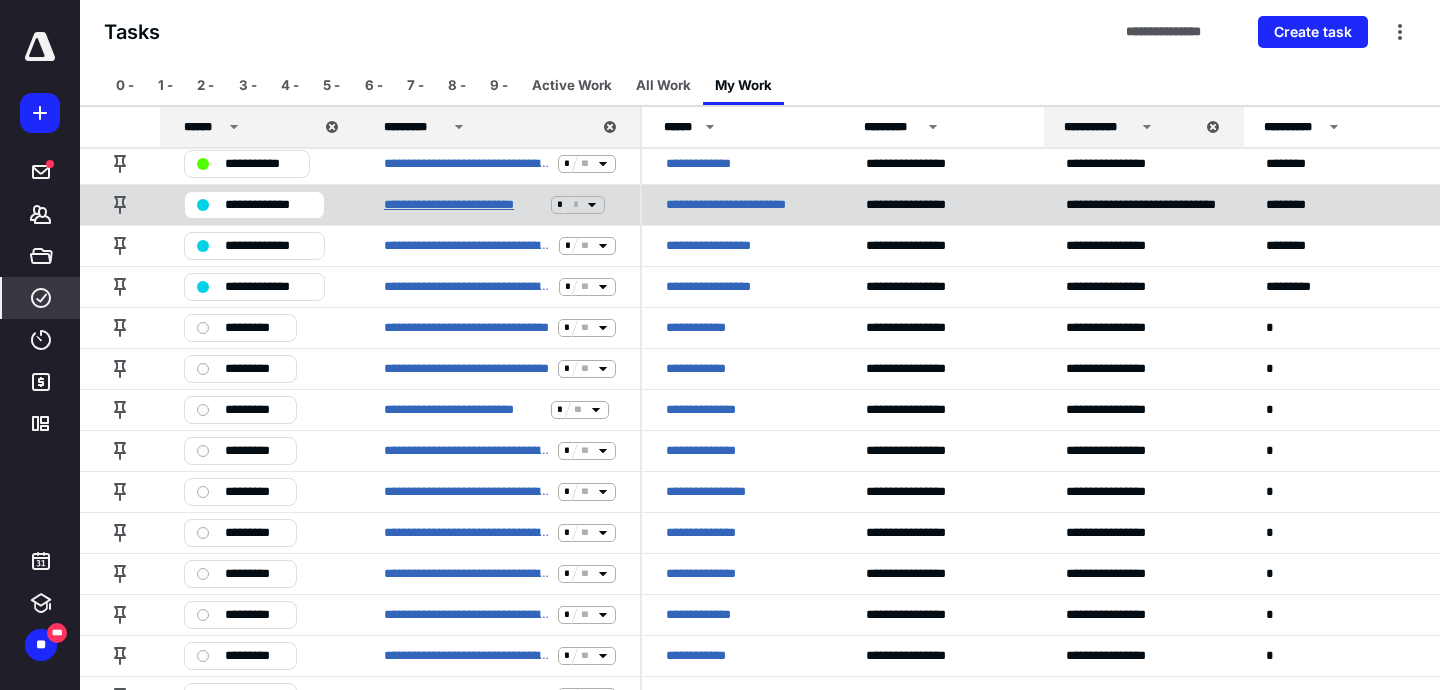 click on "**********" at bounding box center [463, 205] 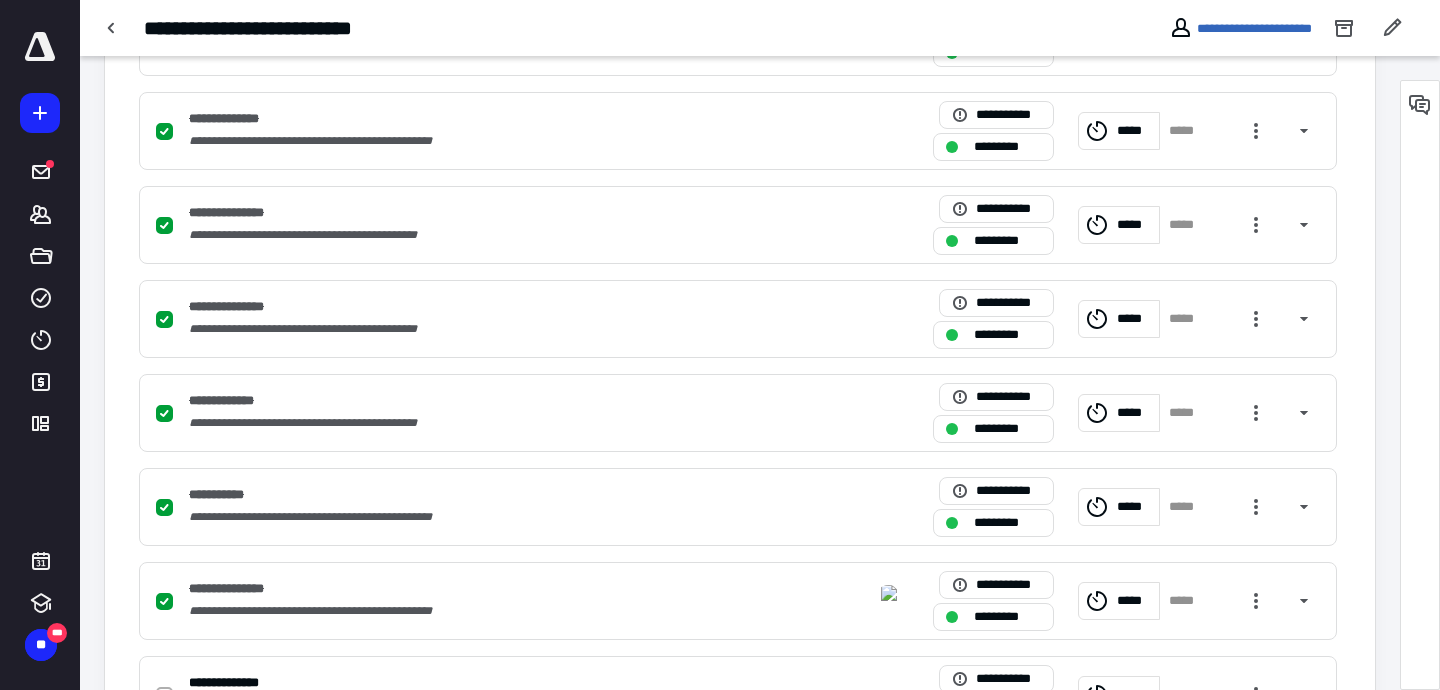 scroll, scrollTop: 767, scrollLeft: 0, axis: vertical 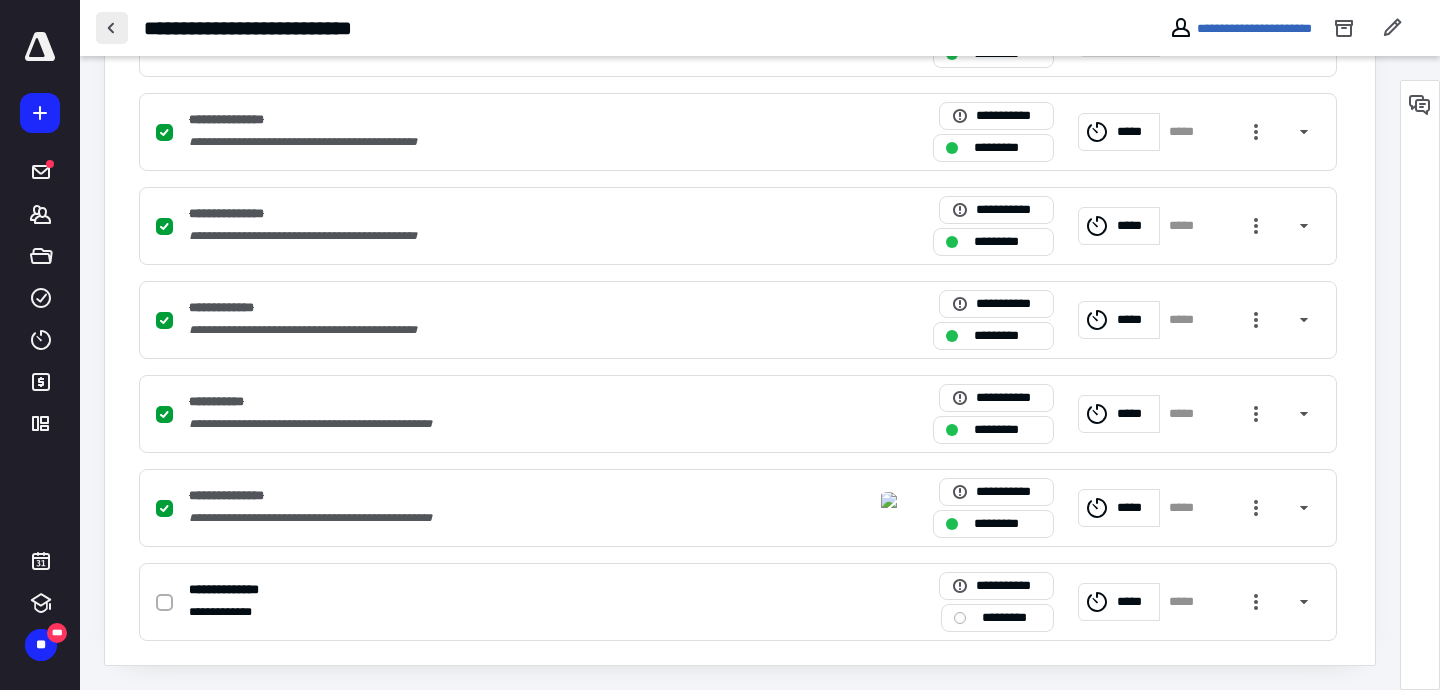 click at bounding box center (112, 28) 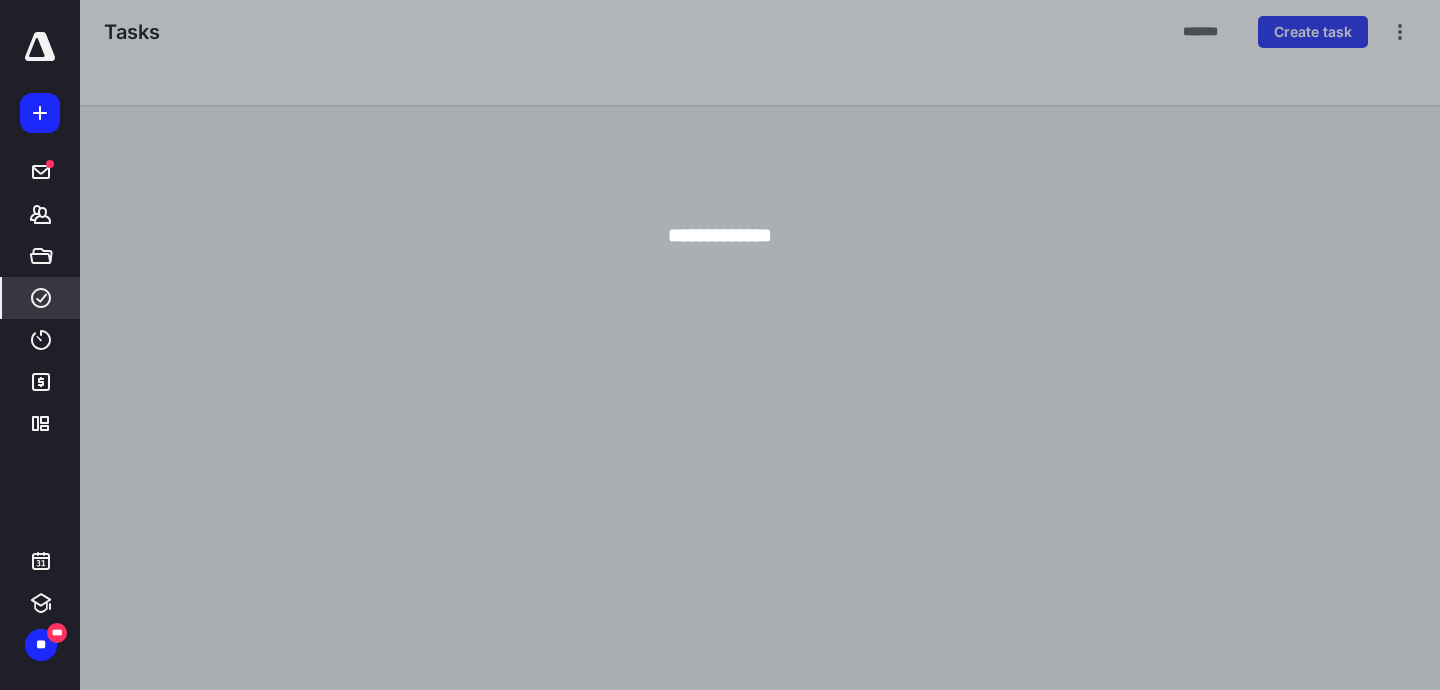 scroll, scrollTop: 0, scrollLeft: 0, axis: both 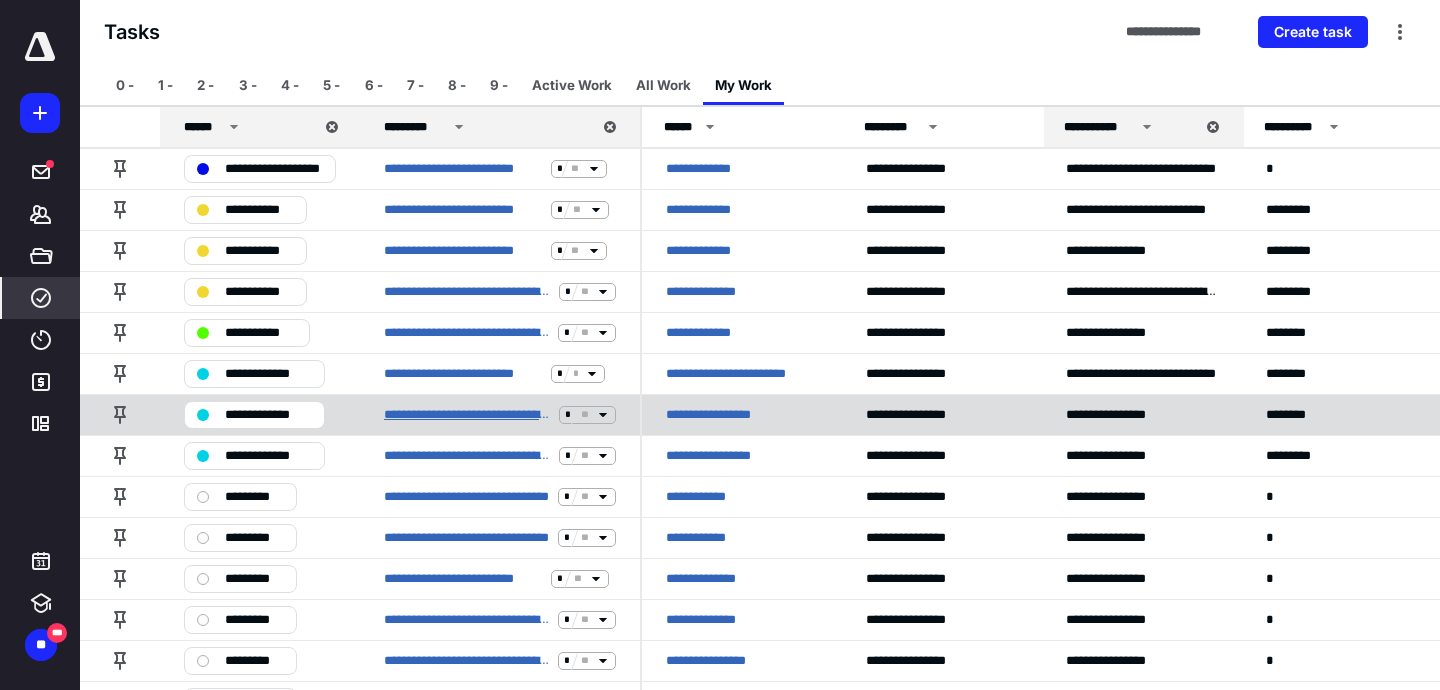 click on "**********" at bounding box center [467, 415] 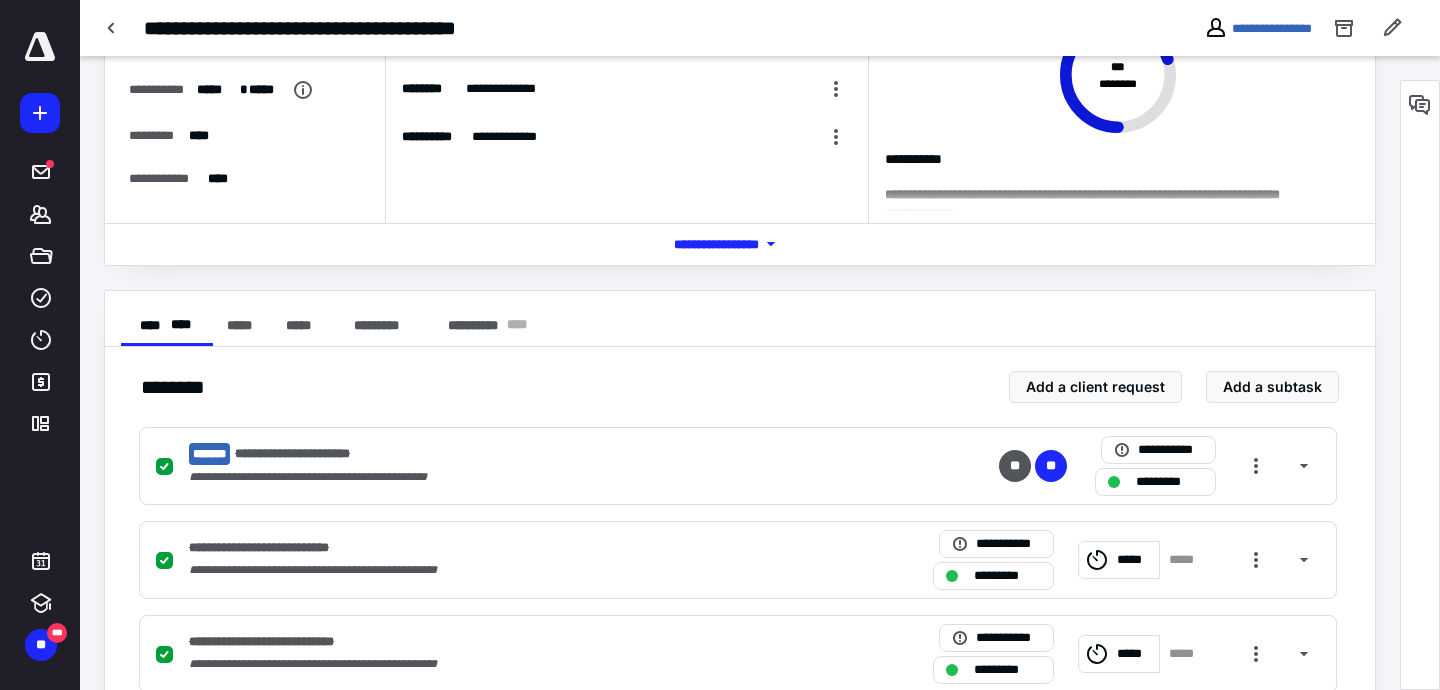 scroll, scrollTop: 154, scrollLeft: 0, axis: vertical 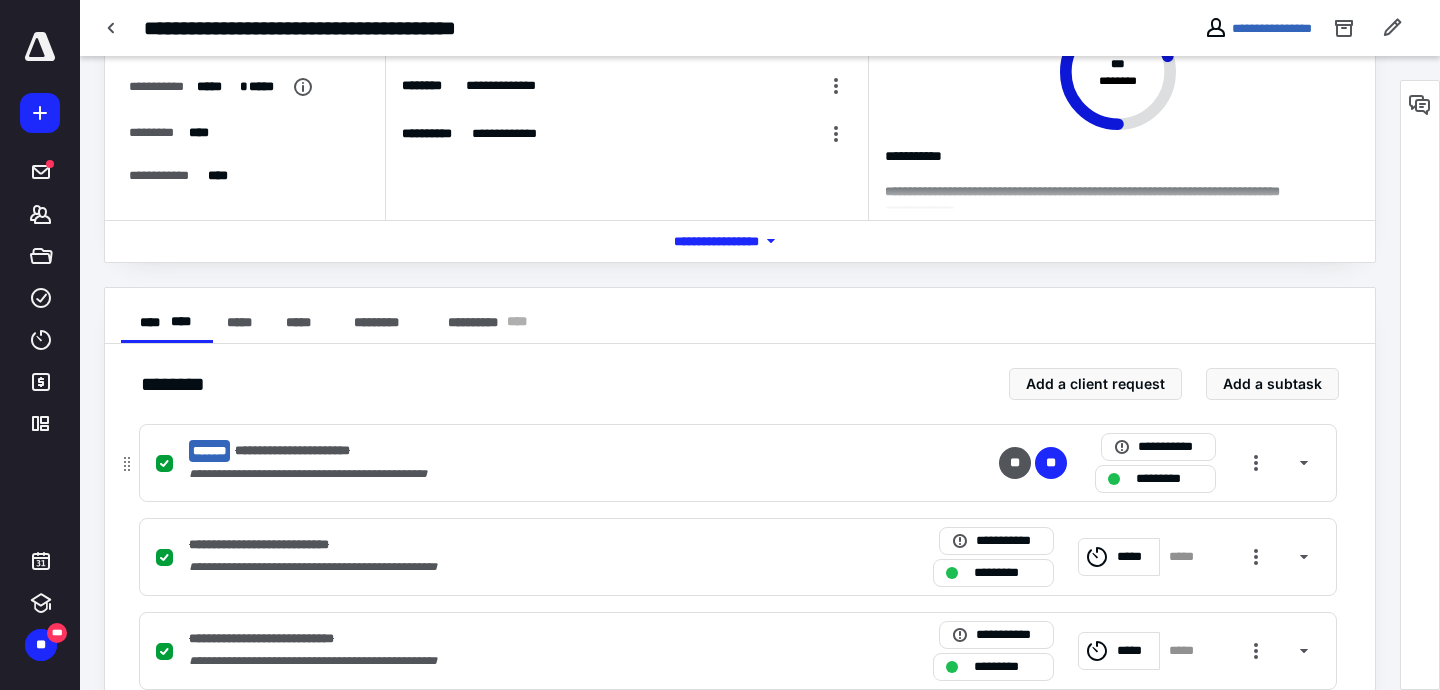 click on "**********" at bounding box center (475, 451) 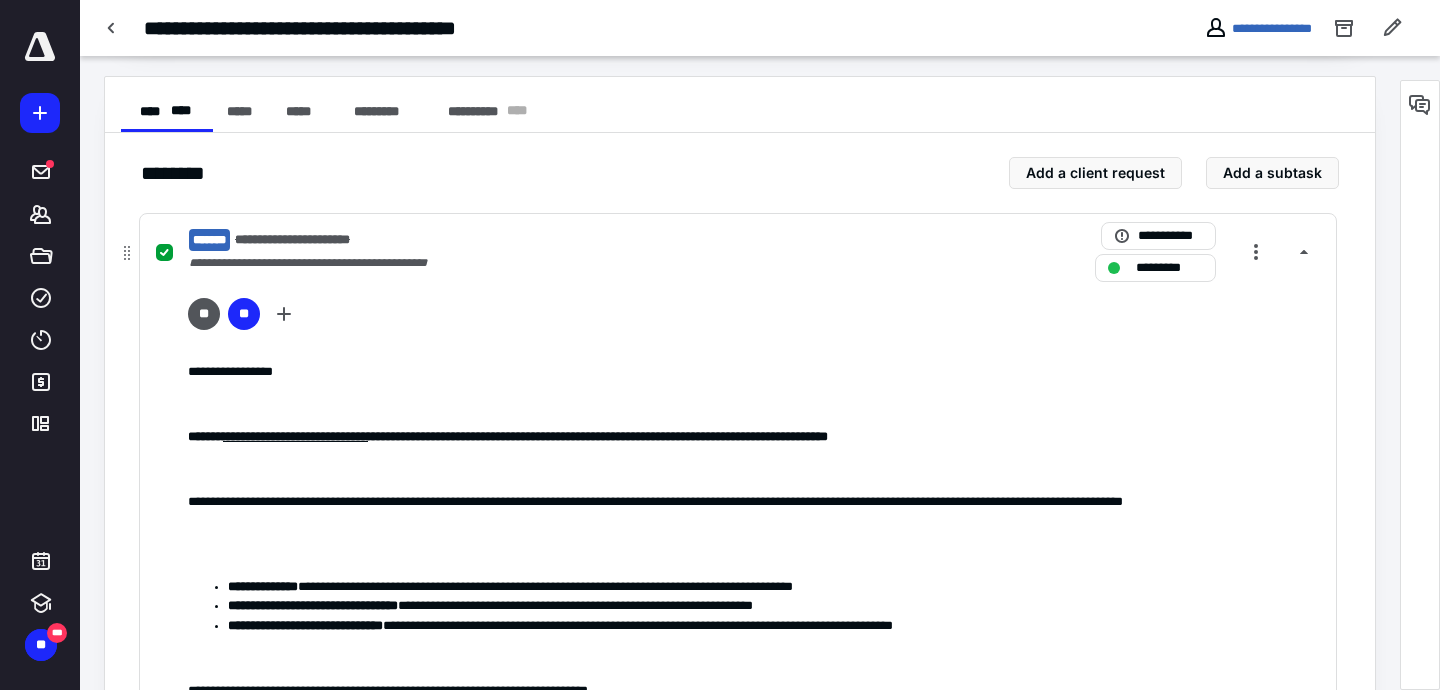 scroll, scrollTop: 351, scrollLeft: 0, axis: vertical 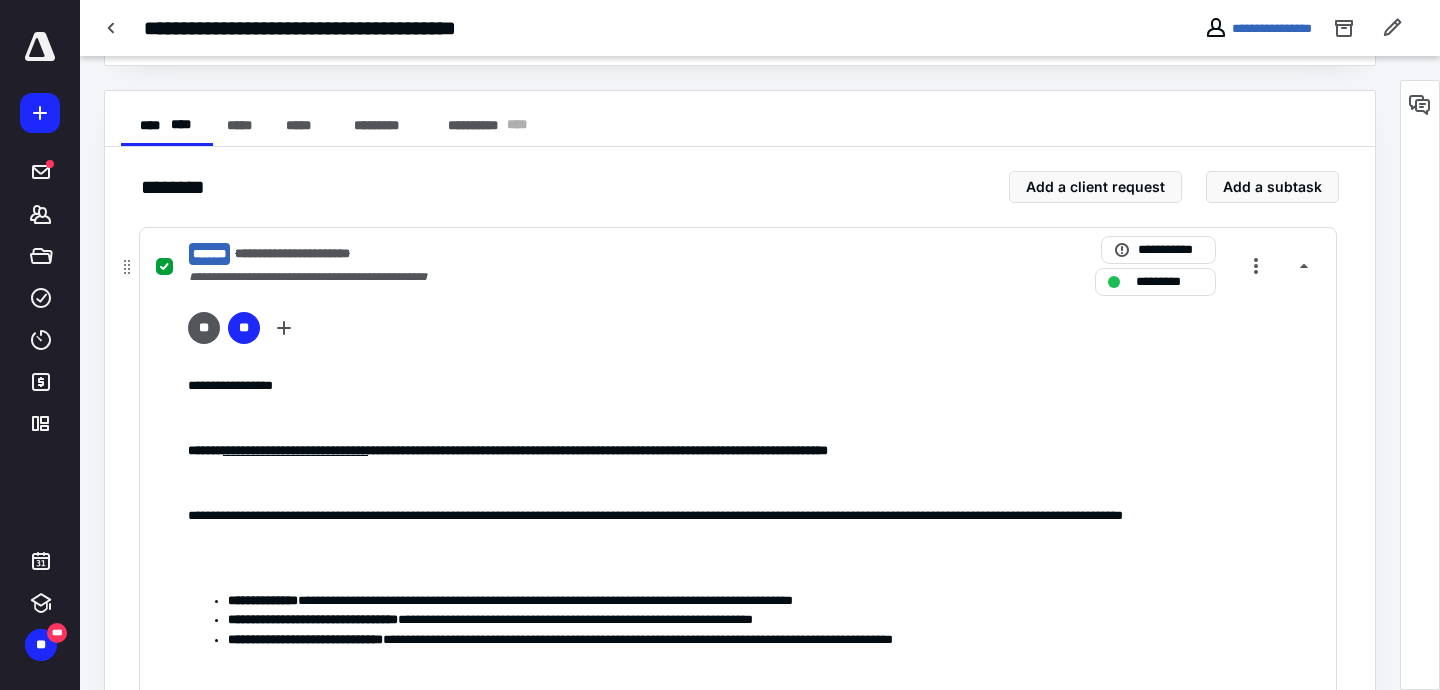 click on "**********" at bounding box center (475, 254) 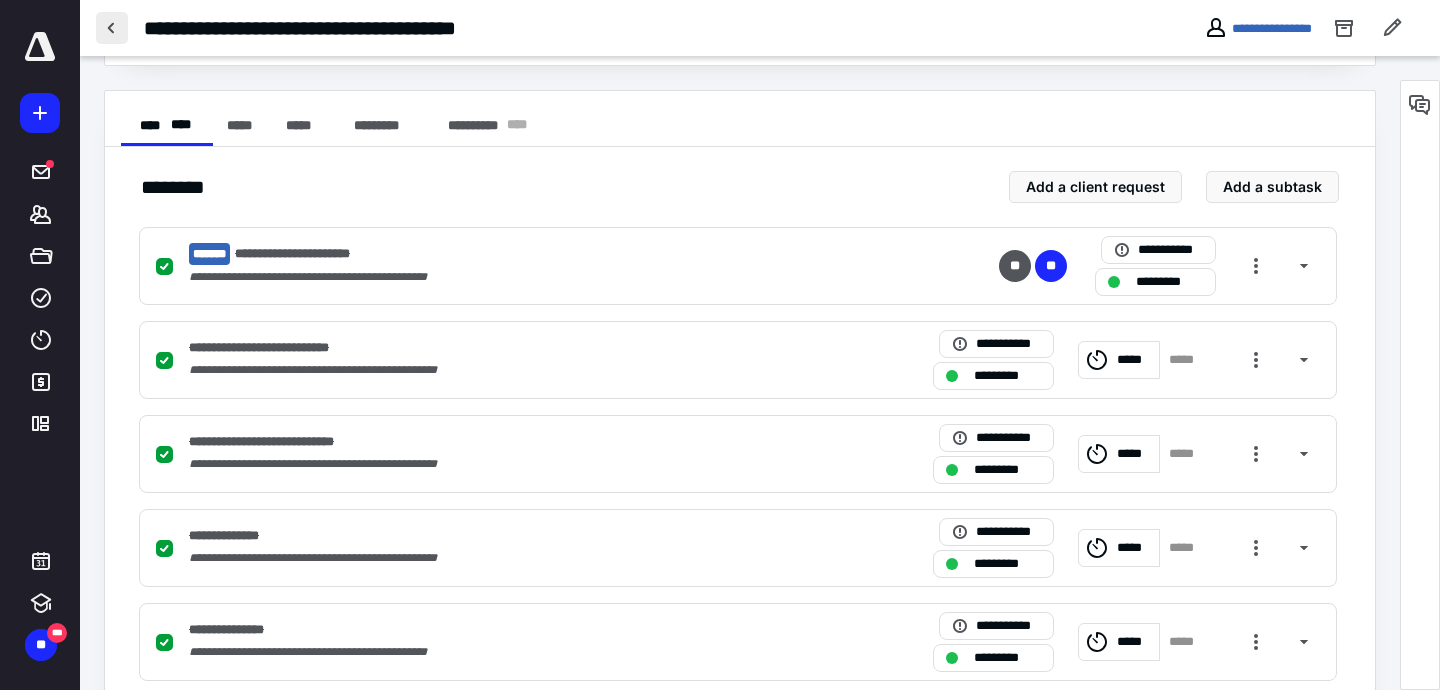 click at bounding box center [112, 28] 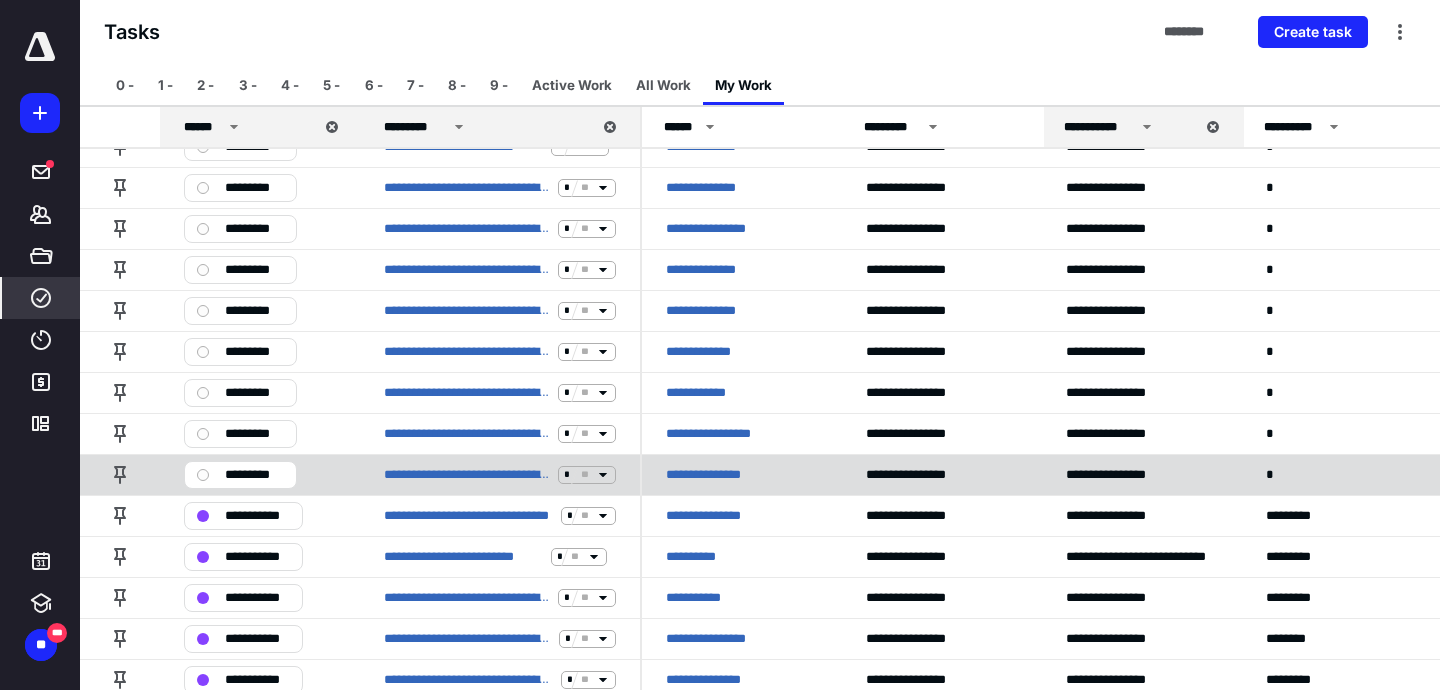 scroll, scrollTop: 467, scrollLeft: 0, axis: vertical 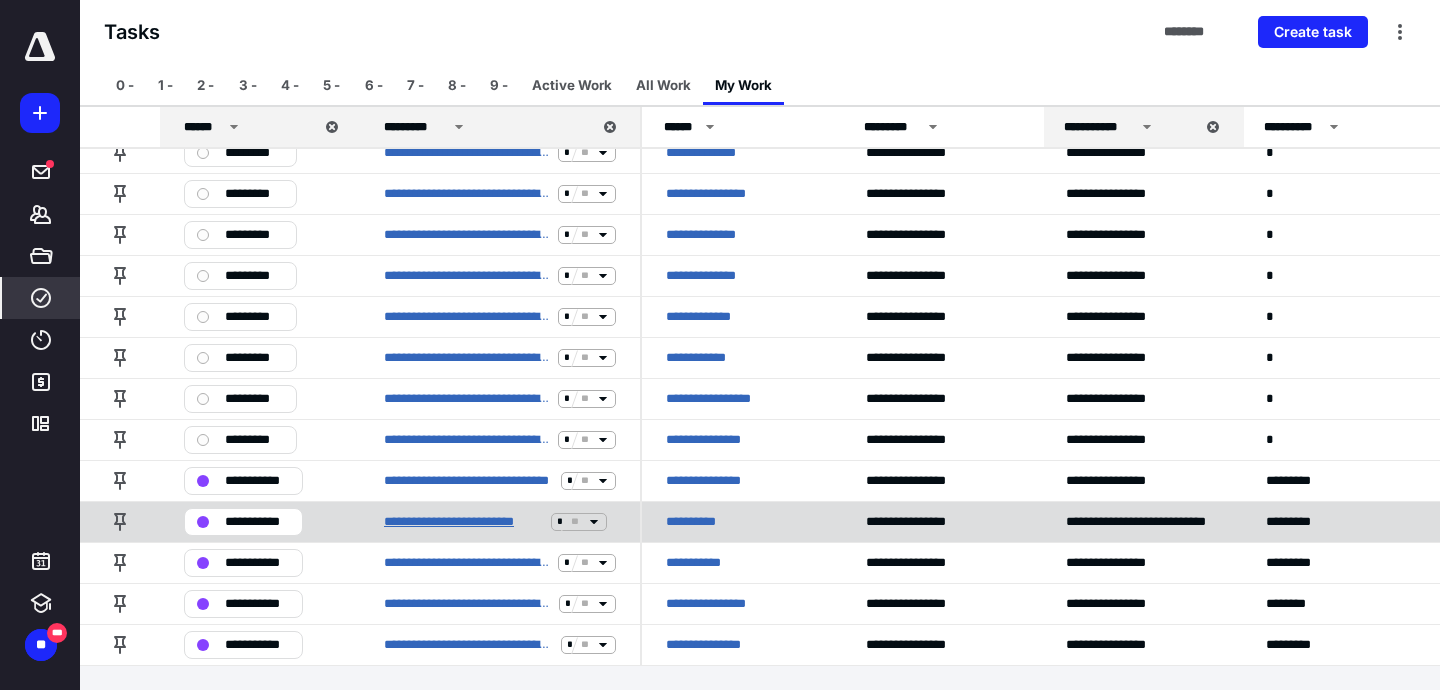 click on "**********" at bounding box center (463, 522) 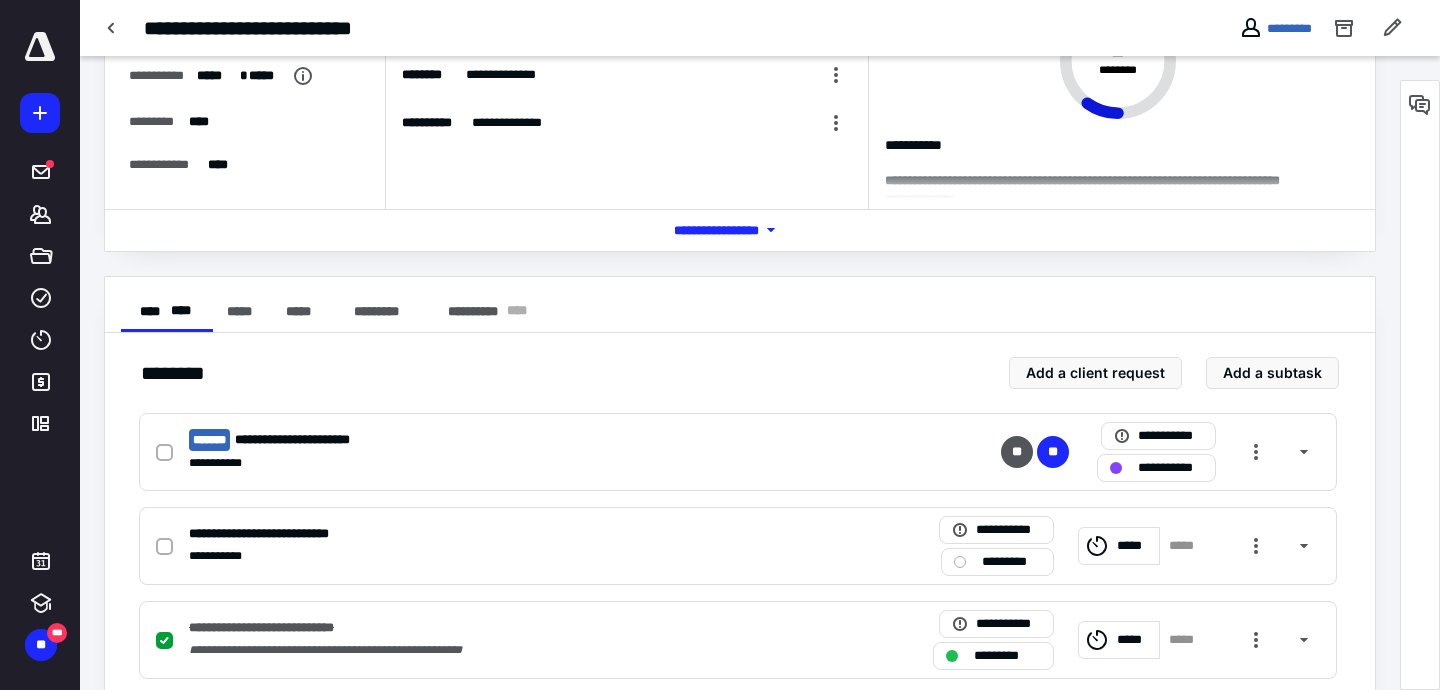 scroll, scrollTop: 225, scrollLeft: 0, axis: vertical 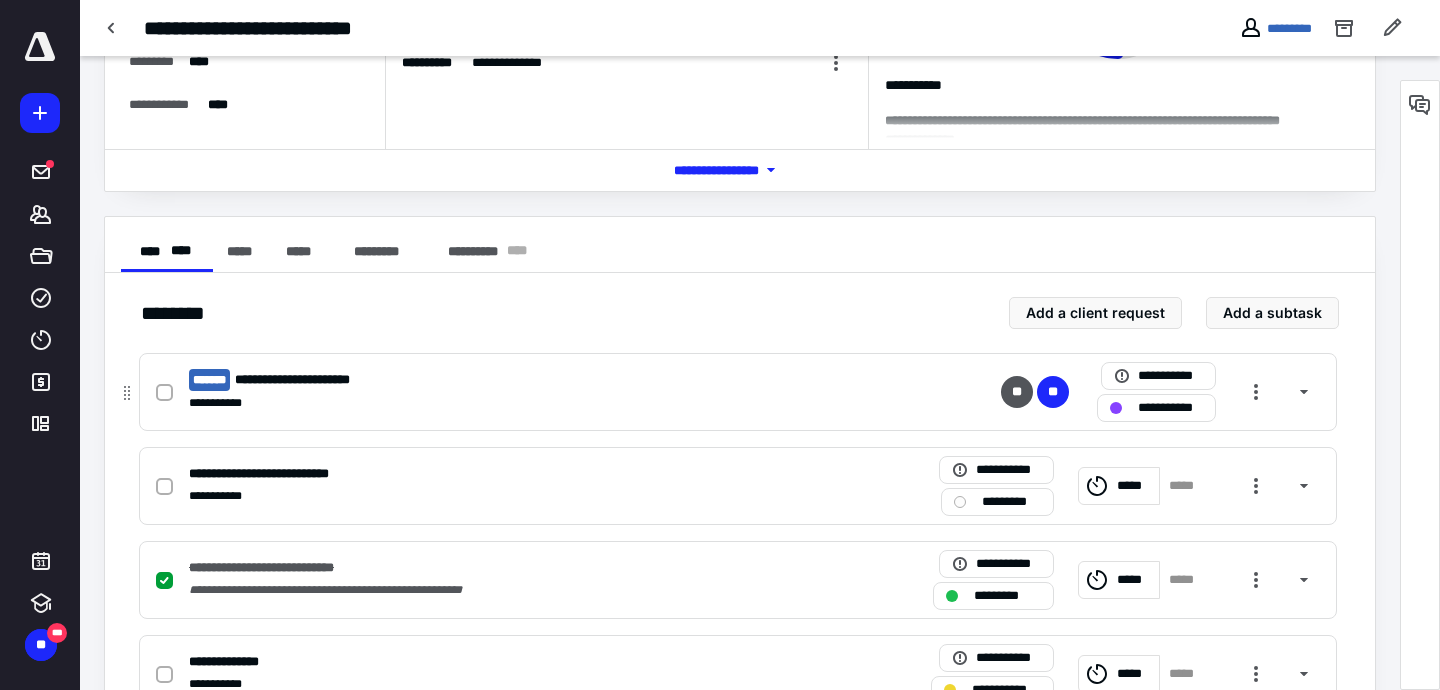 click on "**********" at bounding box center (475, 403) 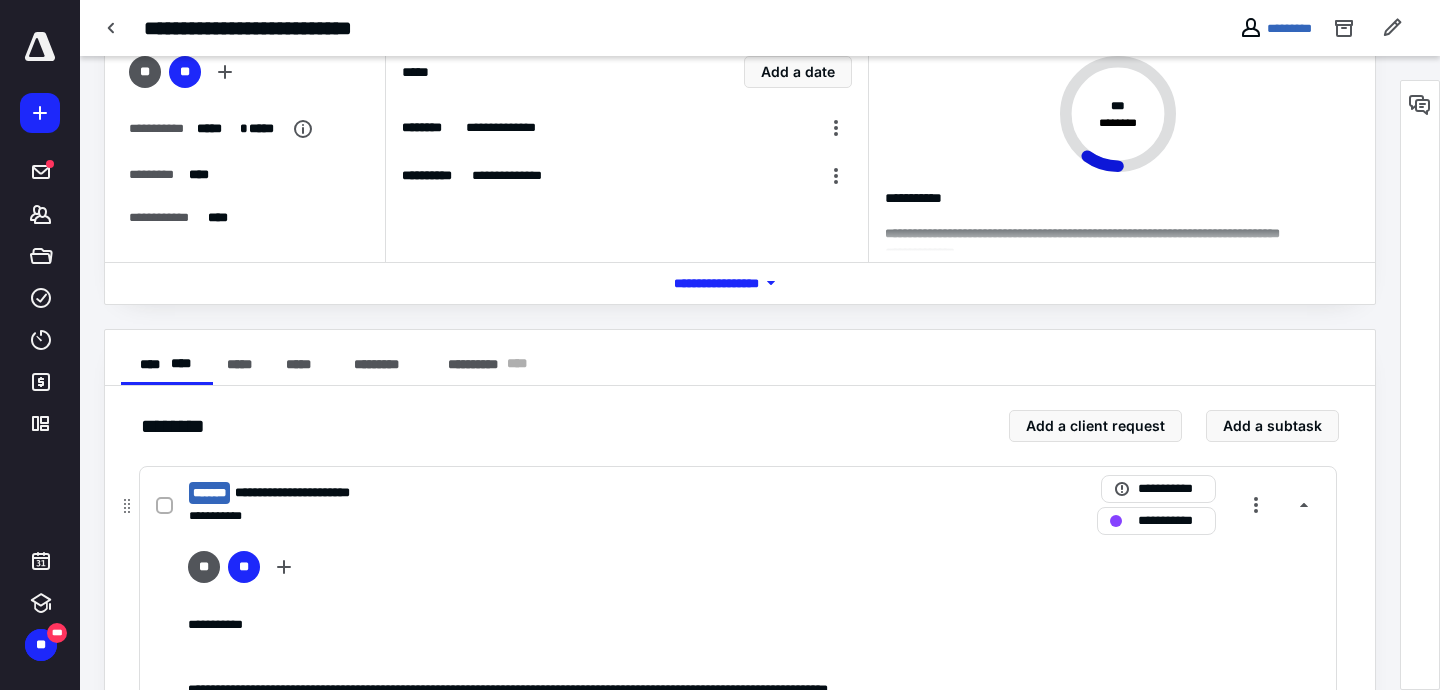 scroll, scrollTop: 78, scrollLeft: 0, axis: vertical 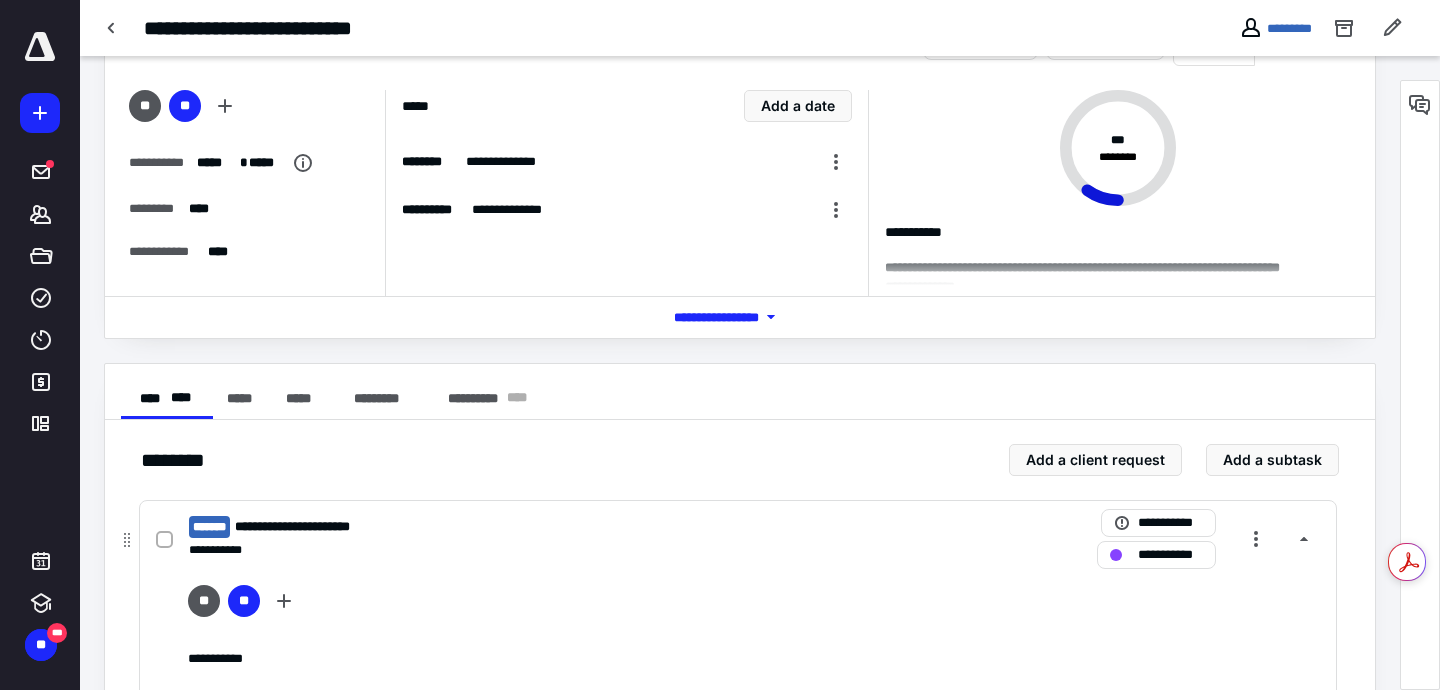 click on "**********" at bounding box center (475, 527) 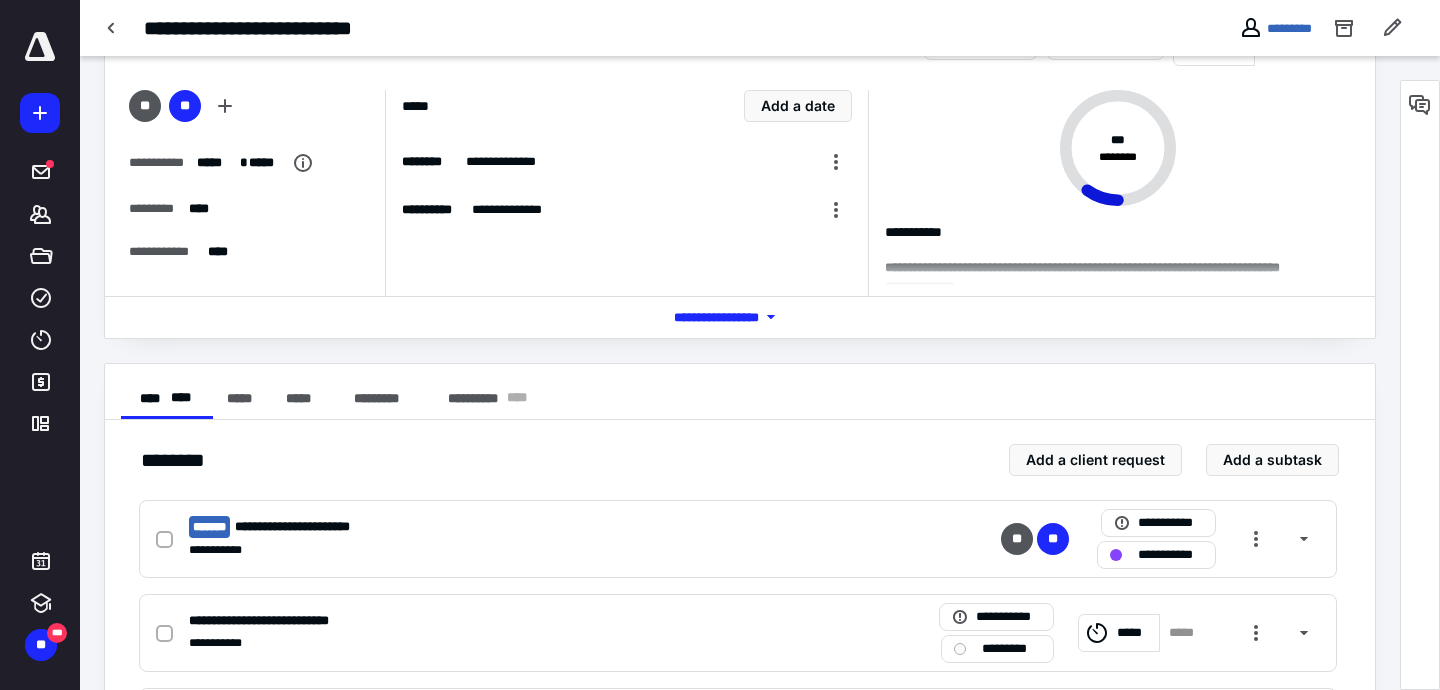 scroll, scrollTop: 0, scrollLeft: 0, axis: both 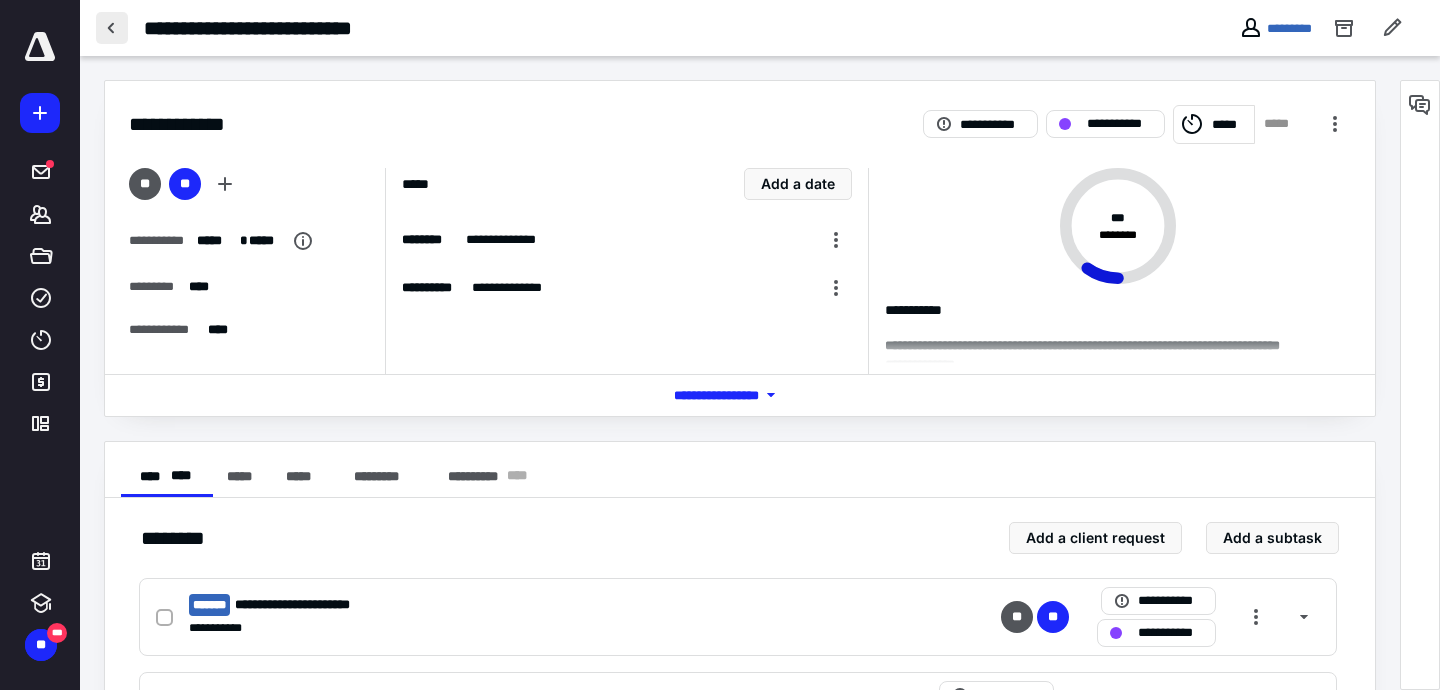 click at bounding box center [112, 28] 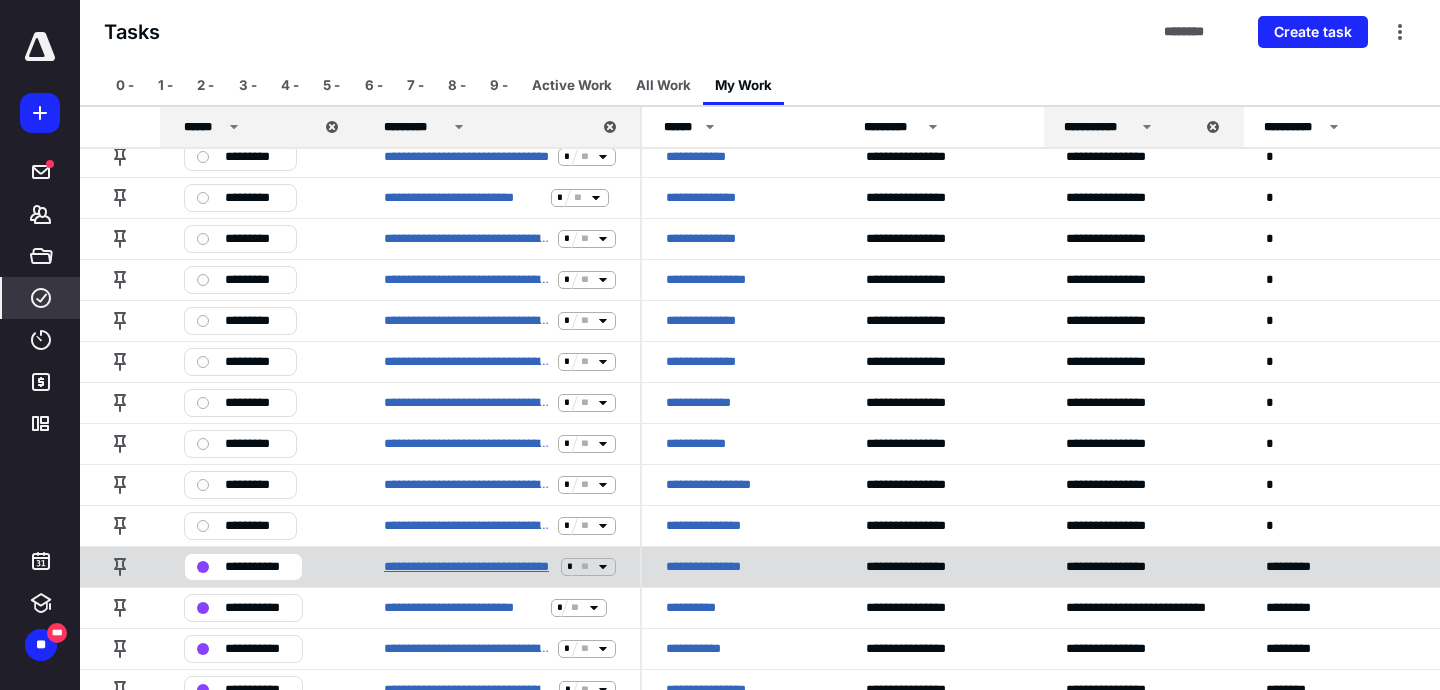 scroll, scrollTop: 467, scrollLeft: 0, axis: vertical 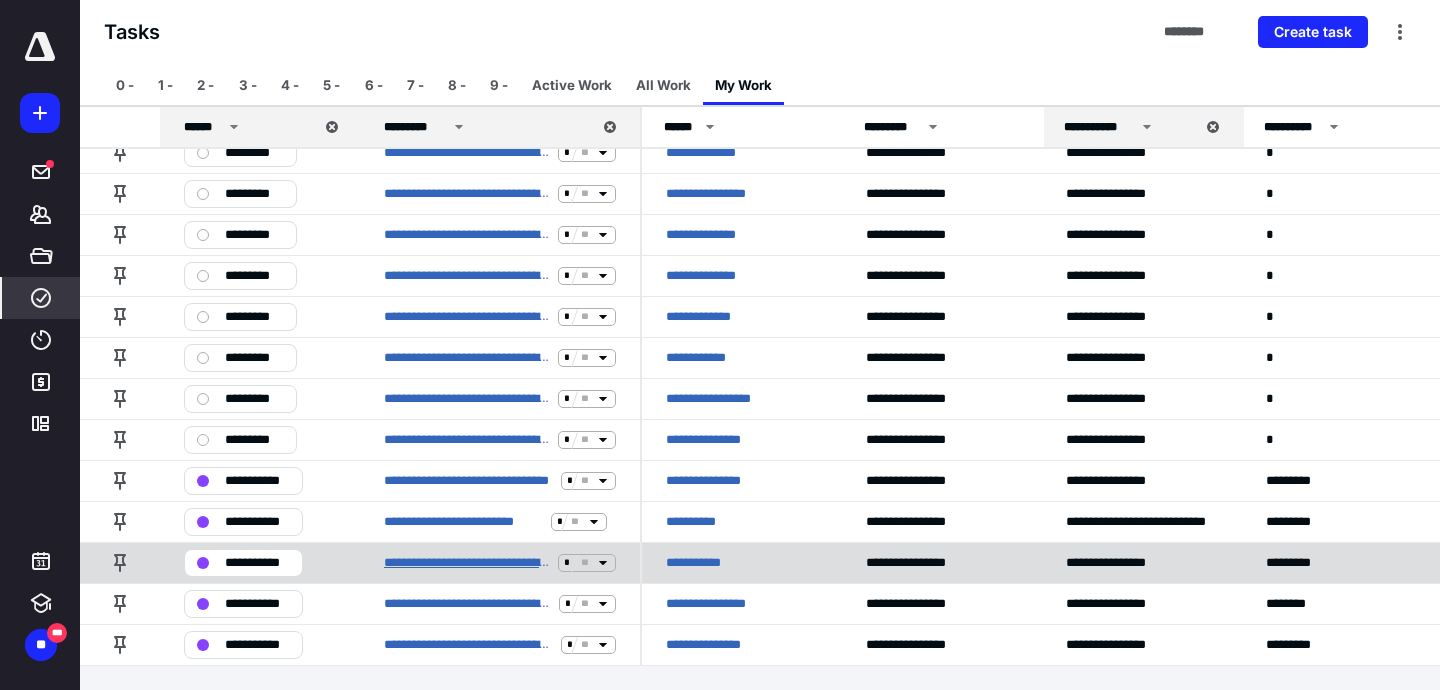 click on "**********" at bounding box center [467, 563] 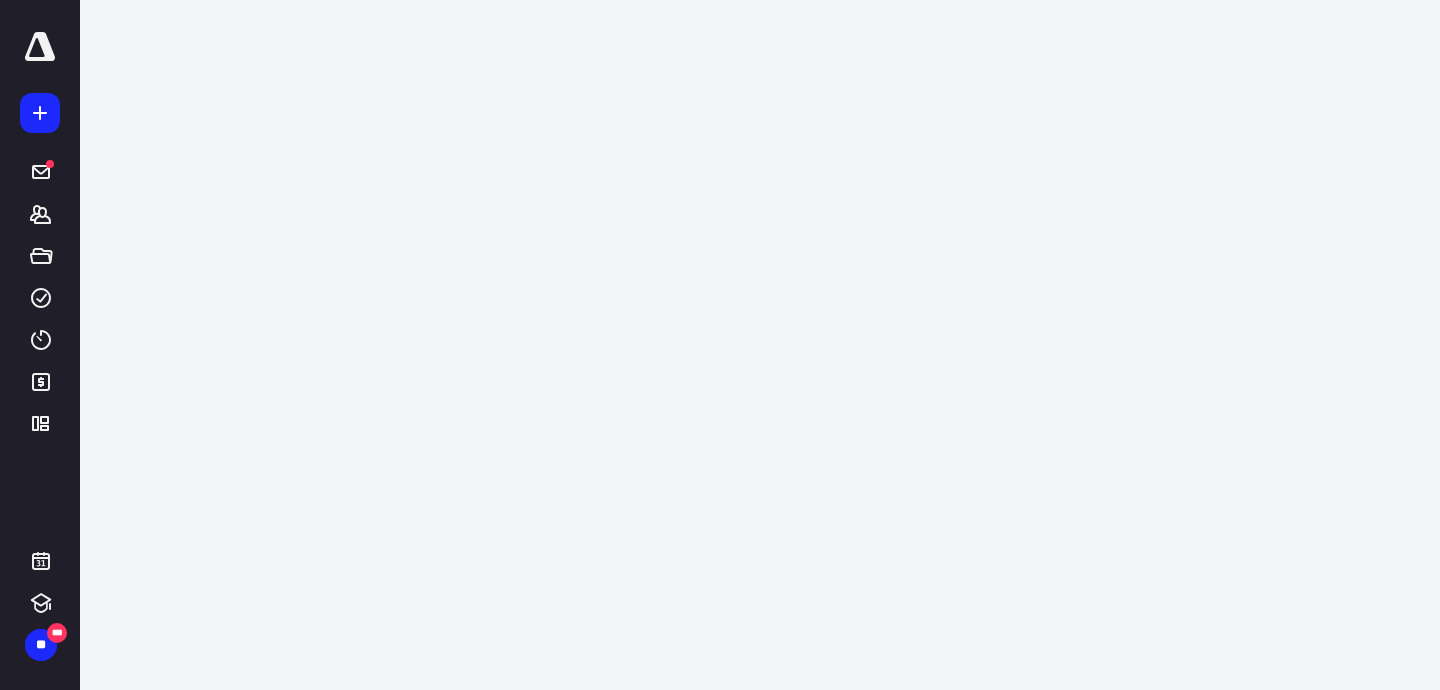 scroll, scrollTop: 0, scrollLeft: 0, axis: both 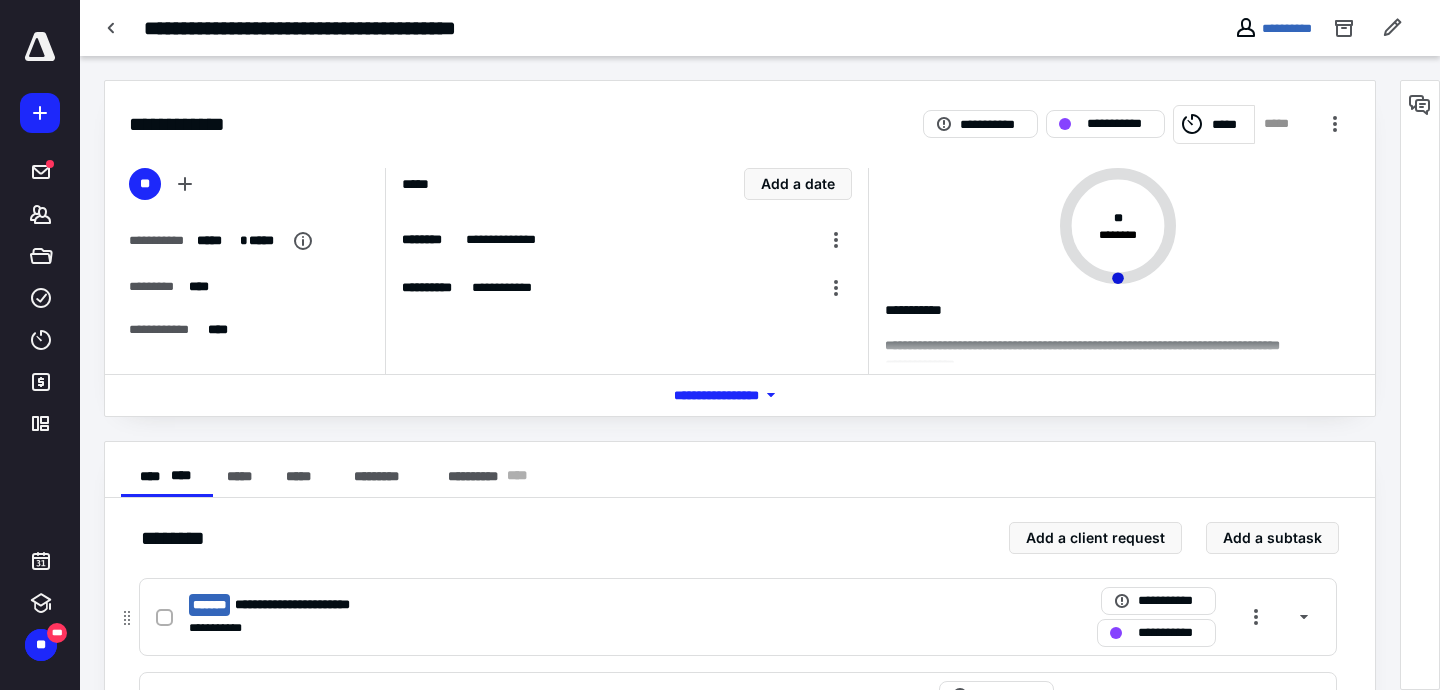 click on "**********" at bounding box center [475, 628] 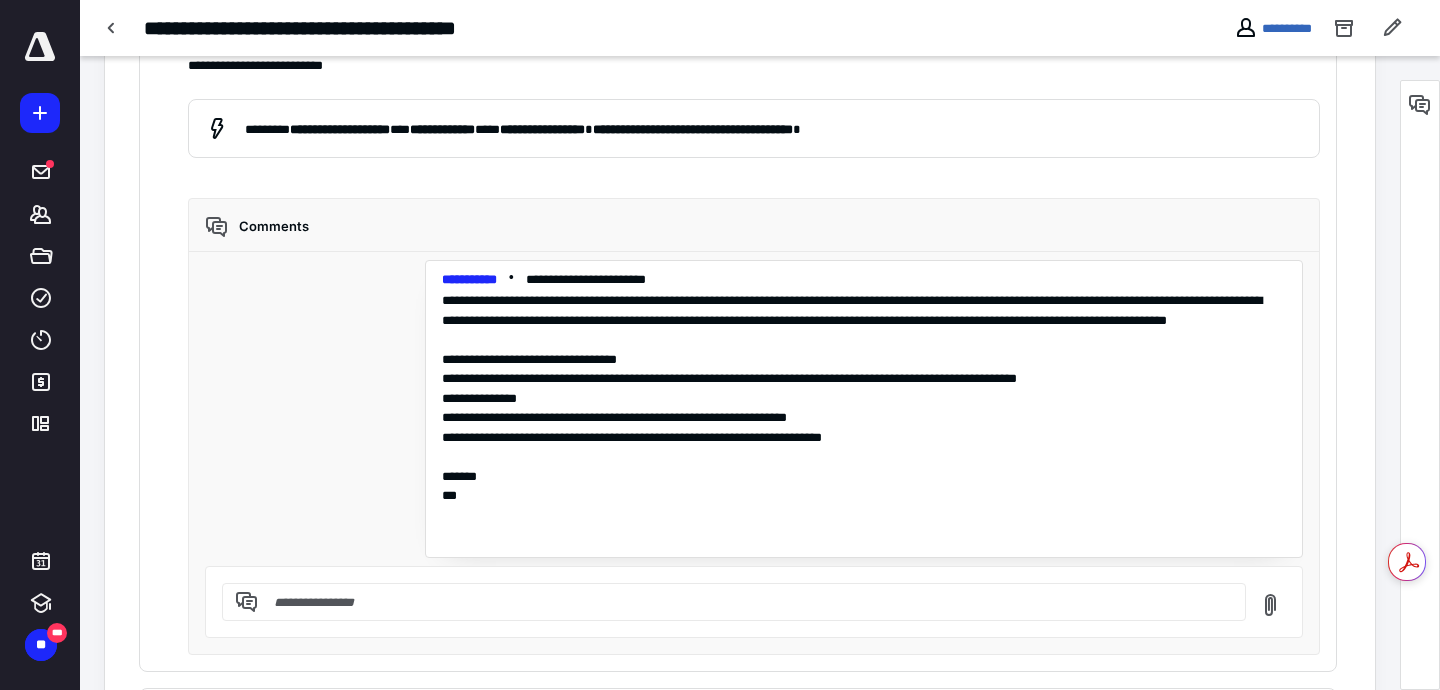 scroll, scrollTop: 1210, scrollLeft: 0, axis: vertical 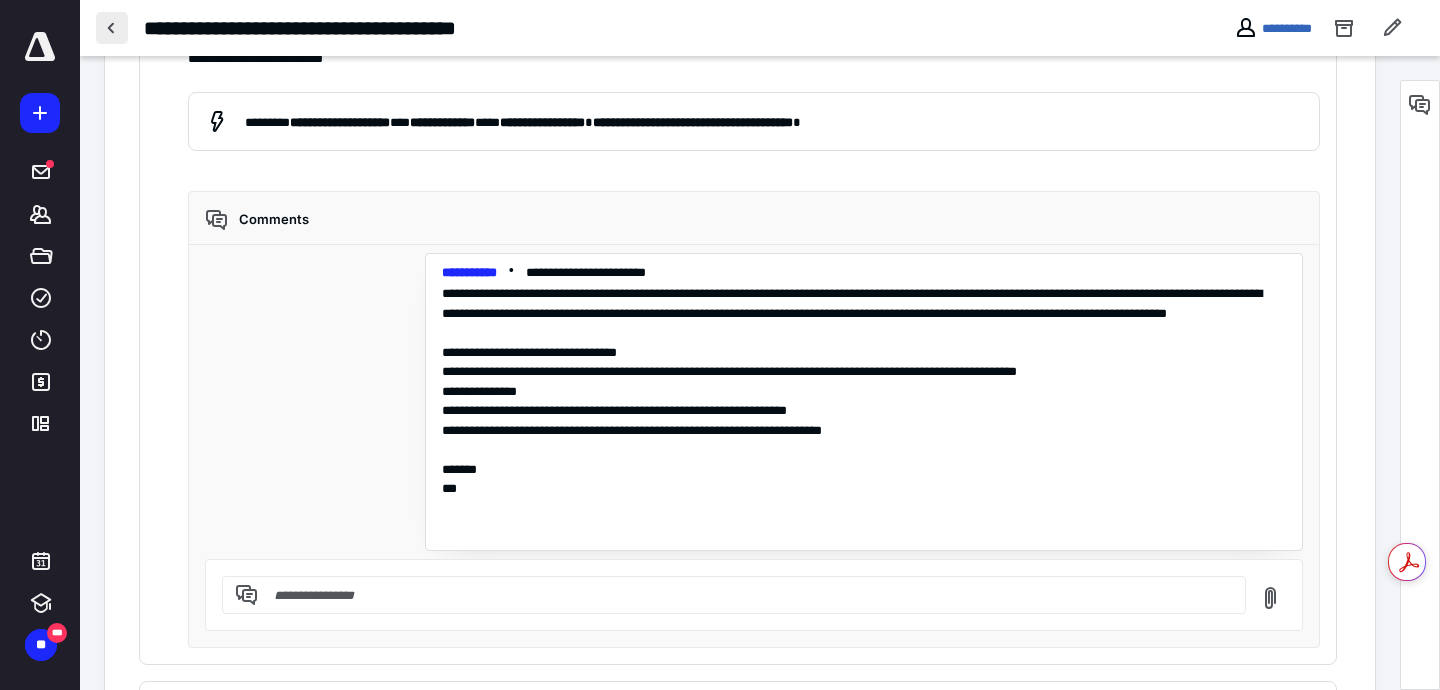 click at bounding box center [112, 28] 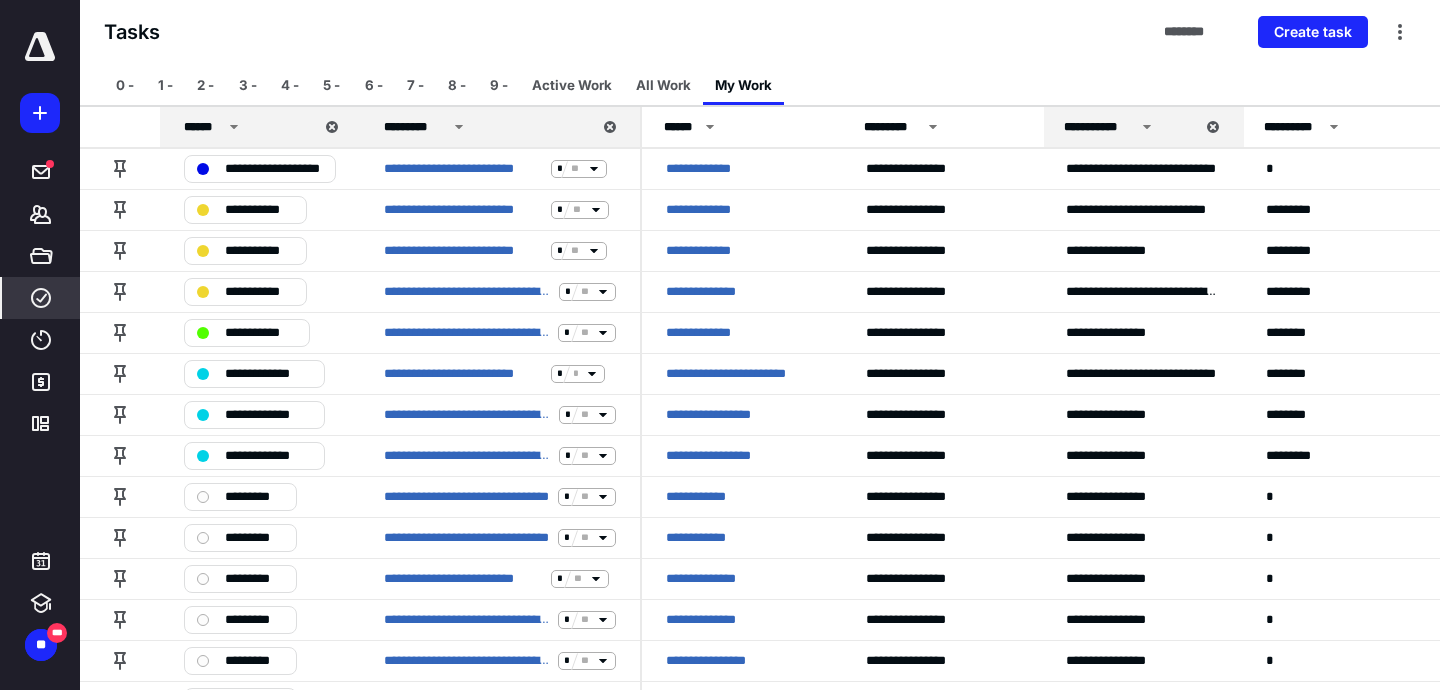 scroll, scrollTop: 467, scrollLeft: 0, axis: vertical 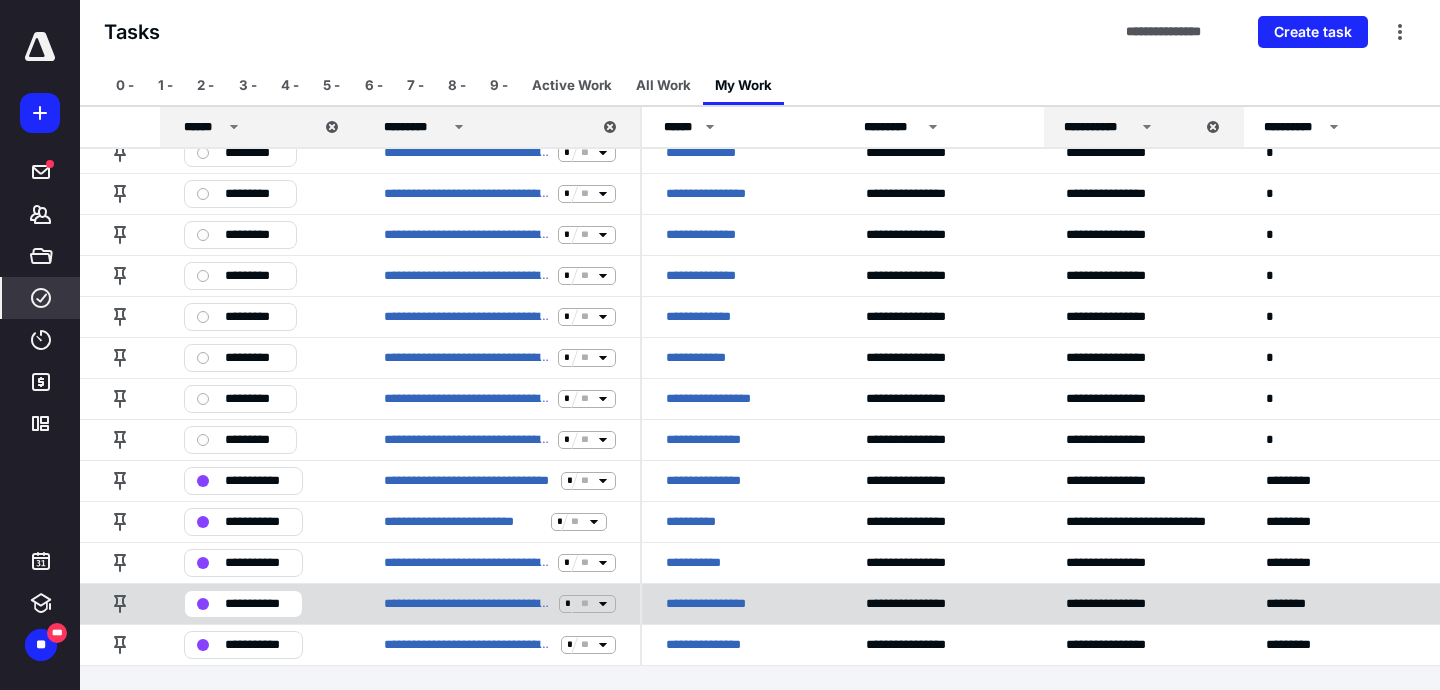 click on "**********" at bounding box center (500, 603) 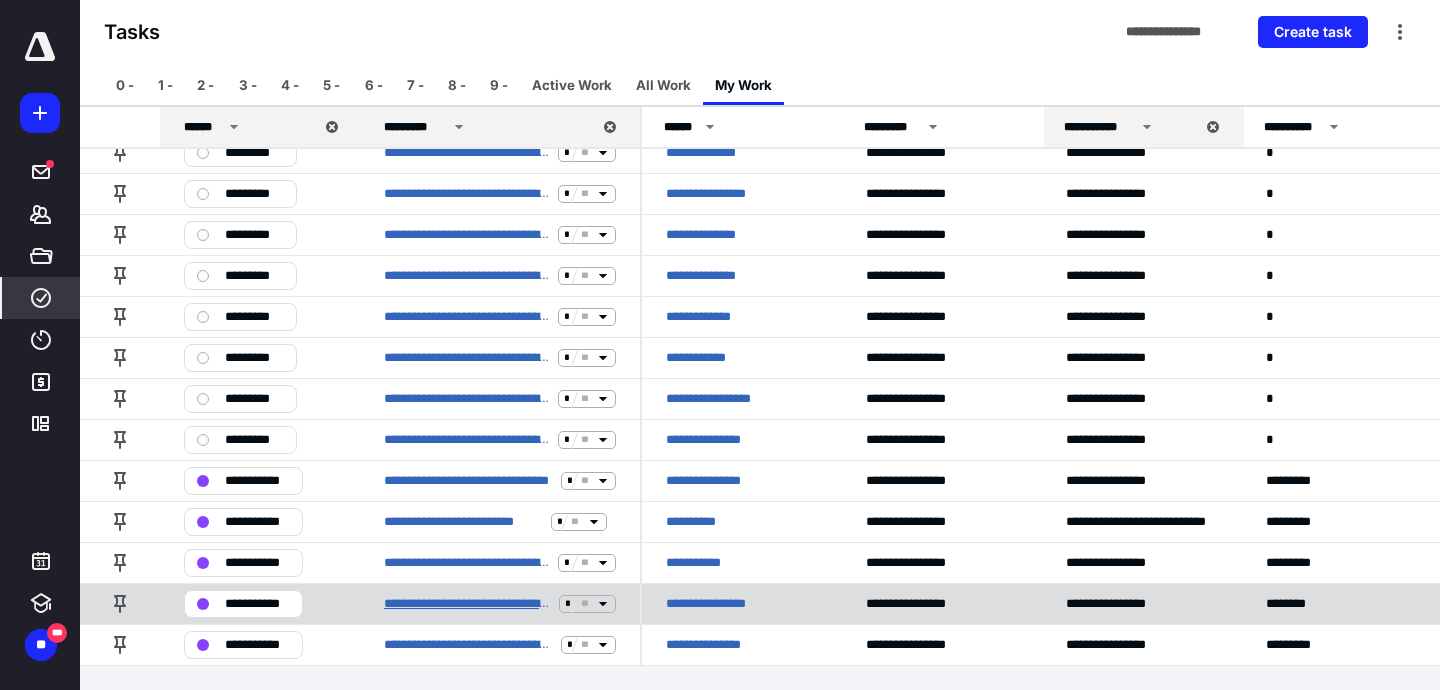 click on "**********" at bounding box center [467, 604] 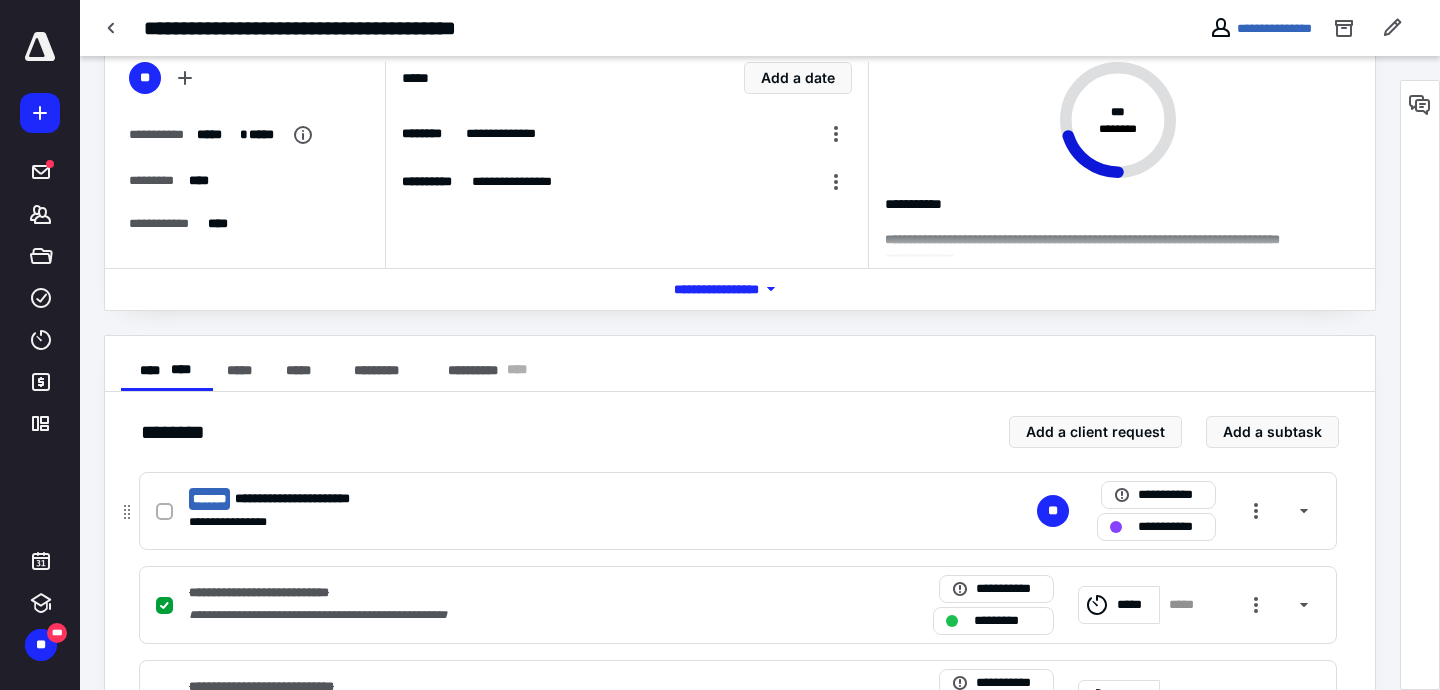 scroll, scrollTop: 107, scrollLeft: 0, axis: vertical 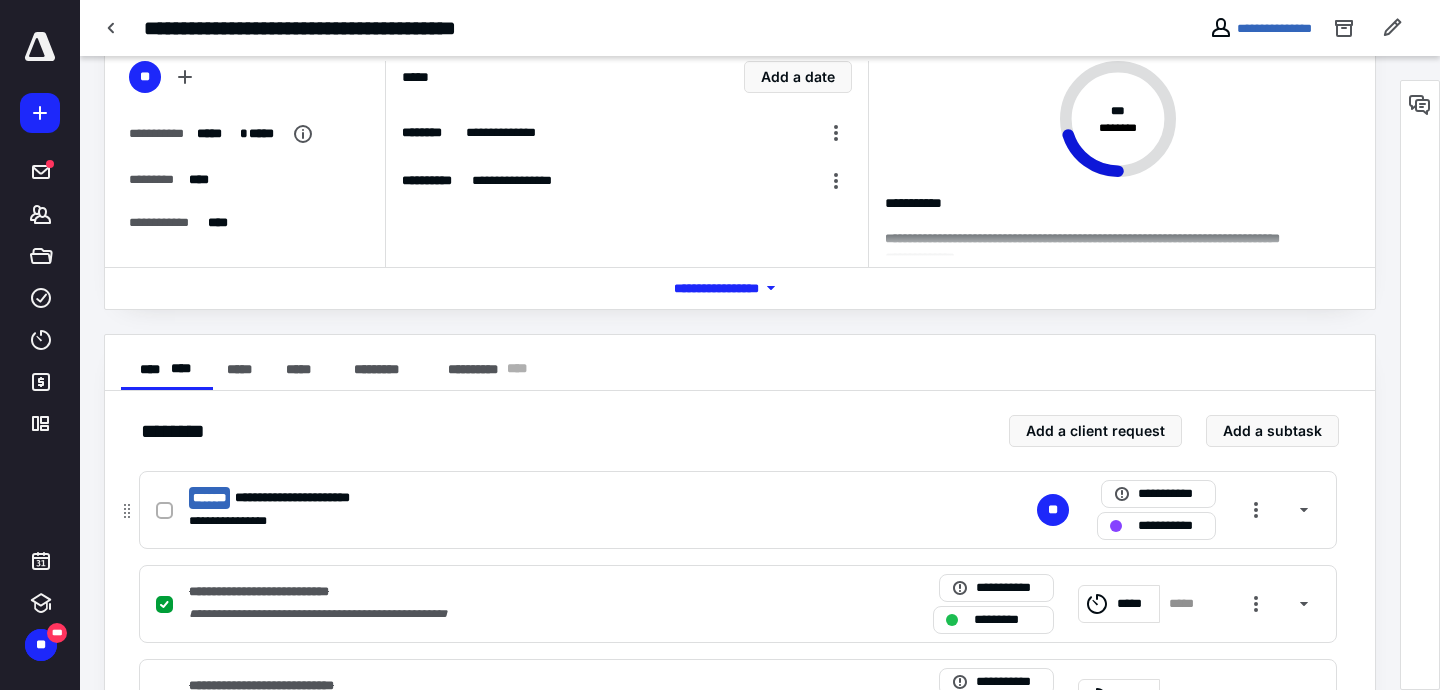 click on "**********" at bounding box center (475, 521) 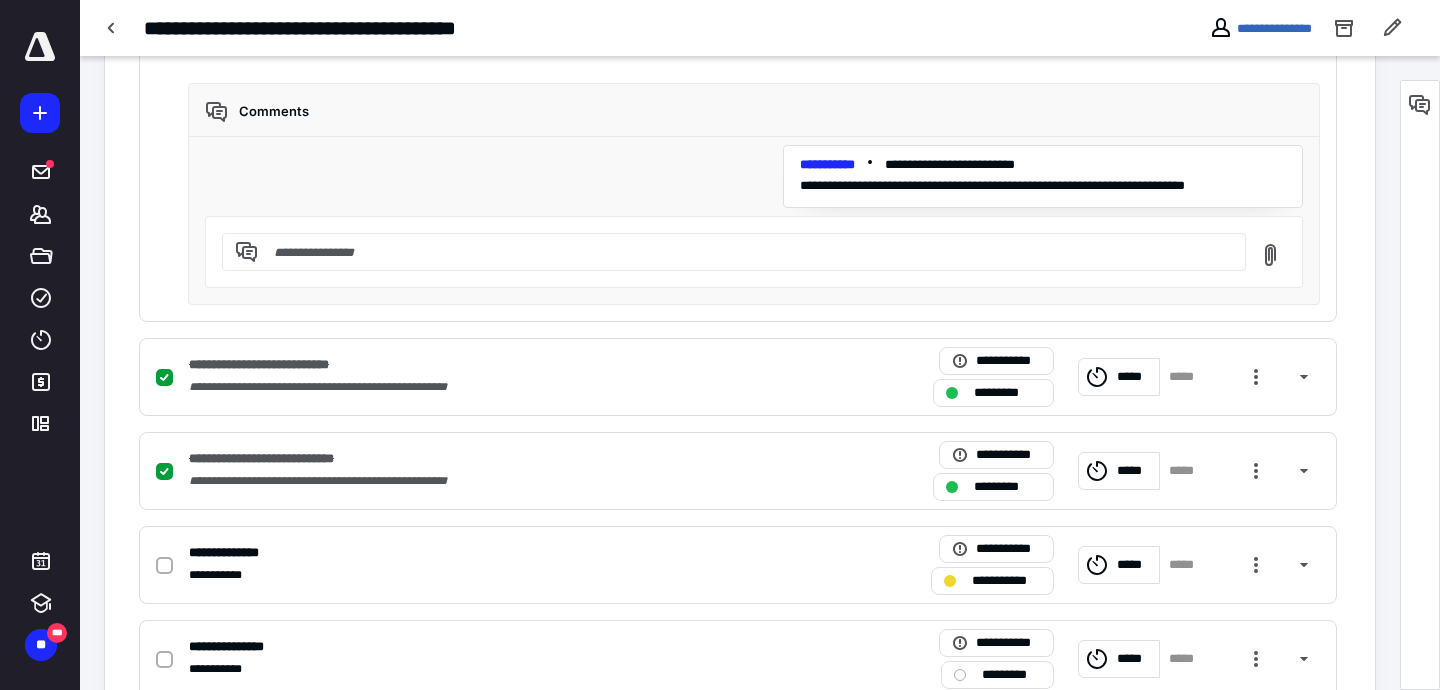 scroll, scrollTop: 1342, scrollLeft: 0, axis: vertical 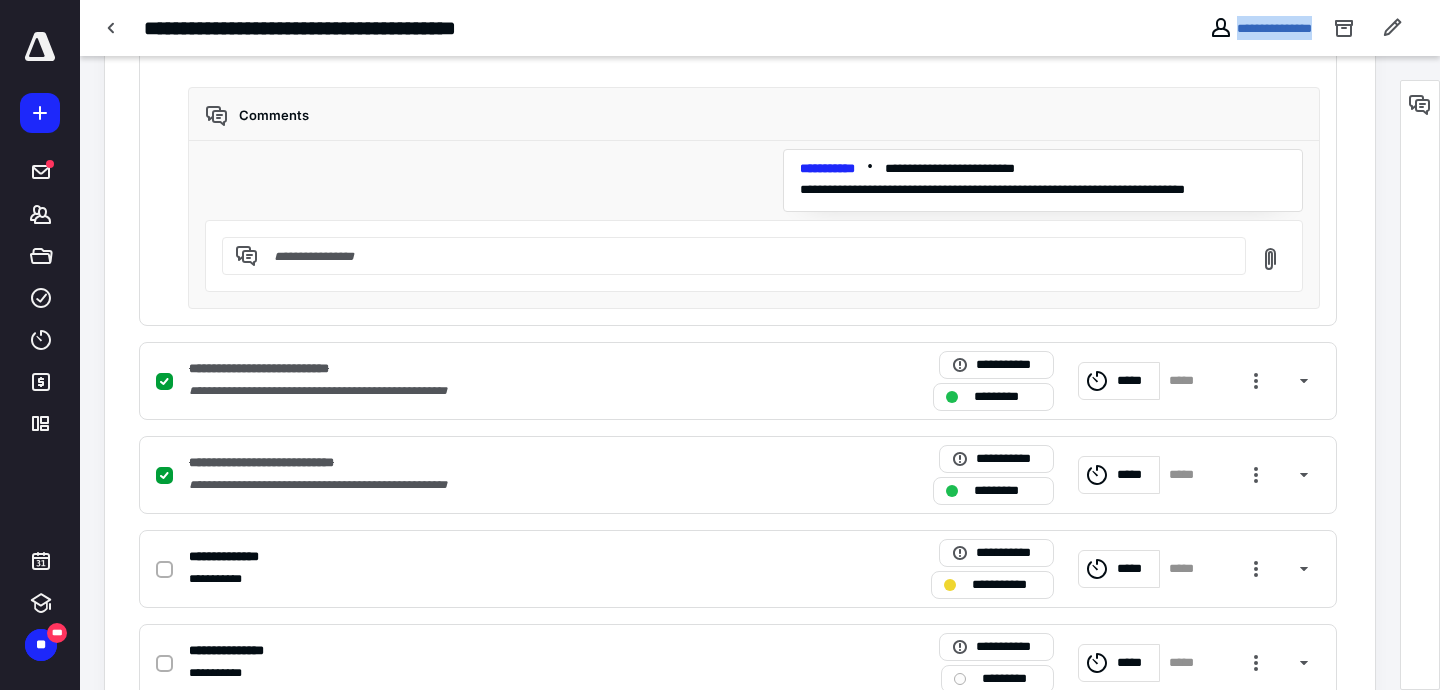 click on "**********" at bounding box center [760, 28] 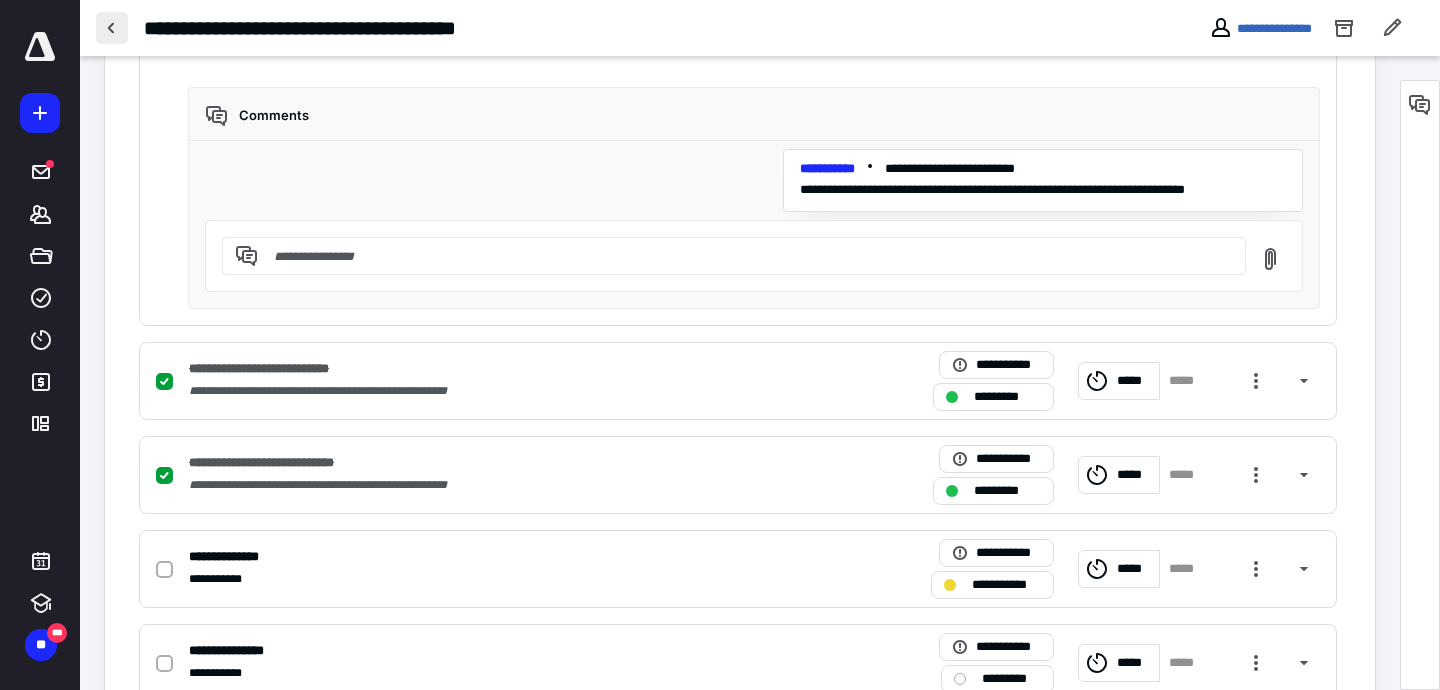click at bounding box center [112, 28] 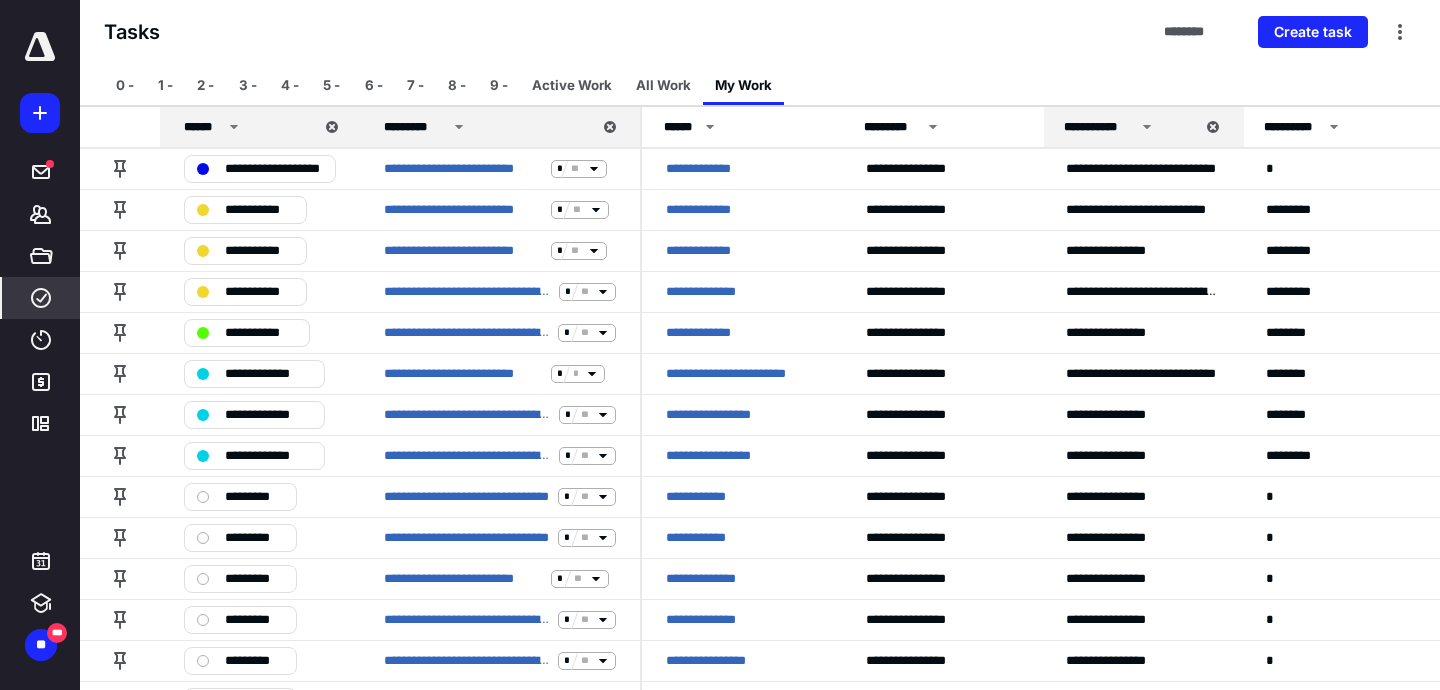 click on "Tasks" at bounding box center [132, 32] 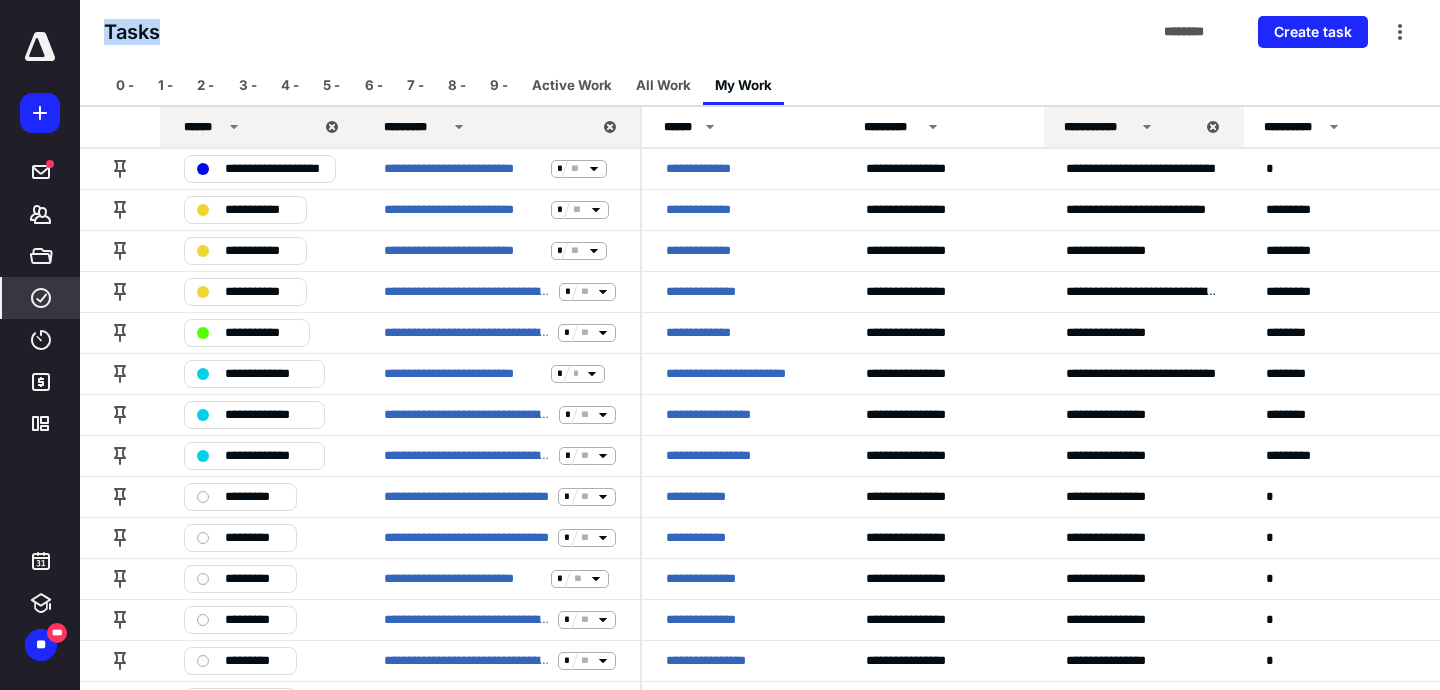 click on "Tasks" at bounding box center [132, 32] 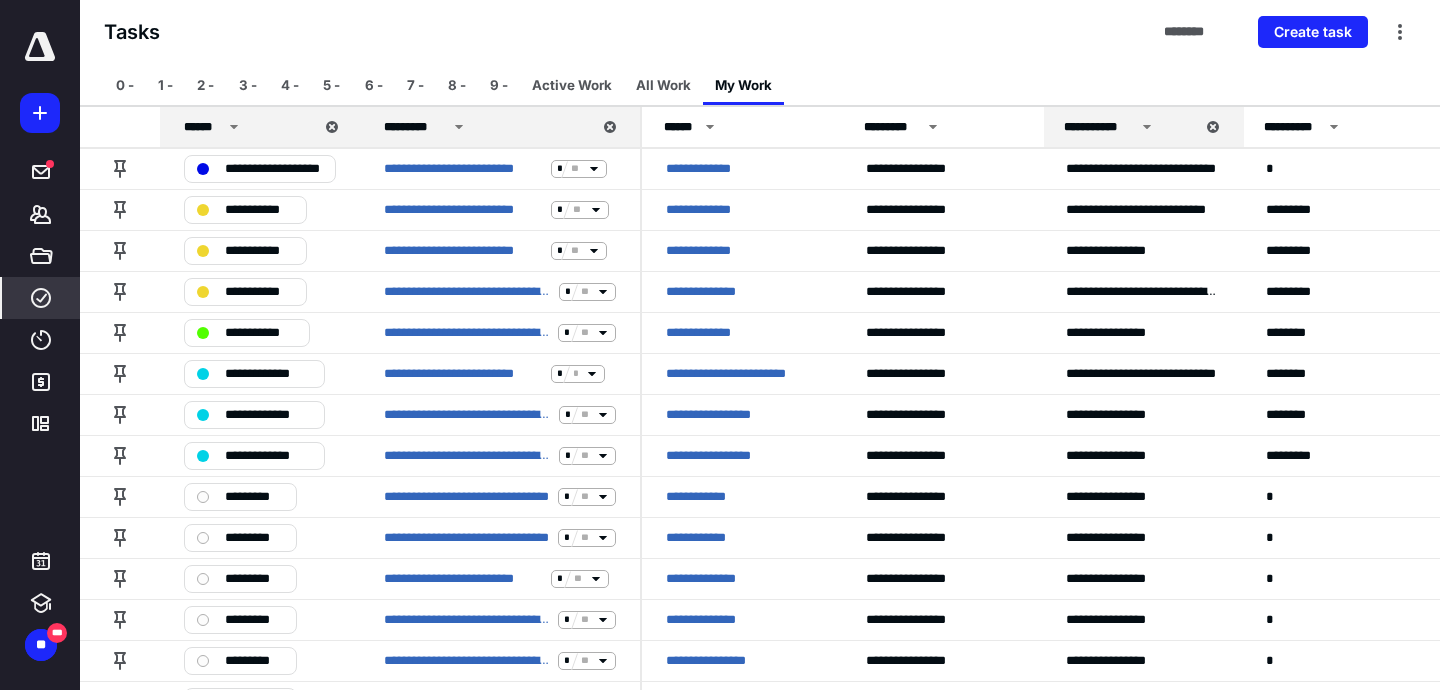 click on "Tasks ******** Create task" at bounding box center (760, 32) 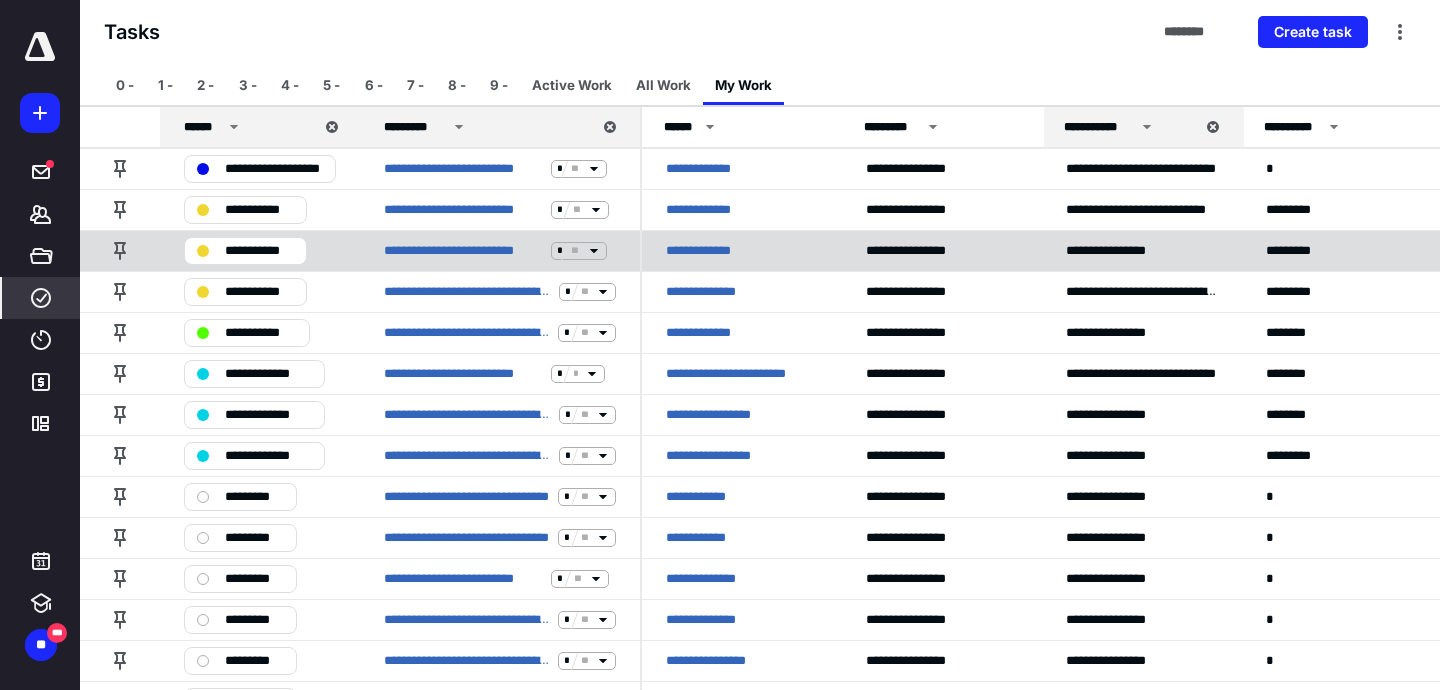 click on "**********" at bounding box center (707, 251) 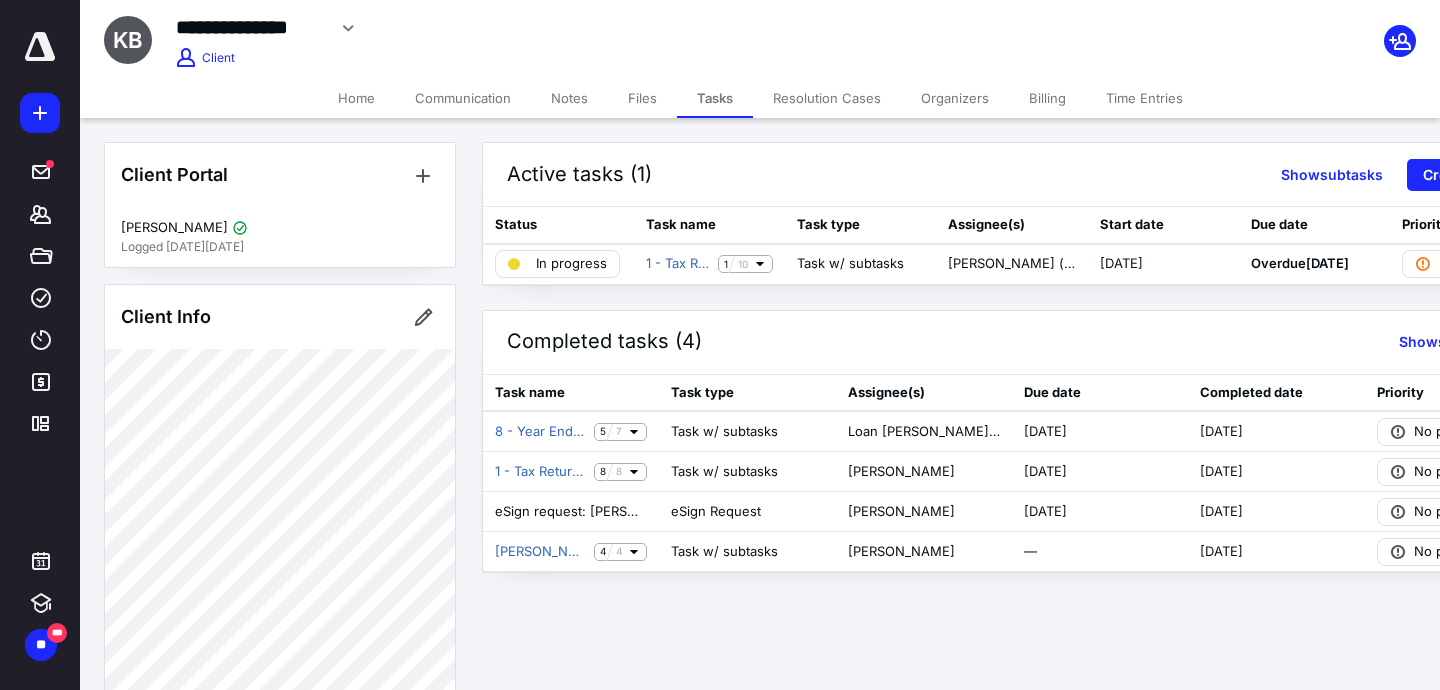 click on "Organizers" at bounding box center [955, 98] 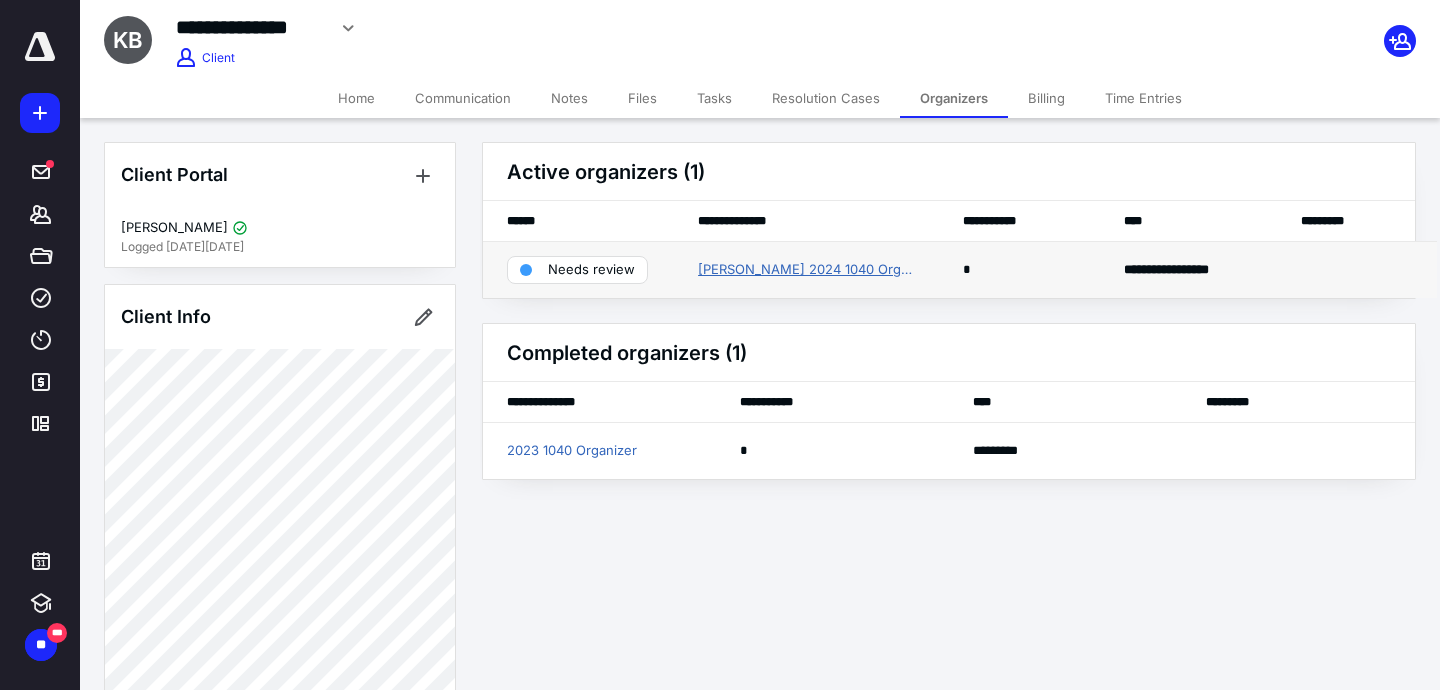 click on "Karen Barker 2024 1040 Organizer" at bounding box center (806, 270) 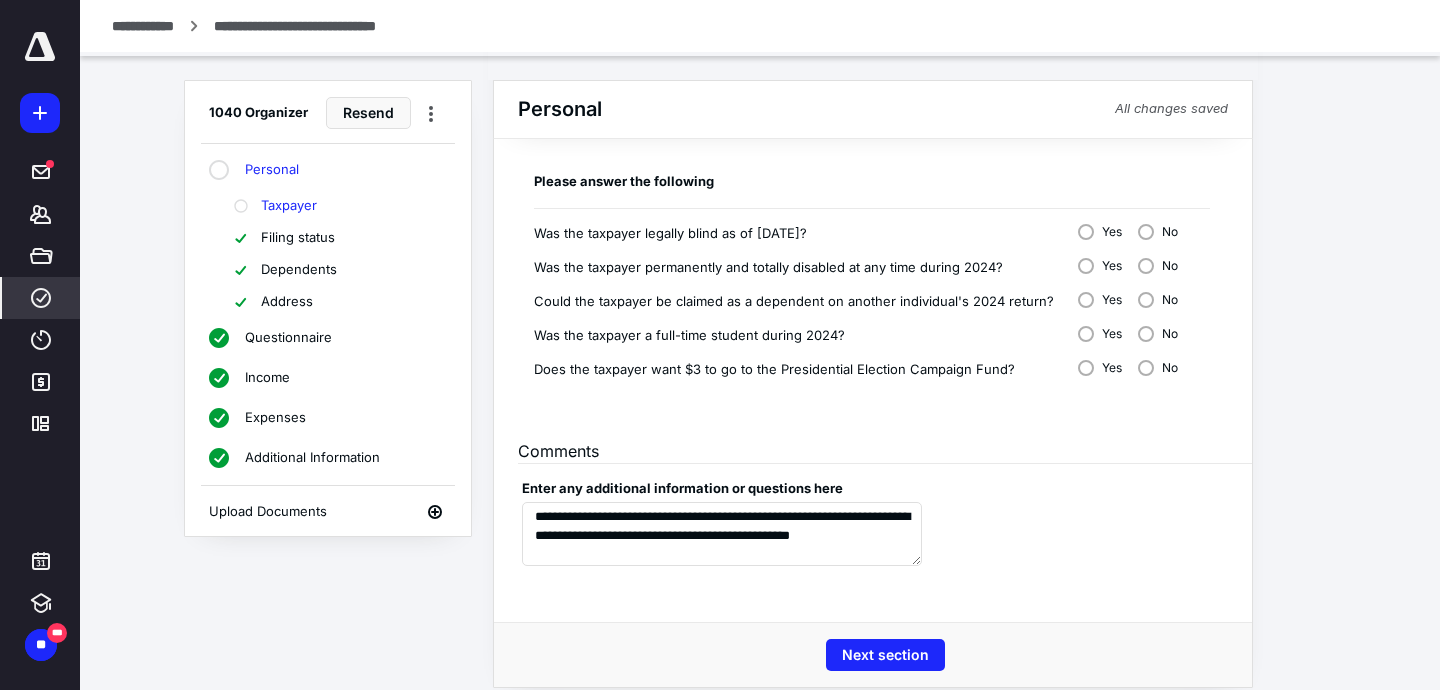 scroll, scrollTop: 1433, scrollLeft: 0, axis: vertical 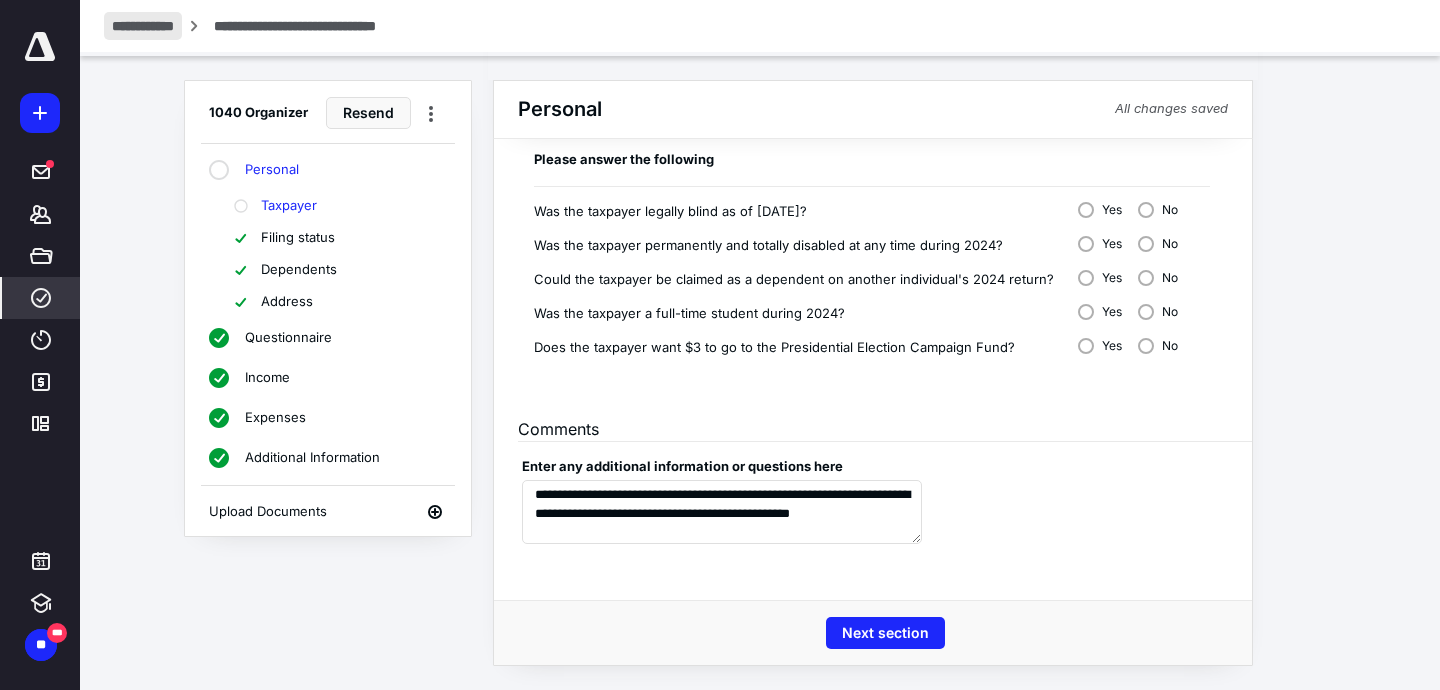 click on "**********" at bounding box center (143, 26) 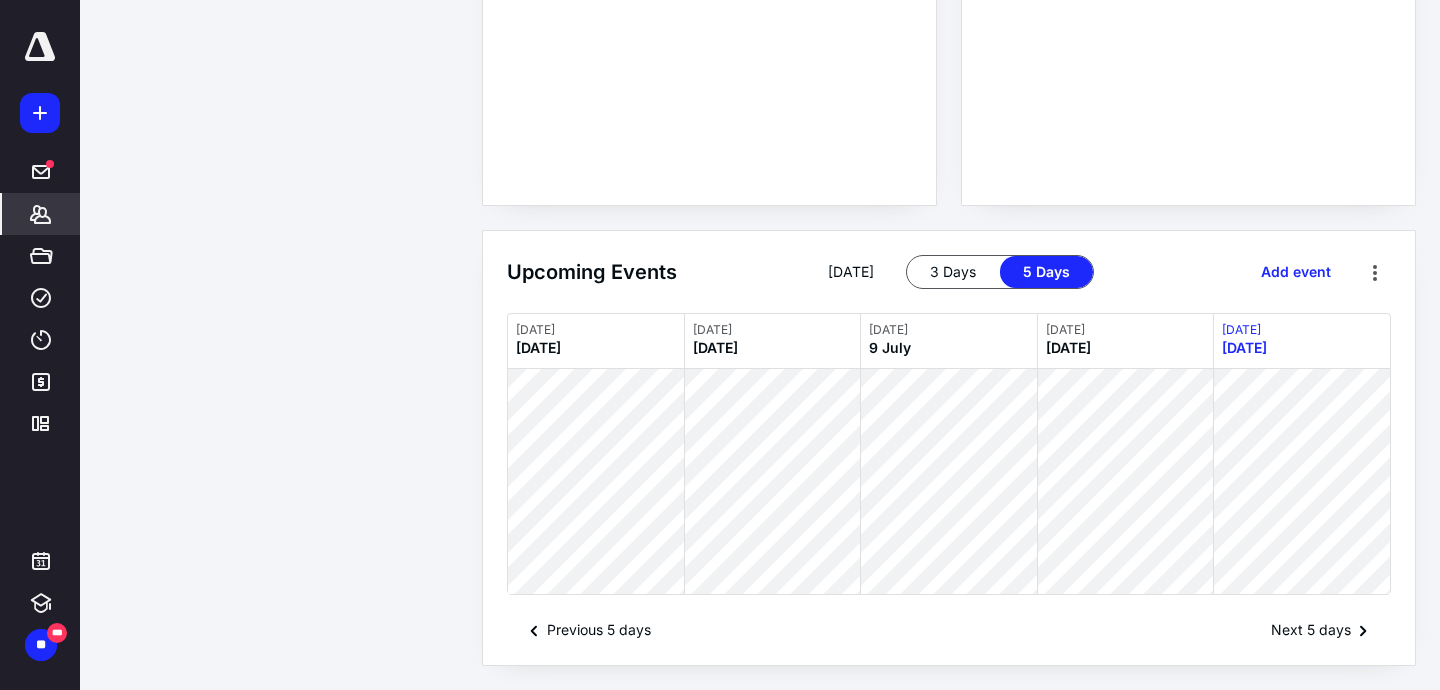 scroll, scrollTop: 960, scrollLeft: 0, axis: vertical 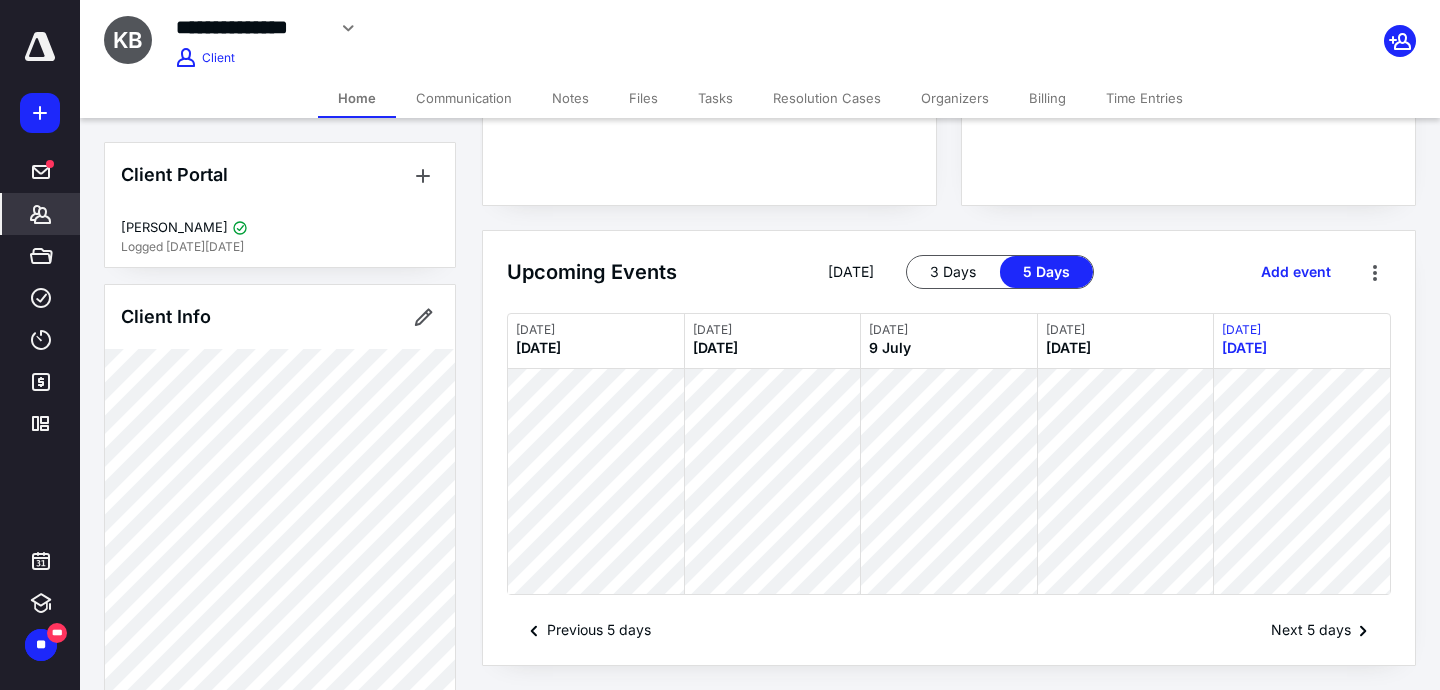 click on "Files" at bounding box center [643, 98] 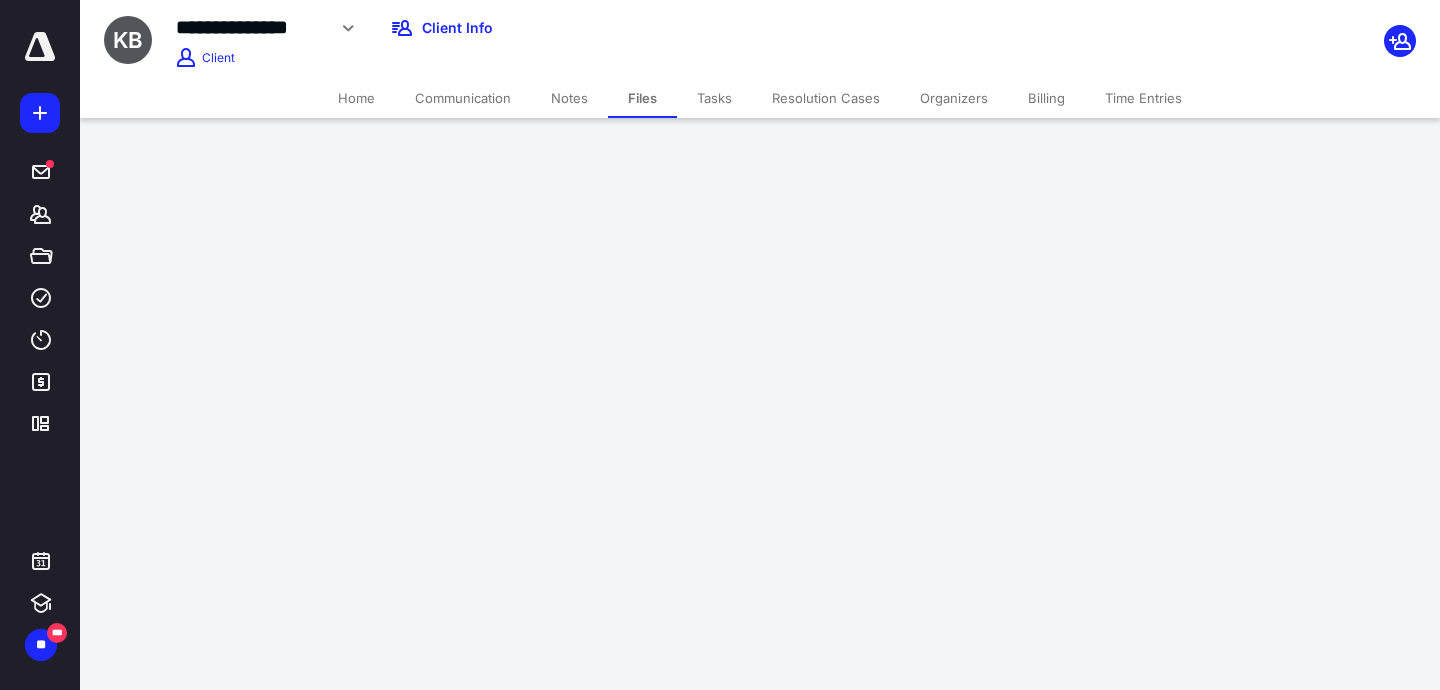 scroll, scrollTop: 0, scrollLeft: 0, axis: both 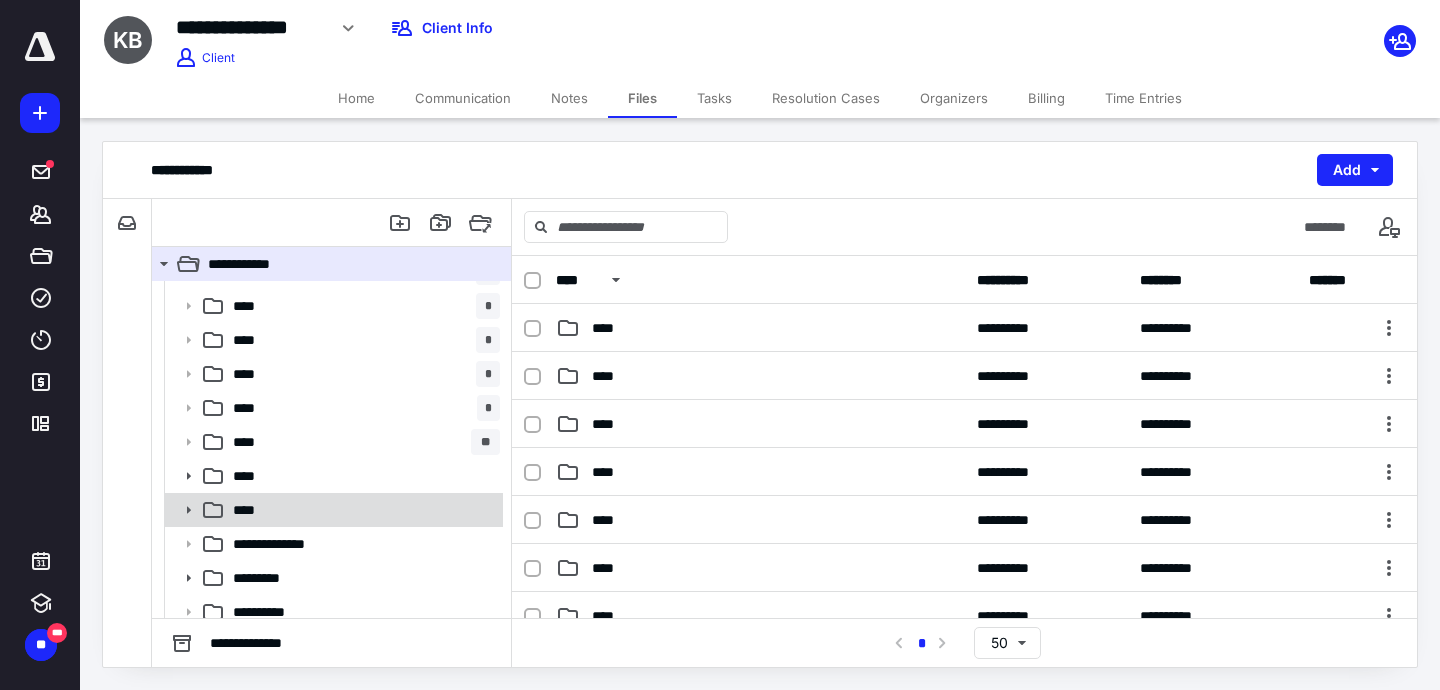 click on "****" at bounding box center [332, 510] 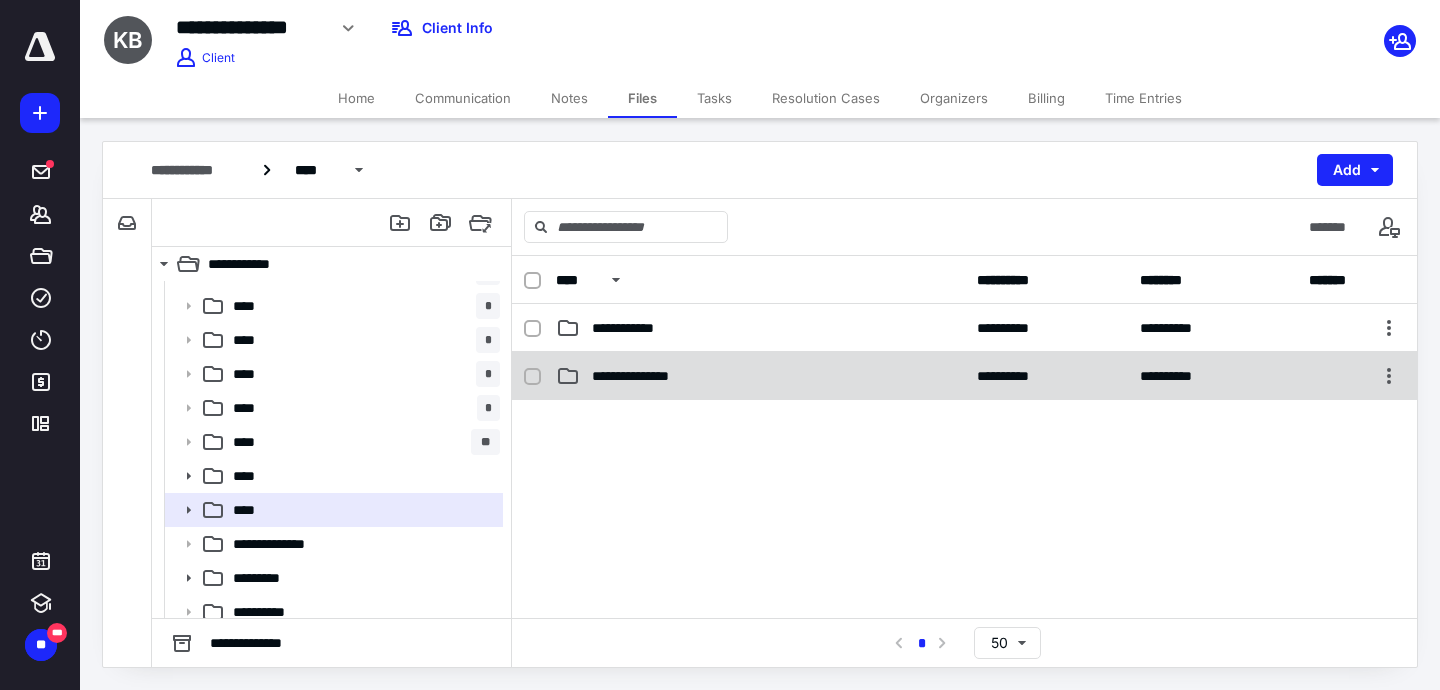 click on "**********" at bounding box center [964, 376] 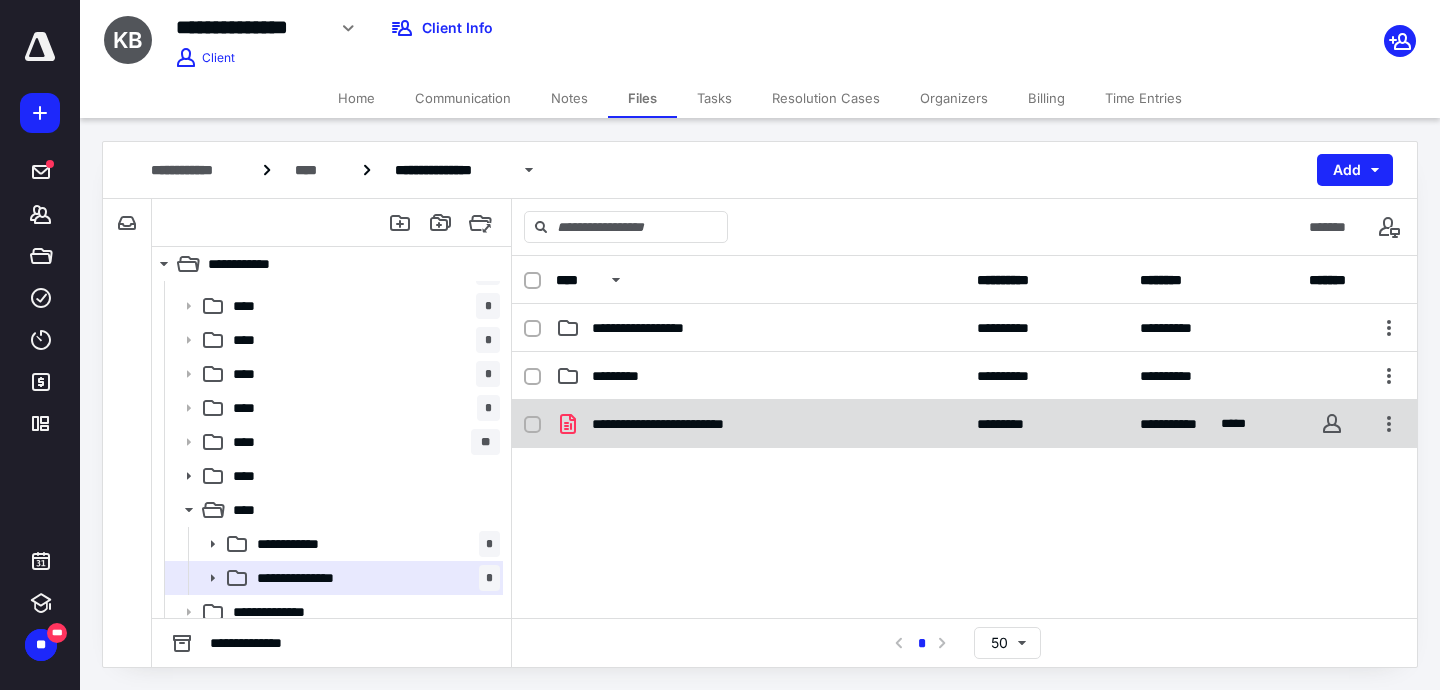 click on "**********" at bounding box center [964, 424] 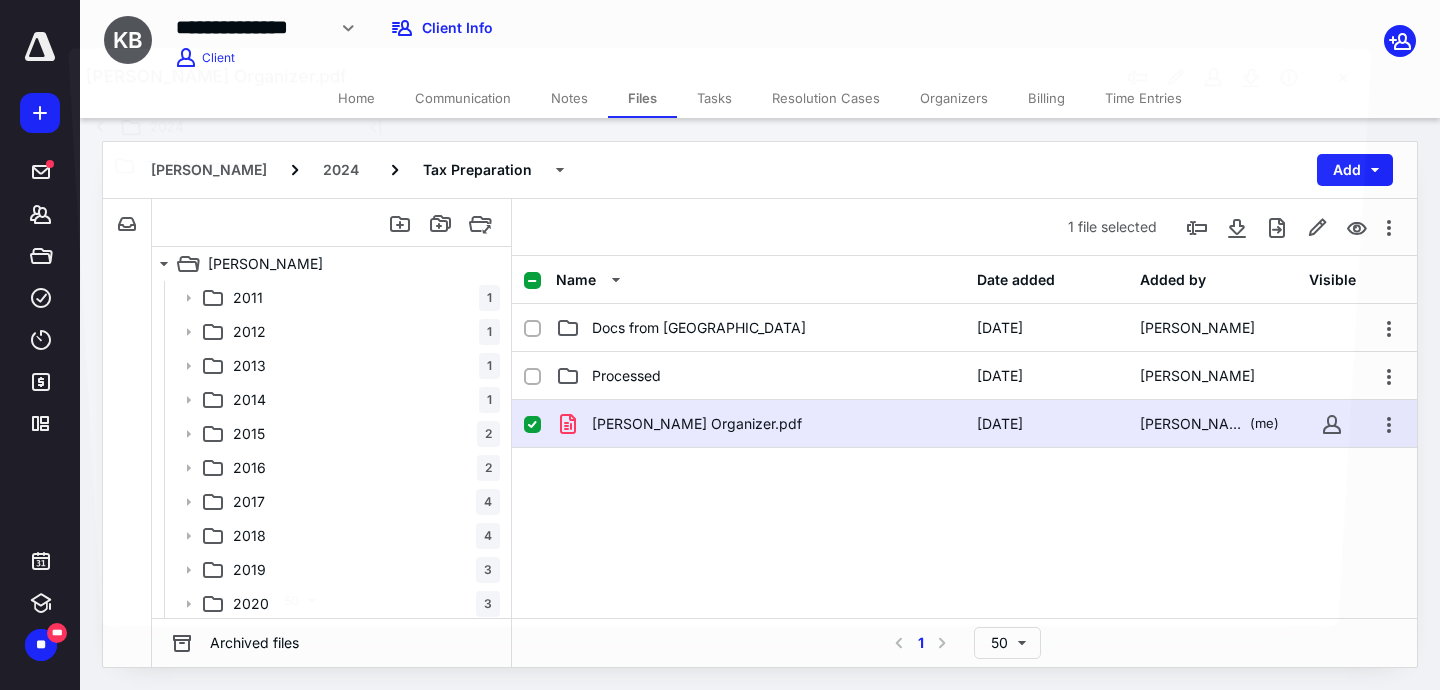 scroll, scrollTop: 230, scrollLeft: 0, axis: vertical 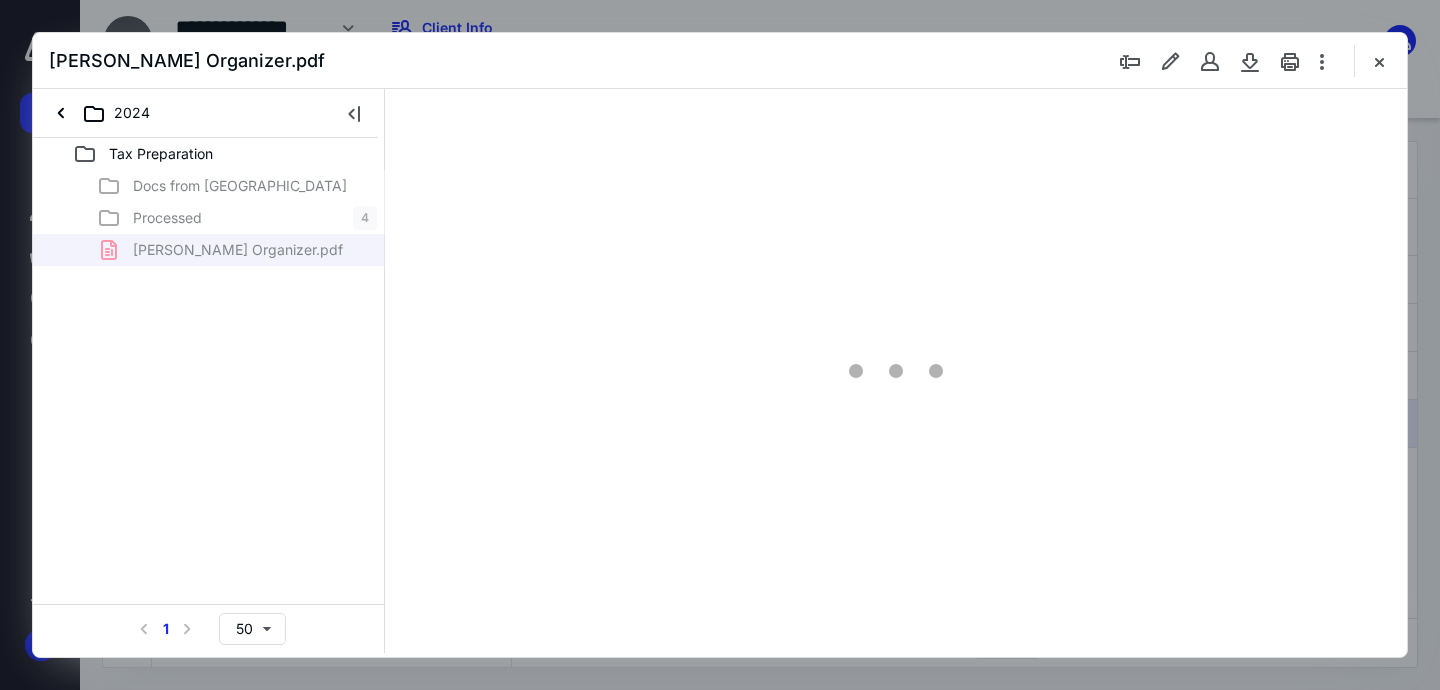 type on "163" 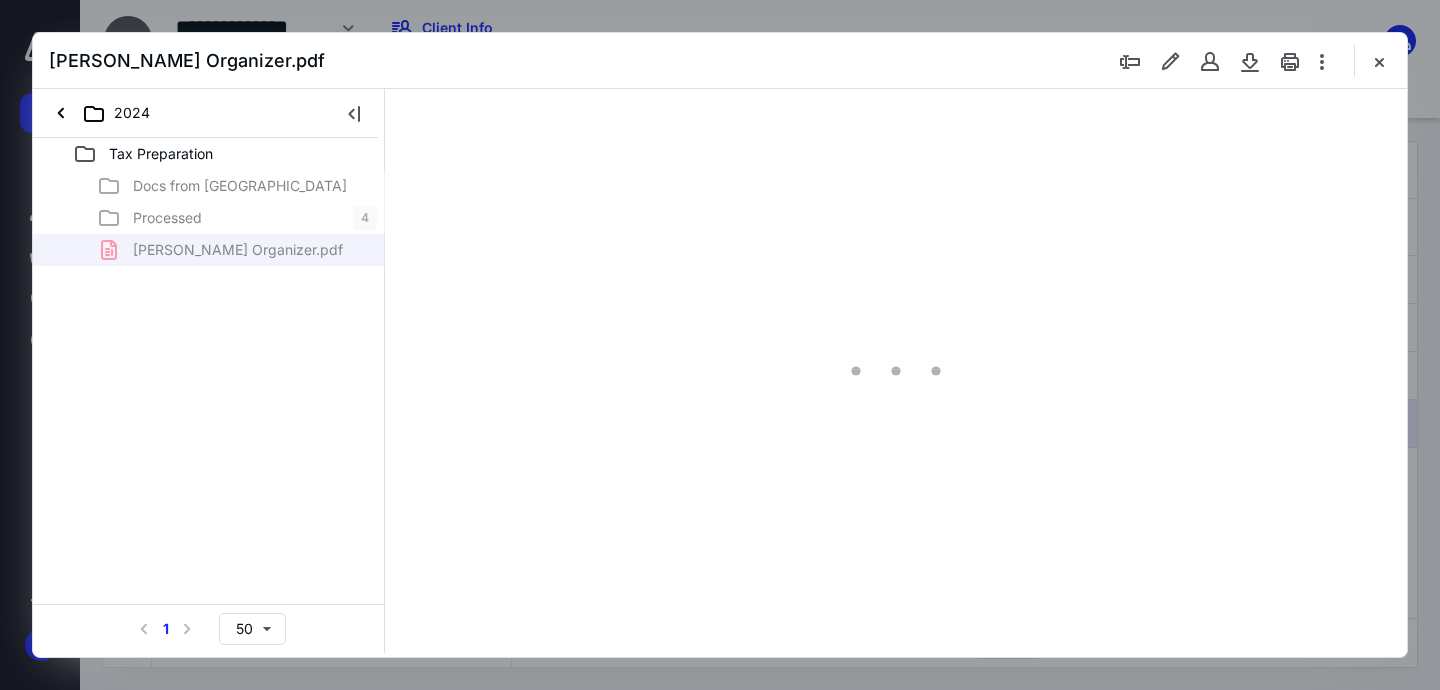 scroll, scrollTop: 83, scrollLeft: 0, axis: vertical 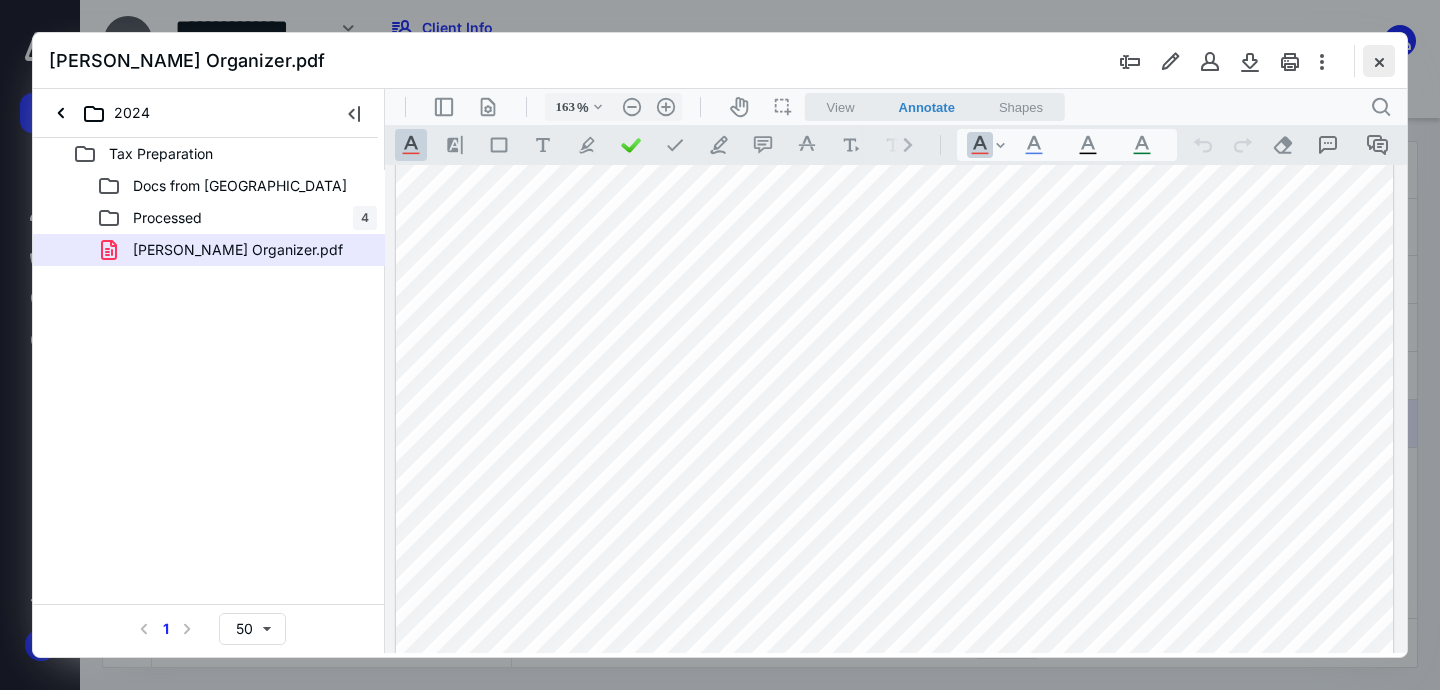 click at bounding box center [1379, 61] 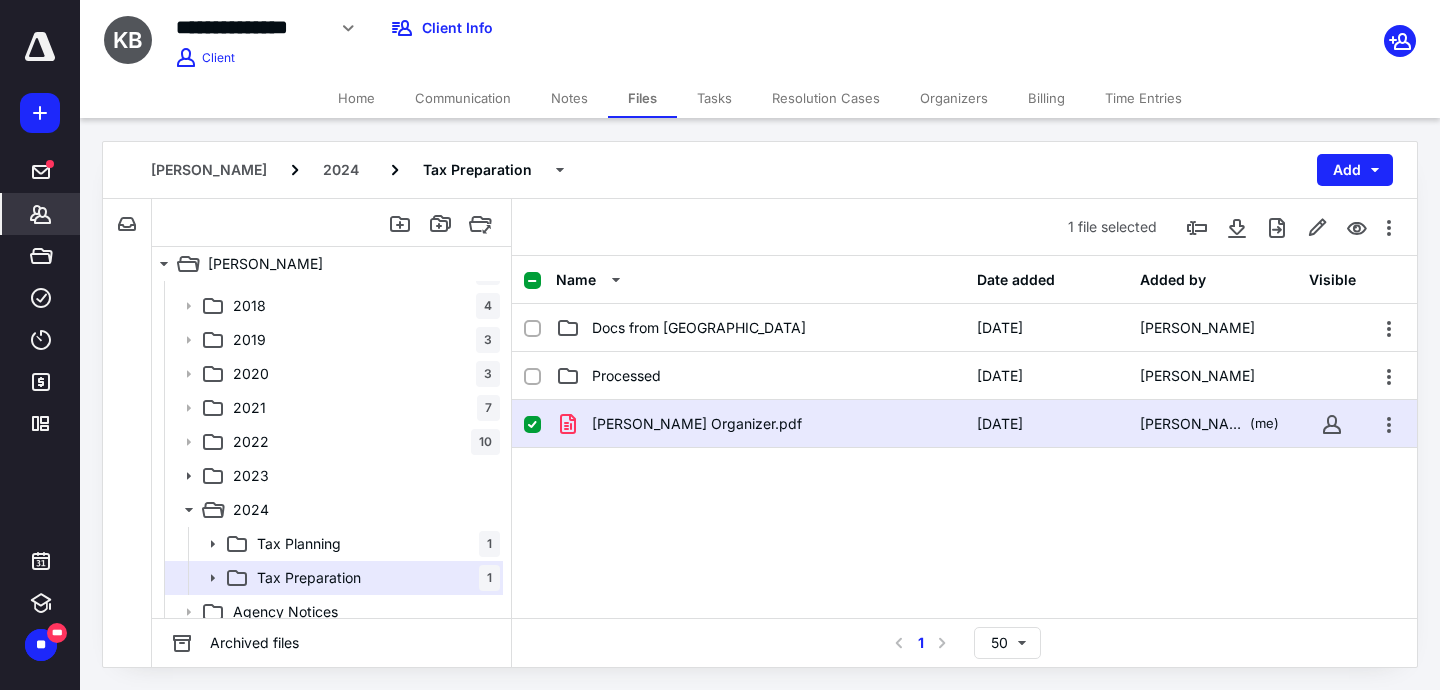 click 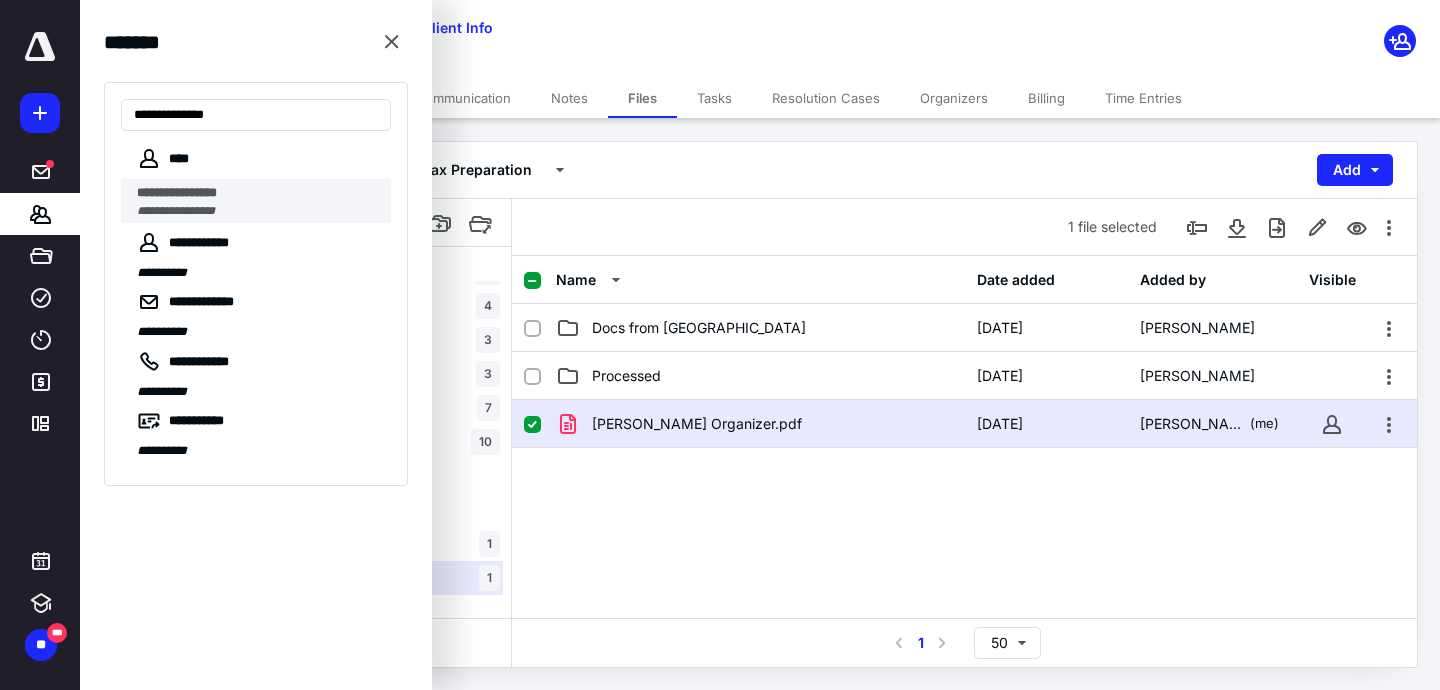 type on "**********" 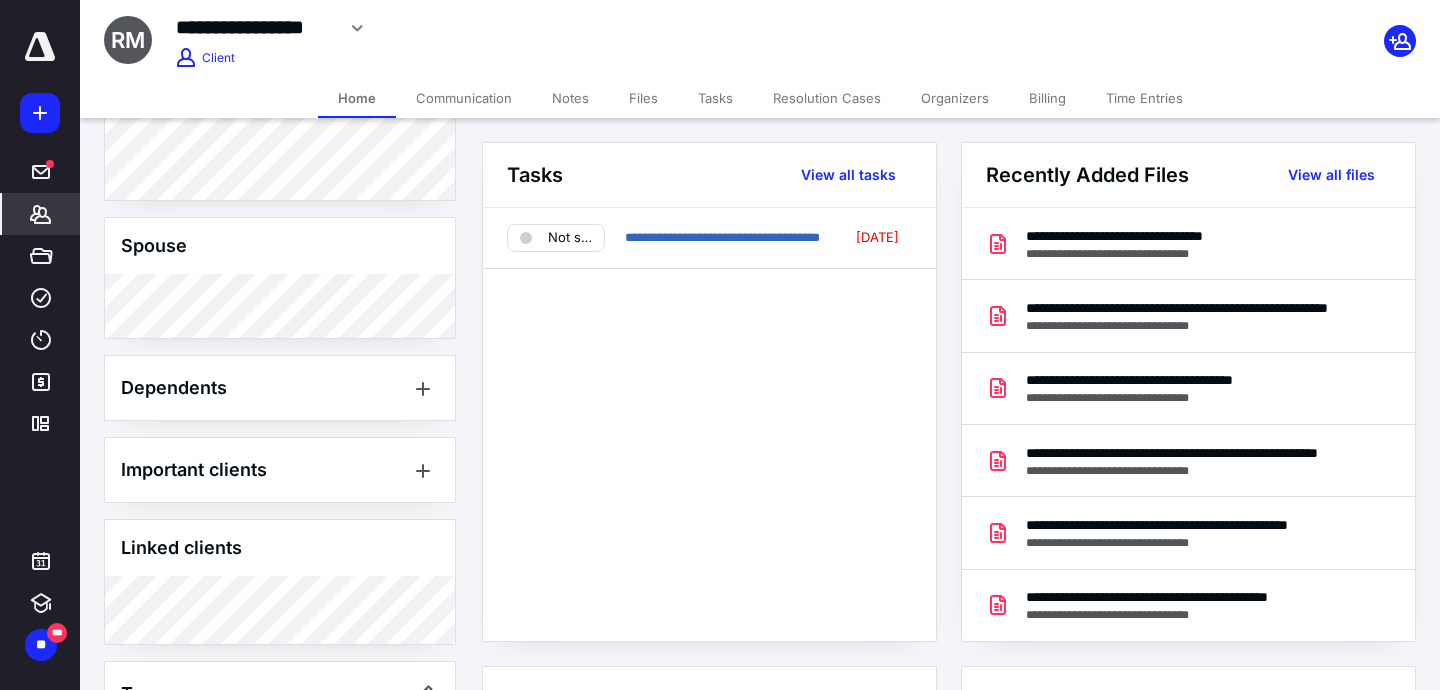 scroll, scrollTop: 1077, scrollLeft: 0, axis: vertical 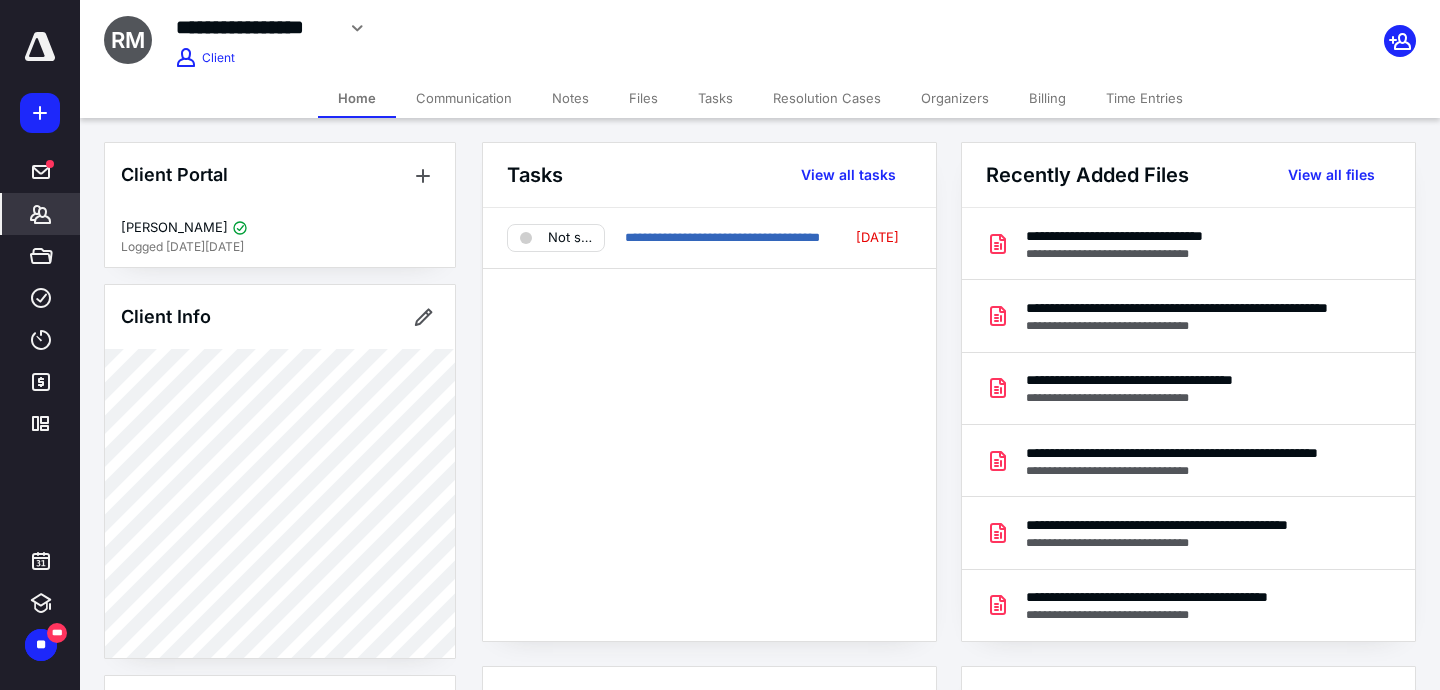 click on "Files" at bounding box center [643, 98] 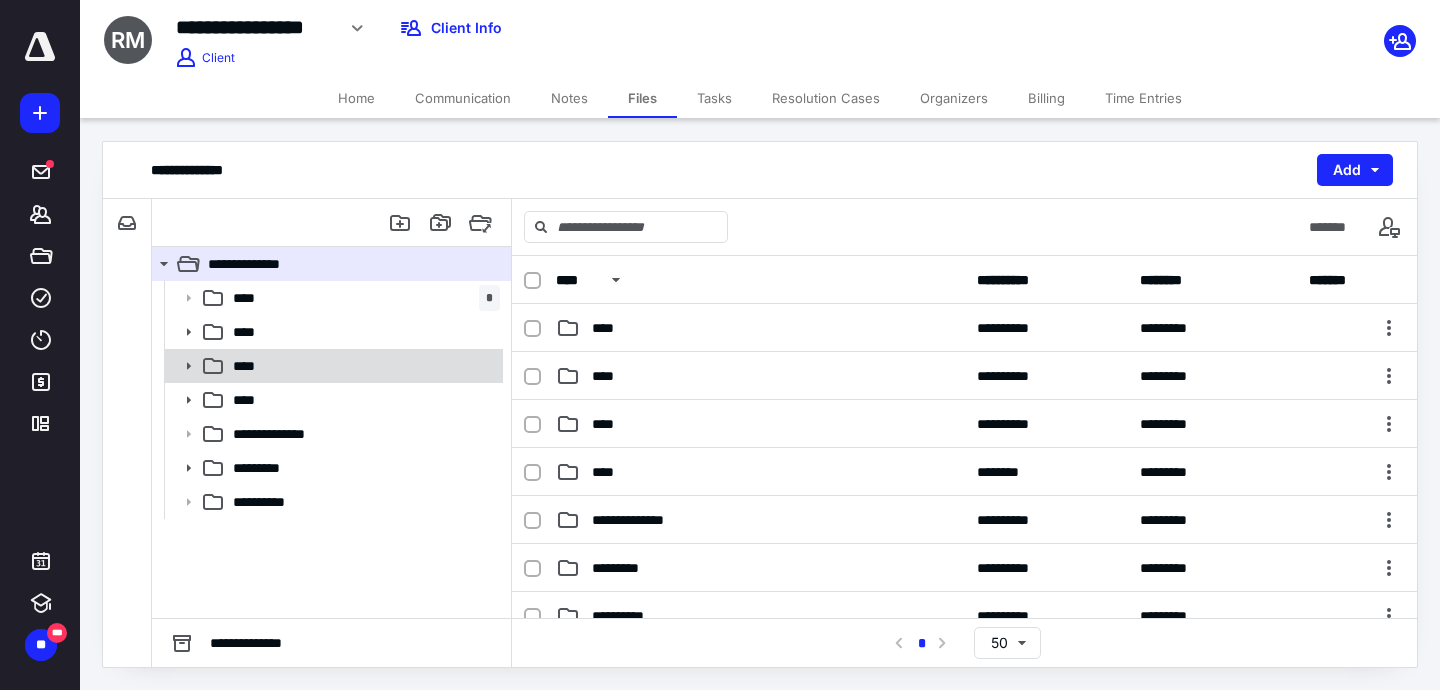 click on "****" at bounding box center [362, 366] 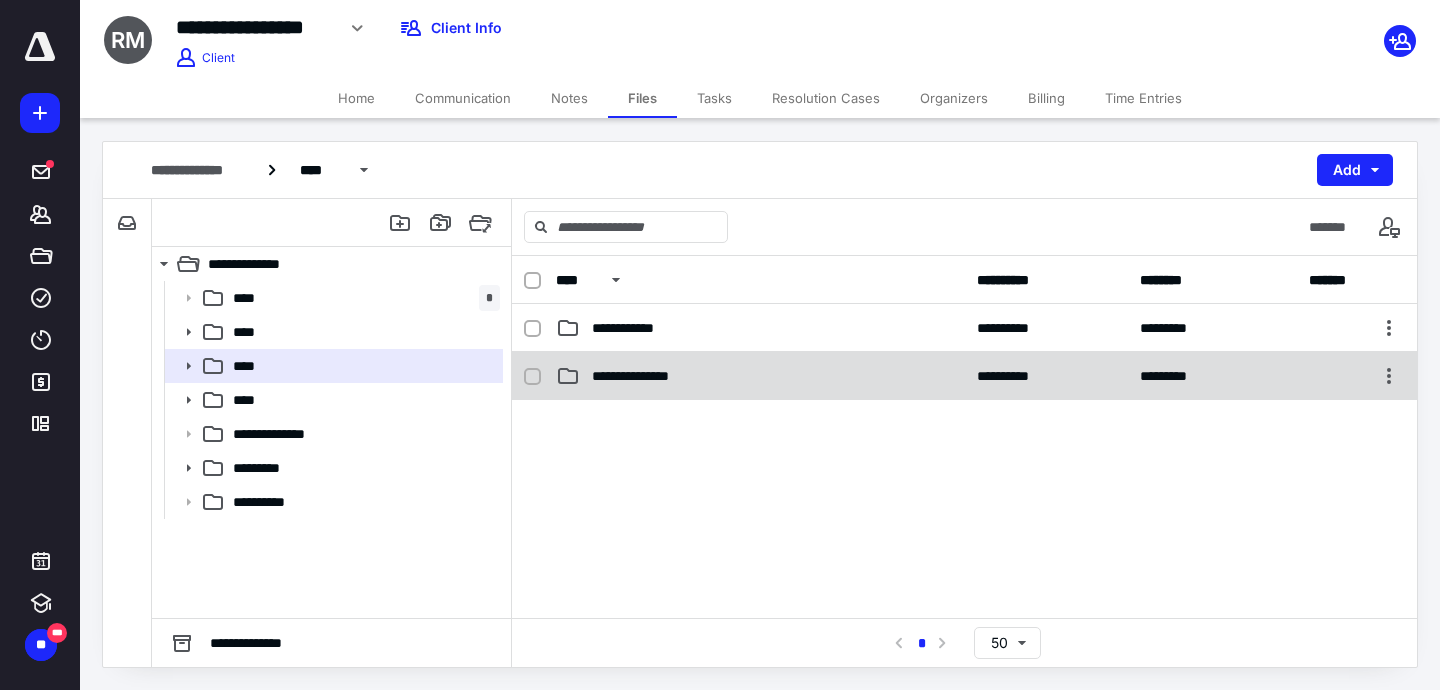 click on "**********" at bounding box center (760, 376) 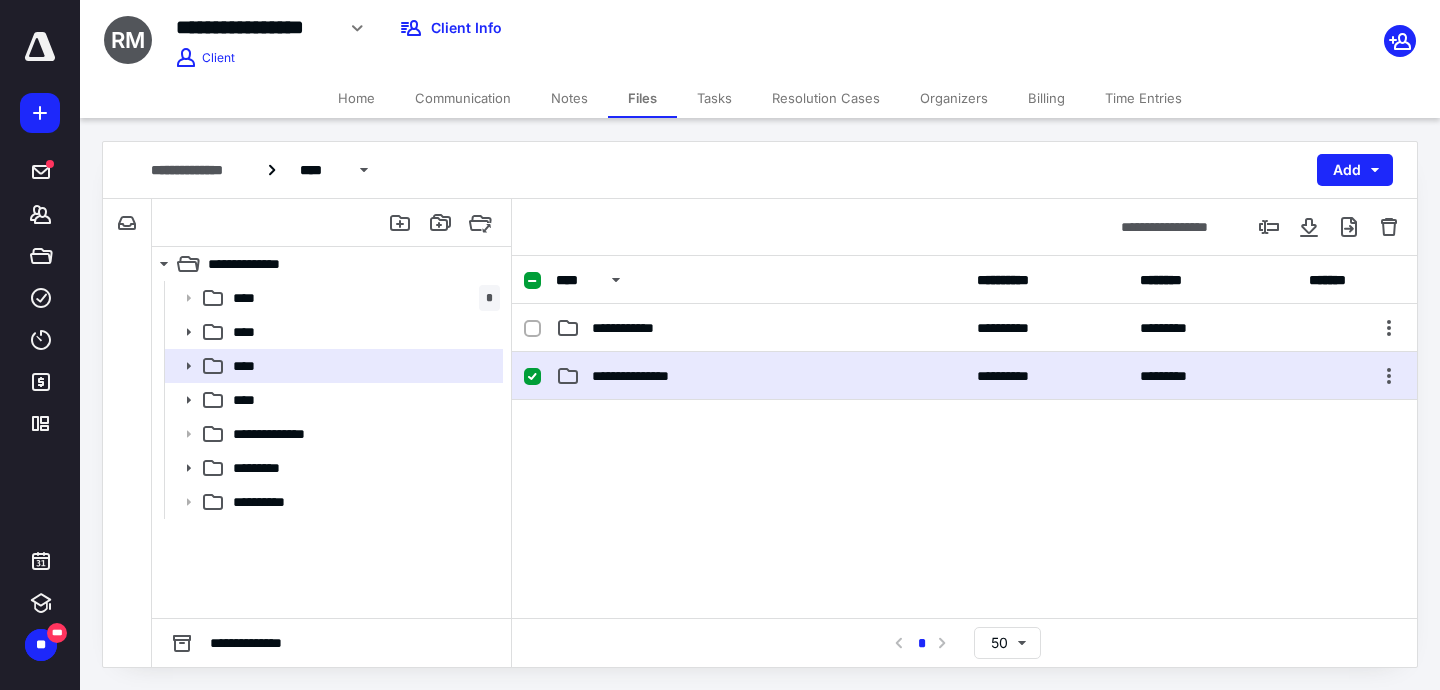click on "**********" at bounding box center (644, 376) 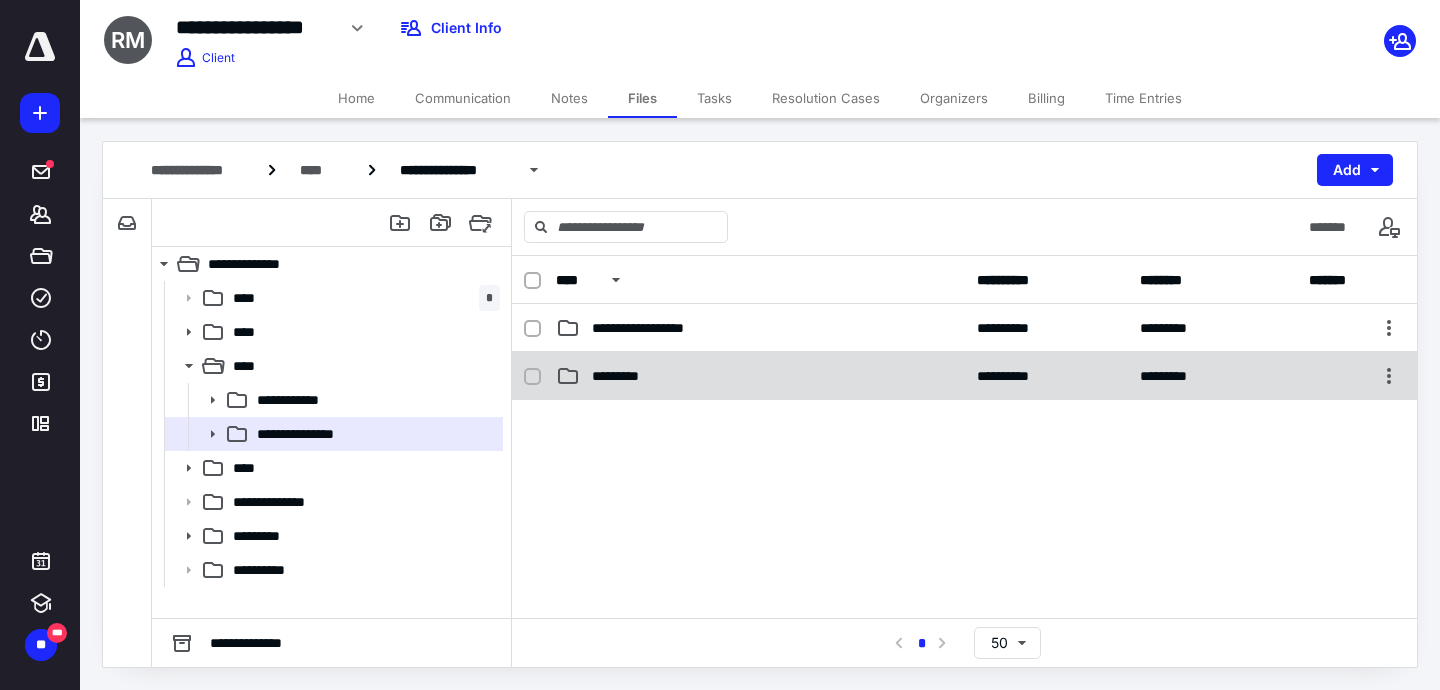click on "*********" at bounding box center [760, 376] 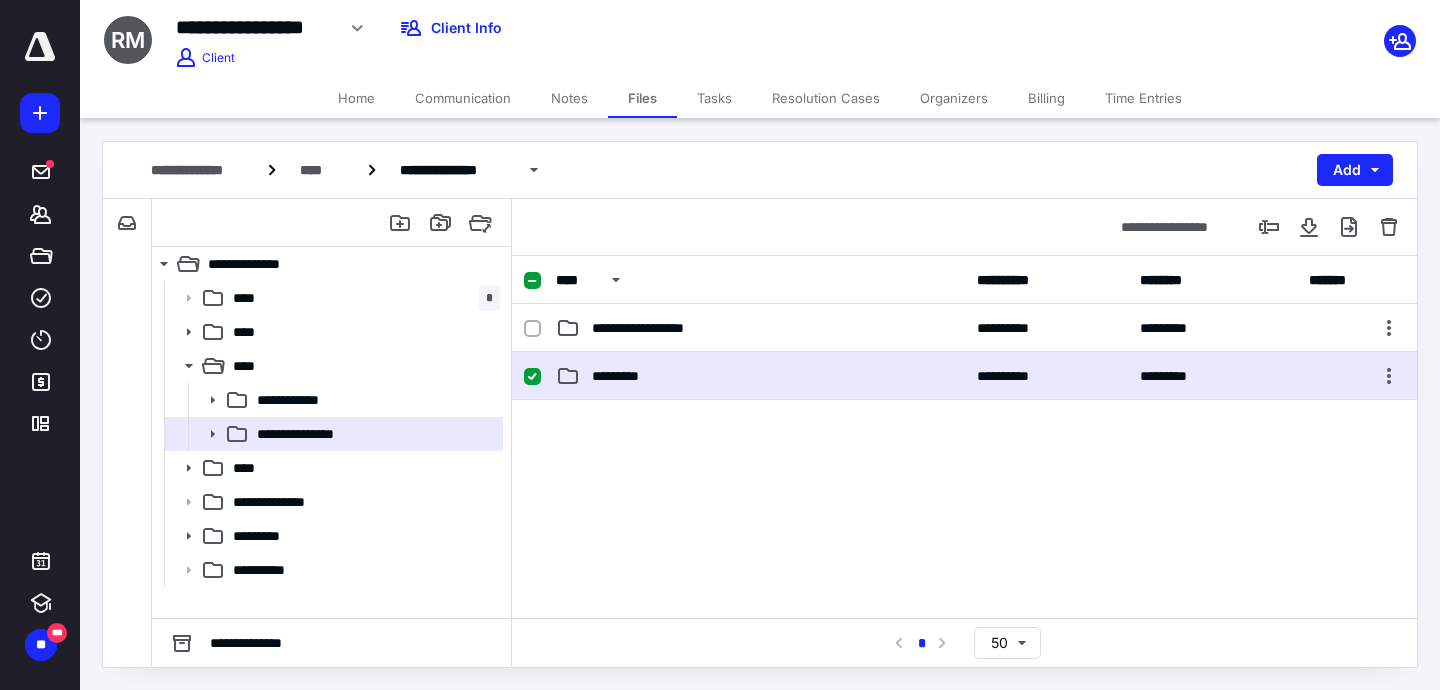 click on "*********" at bounding box center [760, 376] 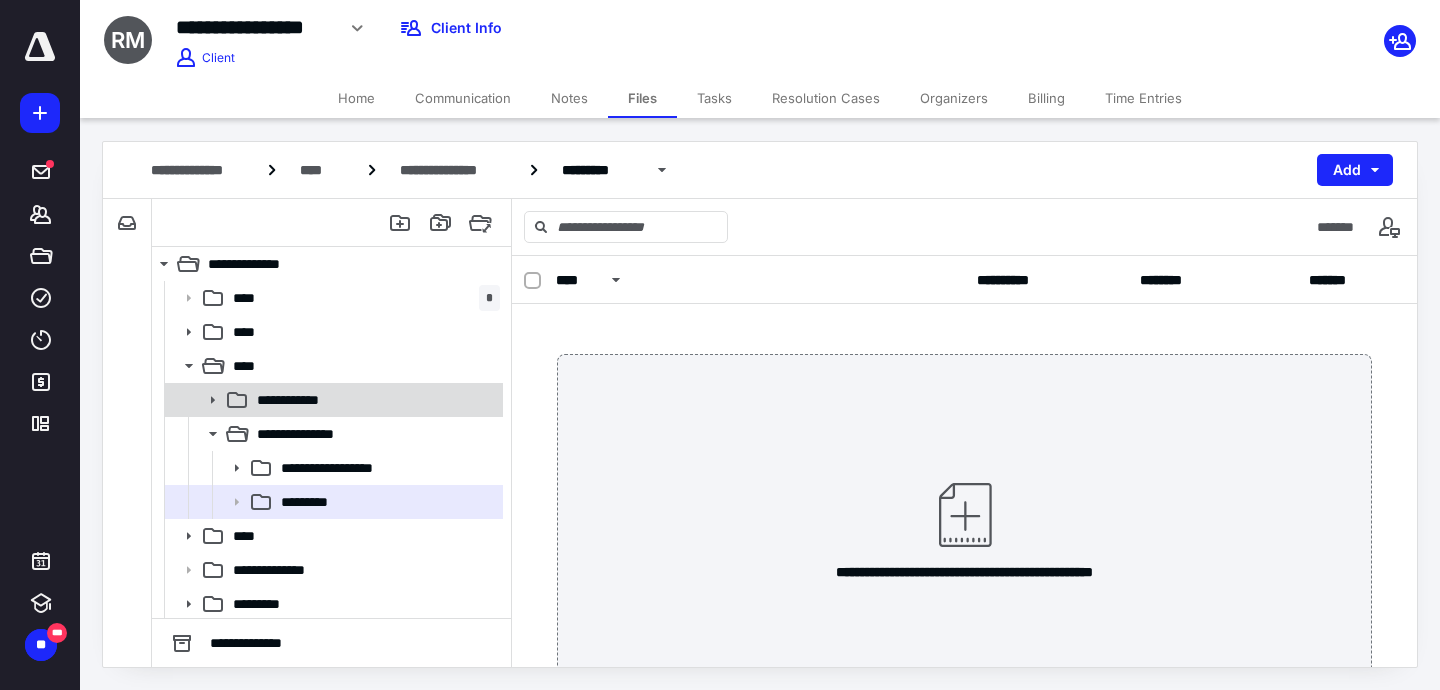 click on "**********" at bounding box center (374, 400) 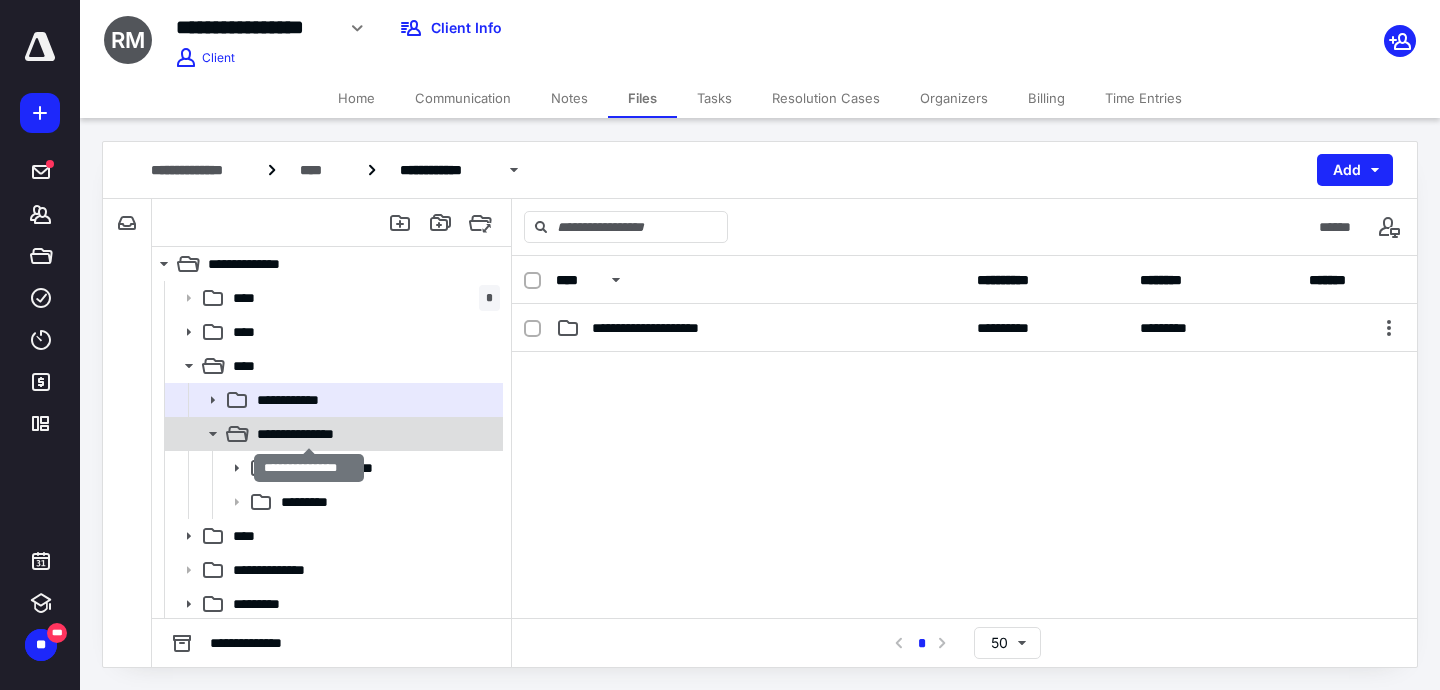 click on "**********" at bounding box center [309, 434] 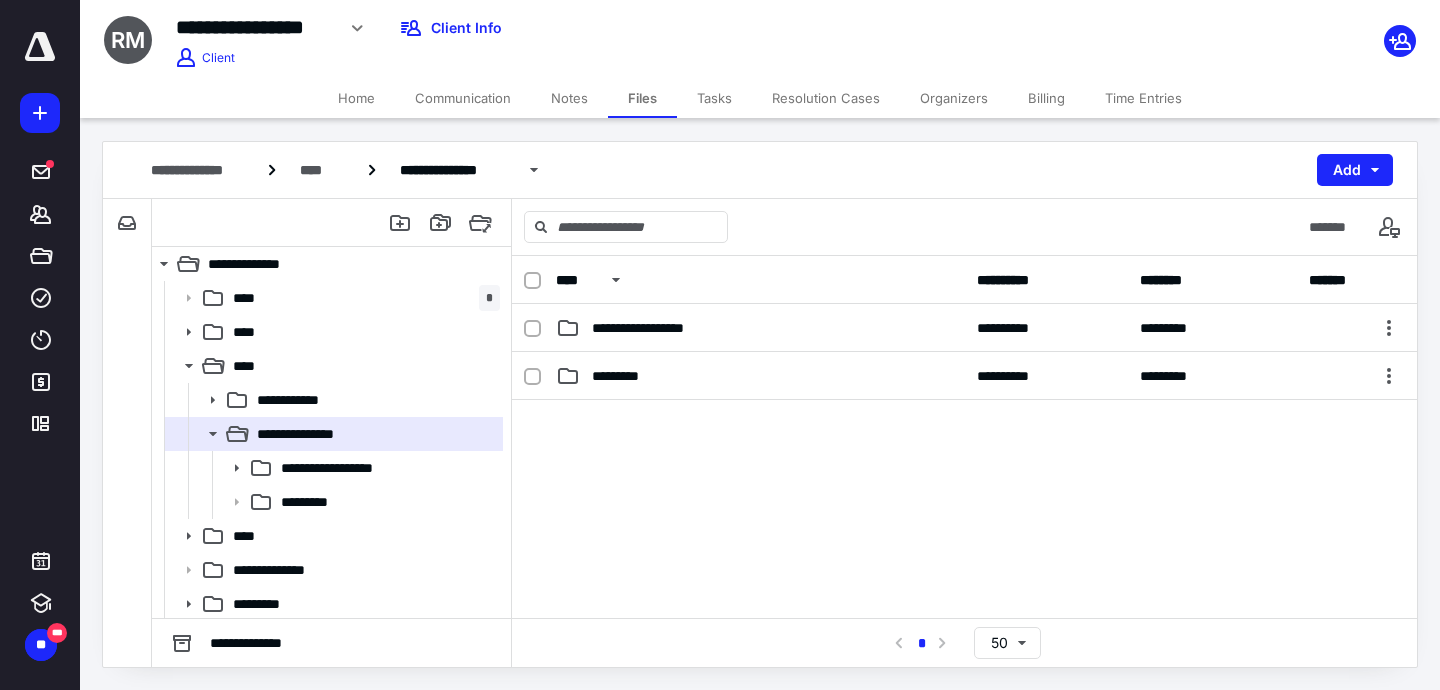 click on "Home" at bounding box center [356, 98] 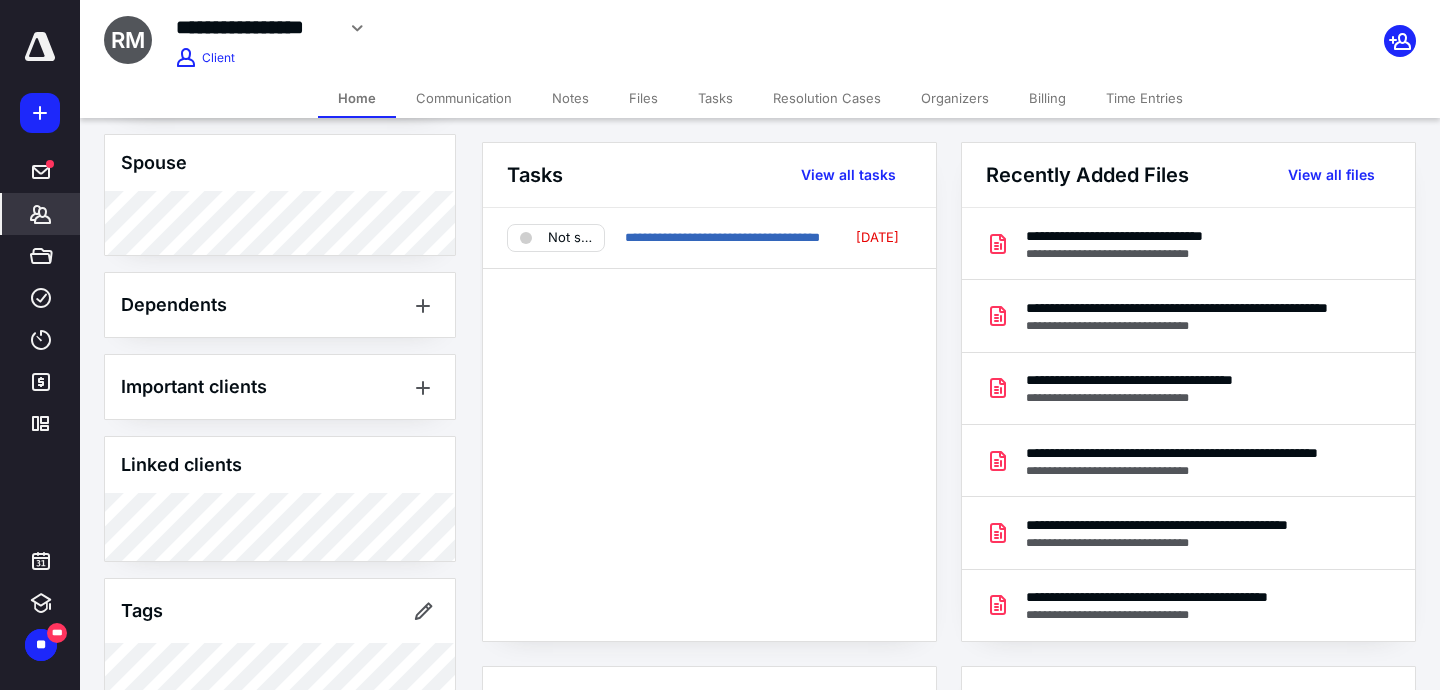scroll, scrollTop: 1190, scrollLeft: 0, axis: vertical 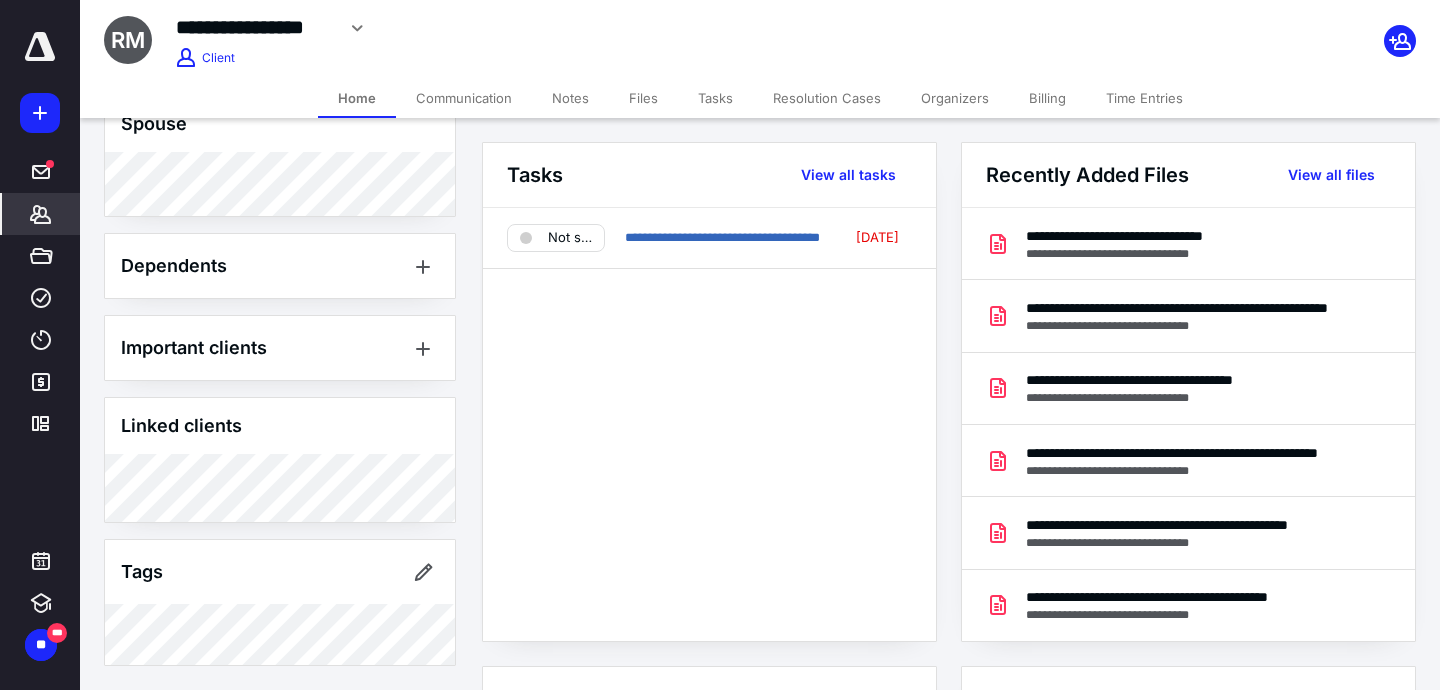 click on "Tasks" at bounding box center (715, 98) 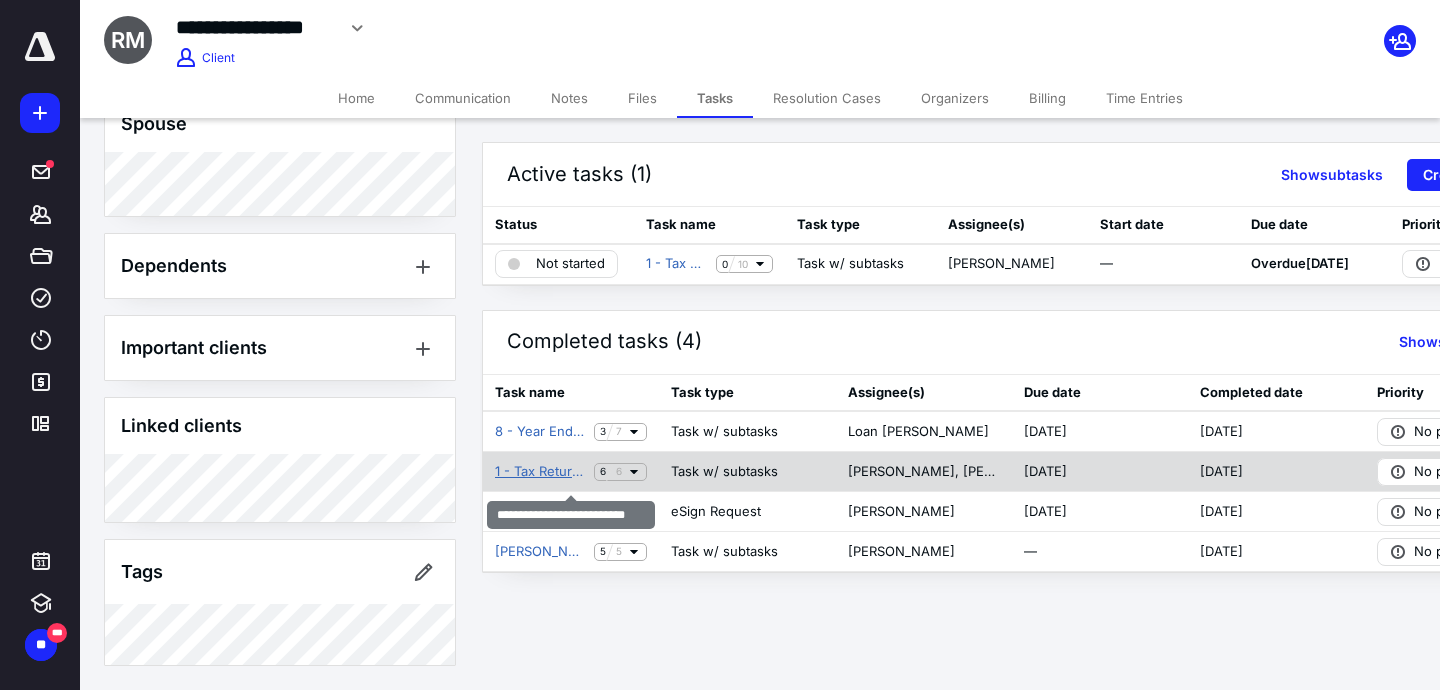 click on "1 - Tax Return Preparation" at bounding box center (540, 472) 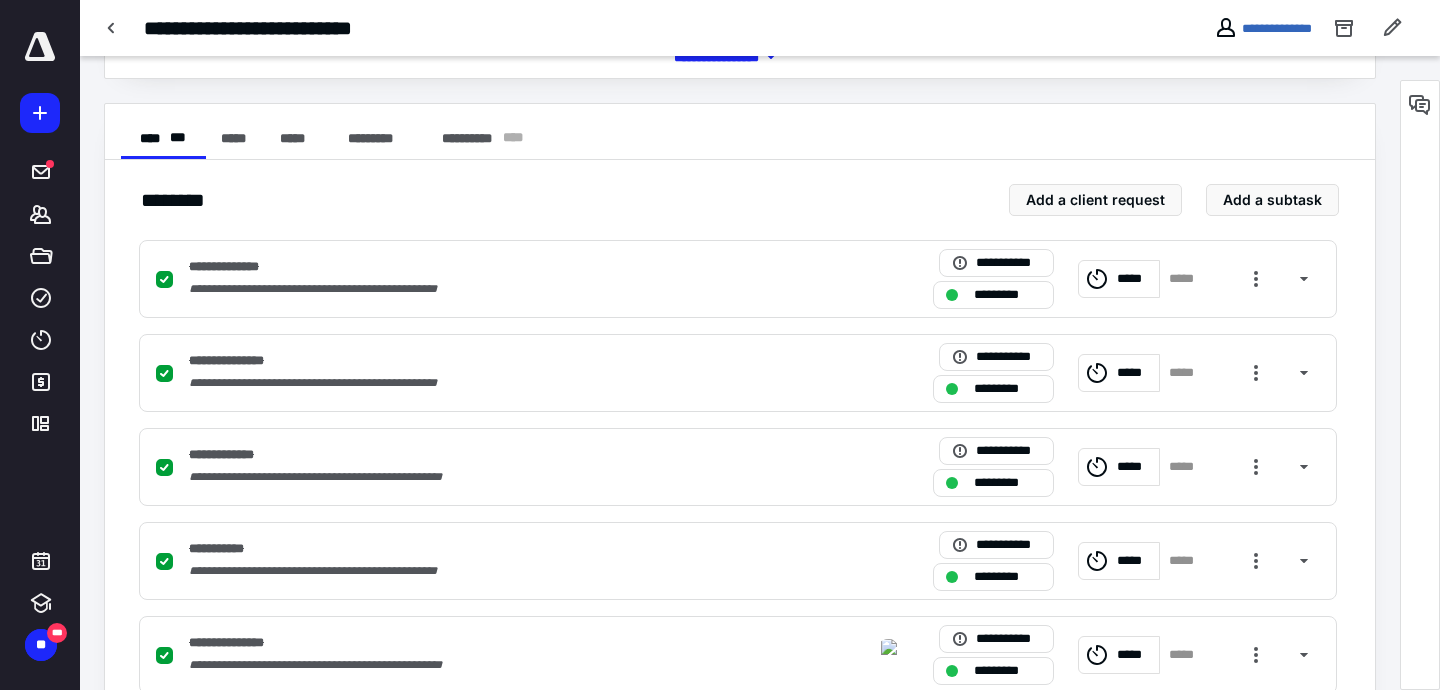 scroll, scrollTop: 0, scrollLeft: 0, axis: both 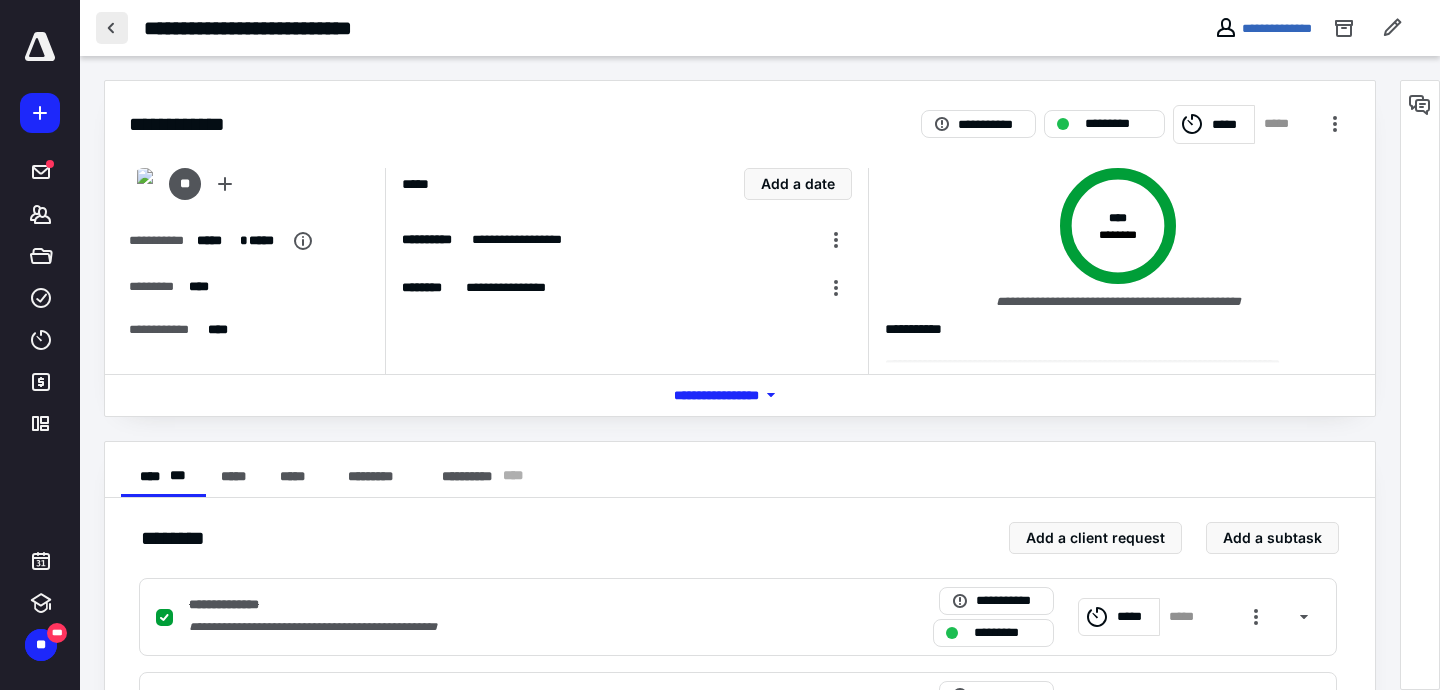 click at bounding box center (112, 28) 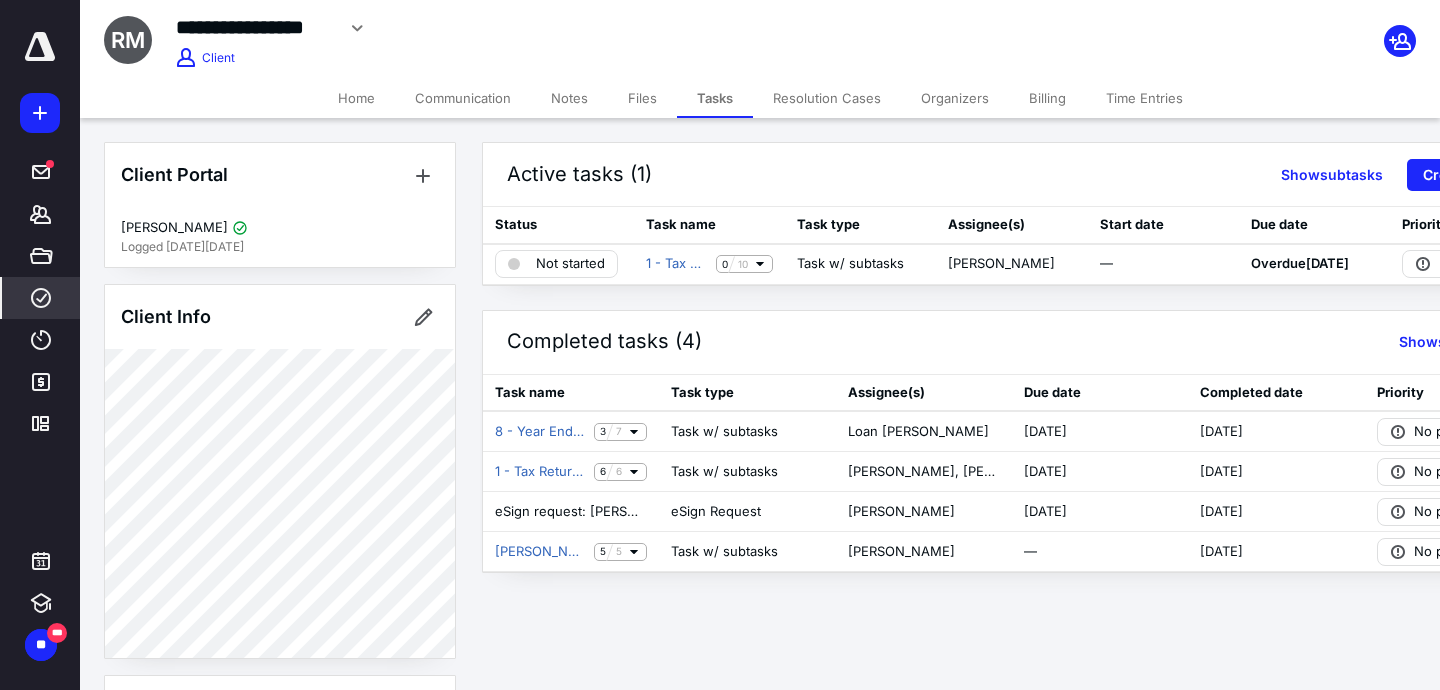 click 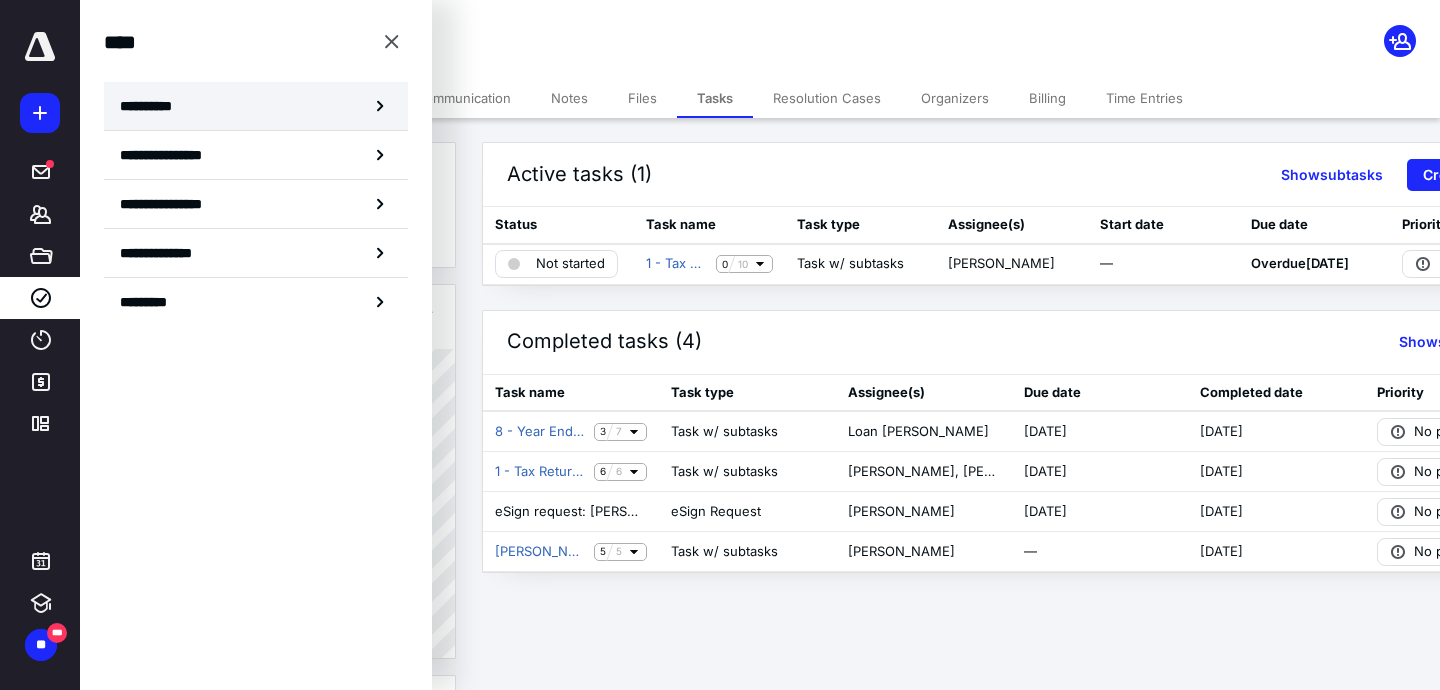 click on "**********" at bounding box center [153, 106] 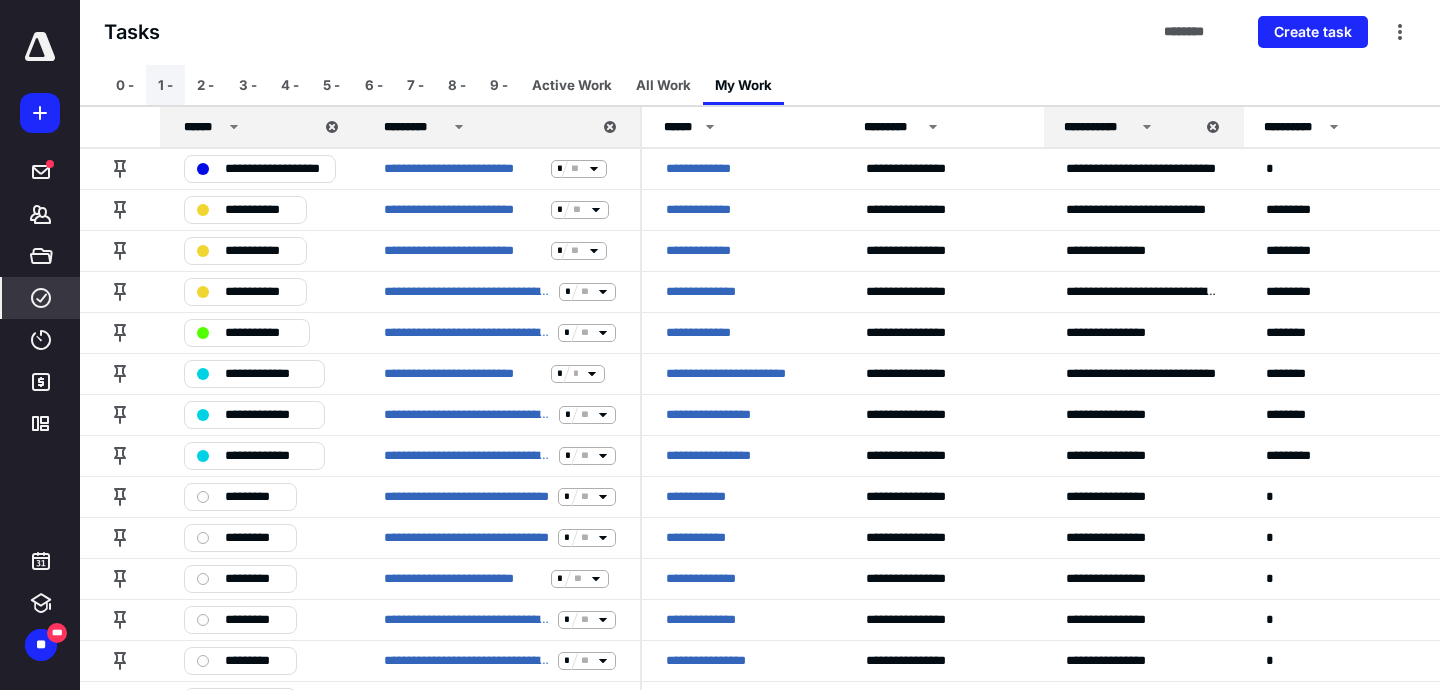 click on "1 -" at bounding box center [165, 85] 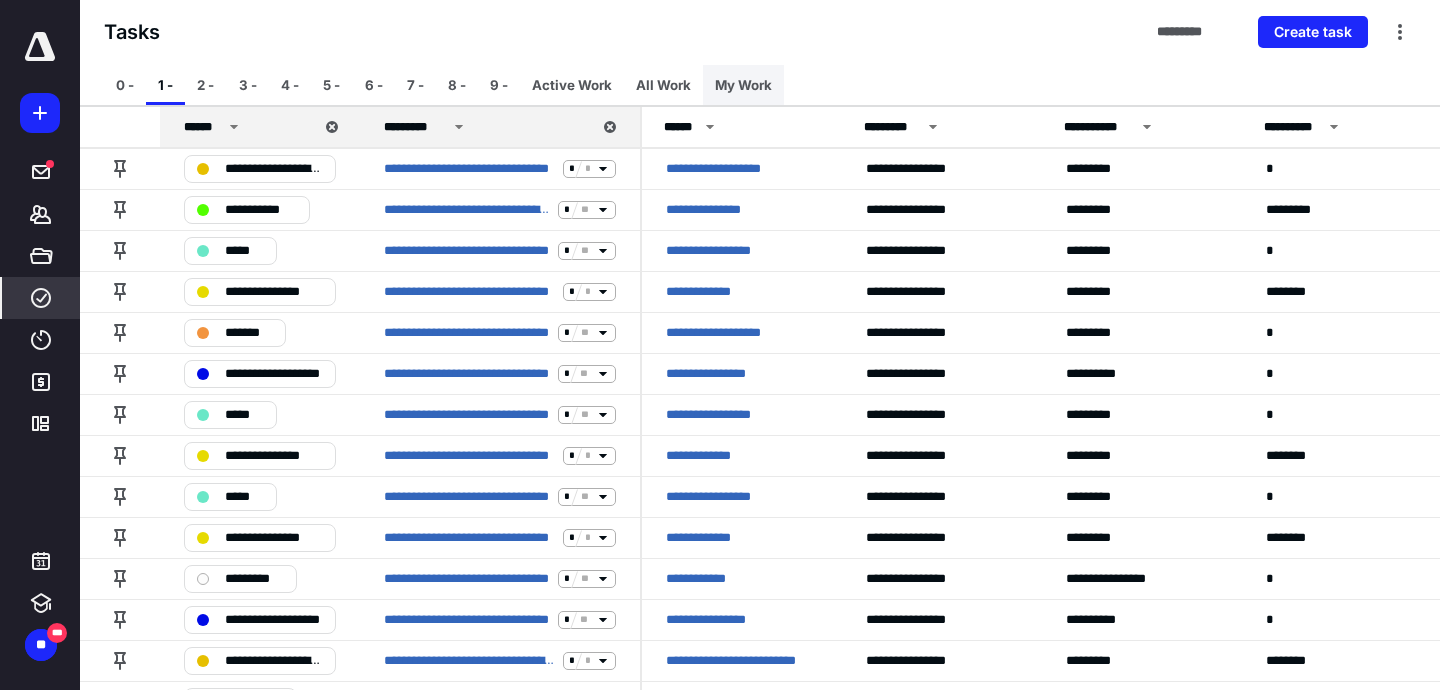 click on "My Work" at bounding box center (743, 85) 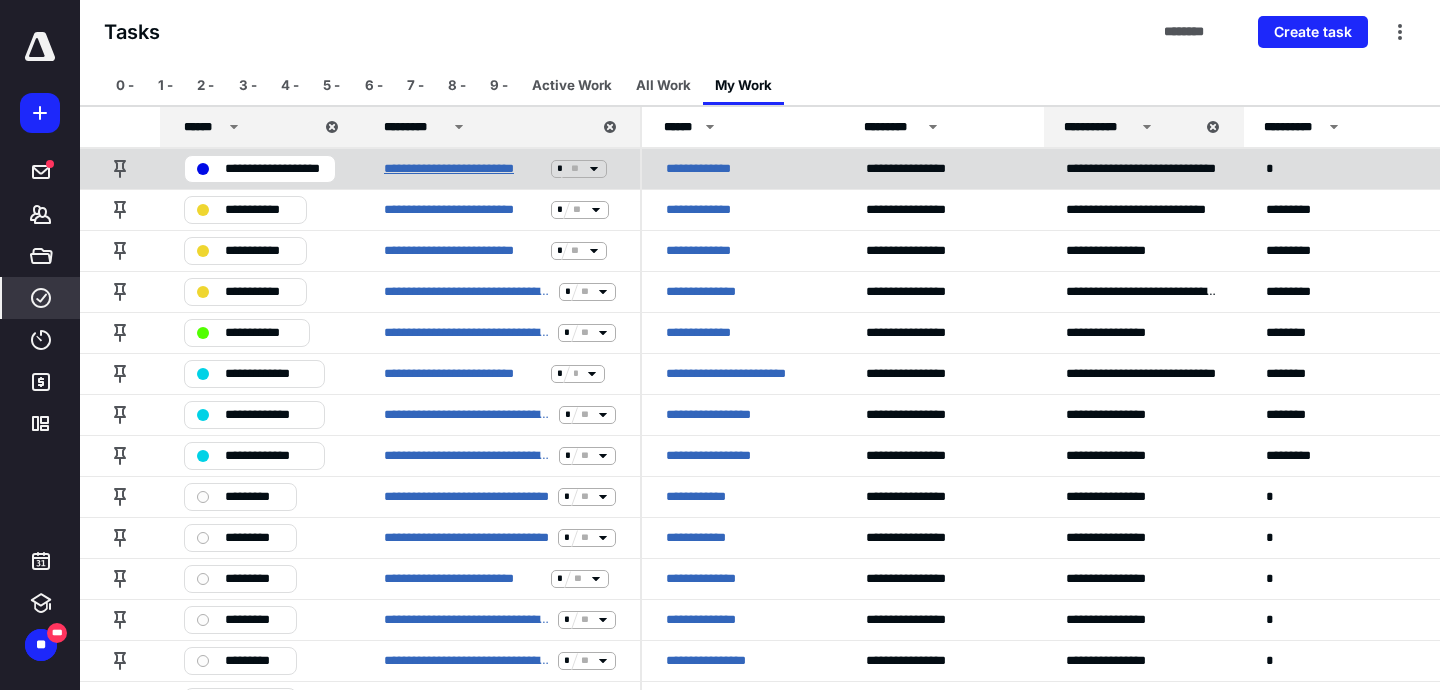 click on "**********" at bounding box center [463, 169] 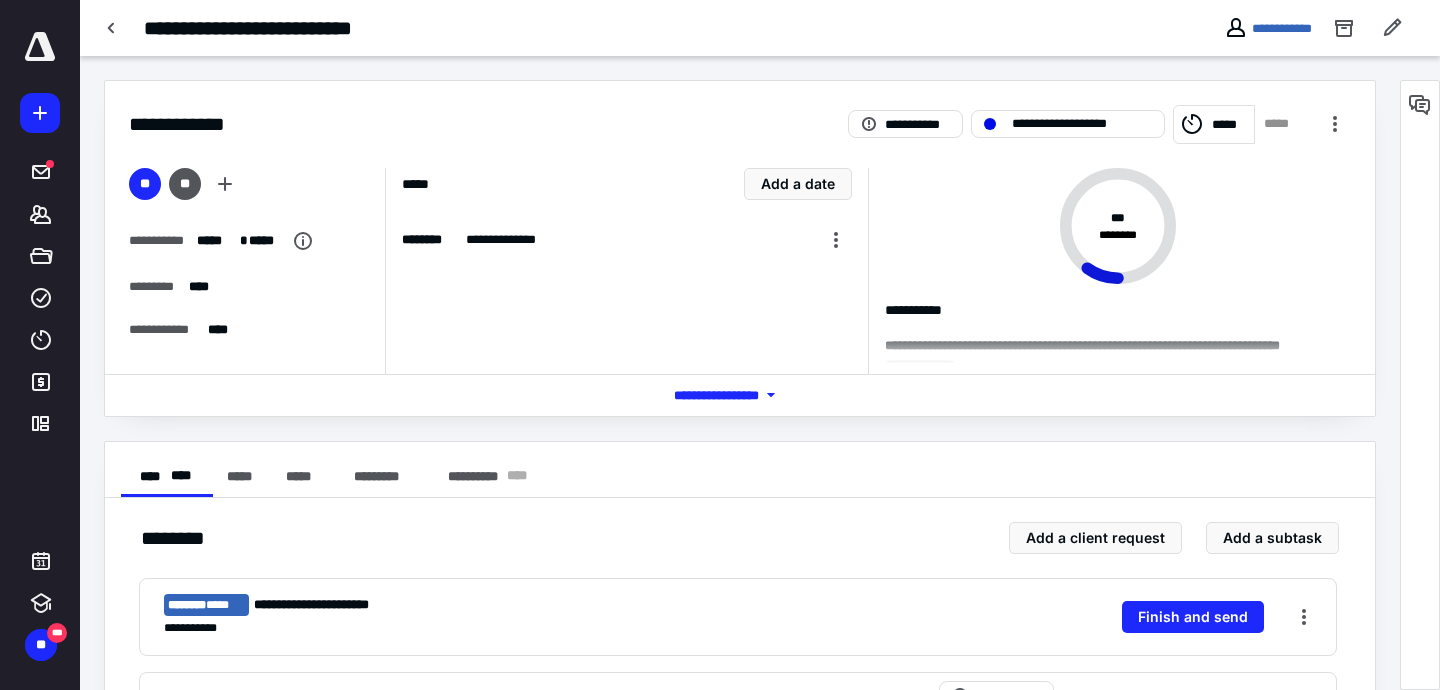 click on "**********" at bounding box center [760, 28] 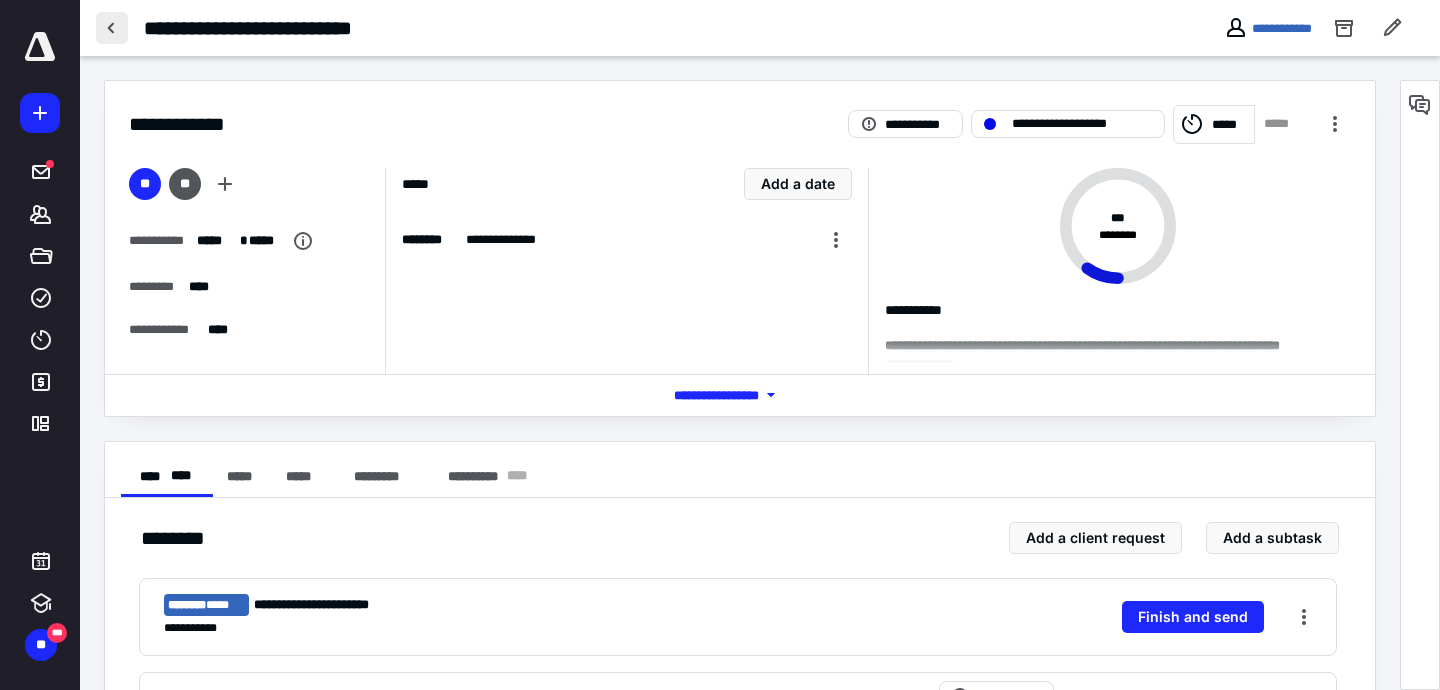 click at bounding box center (112, 28) 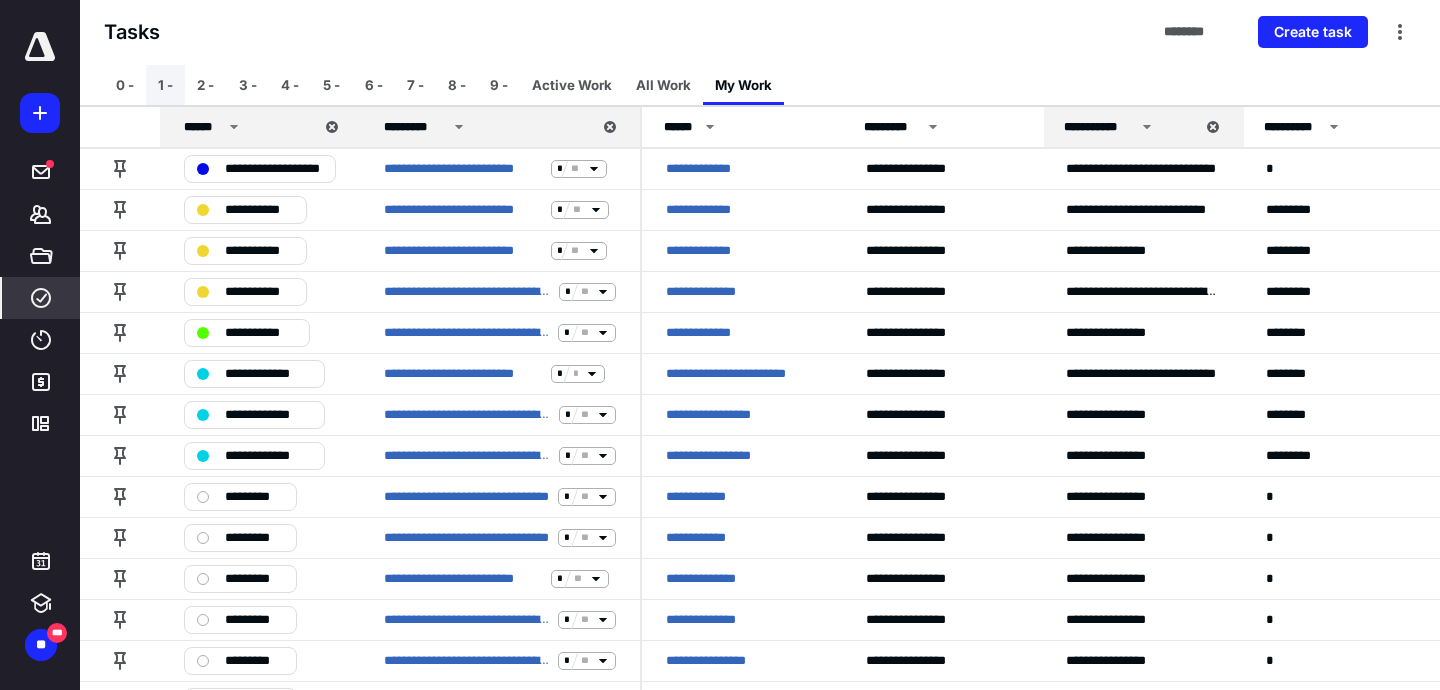 click on "1 -" at bounding box center (165, 85) 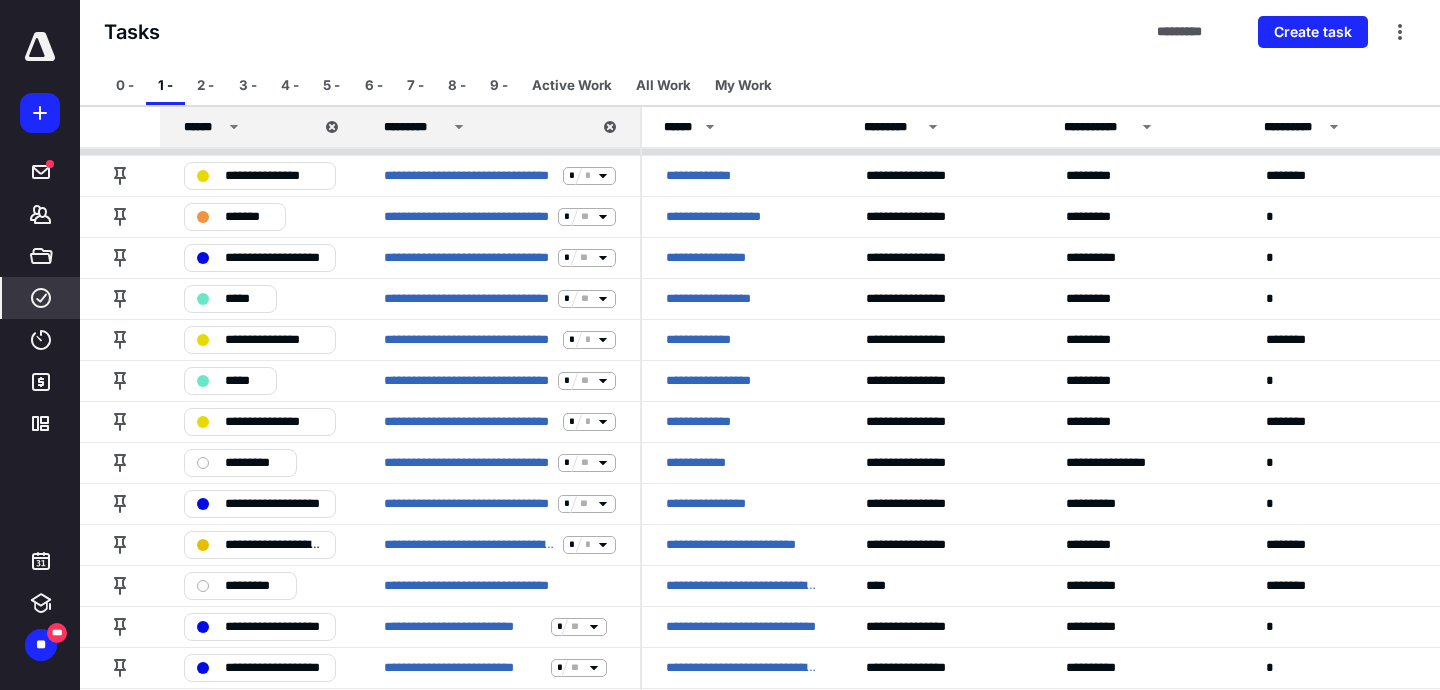 scroll, scrollTop: 117, scrollLeft: 0, axis: vertical 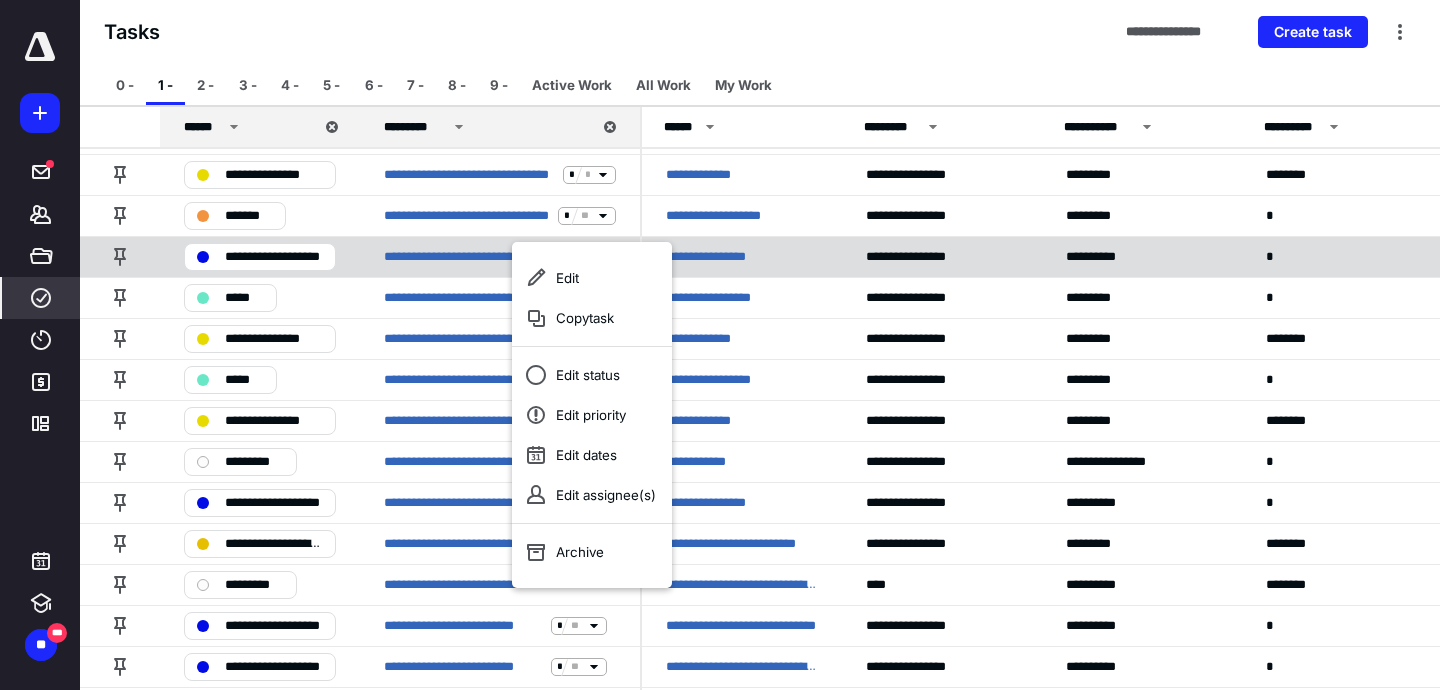 click on "**********" at bounding box center (717, 257) 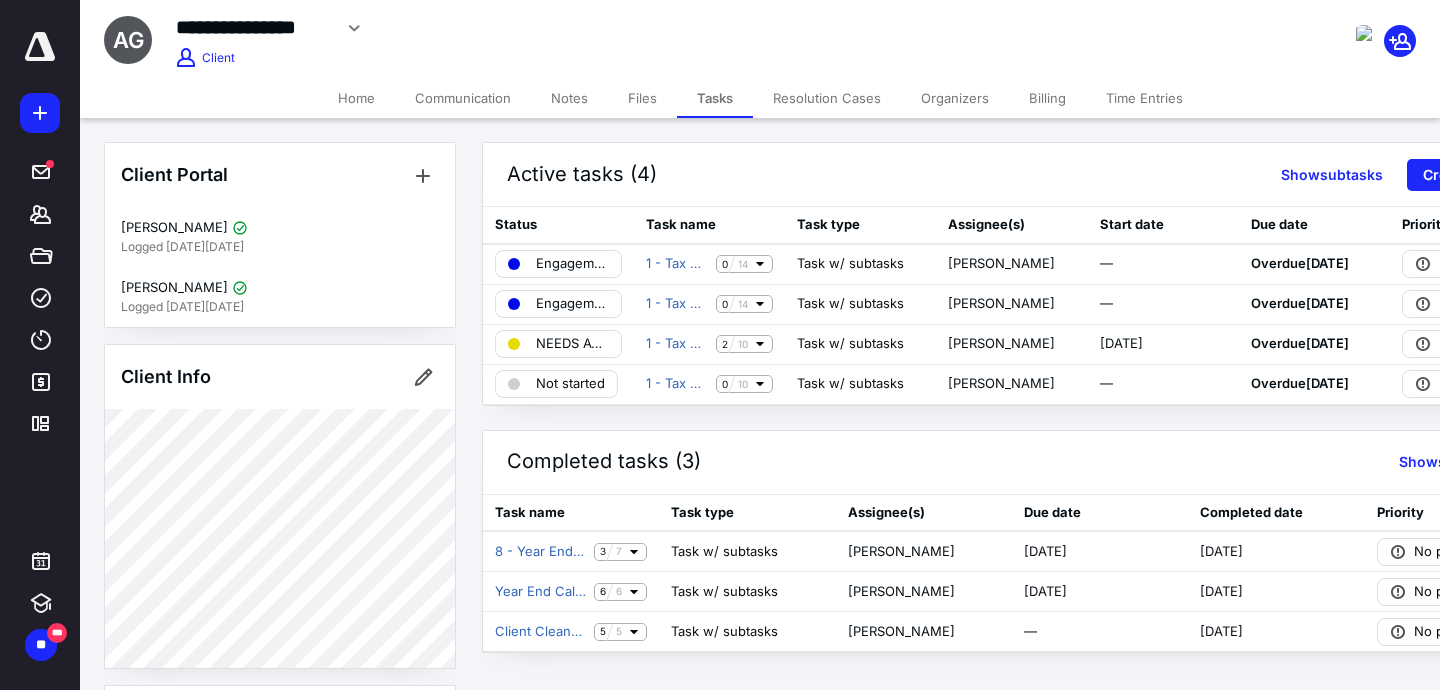 click on "Files" at bounding box center (642, 98) 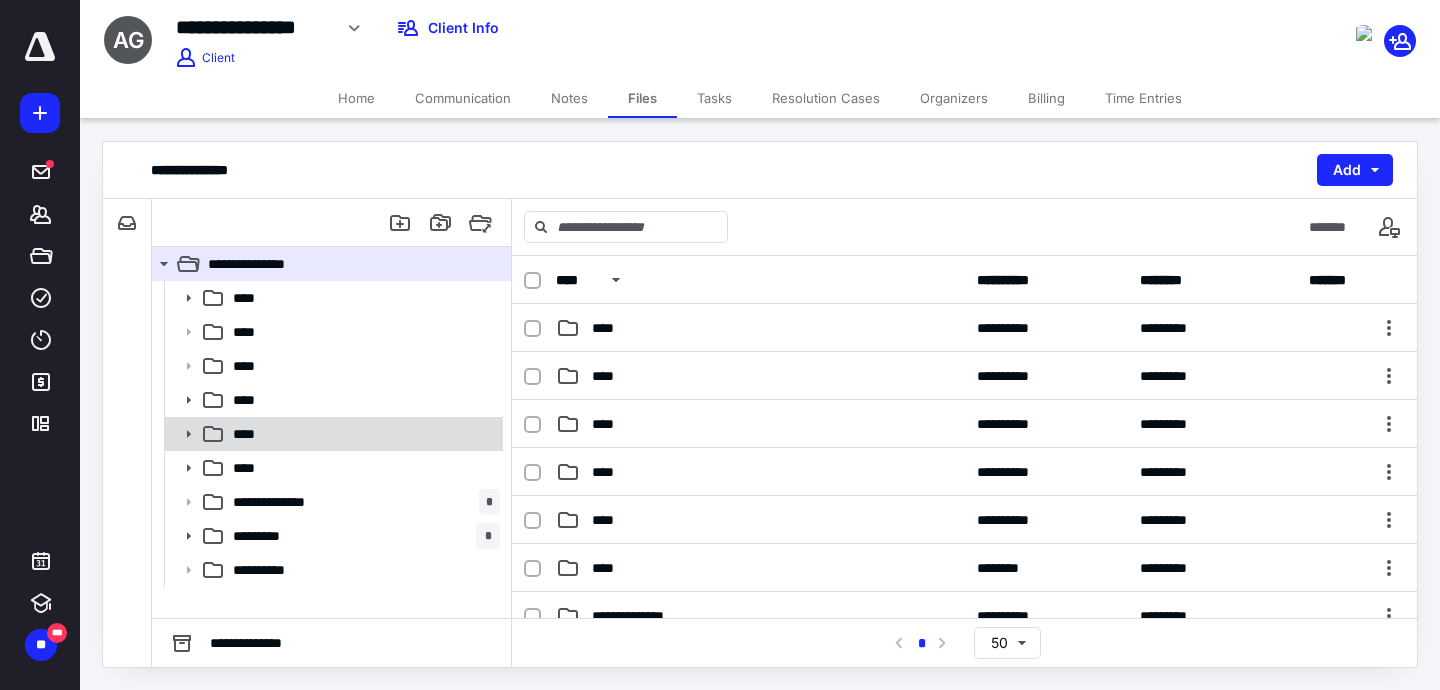 click on "****" at bounding box center (362, 434) 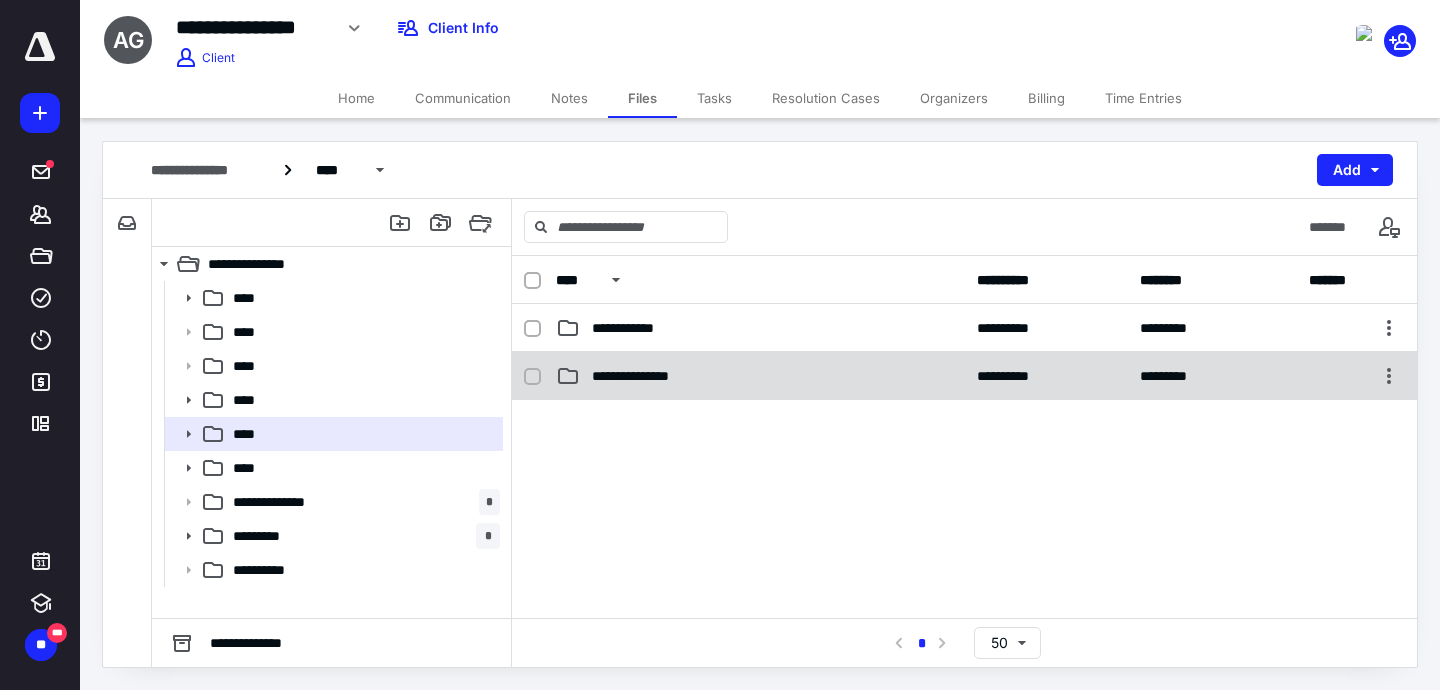 click on "**********" at bounding box center (964, 376) 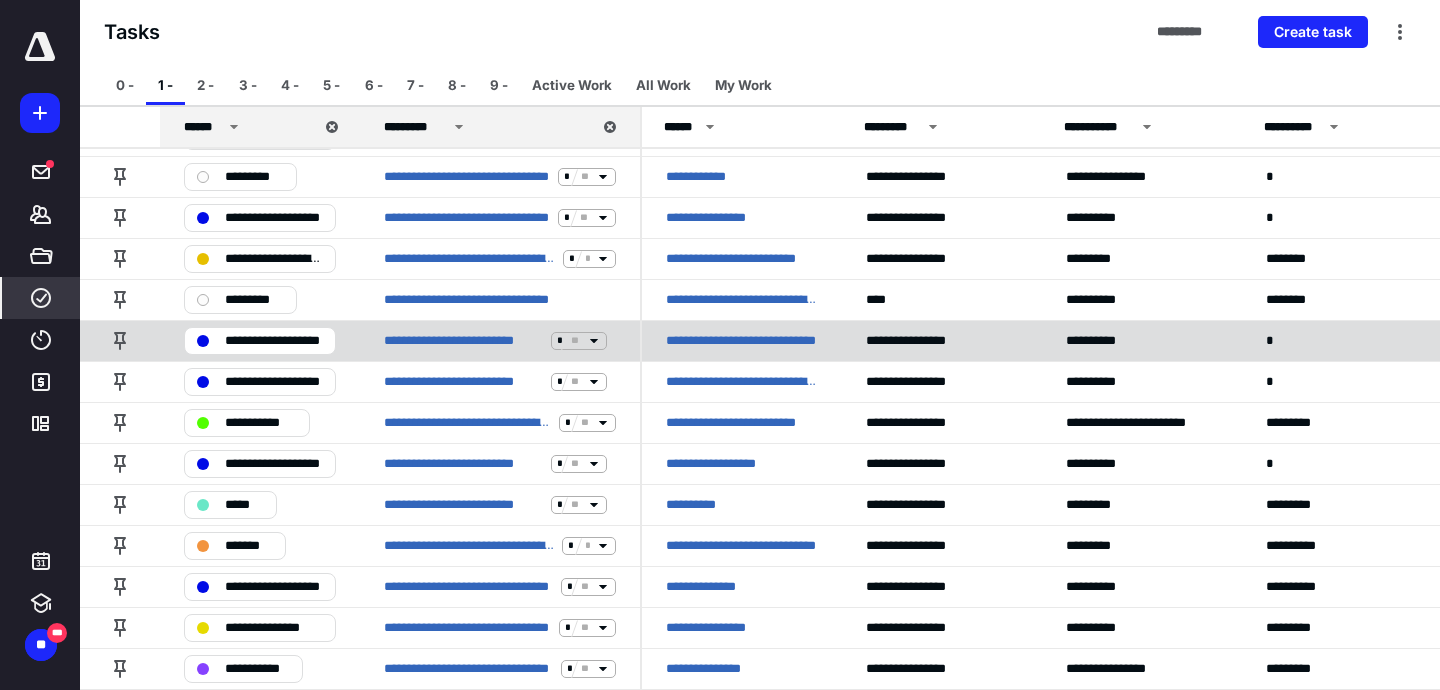scroll, scrollTop: 407, scrollLeft: 0, axis: vertical 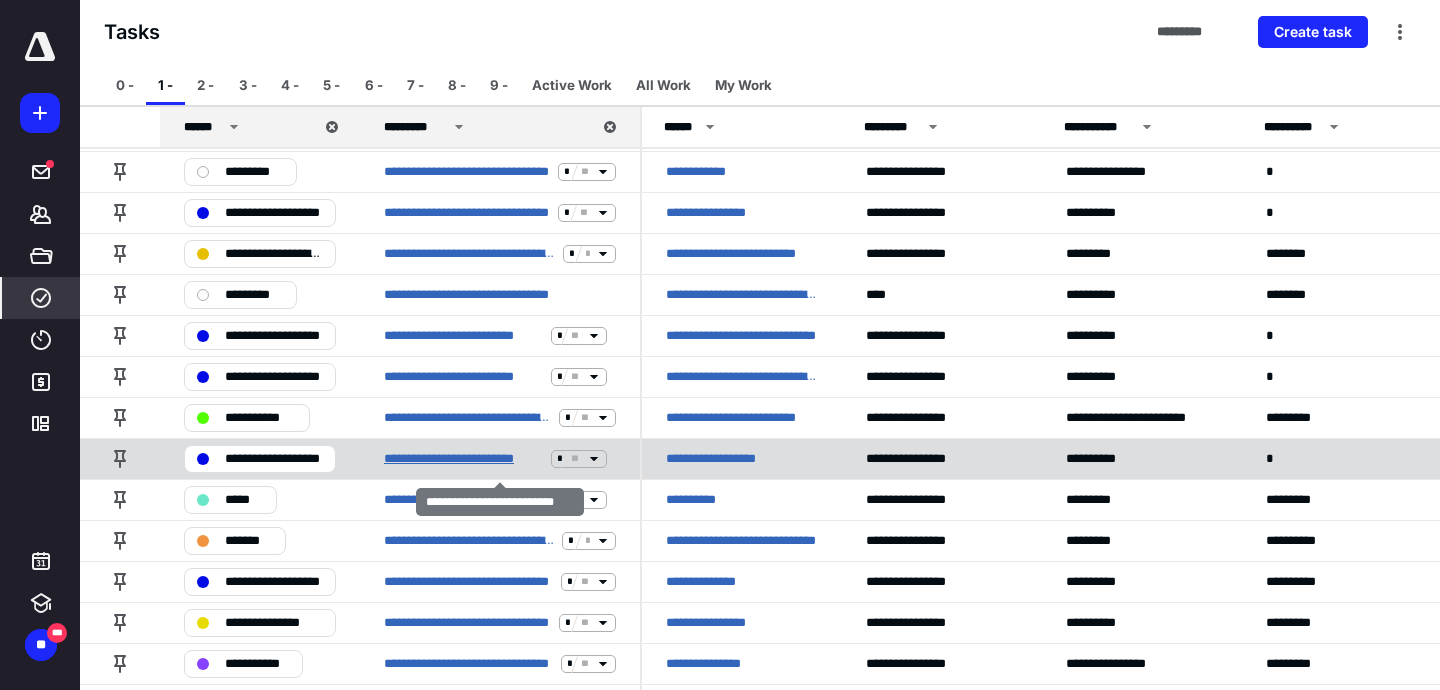 click on "**********" at bounding box center [463, 459] 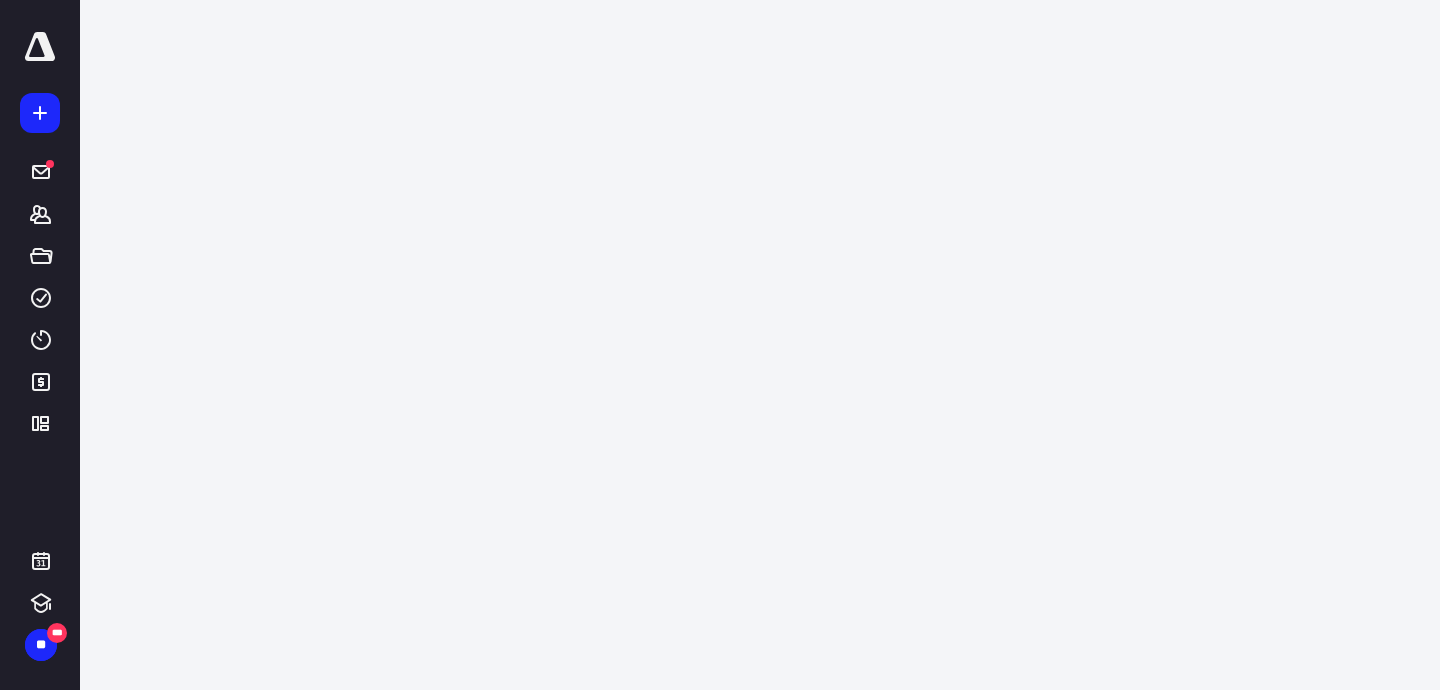 scroll, scrollTop: 0, scrollLeft: 0, axis: both 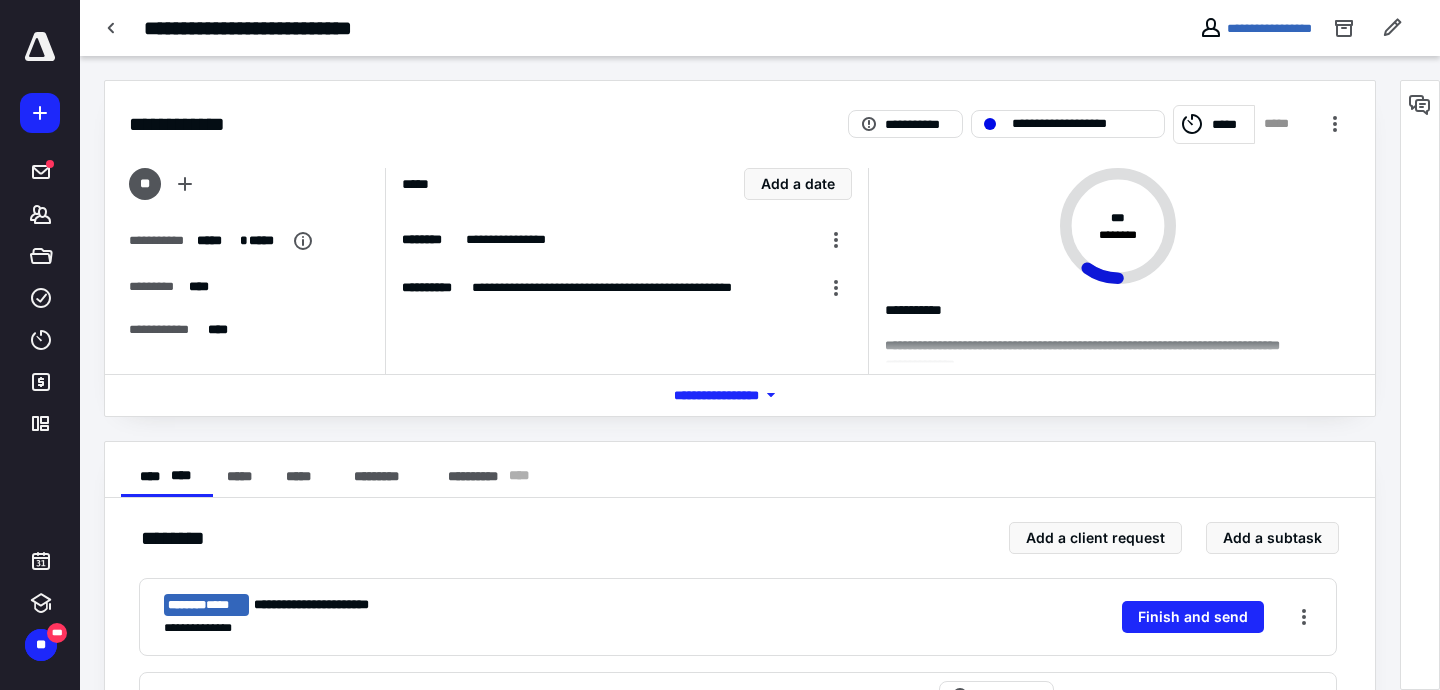 click on "**********" at bounding box center [555, 28] 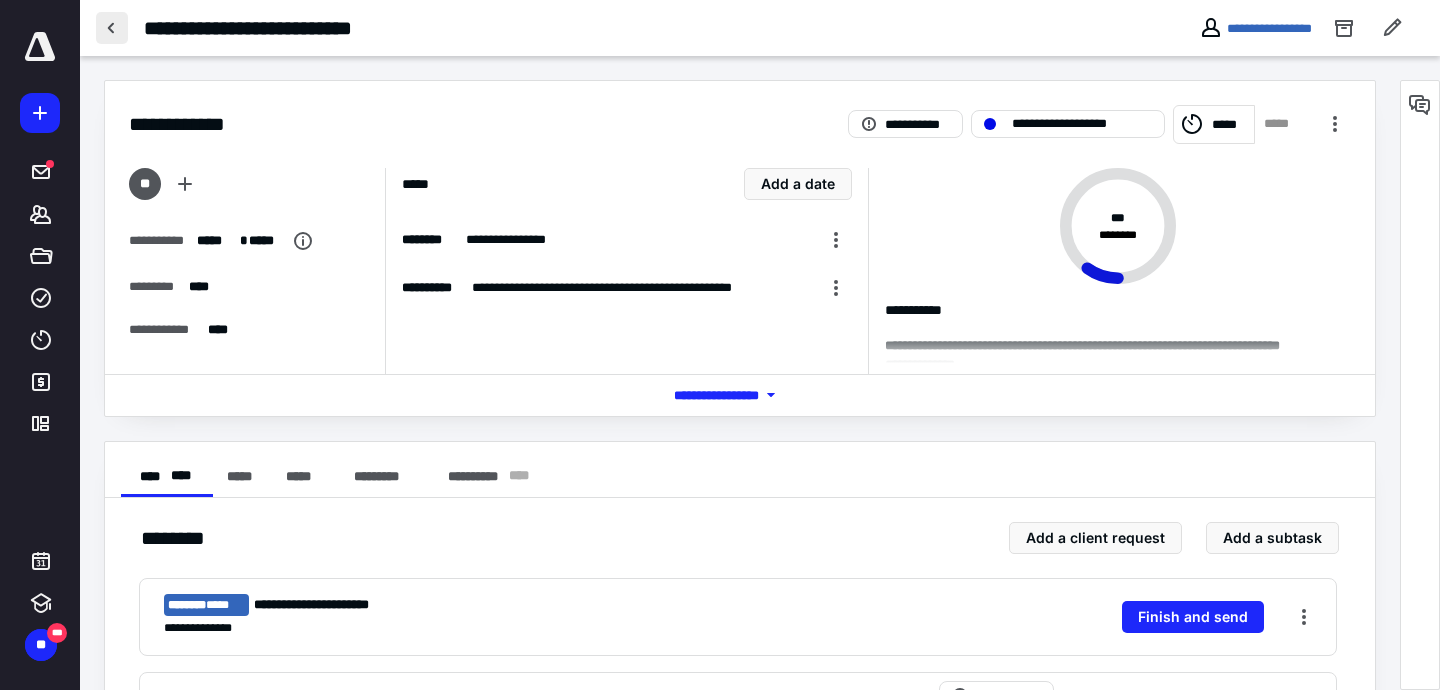 click at bounding box center [112, 28] 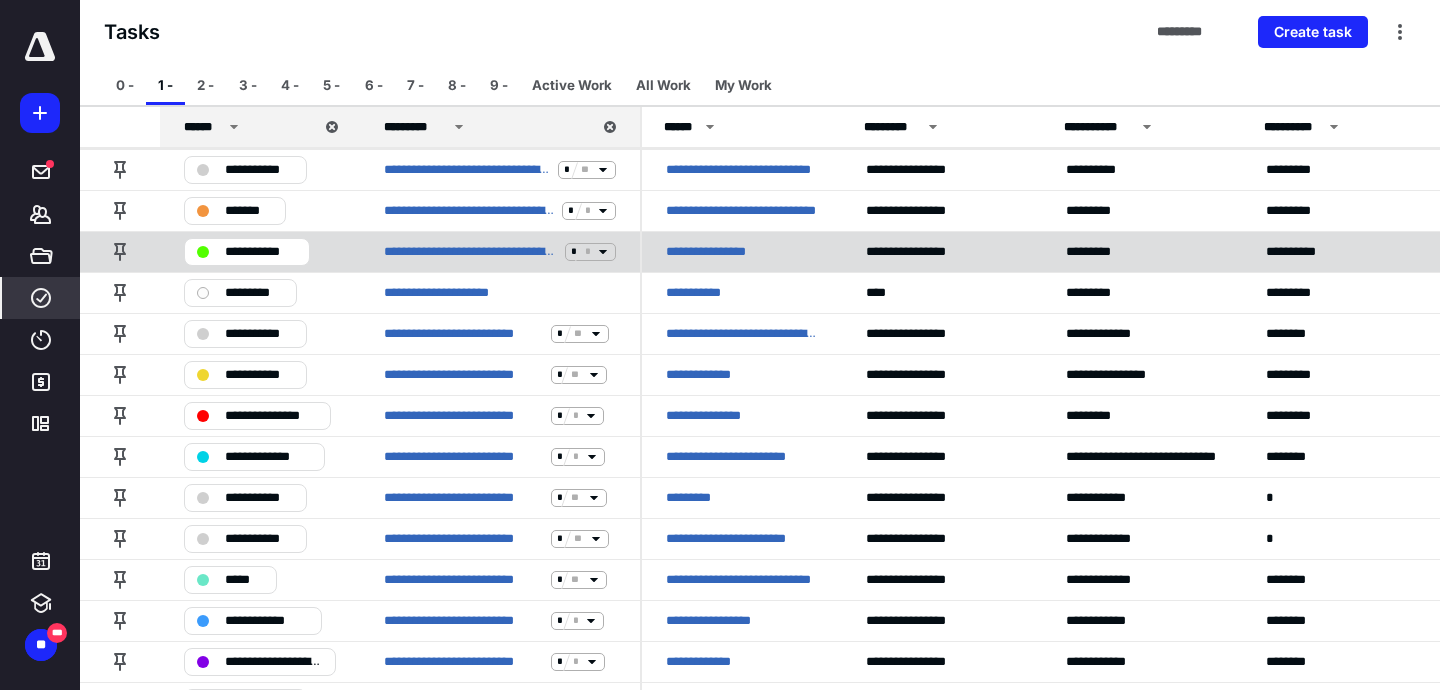 scroll, scrollTop: 1069, scrollLeft: 0, axis: vertical 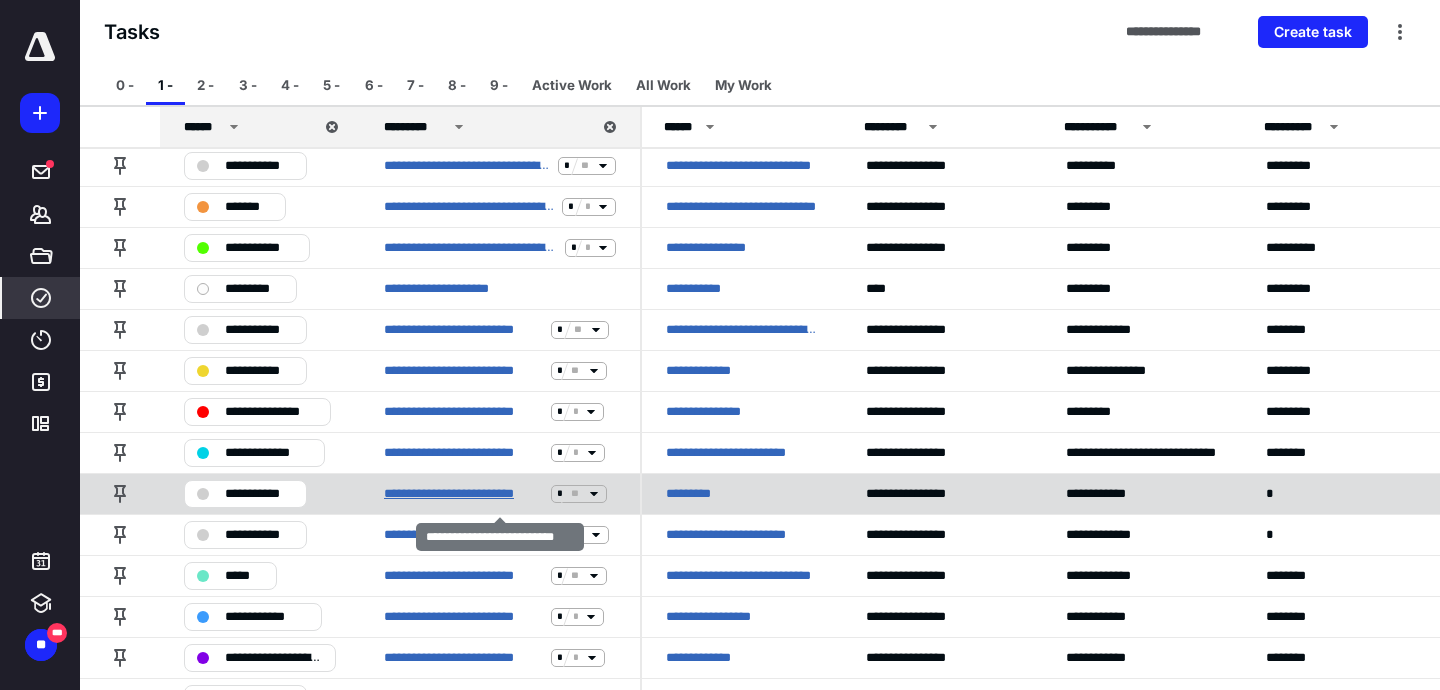 click on "**********" at bounding box center [463, 494] 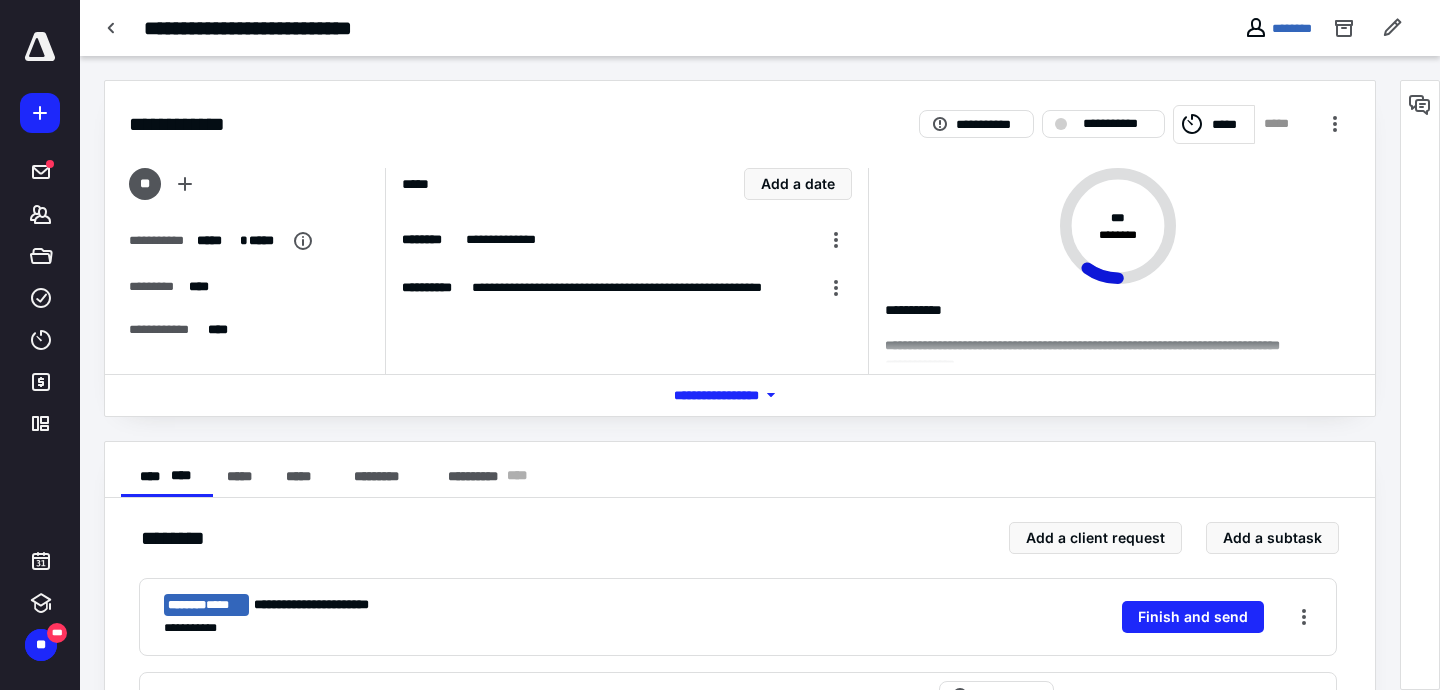 click on "**********" at bounding box center [760, 28] 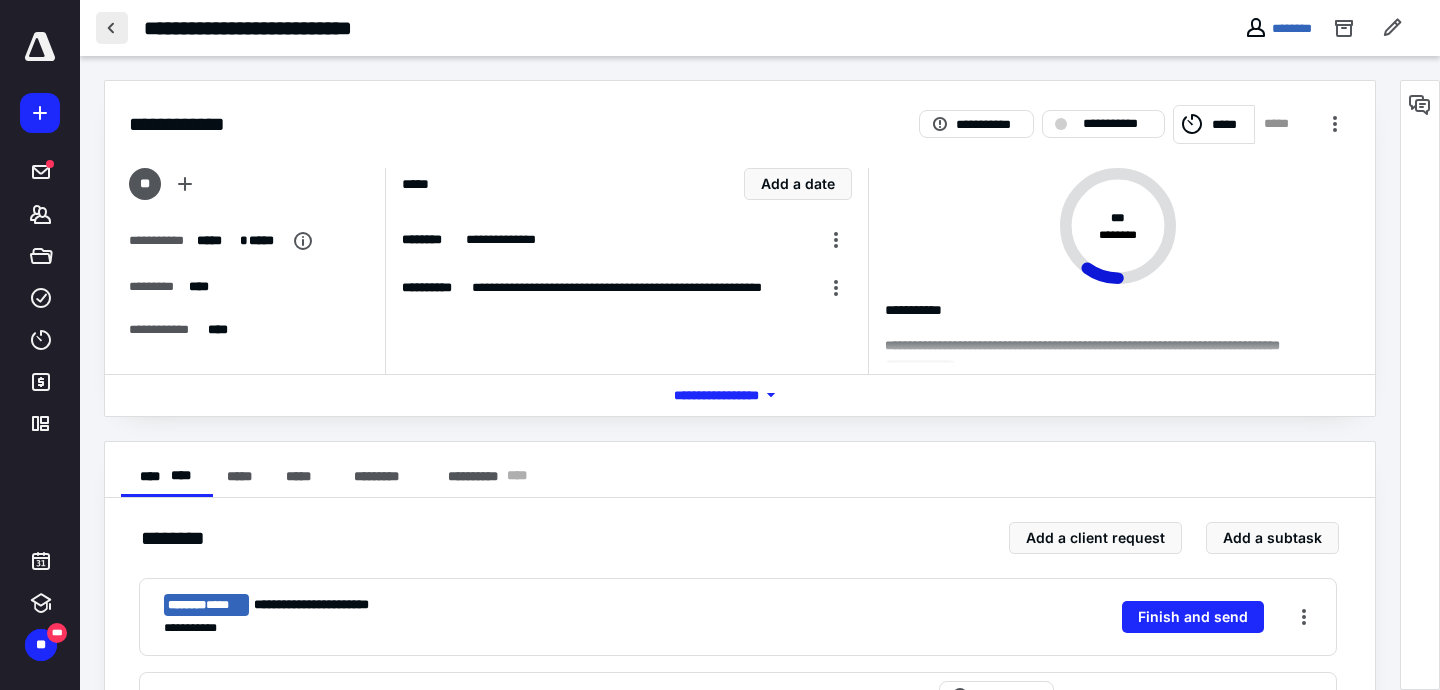 click at bounding box center (112, 28) 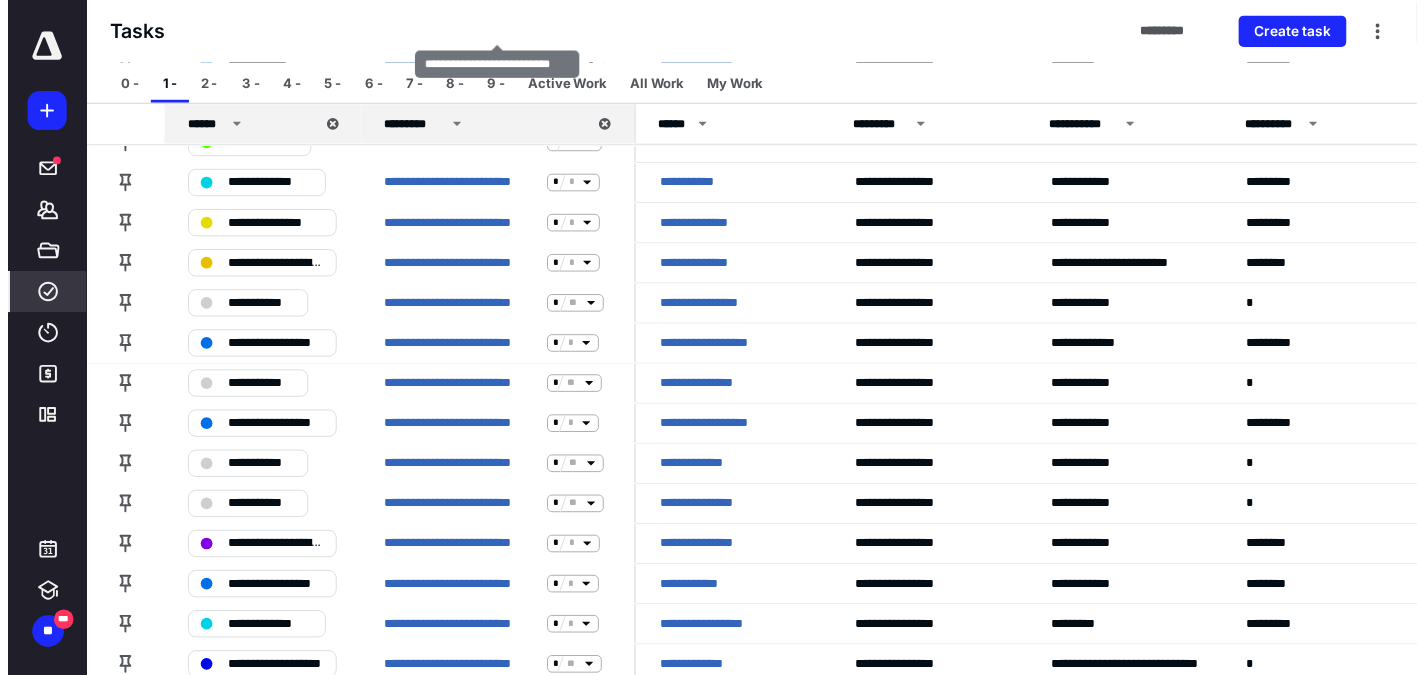 scroll, scrollTop: 2326, scrollLeft: 0, axis: vertical 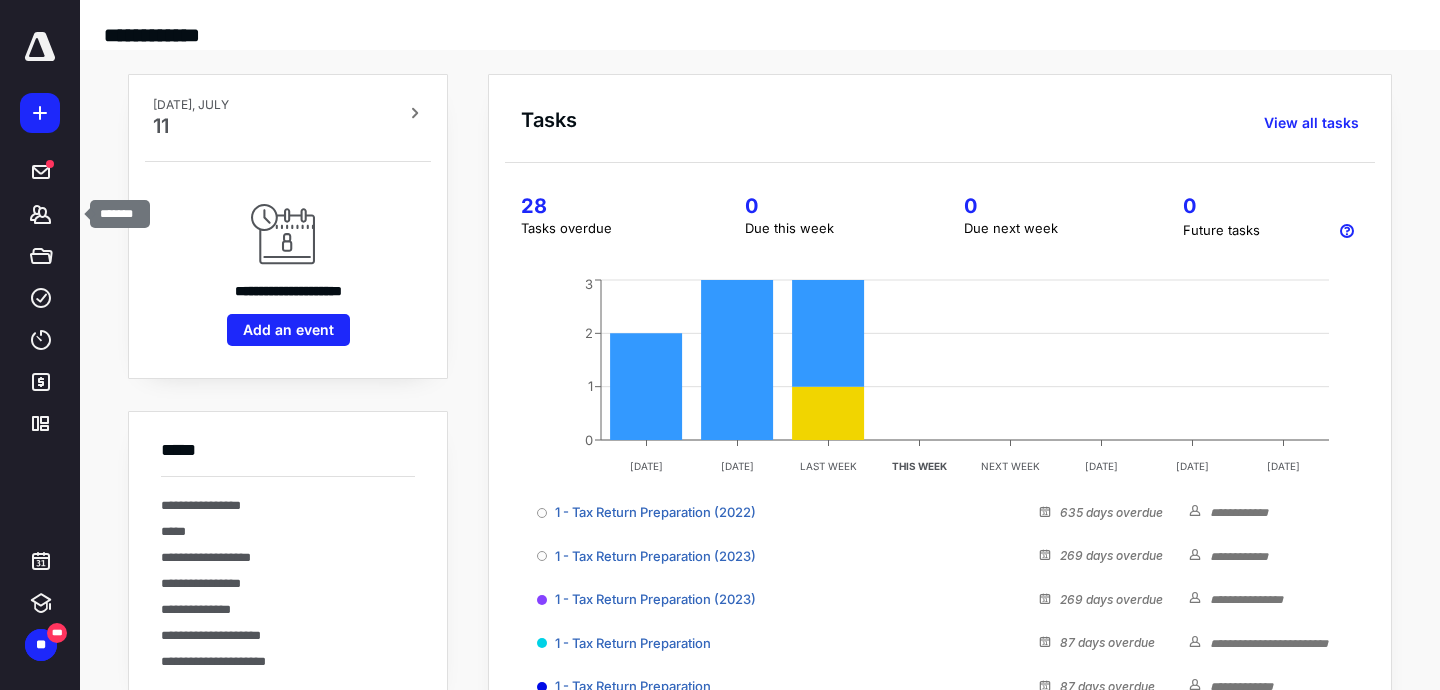 click 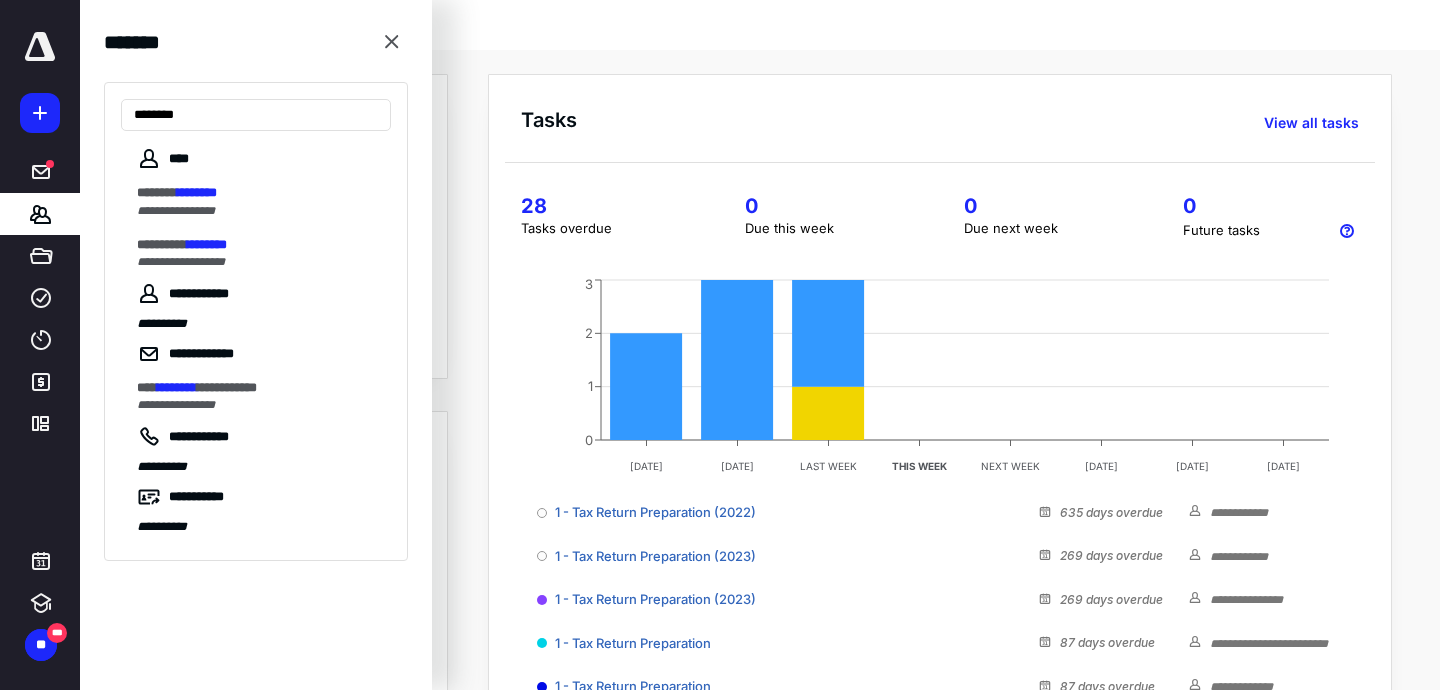 type on "********" 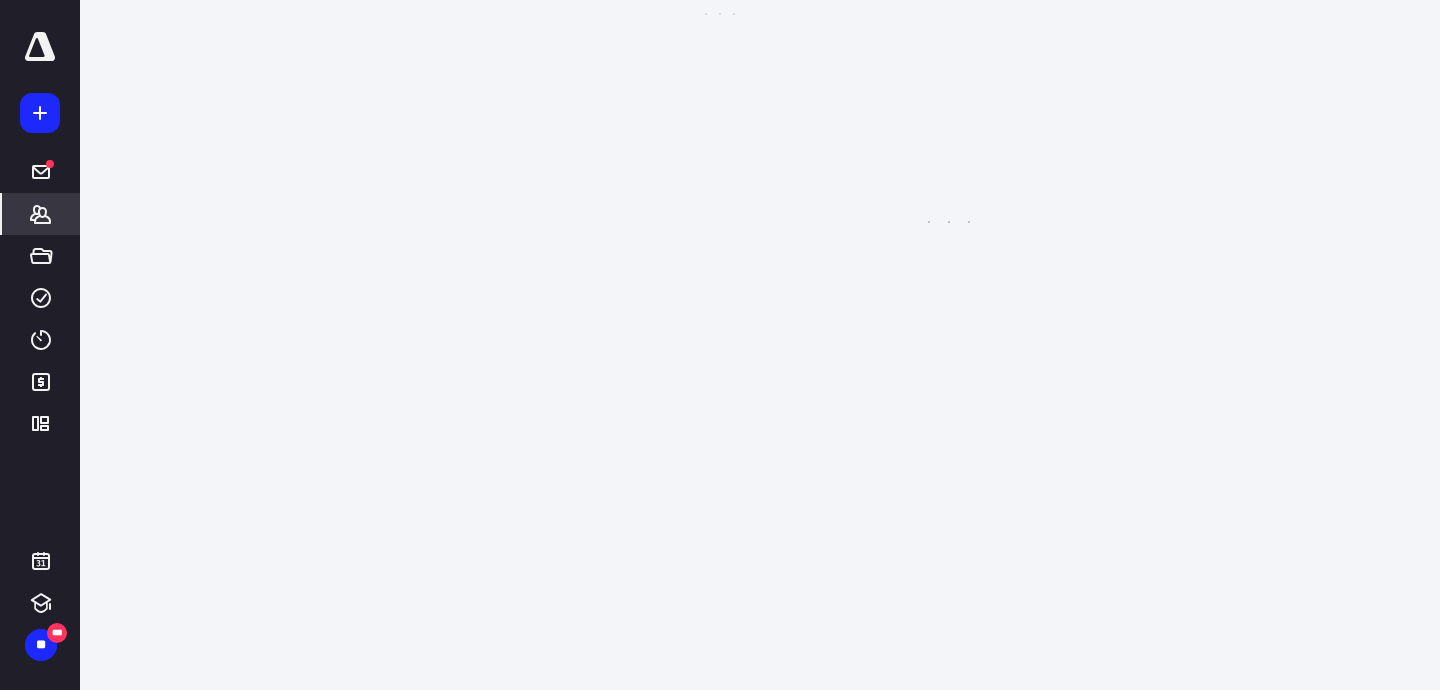click on "**********" at bounding box center [720, 133] 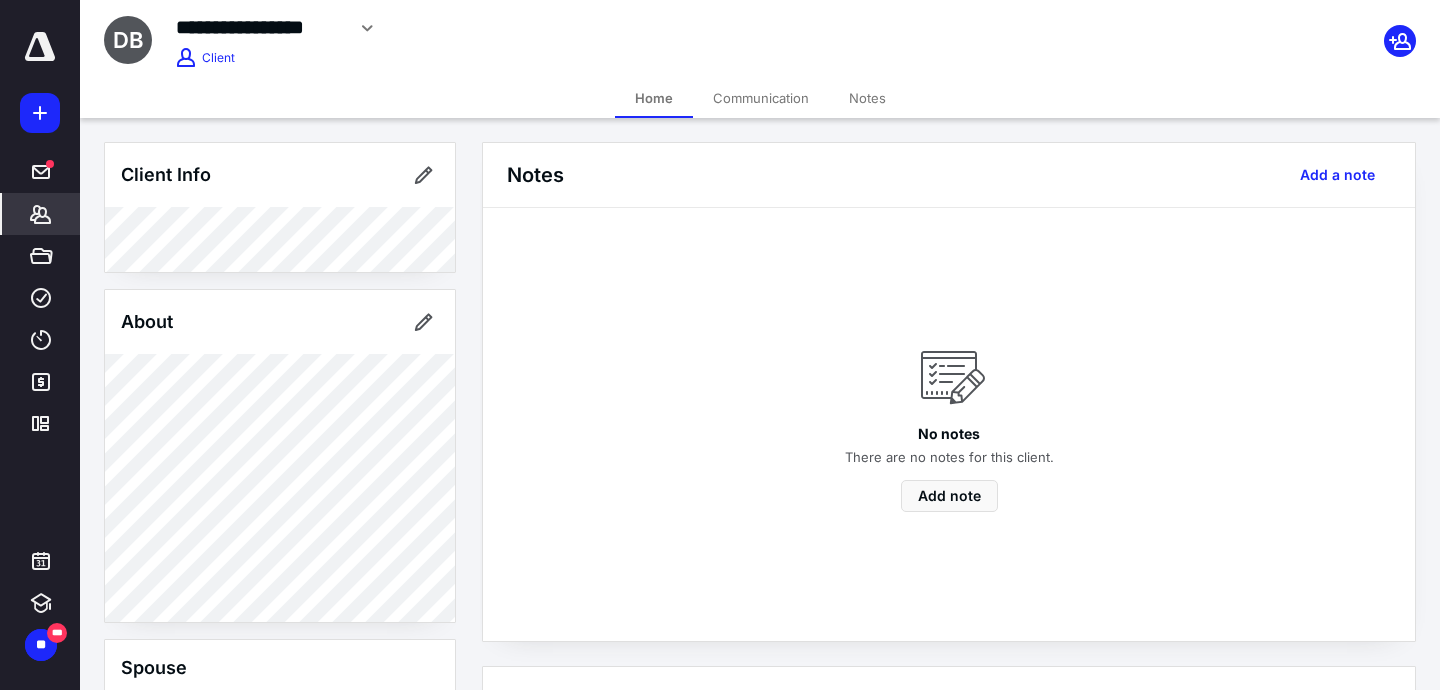 scroll, scrollTop: 341, scrollLeft: 0, axis: vertical 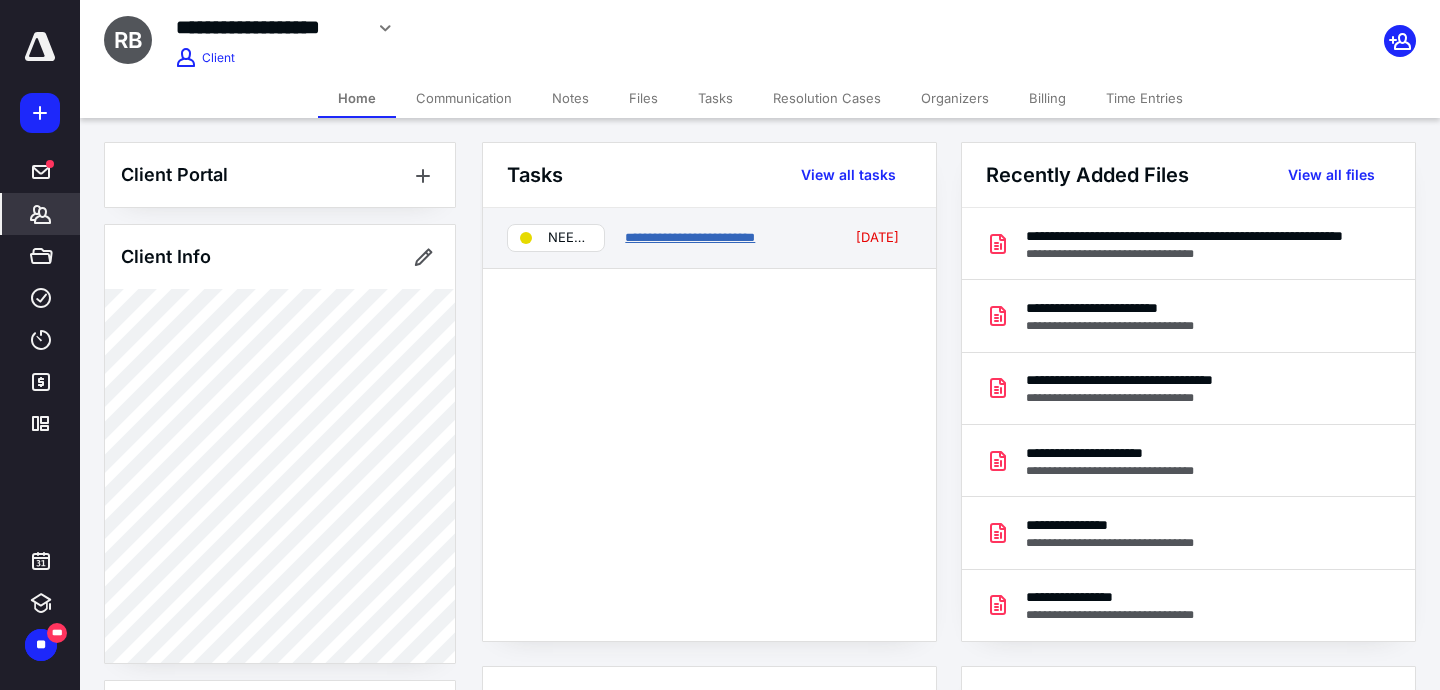 click on "**********" at bounding box center (690, 237) 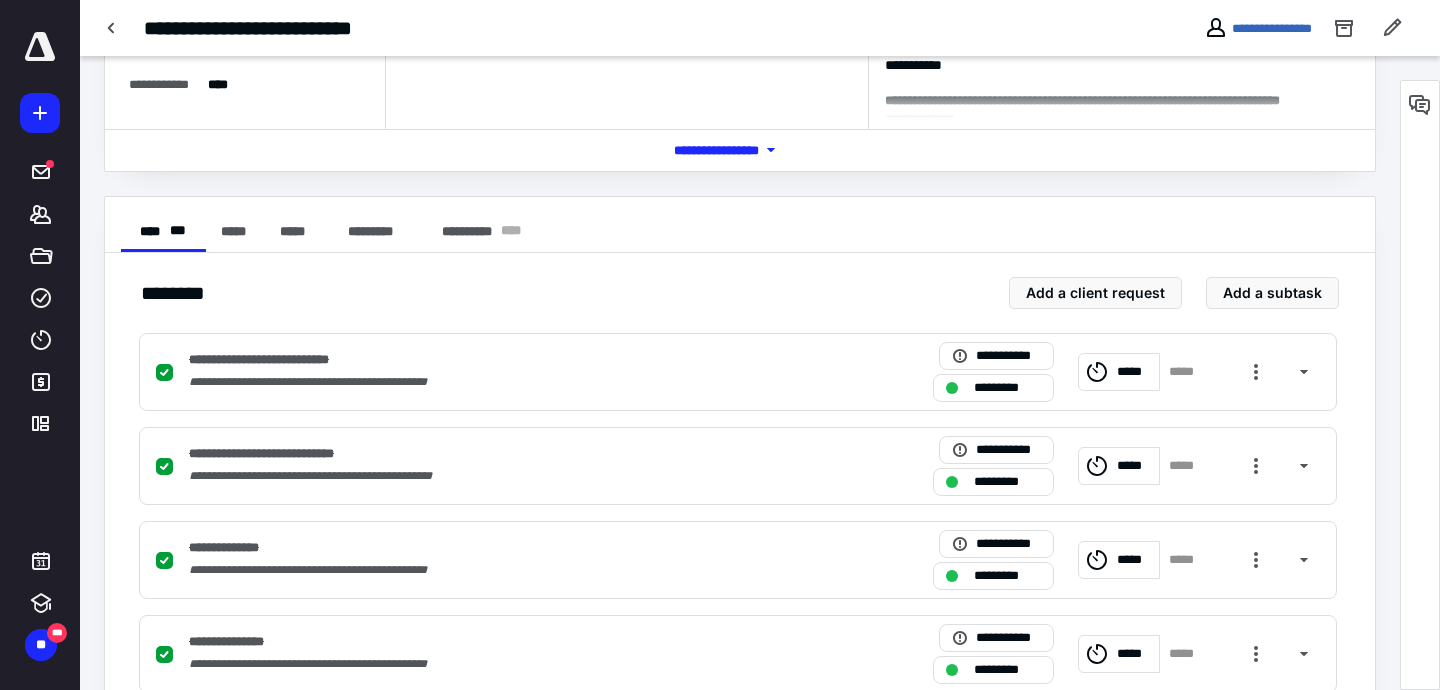 scroll, scrollTop: 0, scrollLeft: 0, axis: both 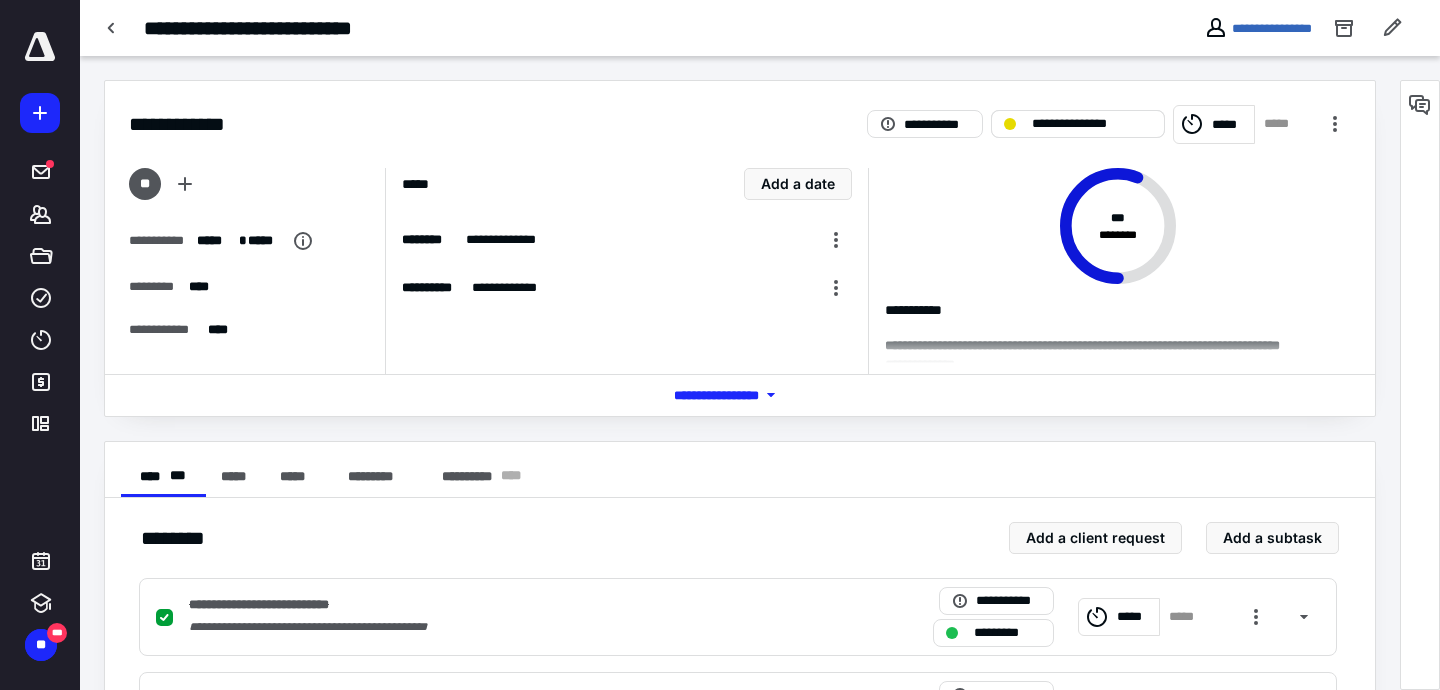 click on "**********" at bounding box center (1092, 124) 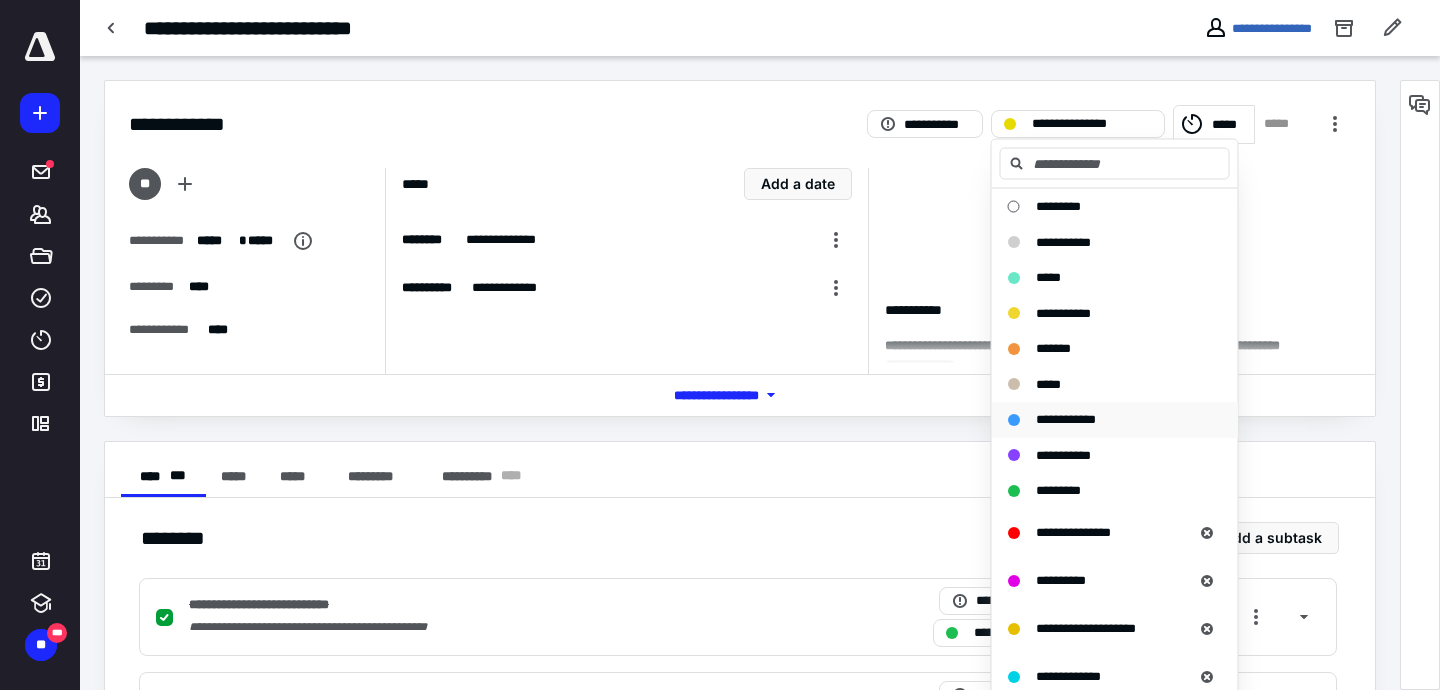 click on "**********" at bounding box center [1066, 419] 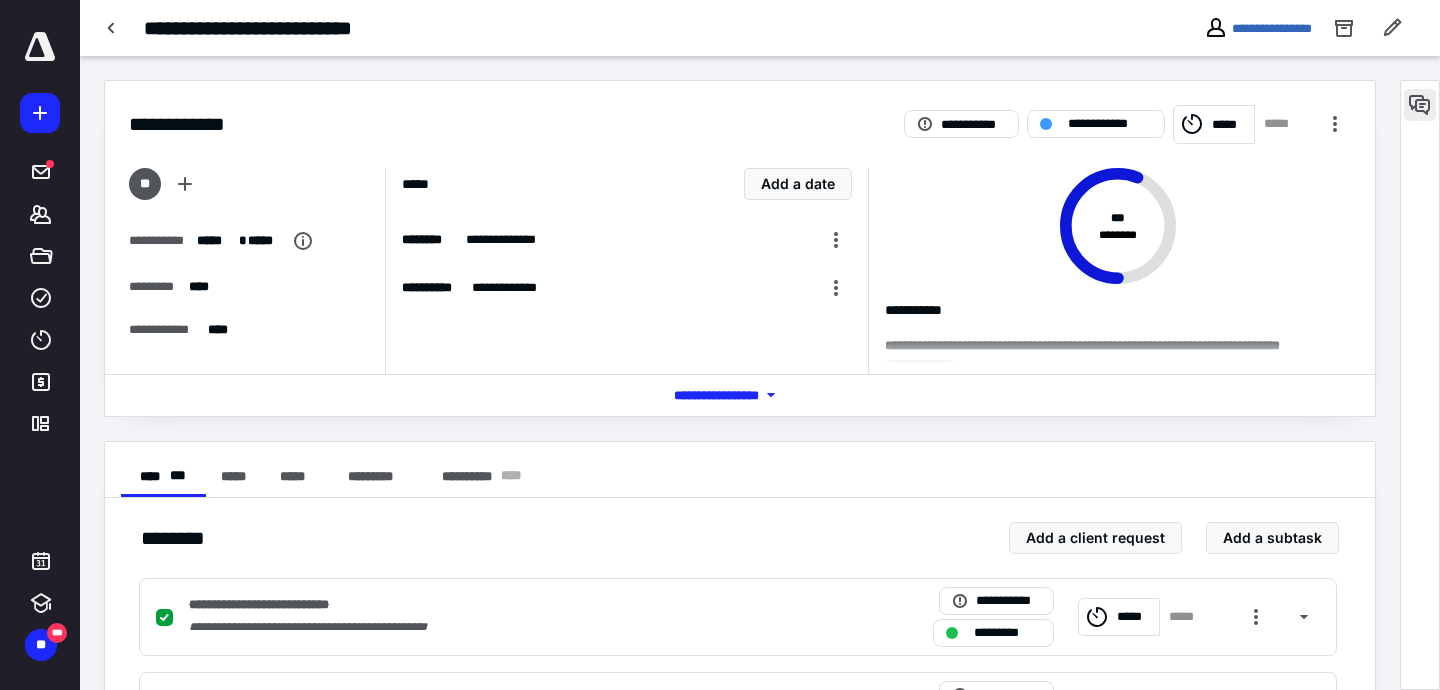 click at bounding box center [1420, 105] 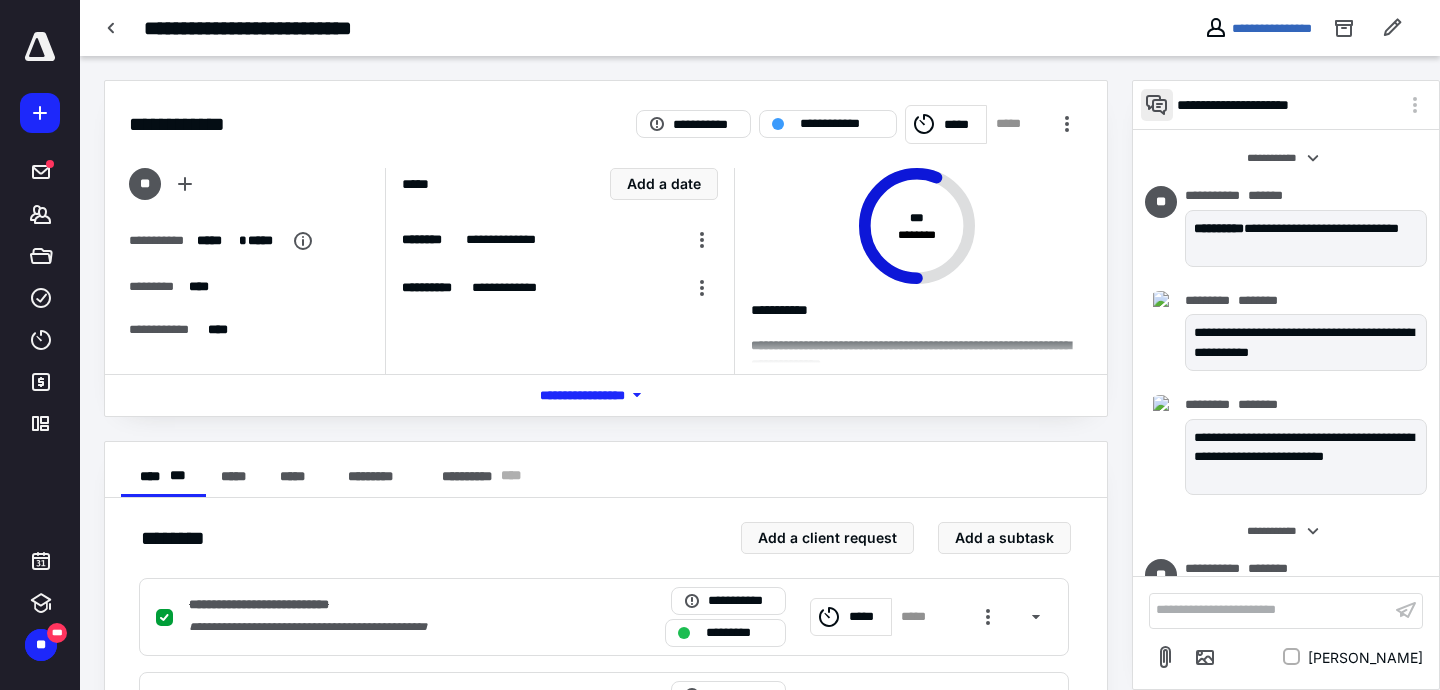 scroll, scrollTop: 64, scrollLeft: 0, axis: vertical 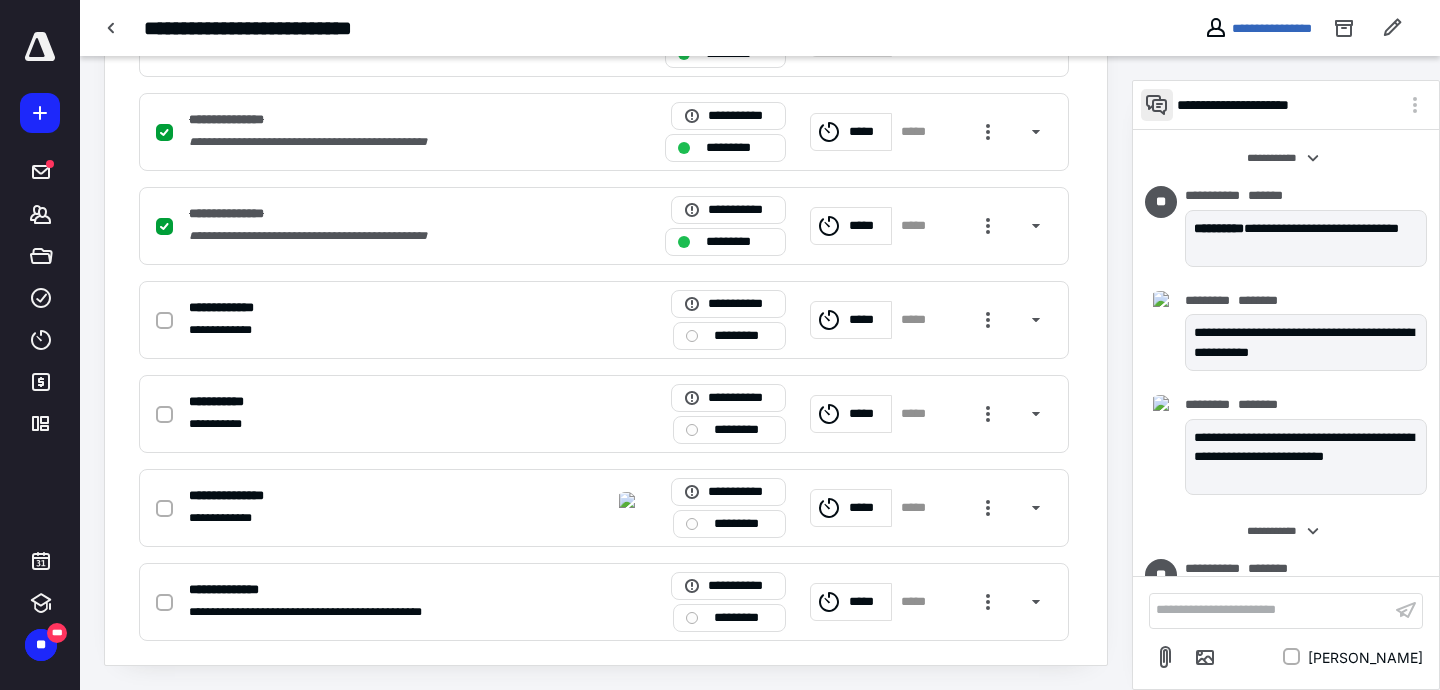 click at bounding box center [1157, 105] 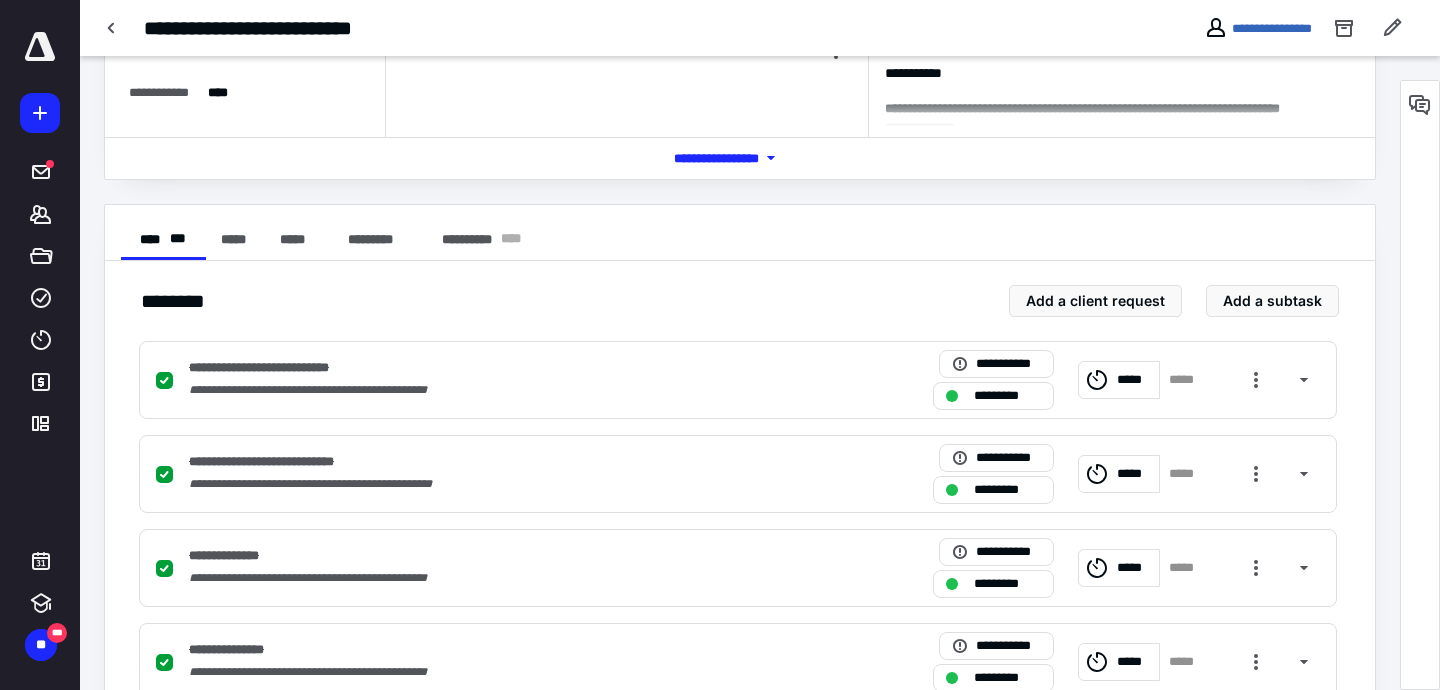 scroll, scrollTop: 238, scrollLeft: 0, axis: vertical 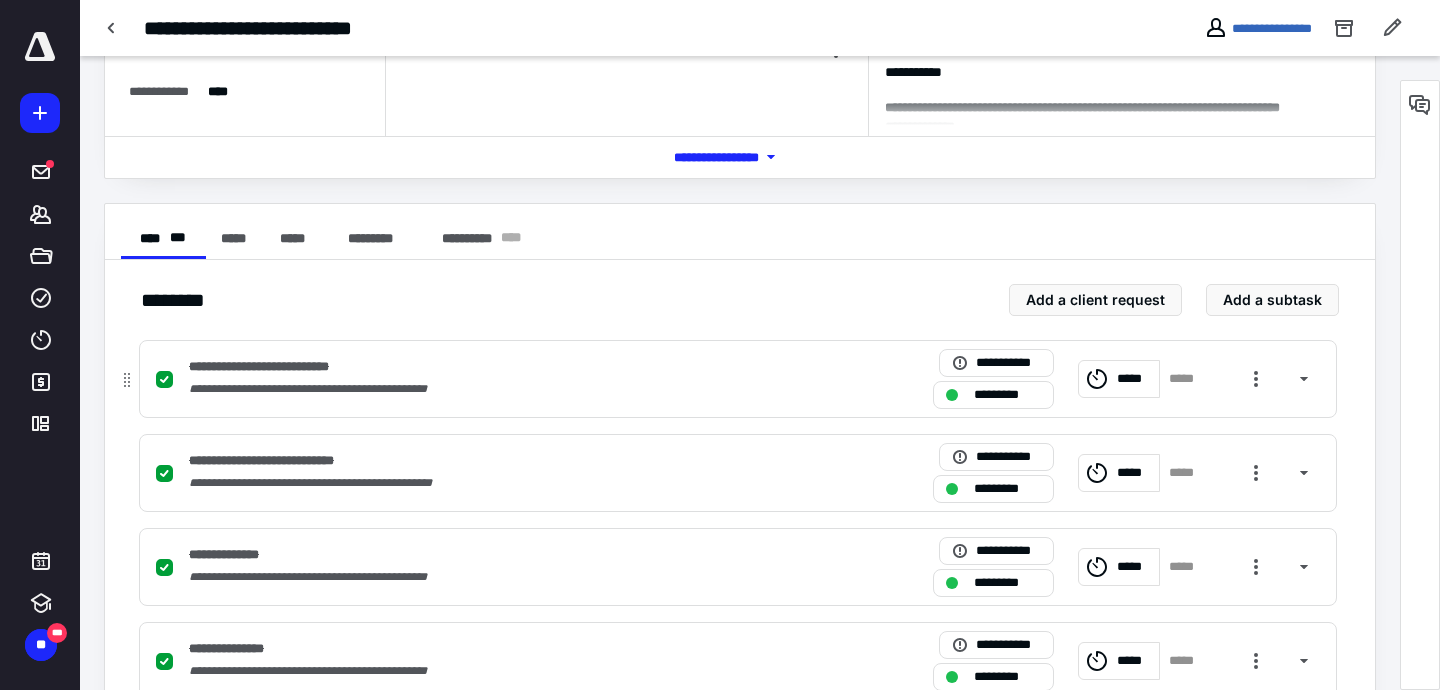click on "**********" at bounding box center (475, 367) 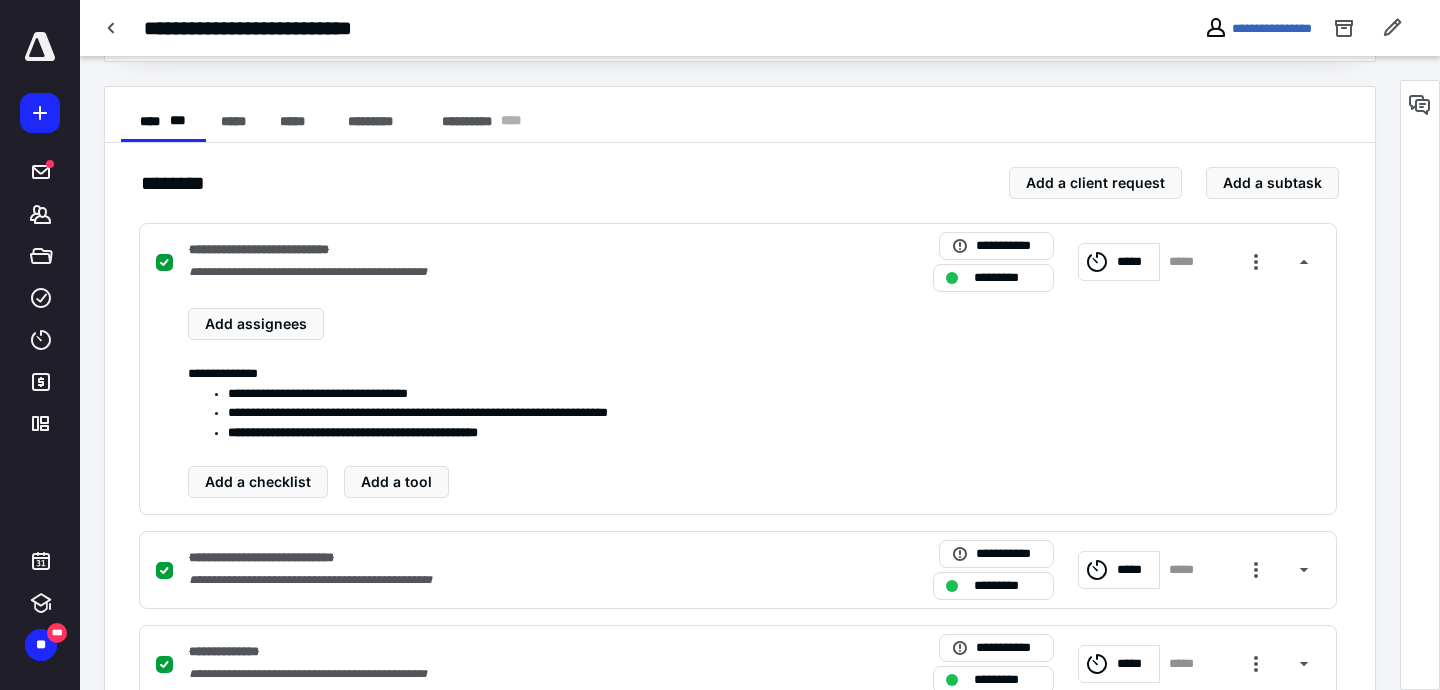 scroll, scrollTop: 358, scrollLeft: 0, axis: vertical 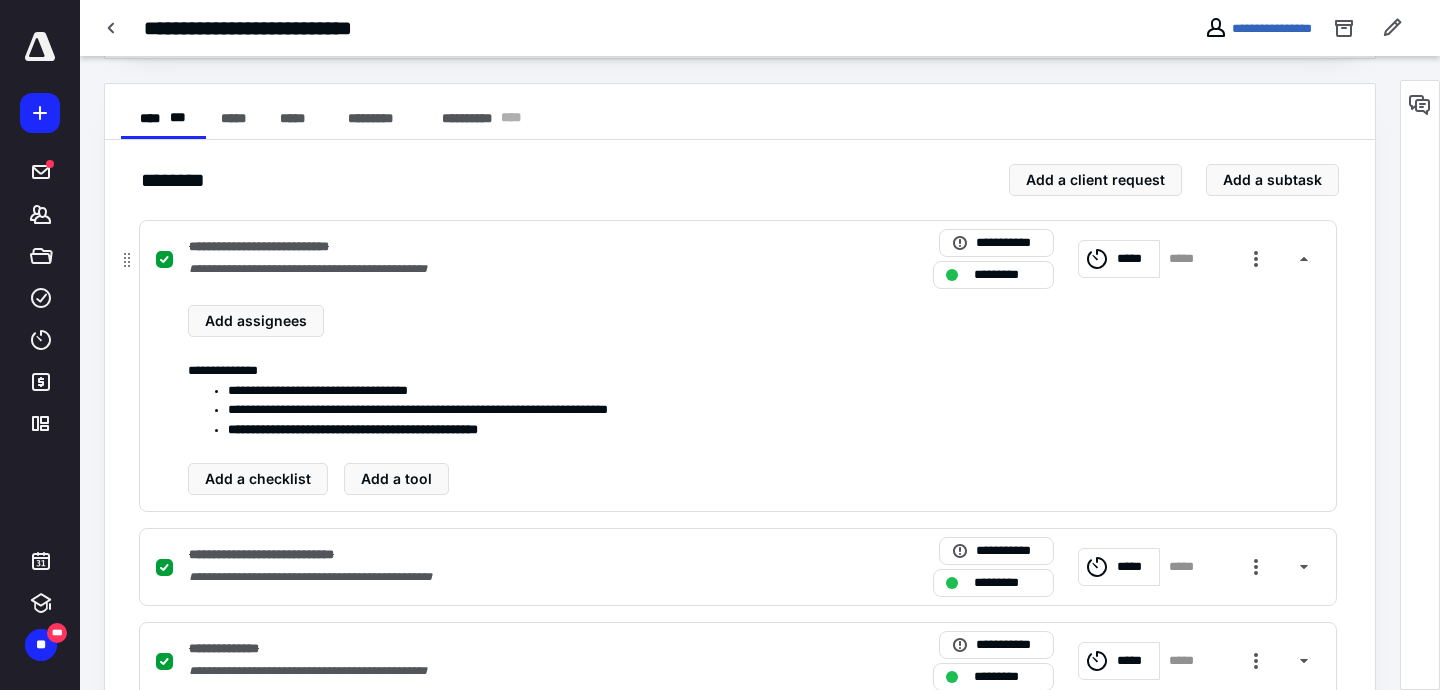click on "**********" at bounding box center [475, 247] 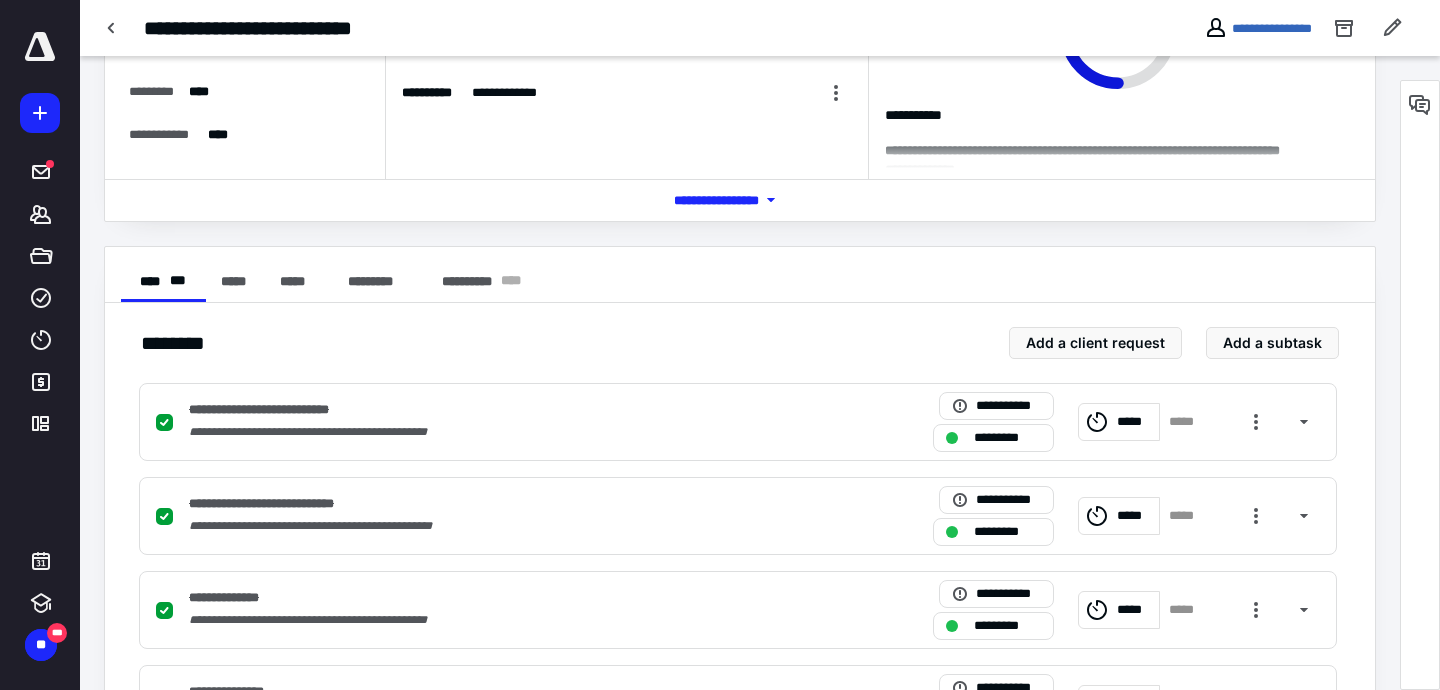 scroll, scrollTop: 0, scrollLeft: 0, axis: both 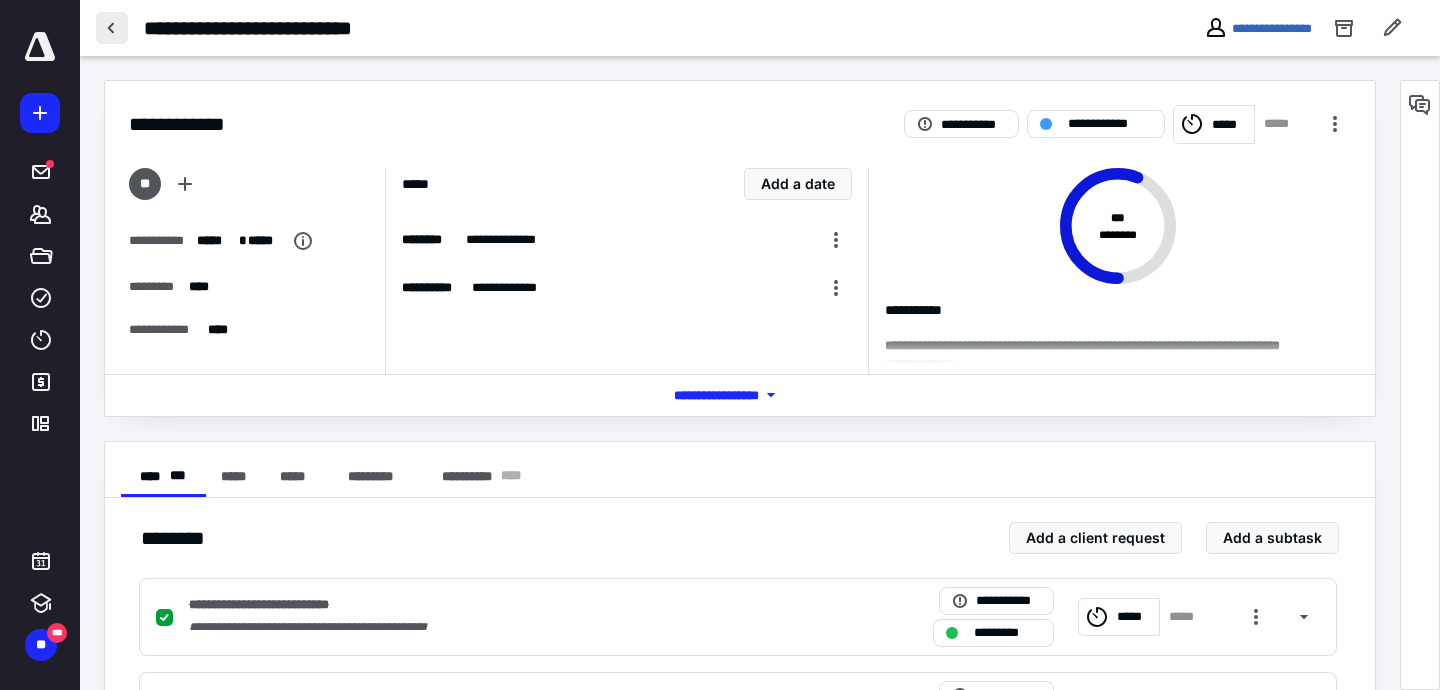 click at bounding box center [112, 28] 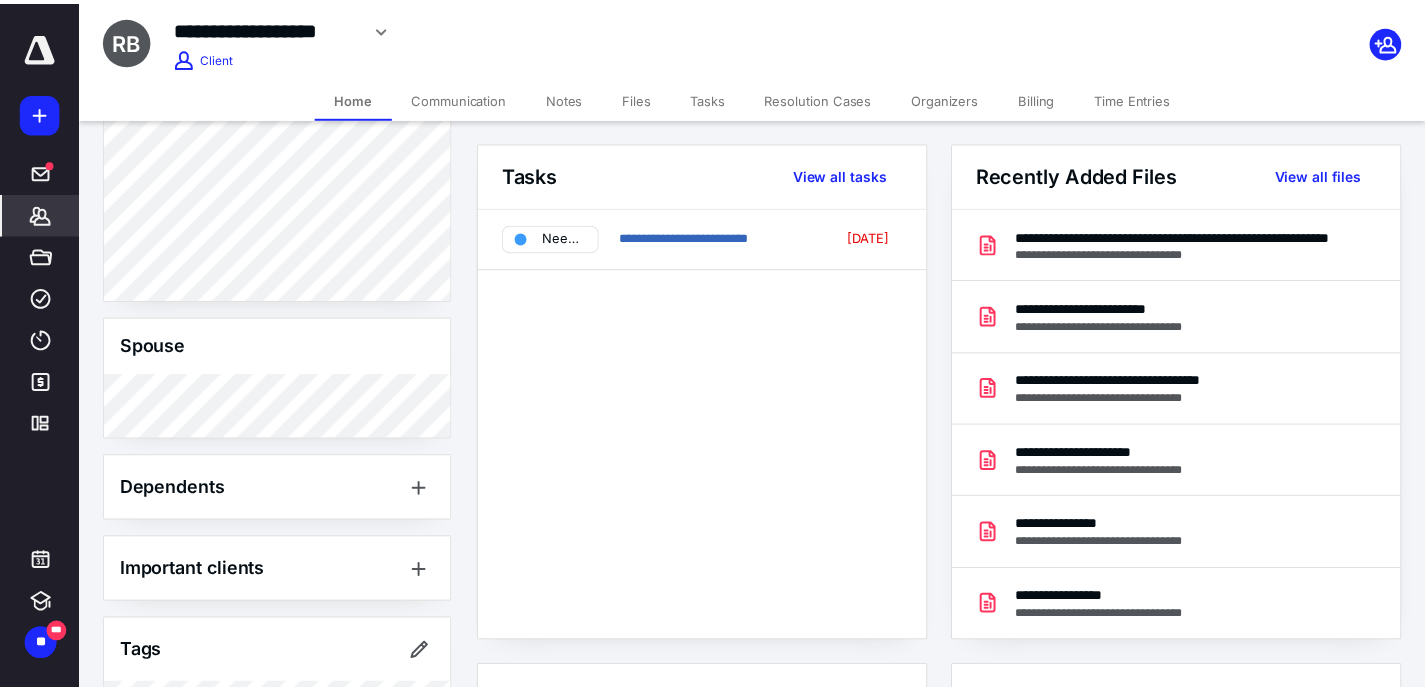 scroll, scrollTop: 800, scrollLeft: 0, axis: vertical 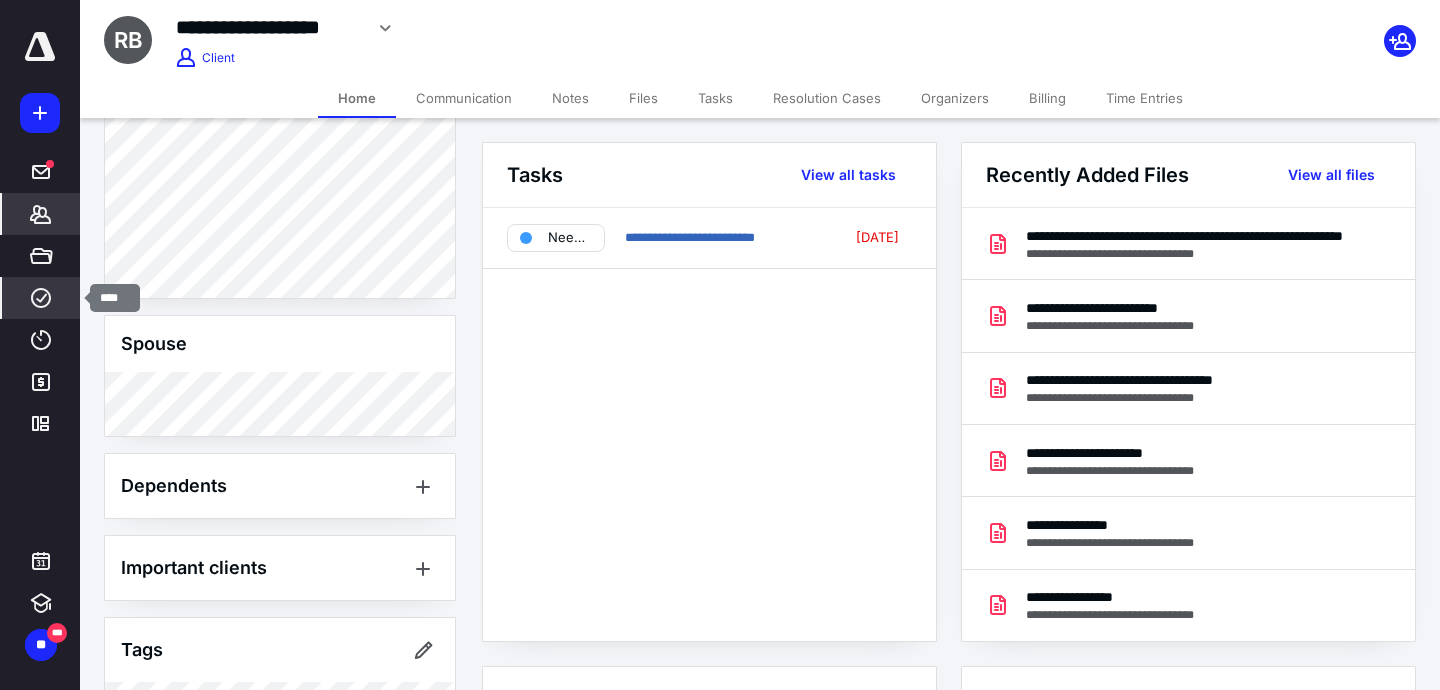 click 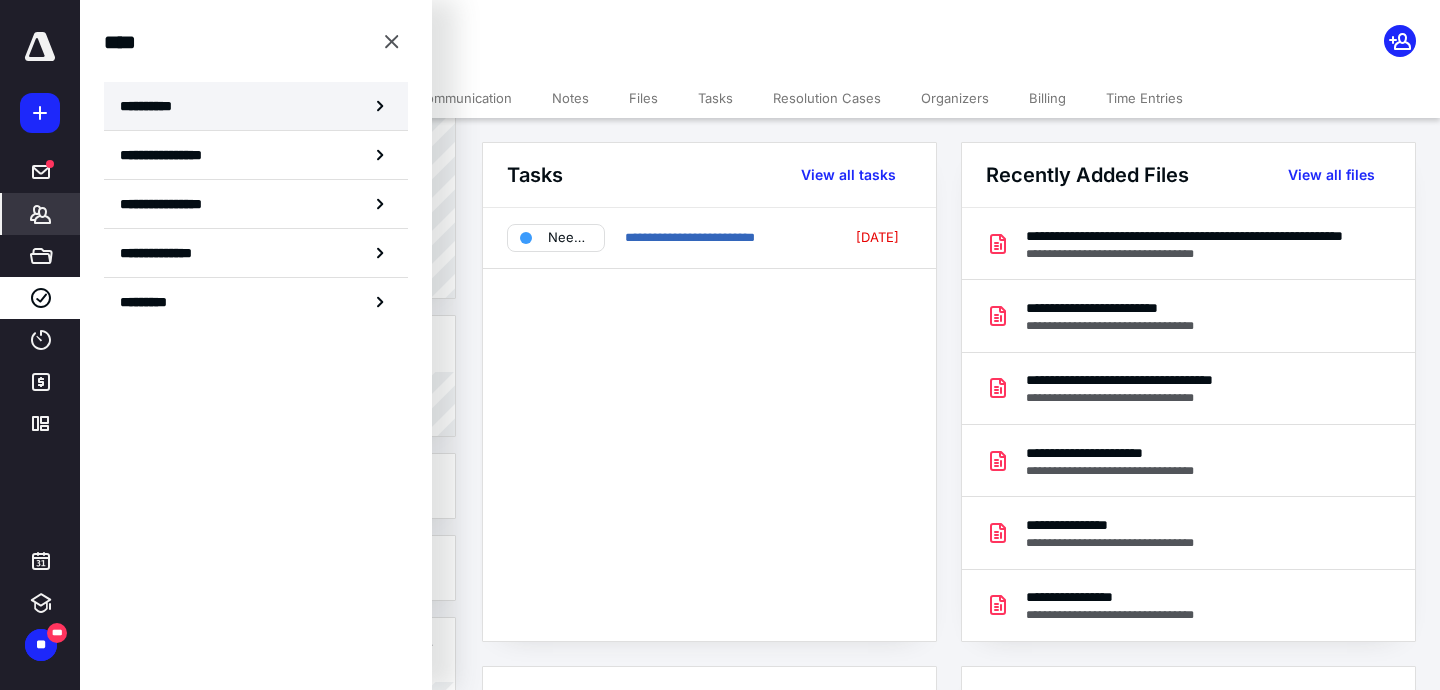 click on "**********" at bounding box center (256, 106) 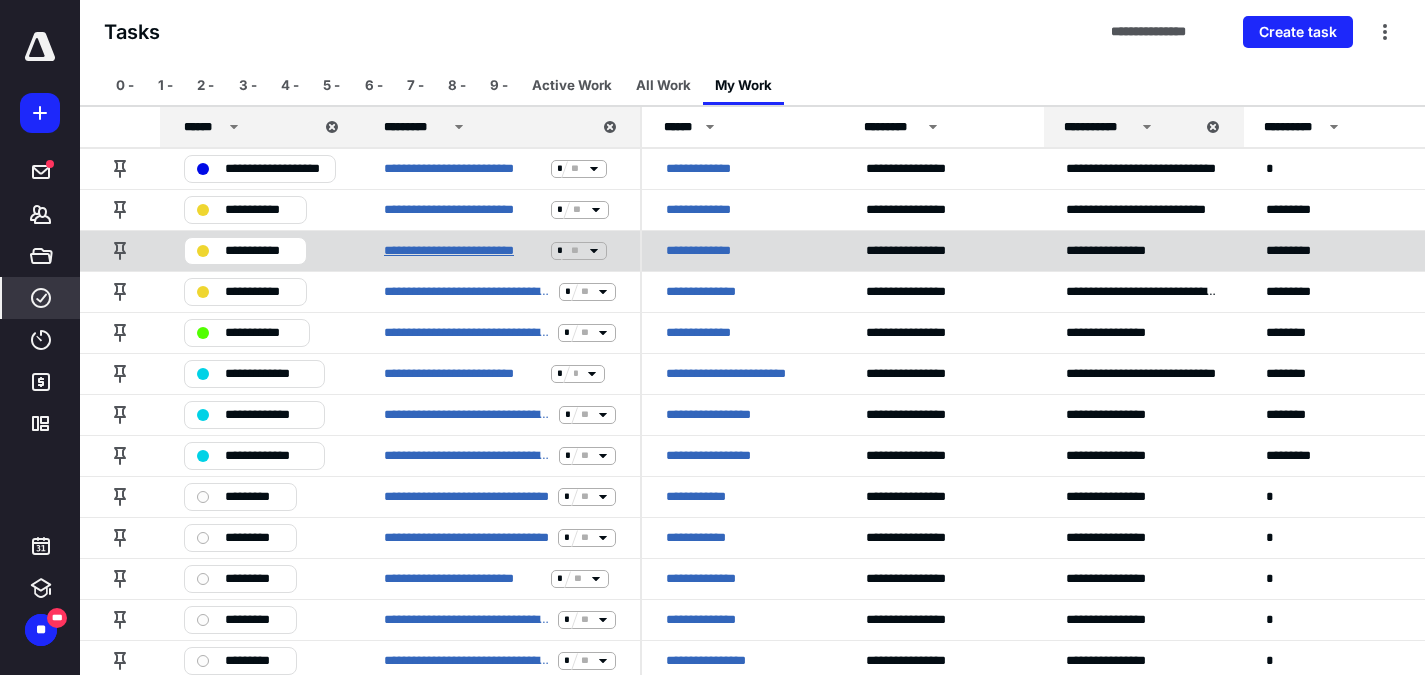 click on "**********" at bounding box center (463, 251) 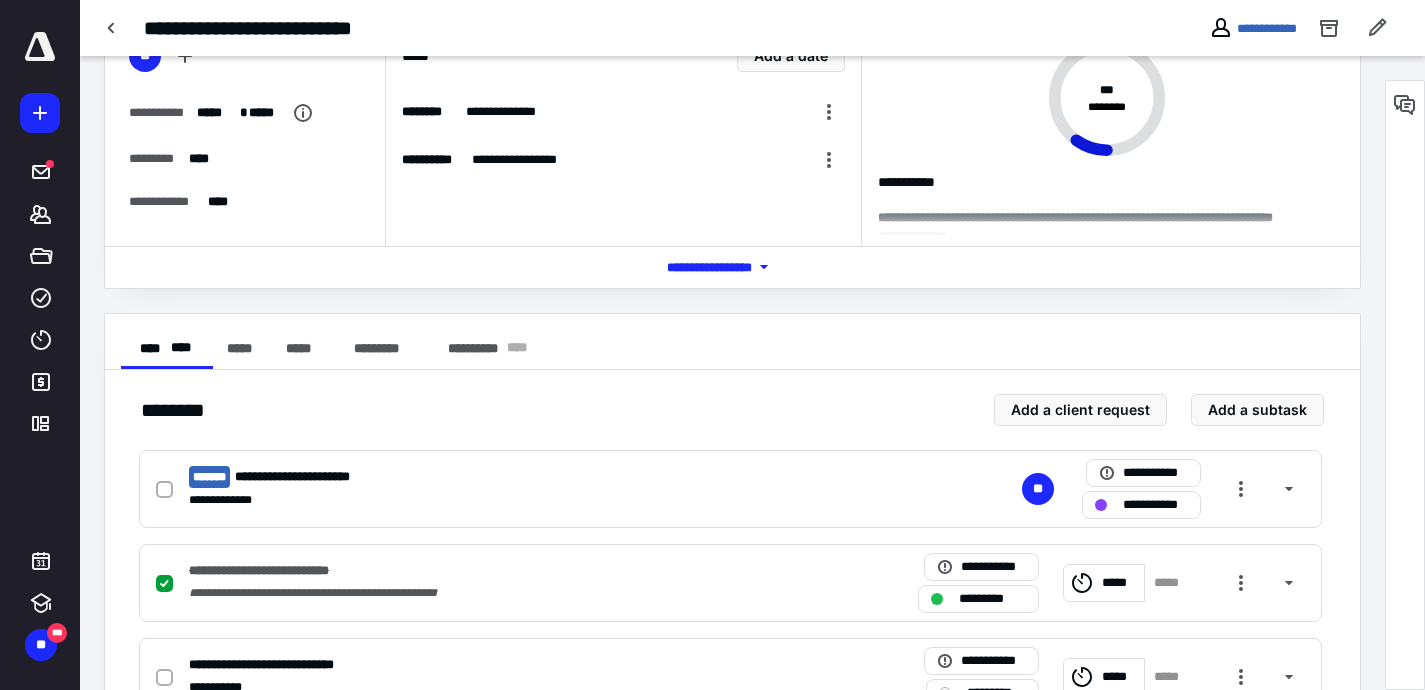 scroll, scrollTop: 131, scrollLeft: 0, axis: vertical 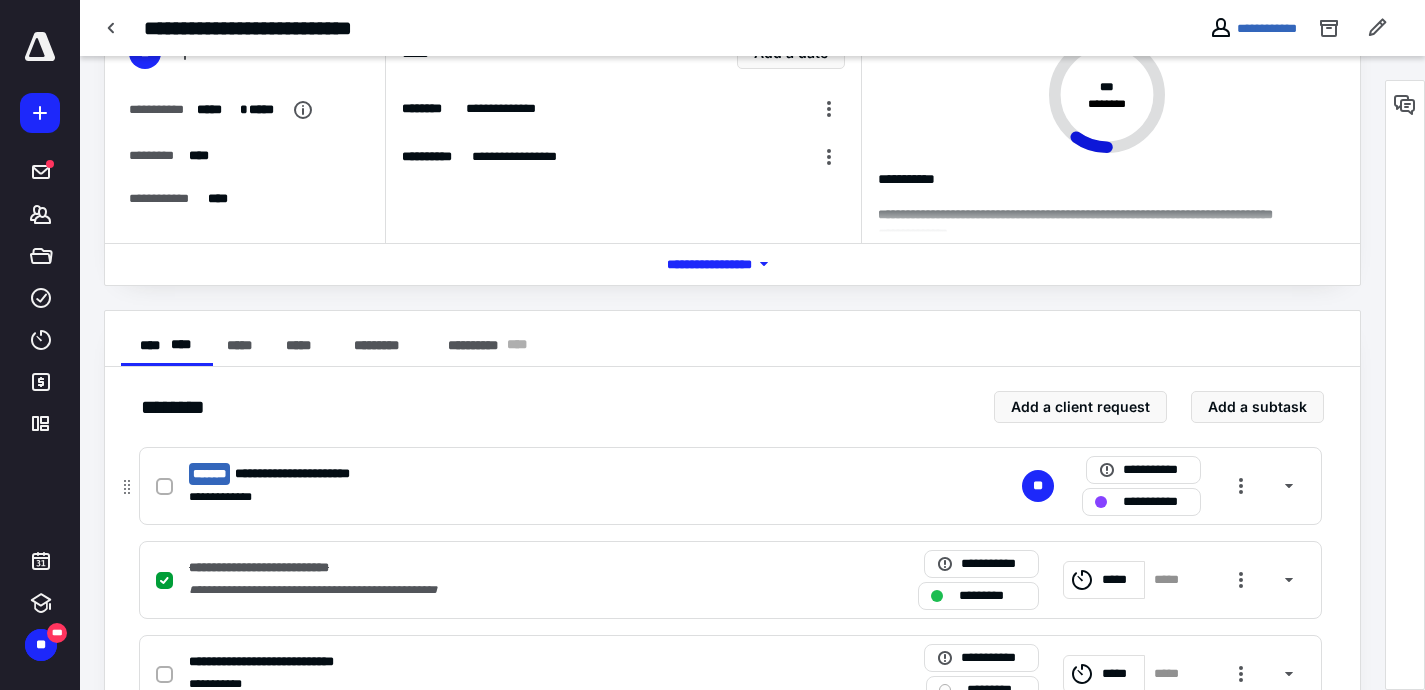 click on "**********" at bounding box center [730, 486] 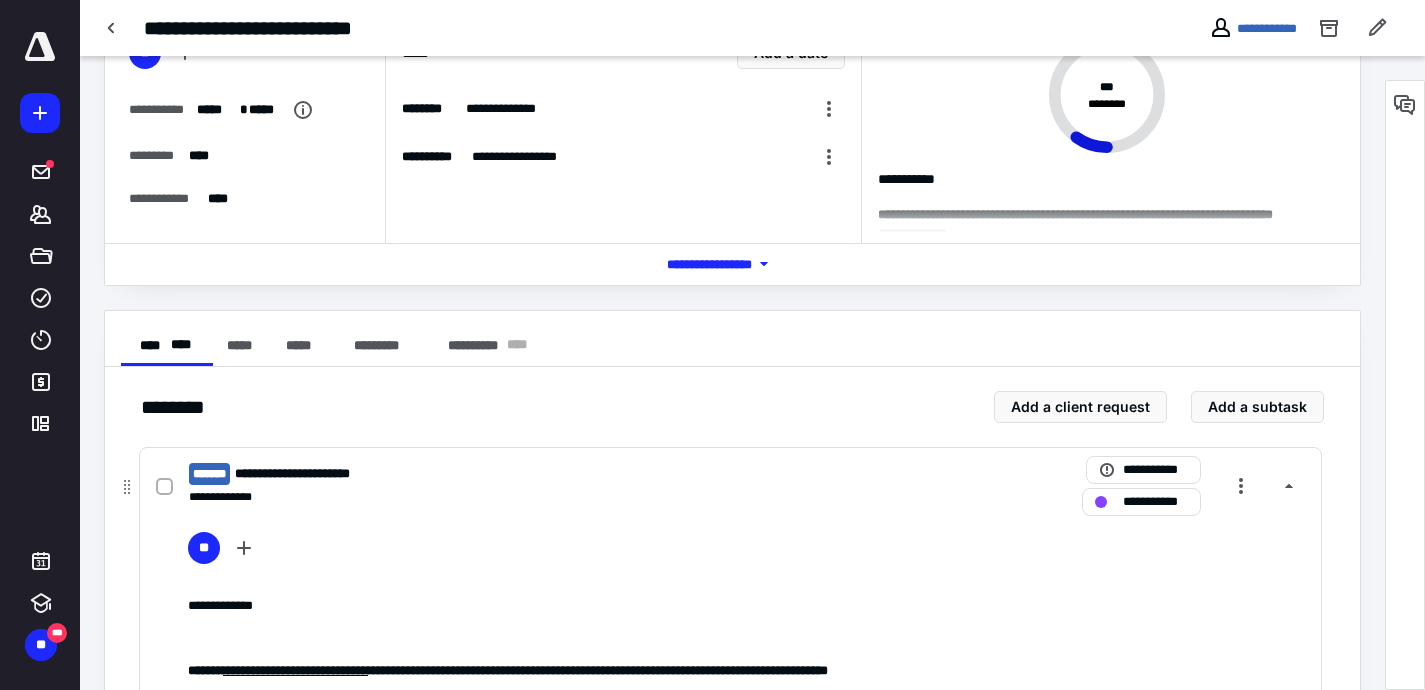 scroll, scrollTop: 0, scrollLeft: 0, axis: both 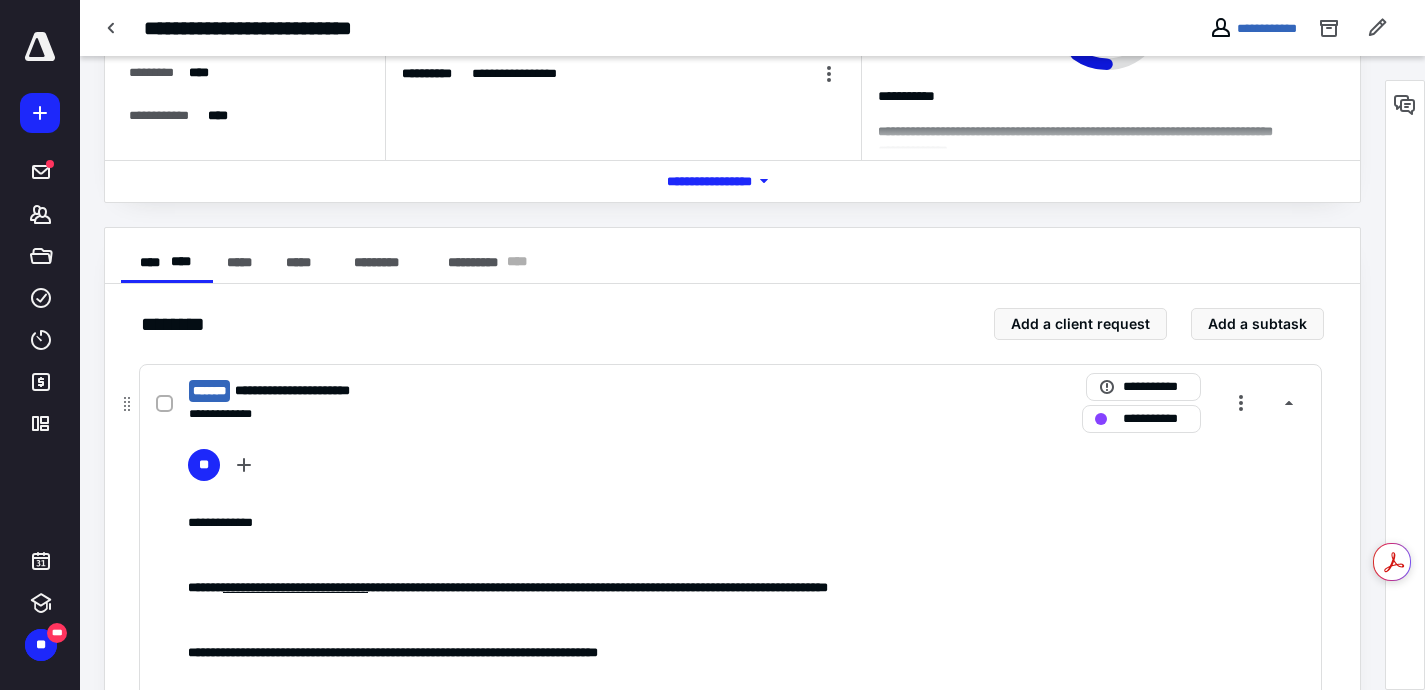 click on "**********" at bounding box center [468, 414] 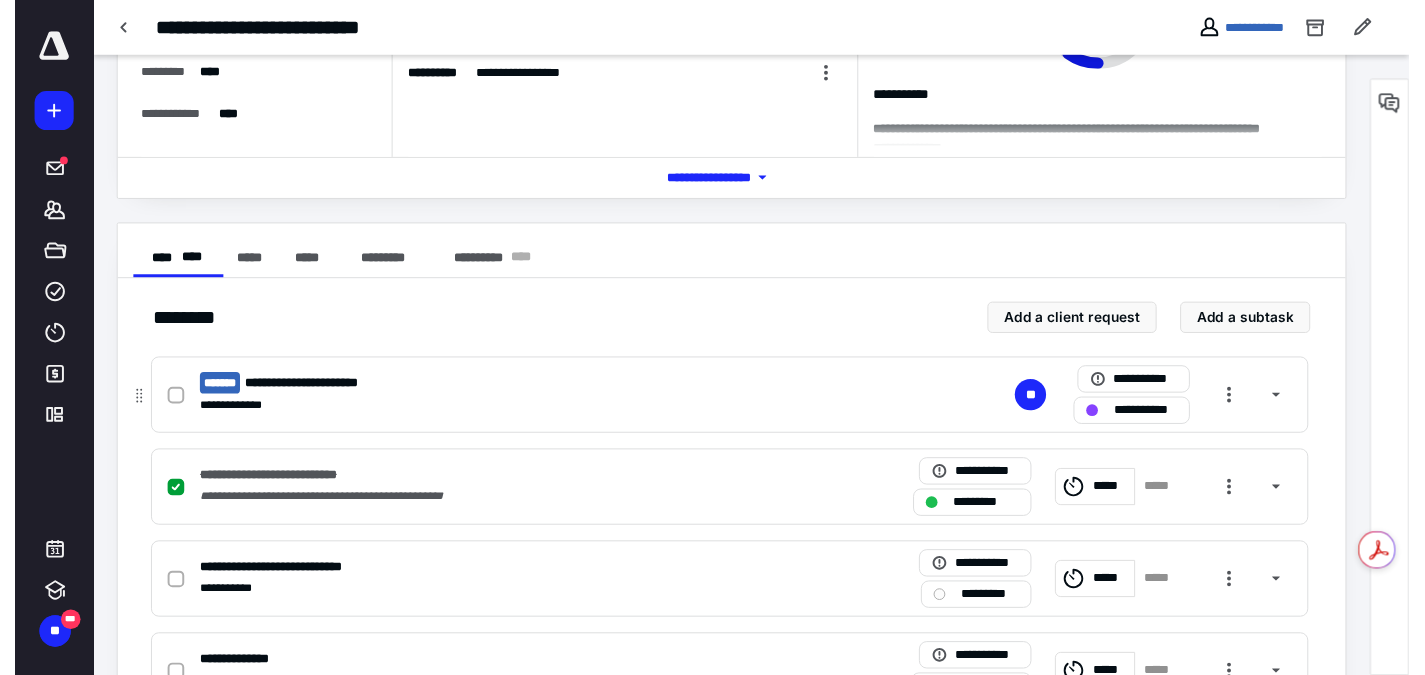 scroll, scrollTop: 0, scrollLeft: 0, axis: both 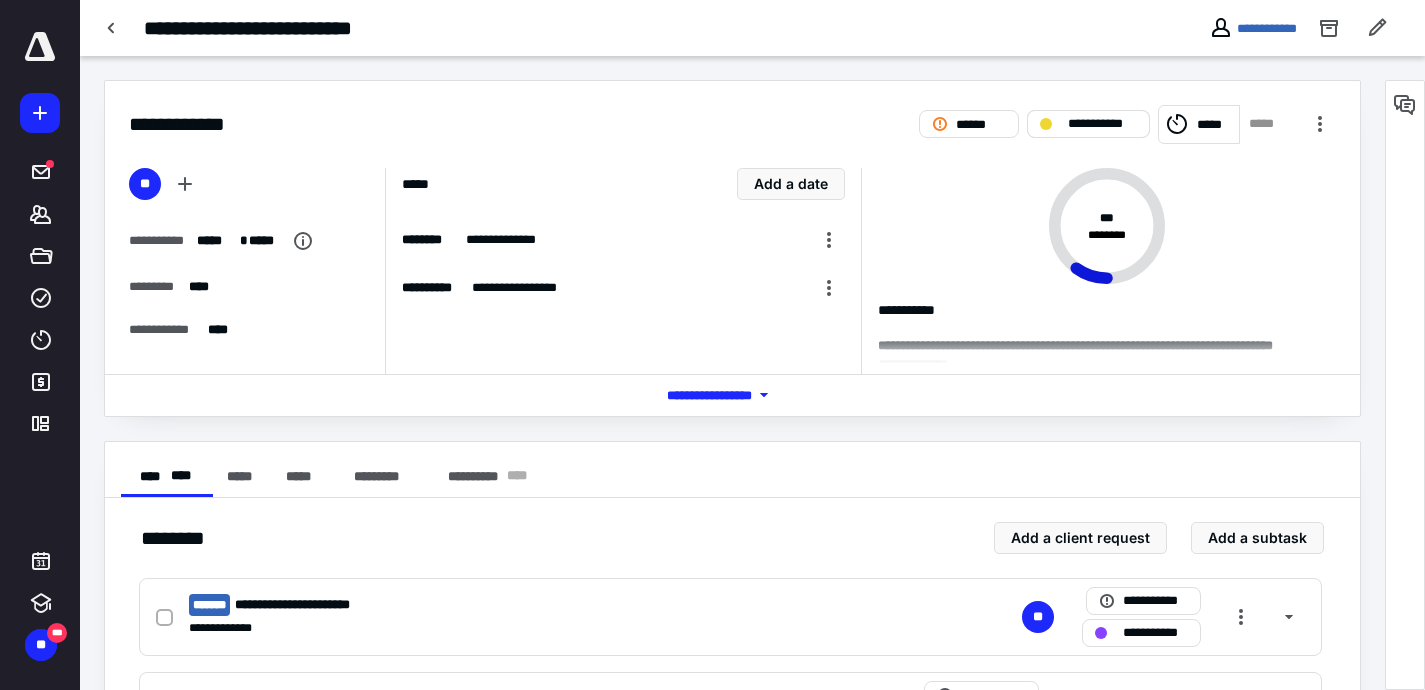 click on "**********" at bounding box center (1102, 124) 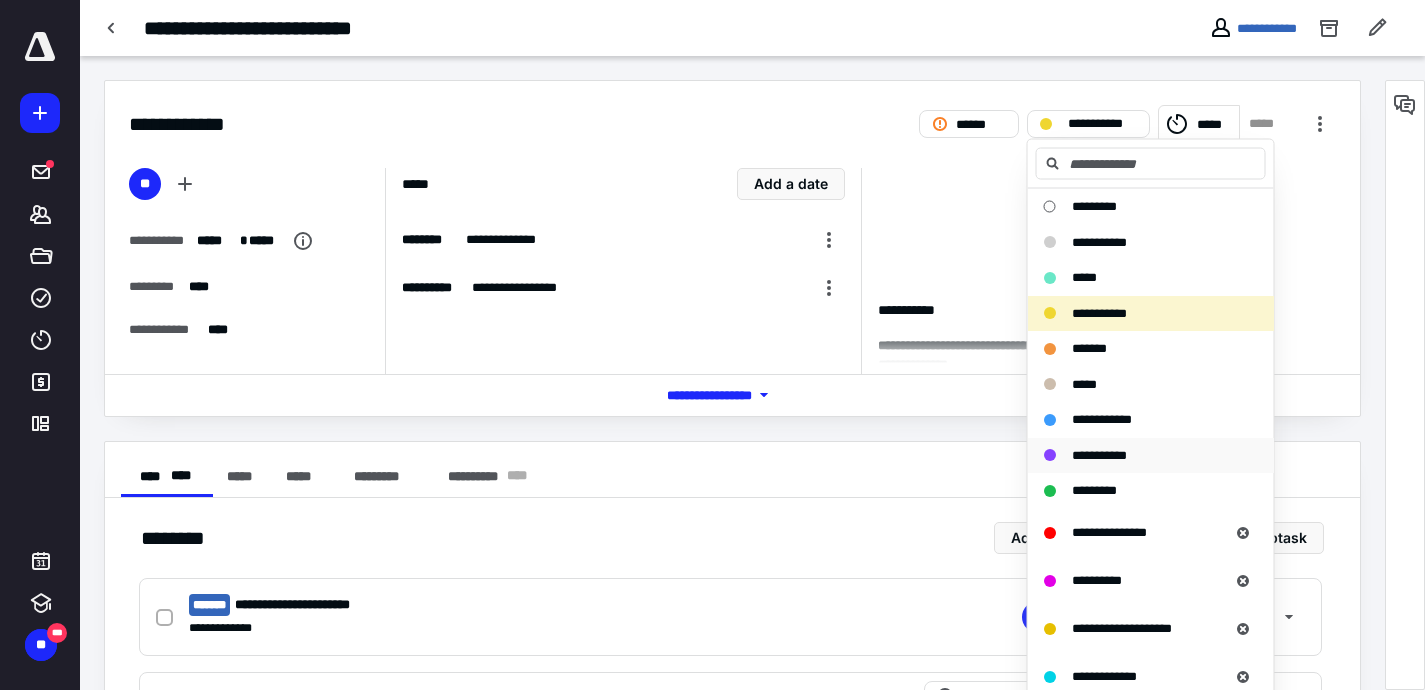 click on "**********" at bounding box center (1099, 454) 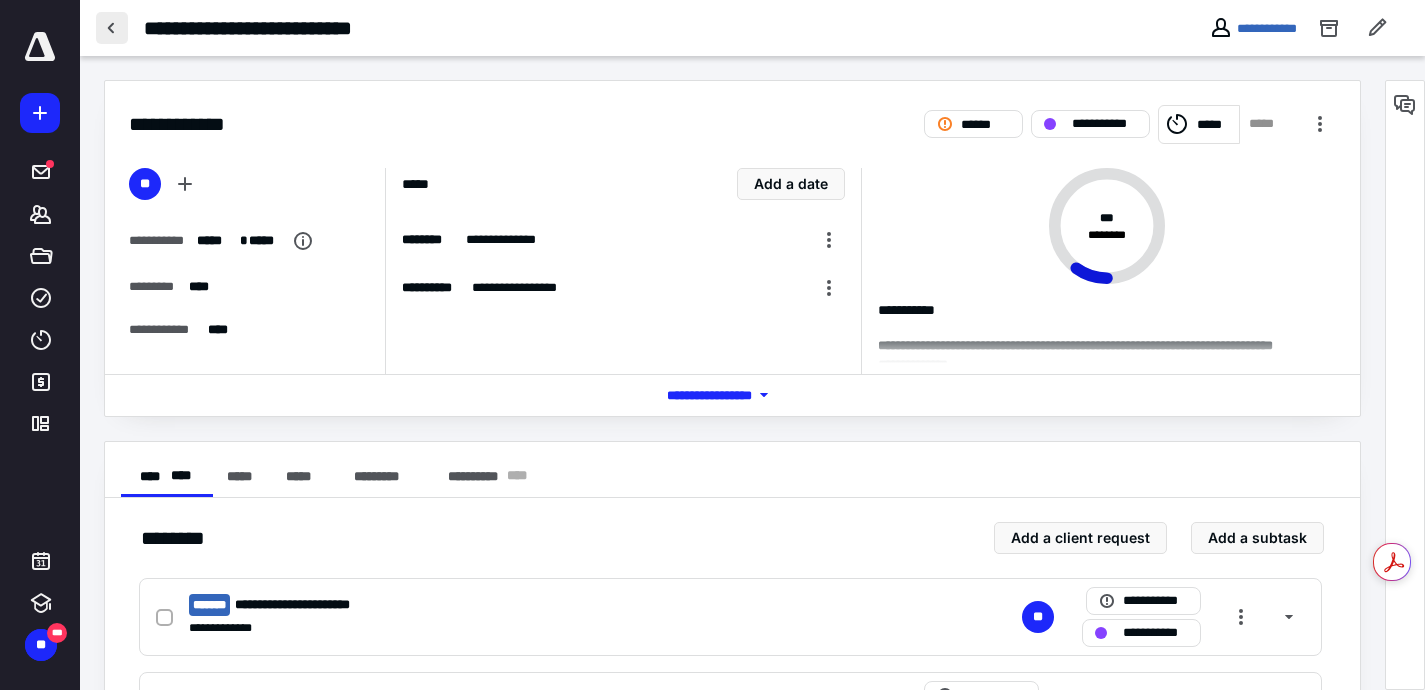 click at bounding box center [112, 28] 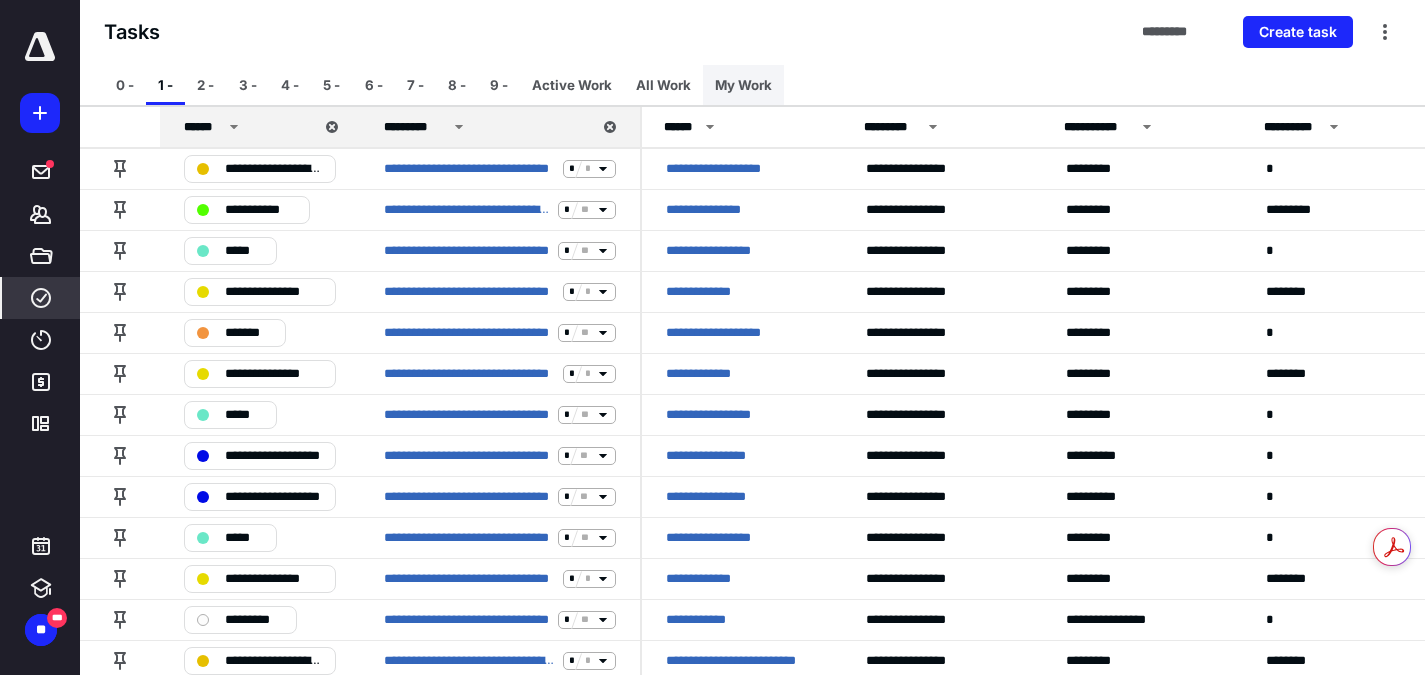 click on "My Work" at bounding box center [743, 85] 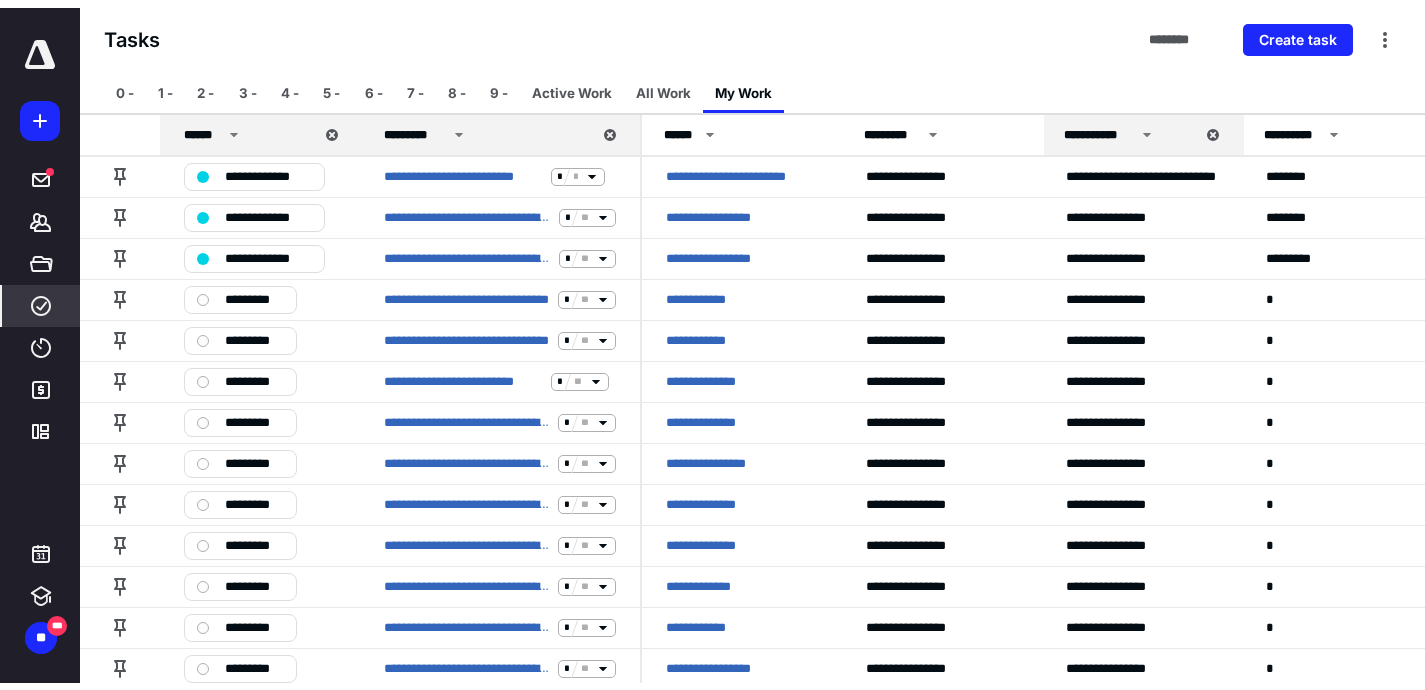 scroll, scrollTop: 0, scrollLeft: 0, axis: both 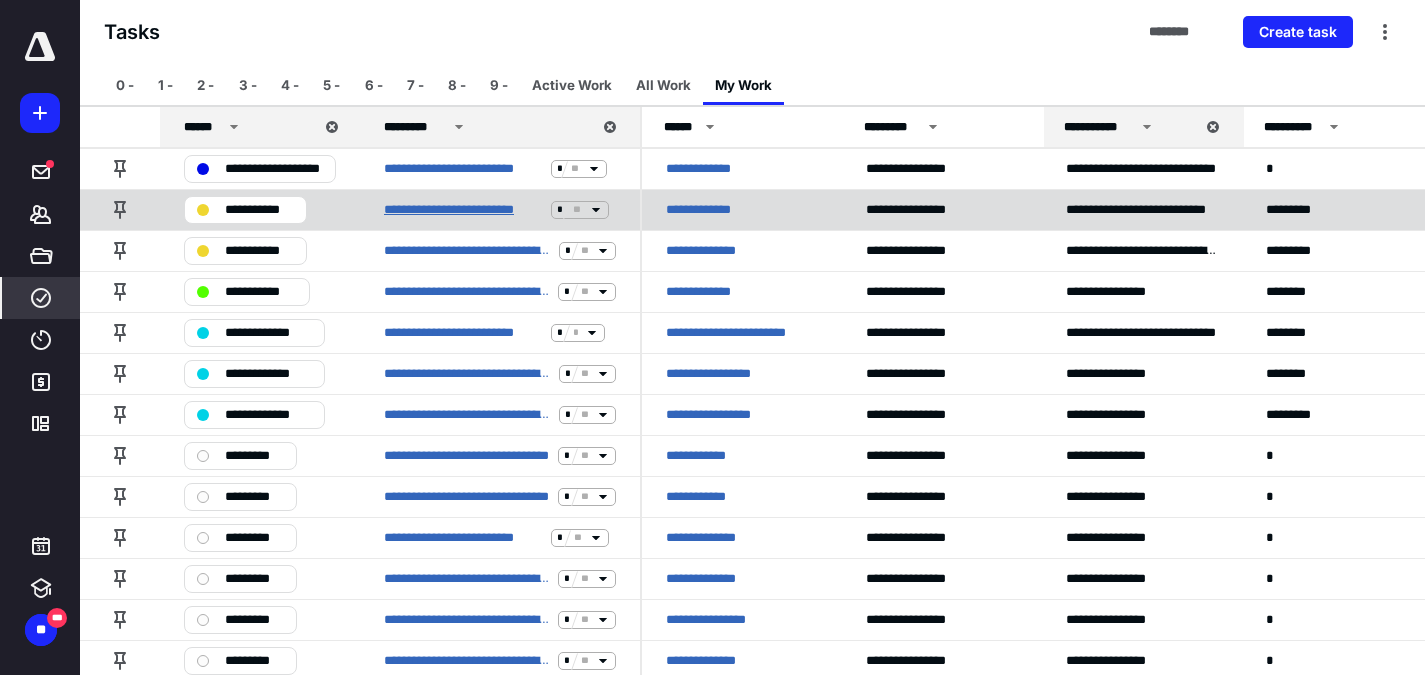 click on "**********" at bounding box center (463, 210) 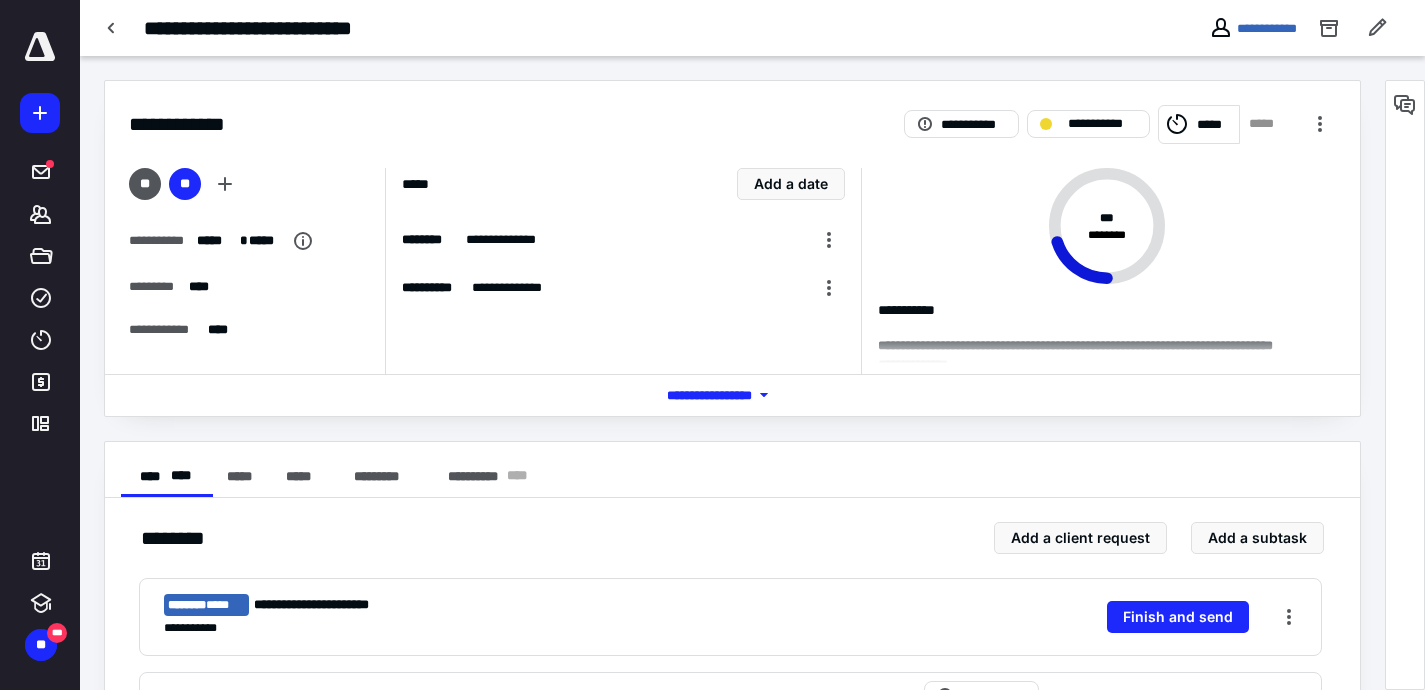 click on "*** **** *******" at bounding box center [733, 395] 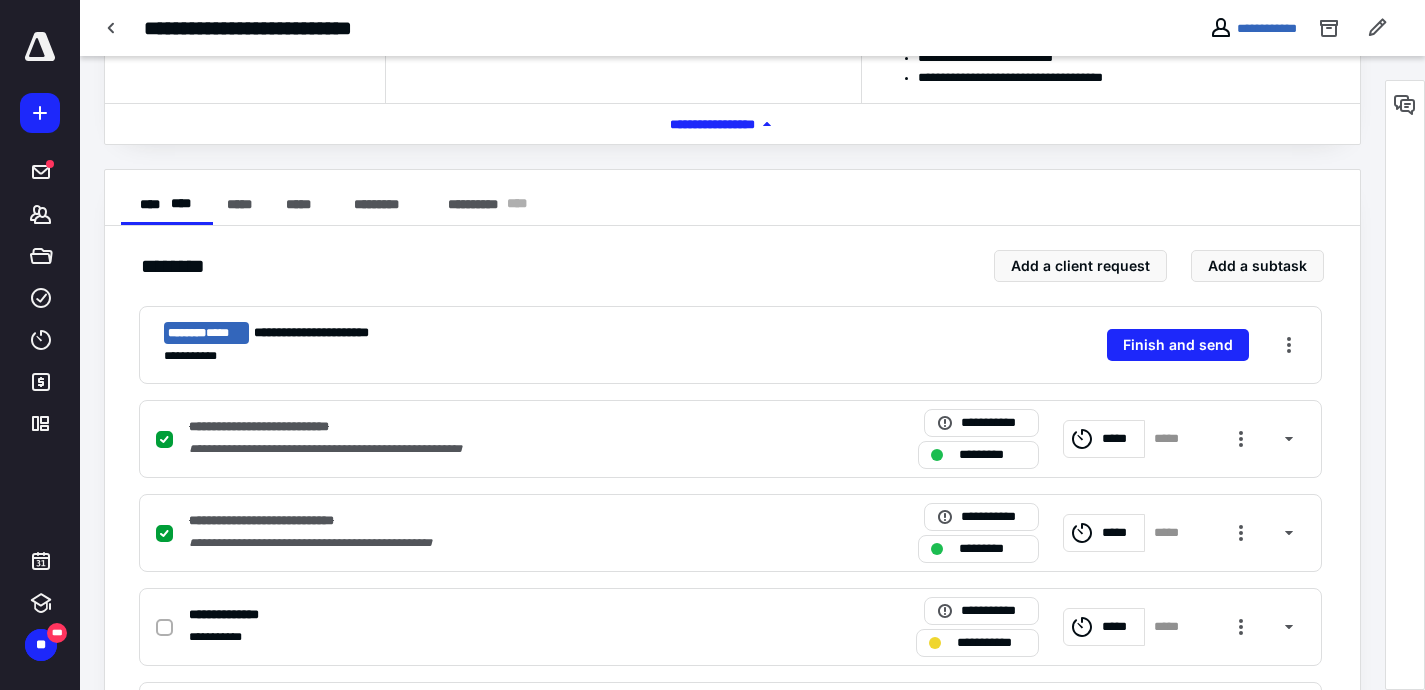 scroll, scrollTop: 649, scrollLeft: 0, axis: vertical 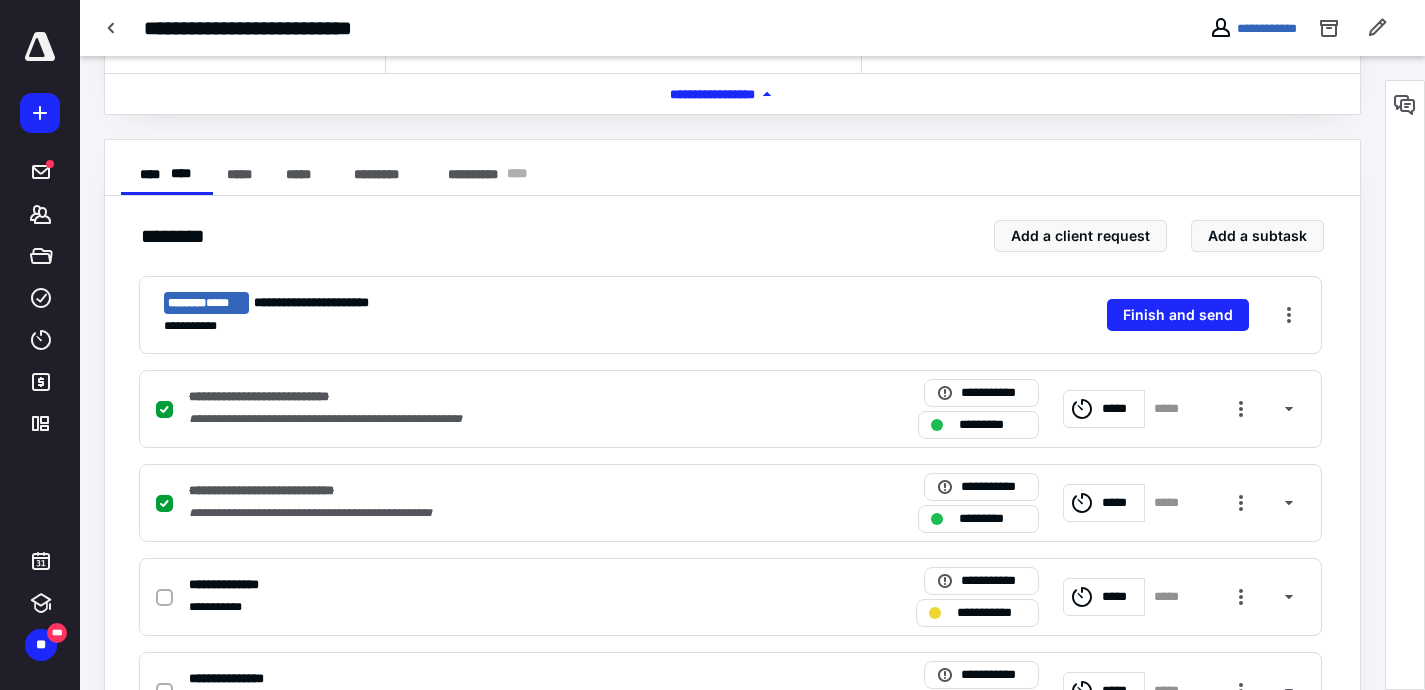 click on "*** **** *******" at bounding box center [732, 94] 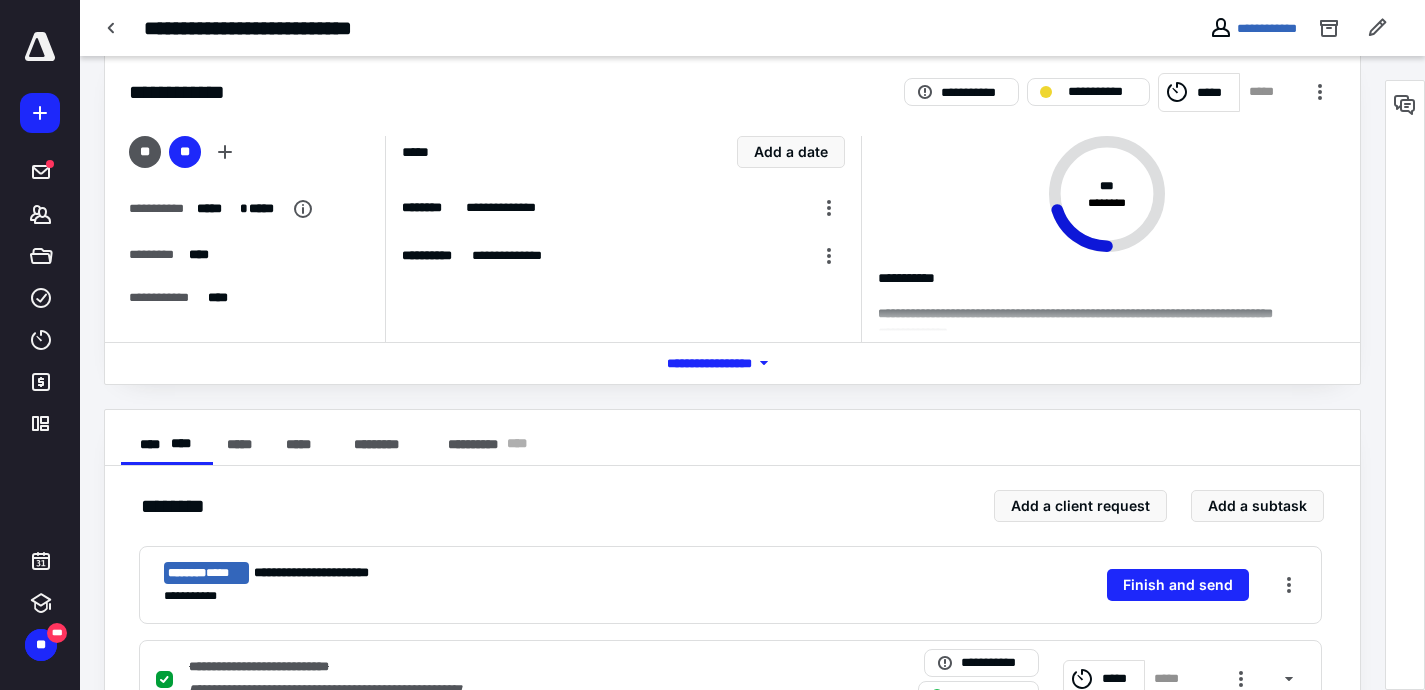 scroll, scrollTop: 0, scrollLeft: 0, axis: both 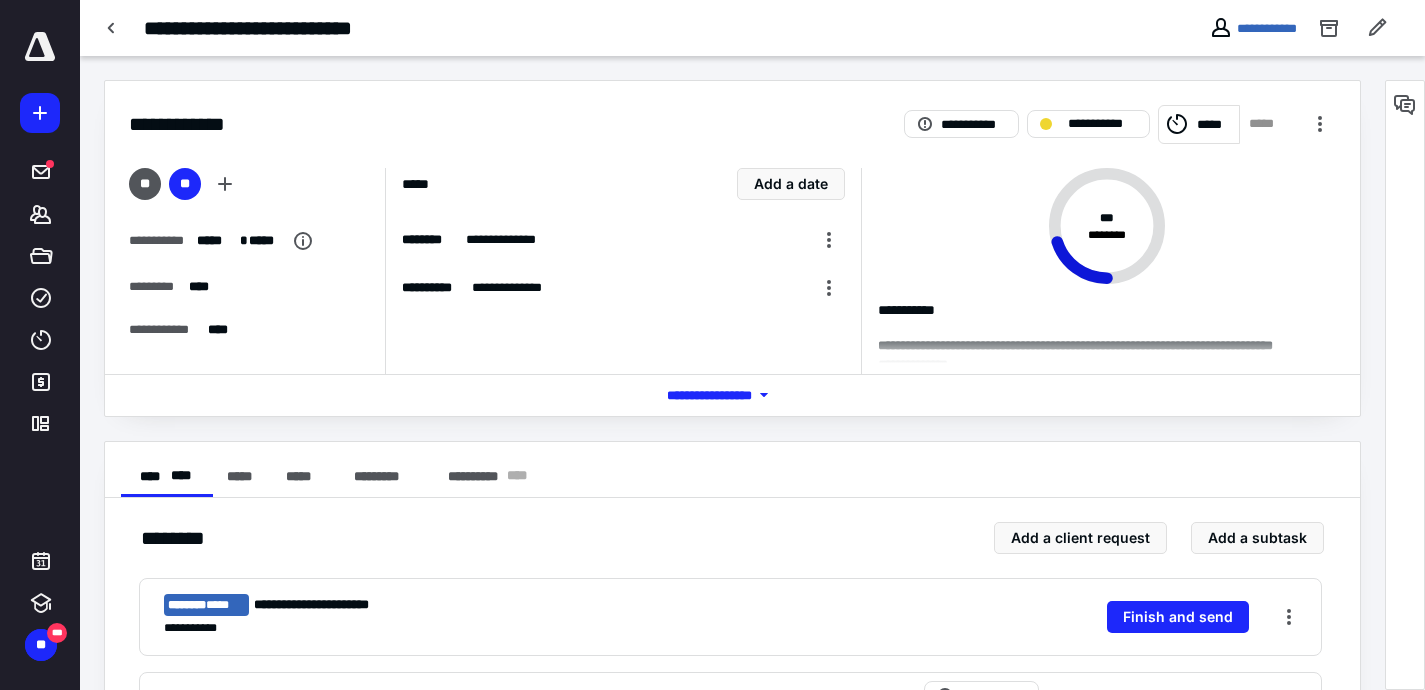 click on "**********" at bounding box center [752, 28] 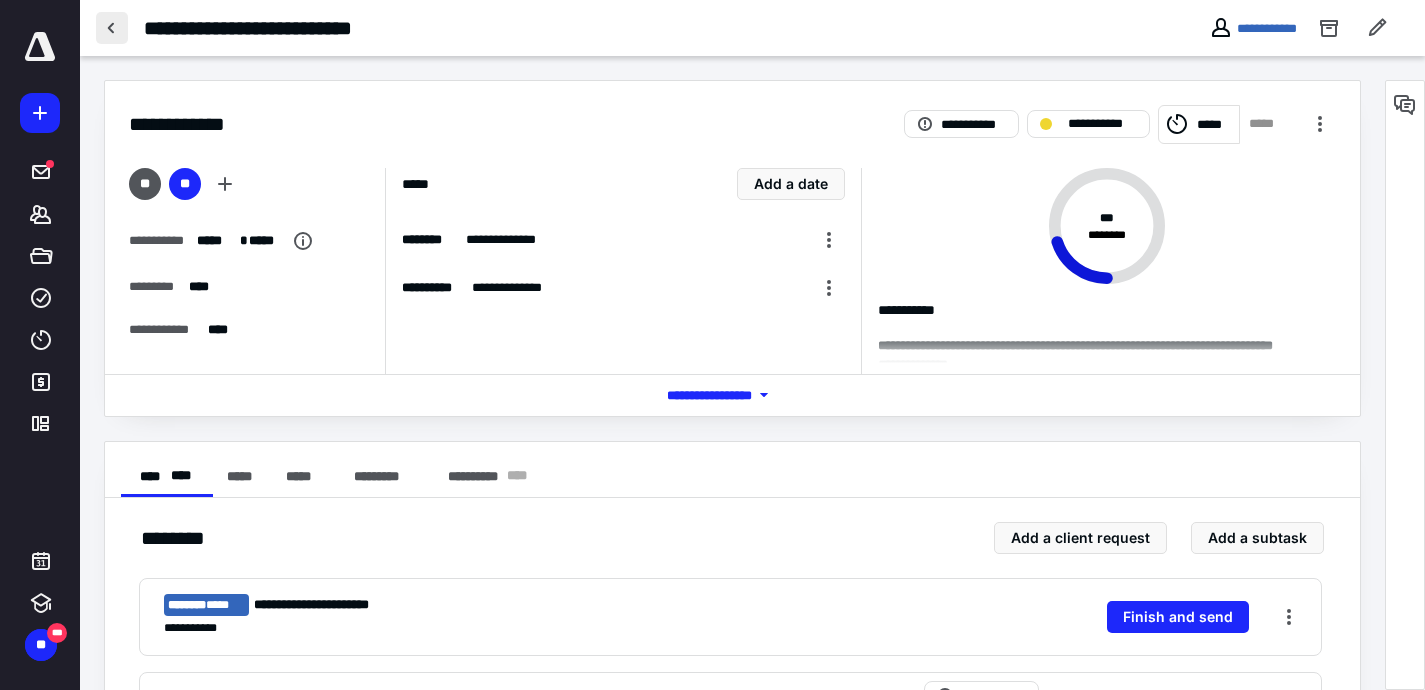 click at bounding box center [112, 28] 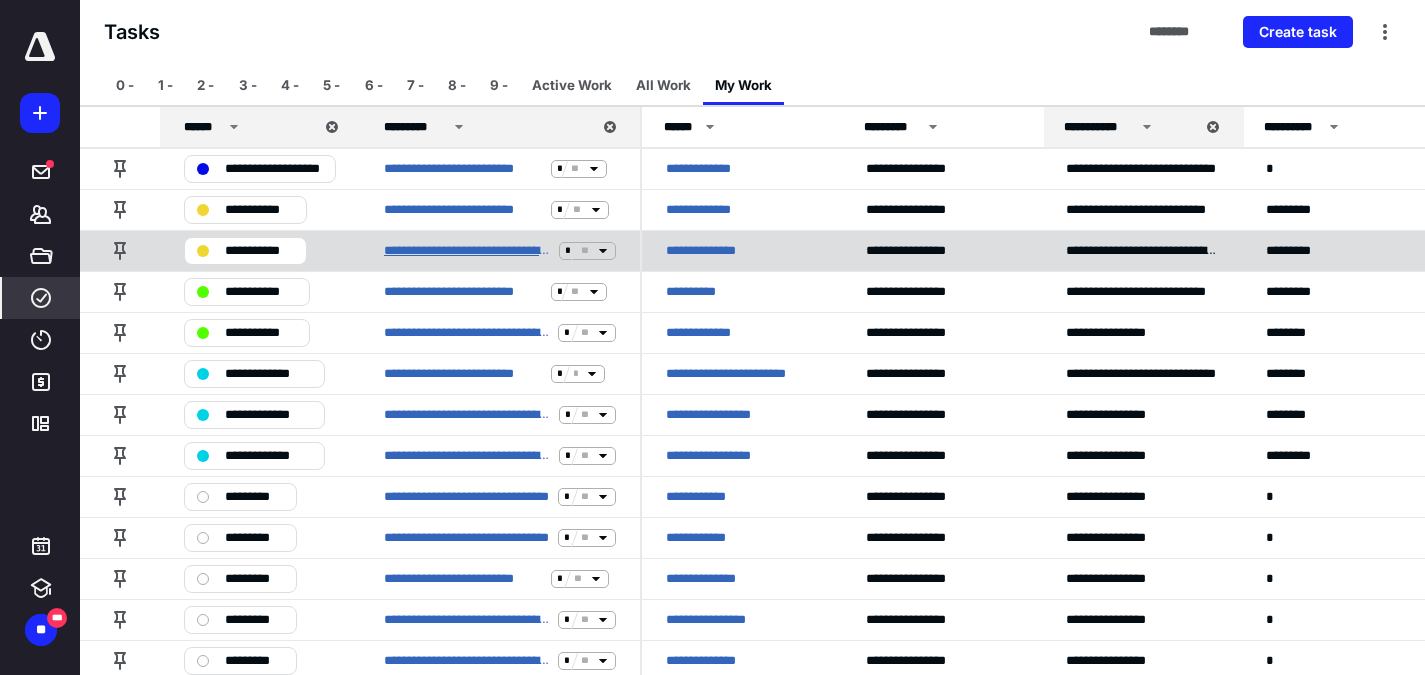 click on "**********" at bounding box center [467, 251] 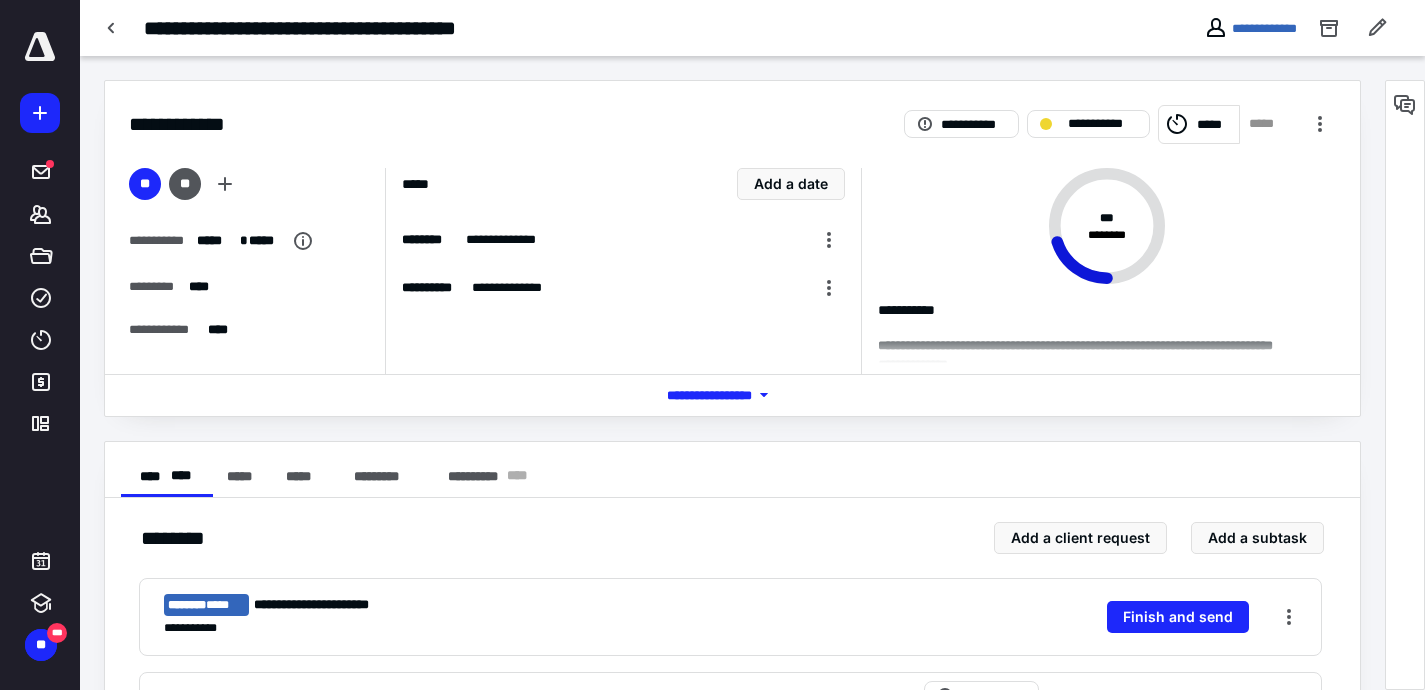 click on "**********" at bounding box center (752, 28) 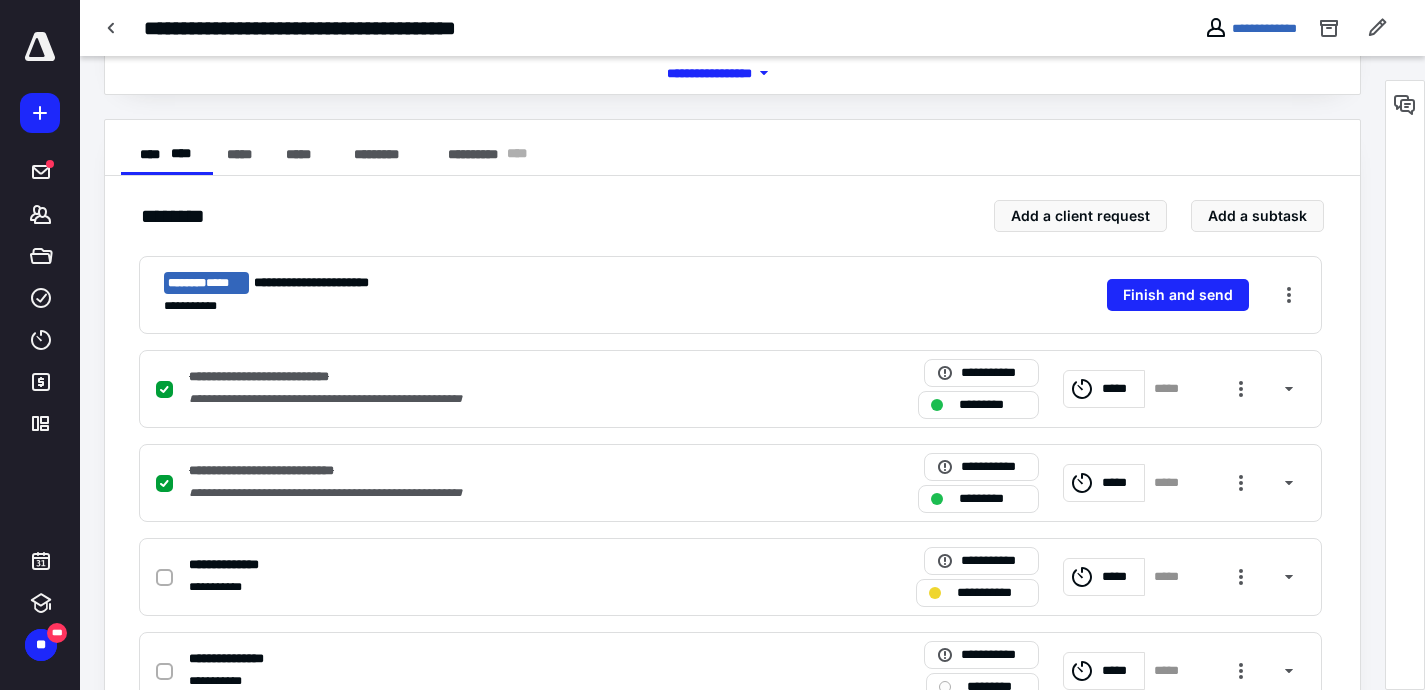 scroll, scrollTop: 324, scrollLeft: 0, axis: vertical 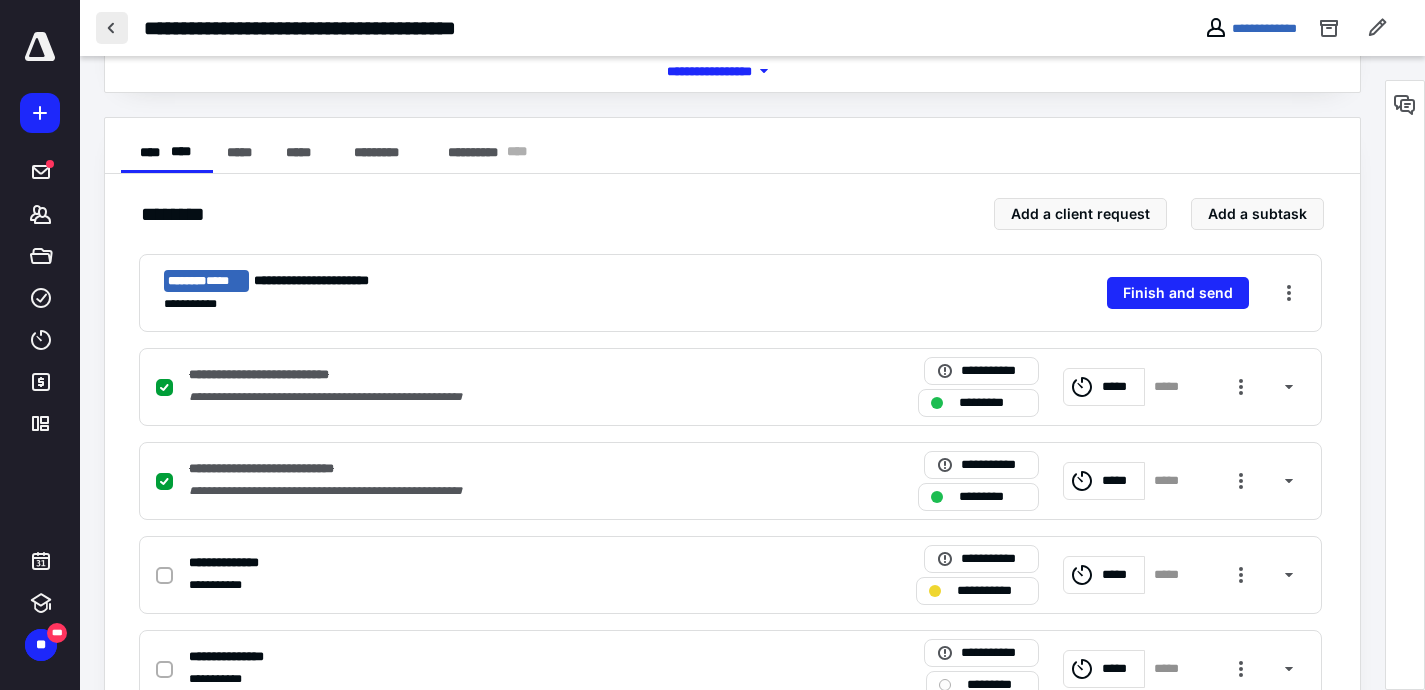 click at bounding box center (112, 28) 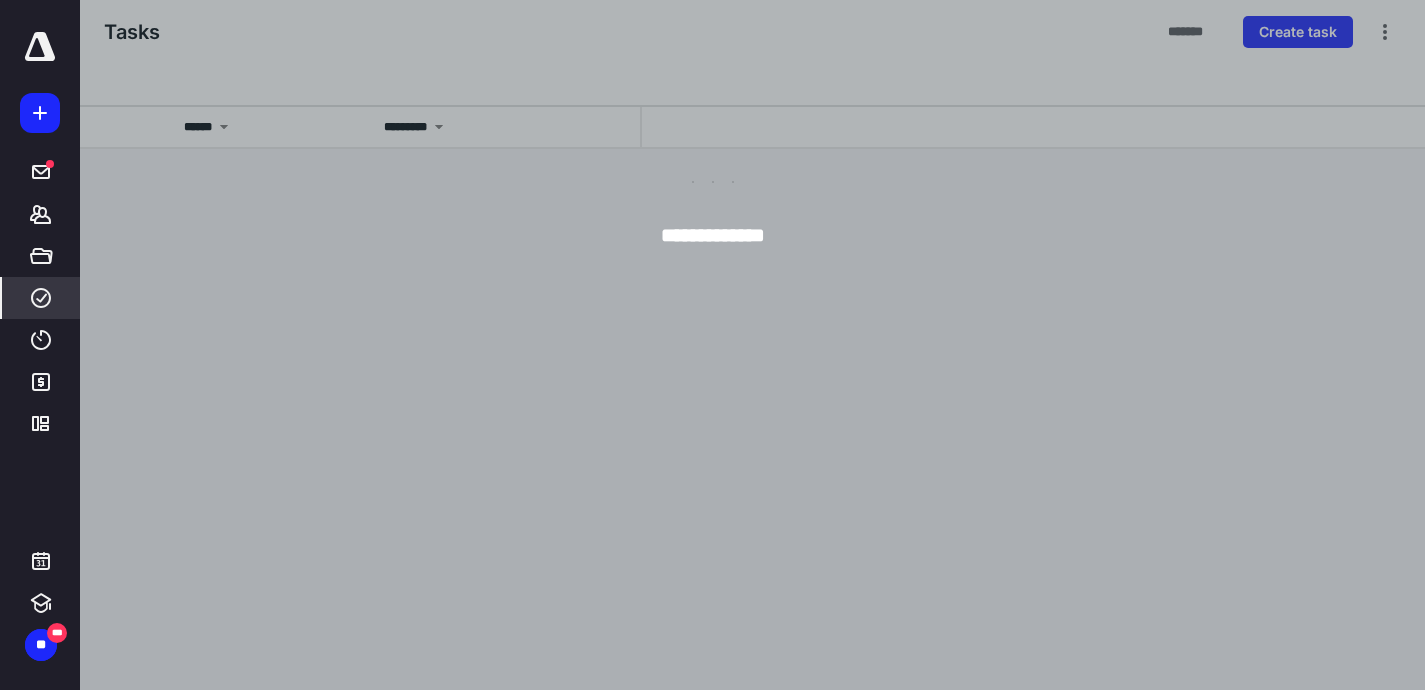 scroll, scrollTop: 0, scrollLeft: 0, axis: both 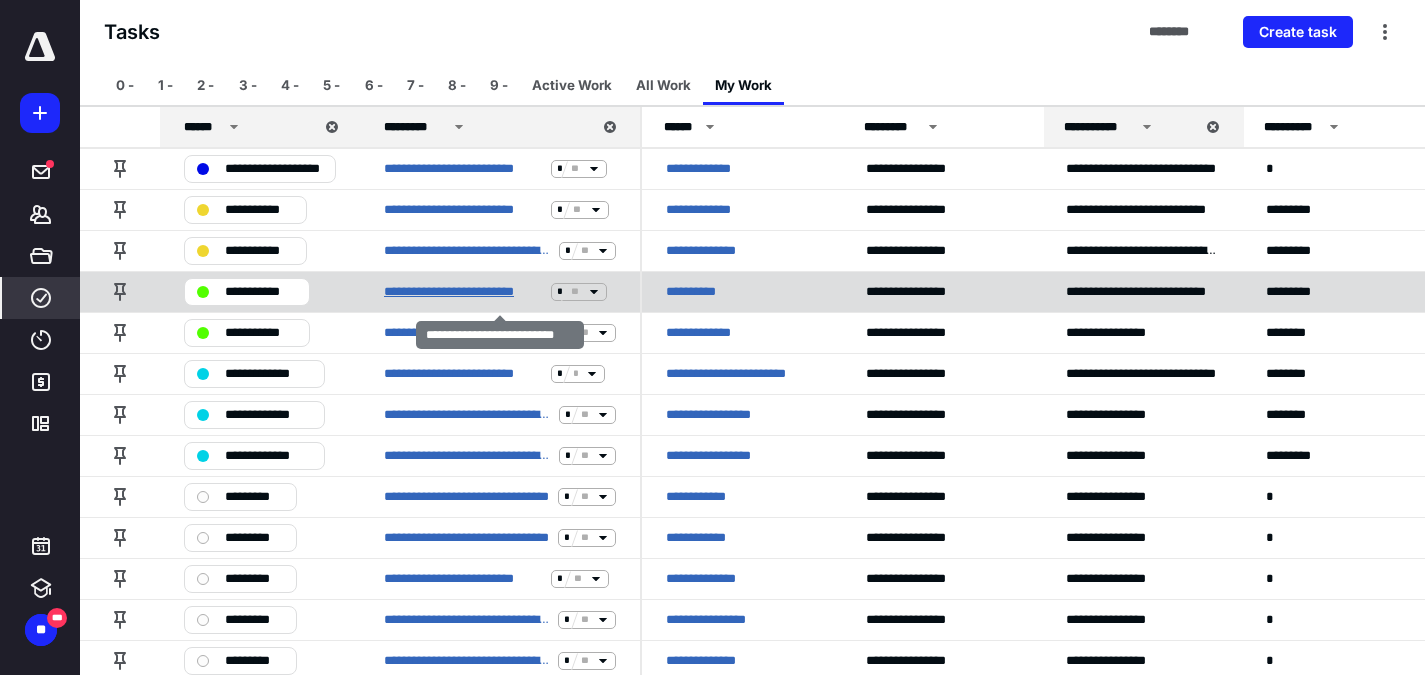 click on "**********" at bounding box center [463, 292] 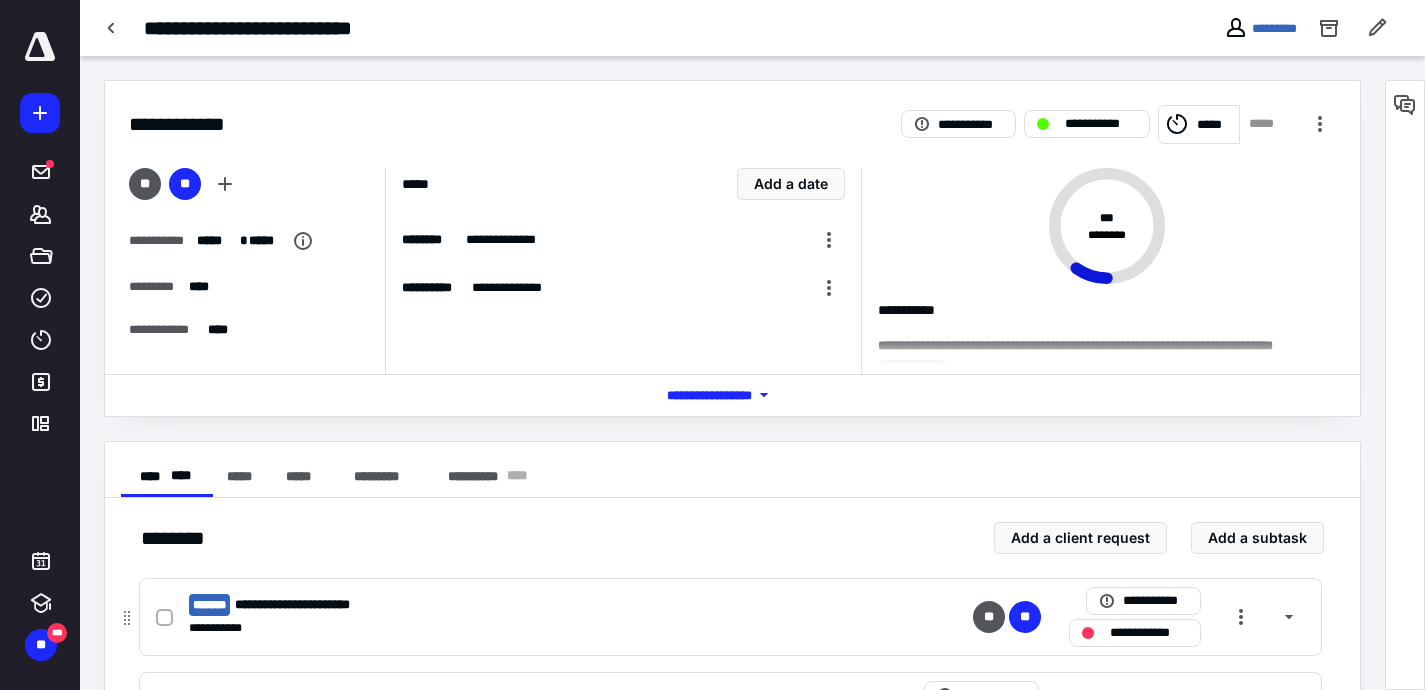 click on "**********" at bounding box center [730, 617] 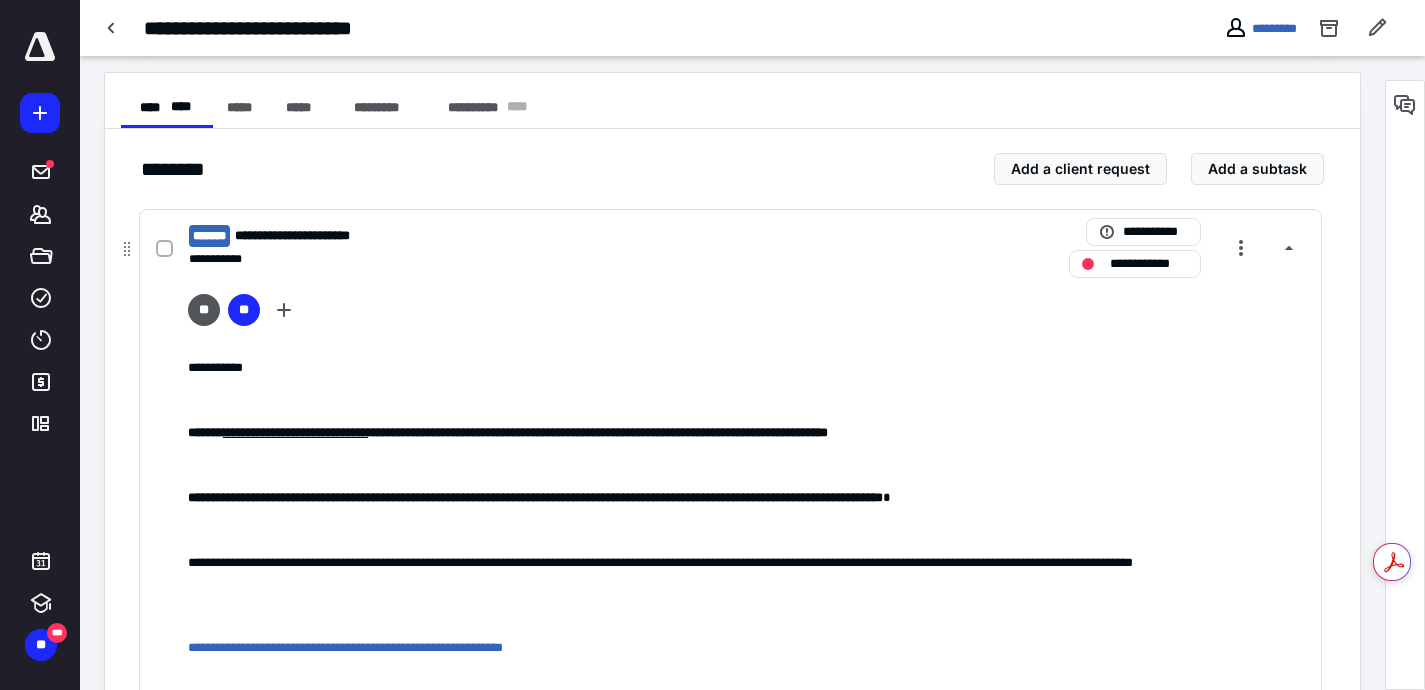 scroll, scrollTop: 323, scrollLeft: 0, axis: vertical 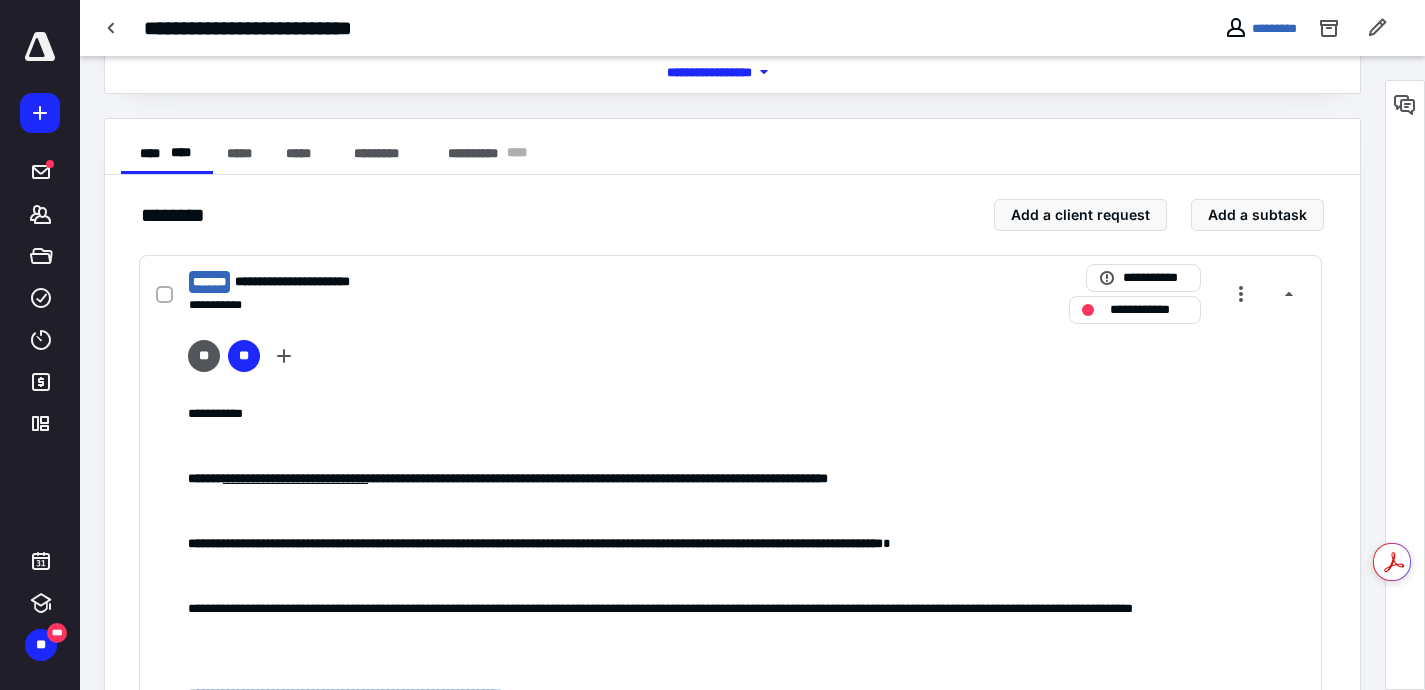 click on "**********" at bounding box center (752, 28) 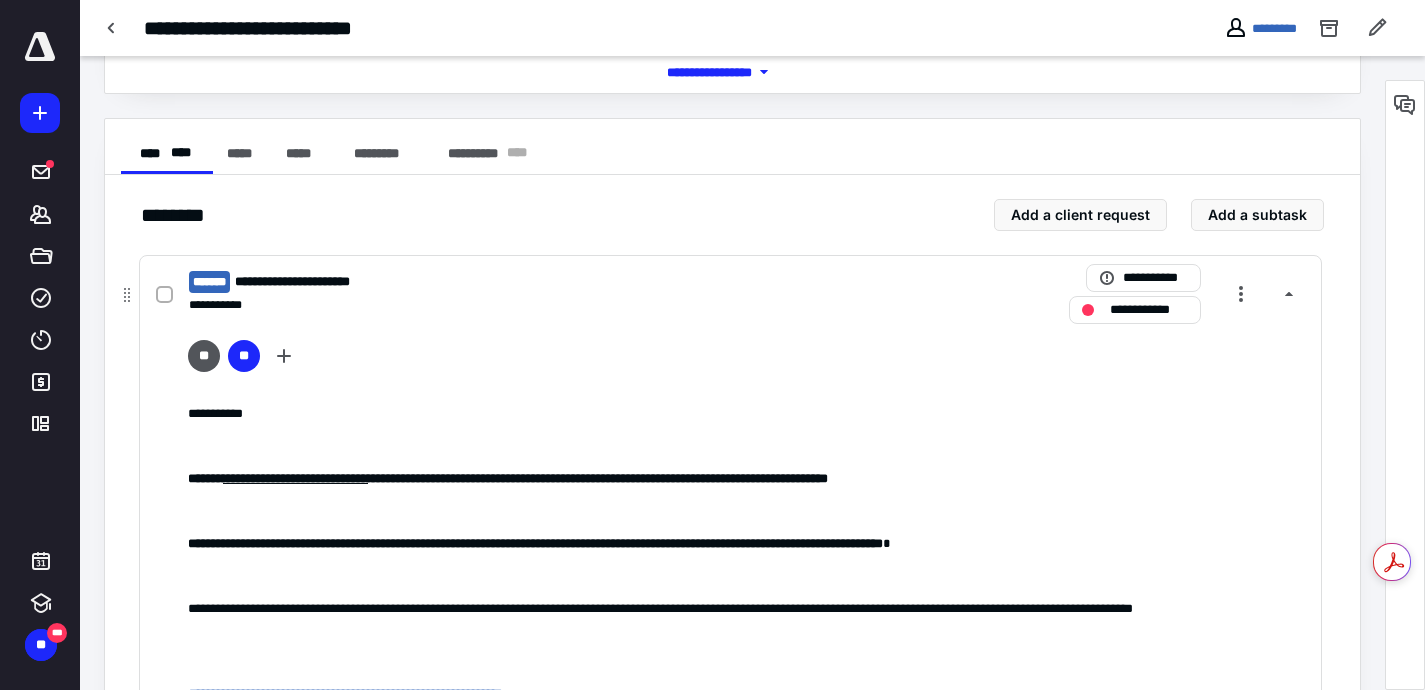 click on "**********" at bounding box center (468, 282) 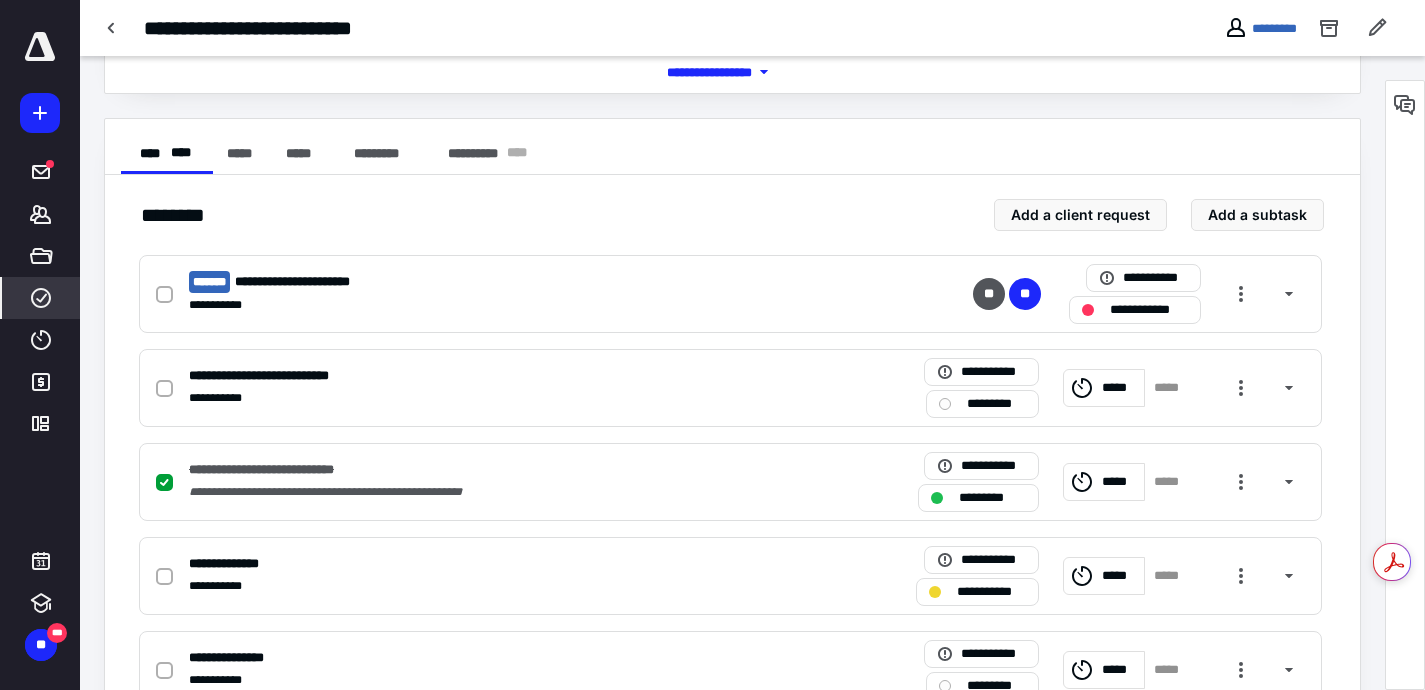 click on "****" at bounding box center [41, 298] 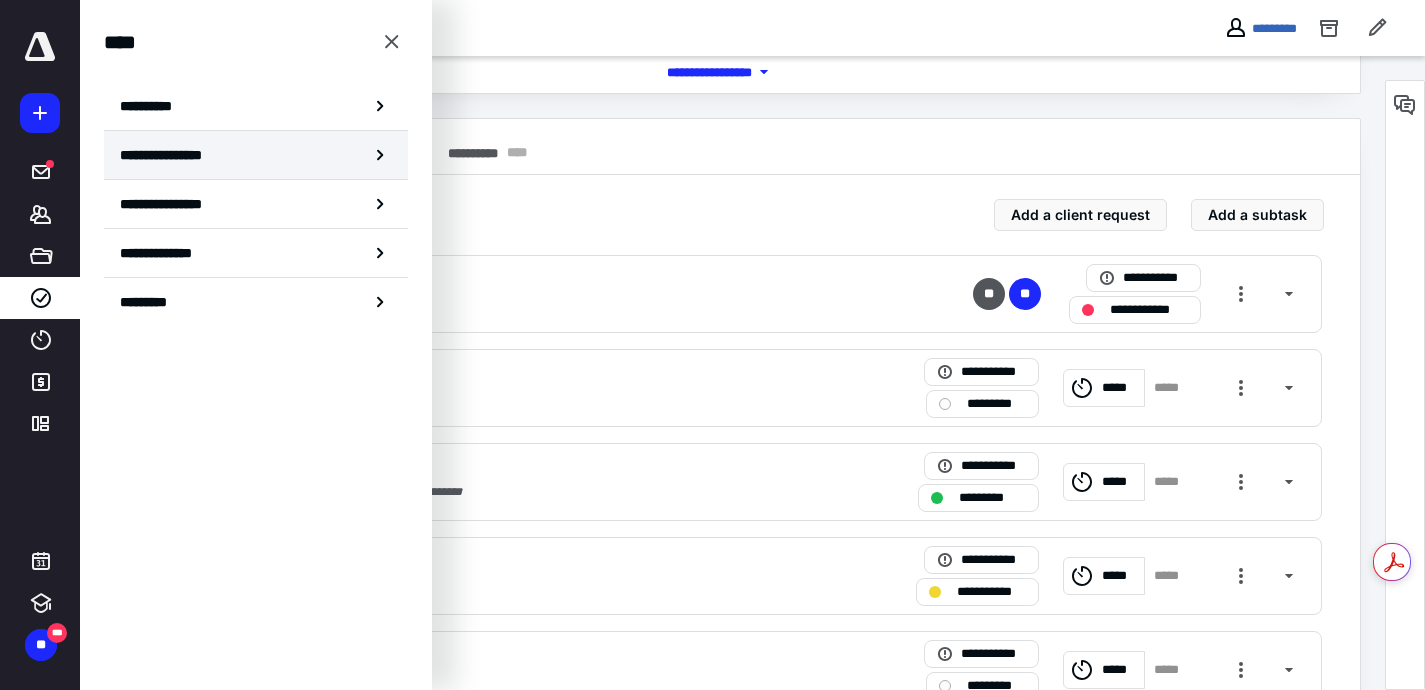 click on "**********" at bounding box center [256, 155] 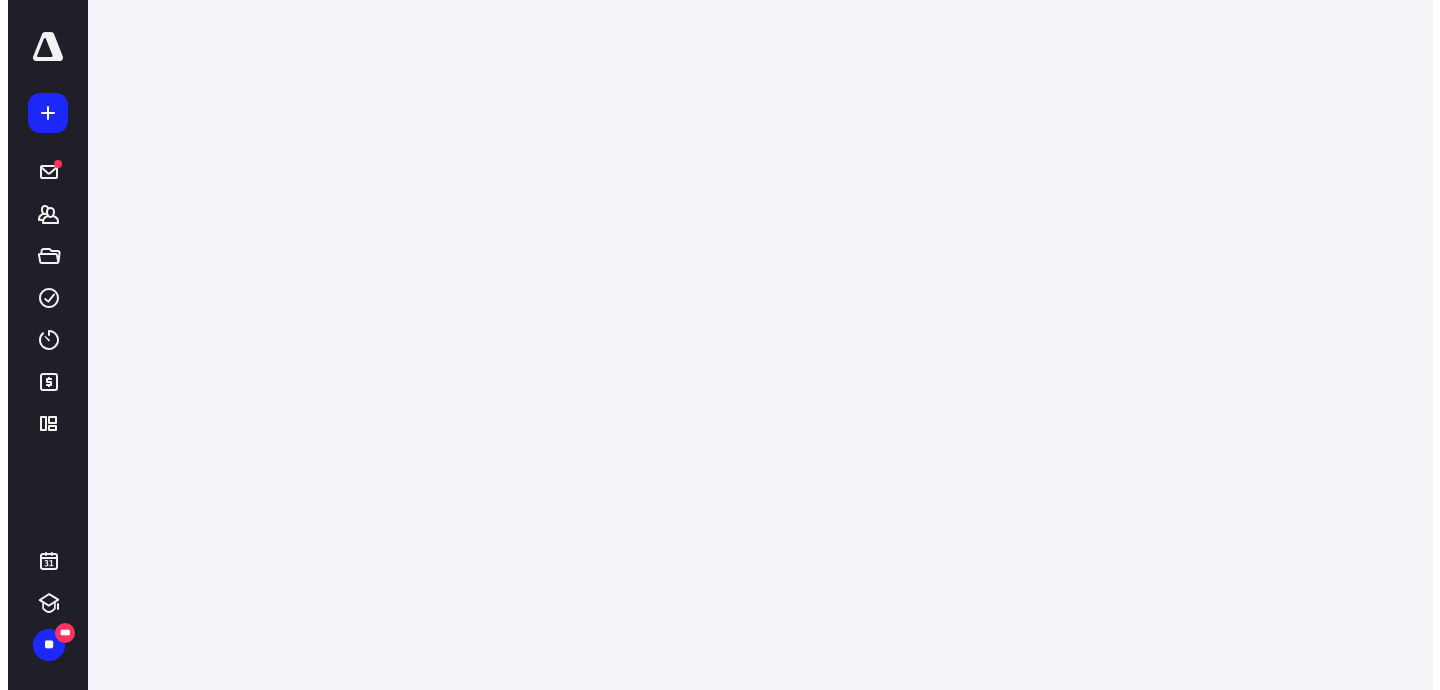 scroll, scrollTop: 0, scrollLeft: 0, axis: both 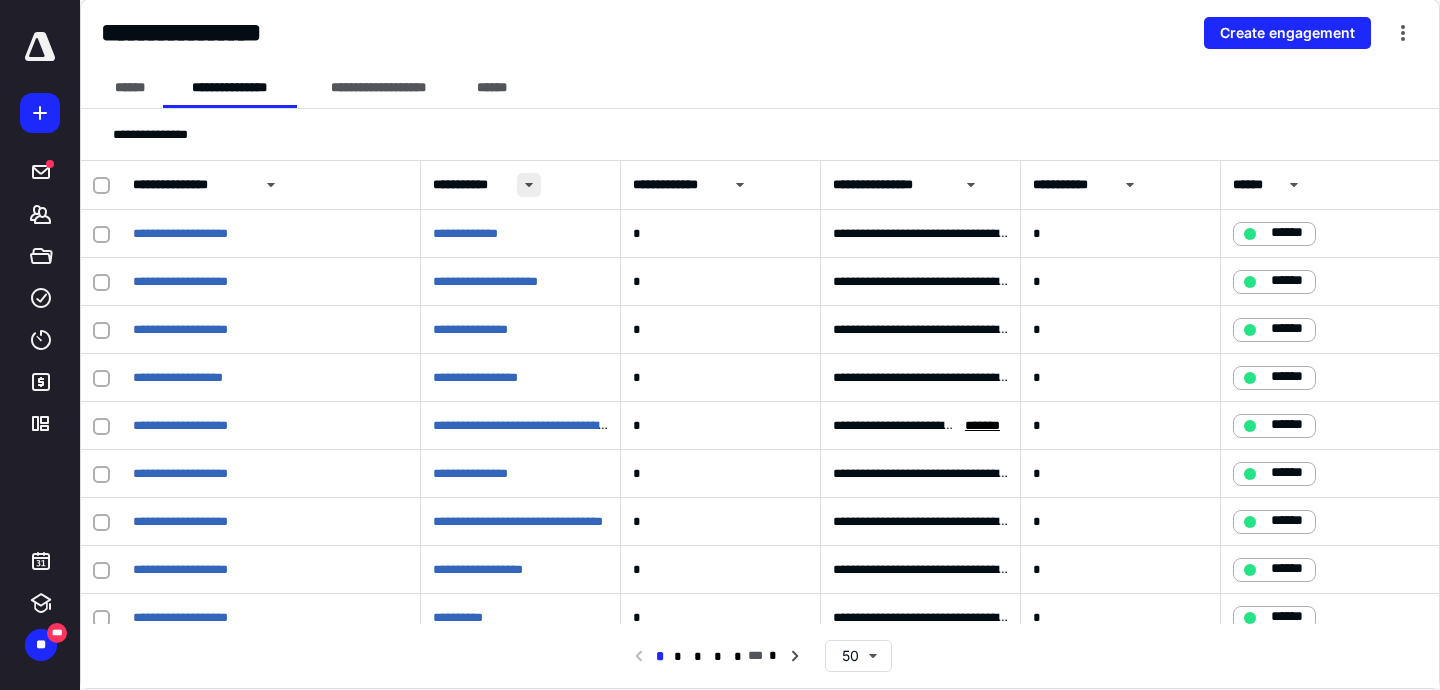 click at bounding box center [529, 185] 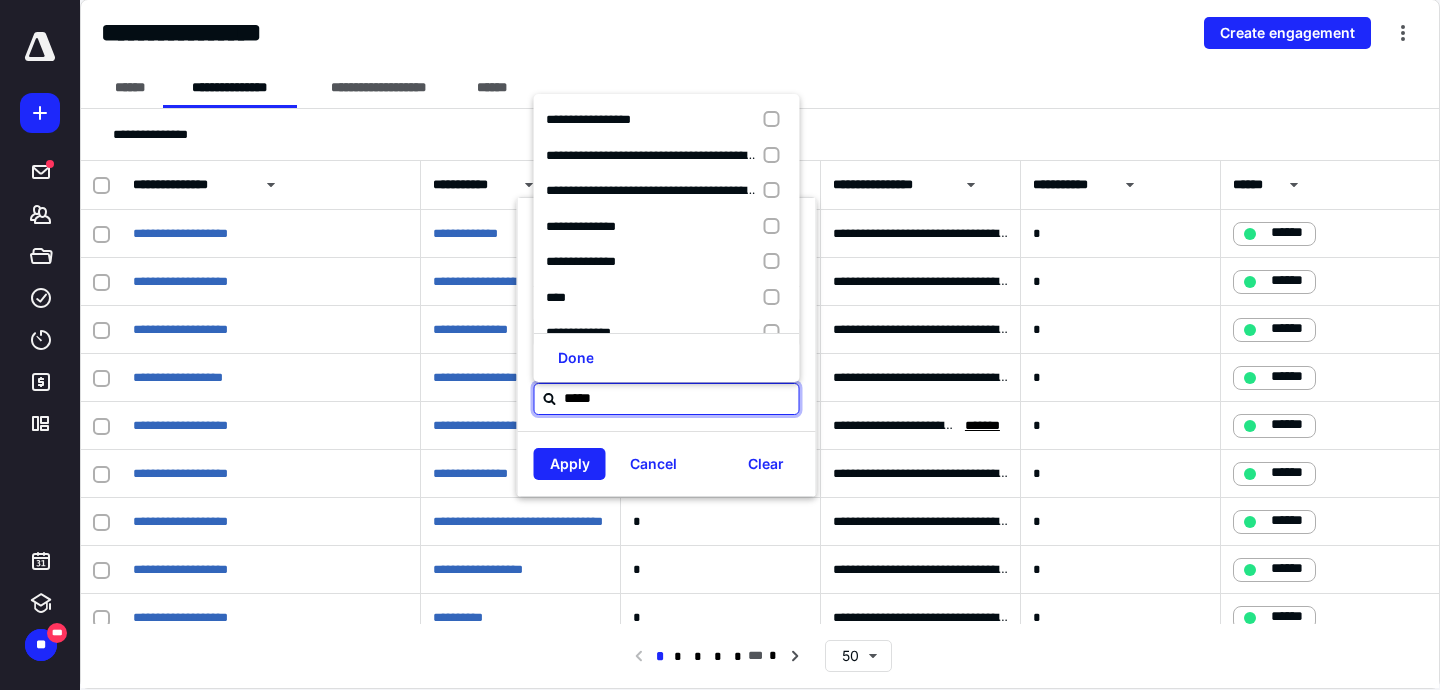 type on "******" 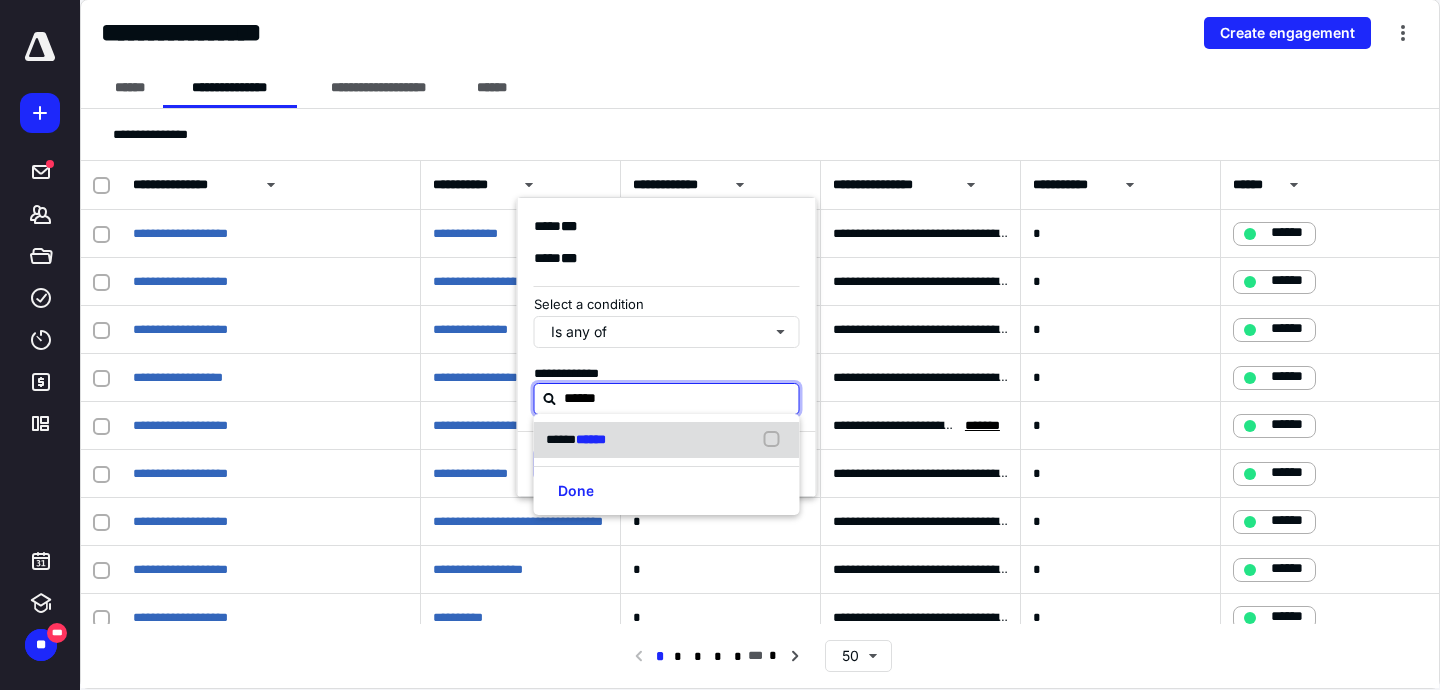 click on "***** ******" at bounding box center [667, 440] 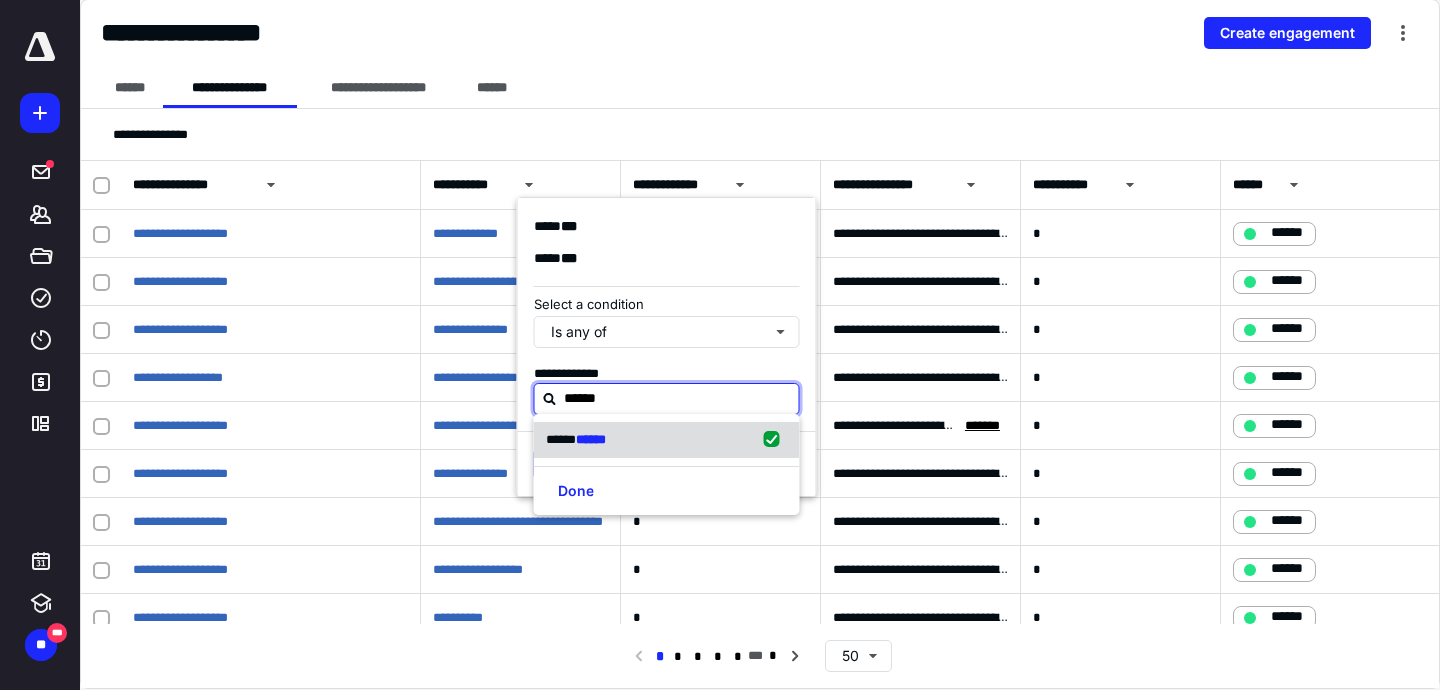 checkbox on "true" 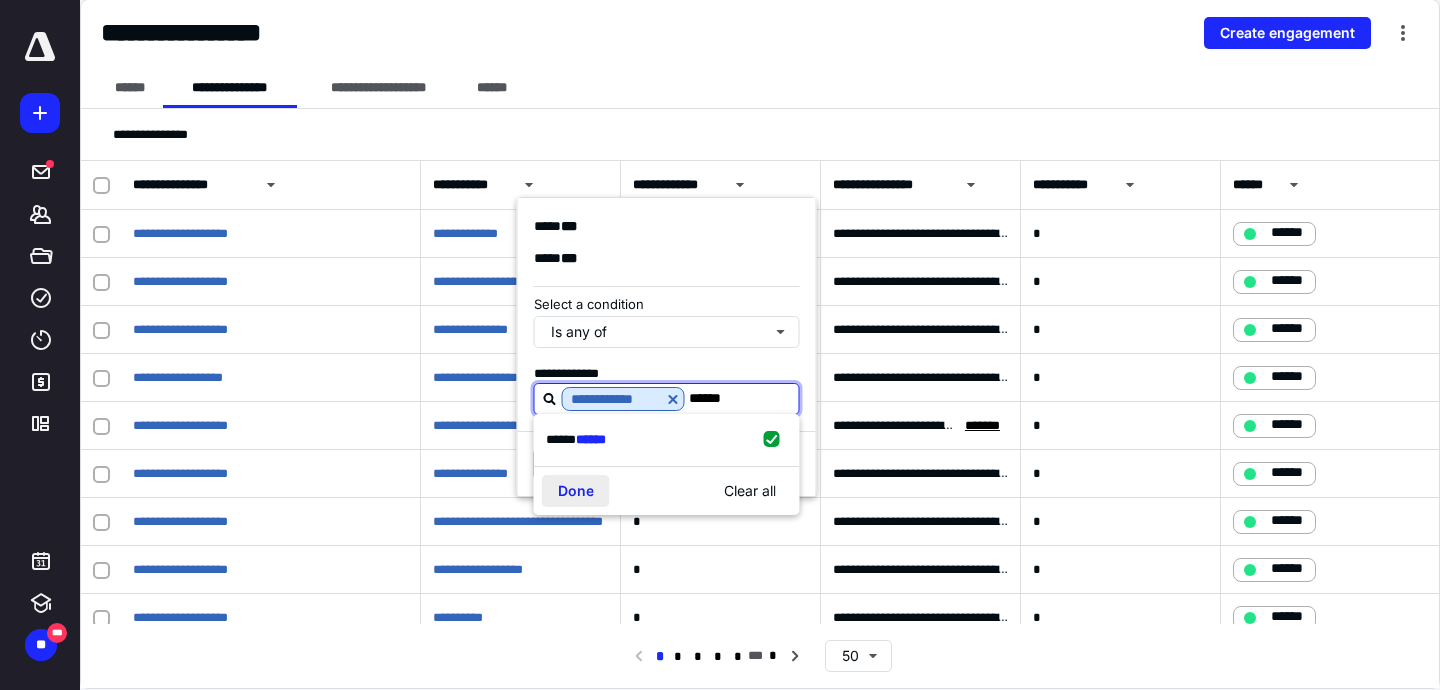 type on "******" 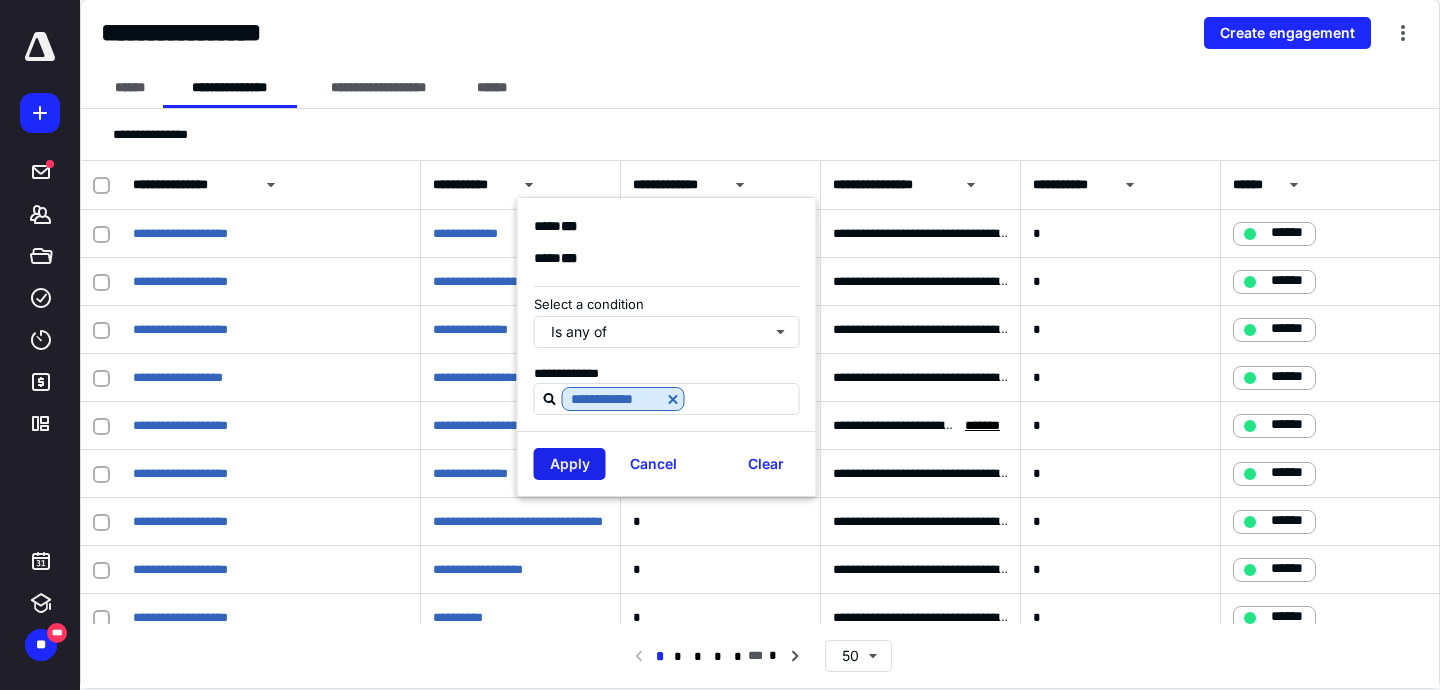 click on "Apply" at bounding box center [570, 464] 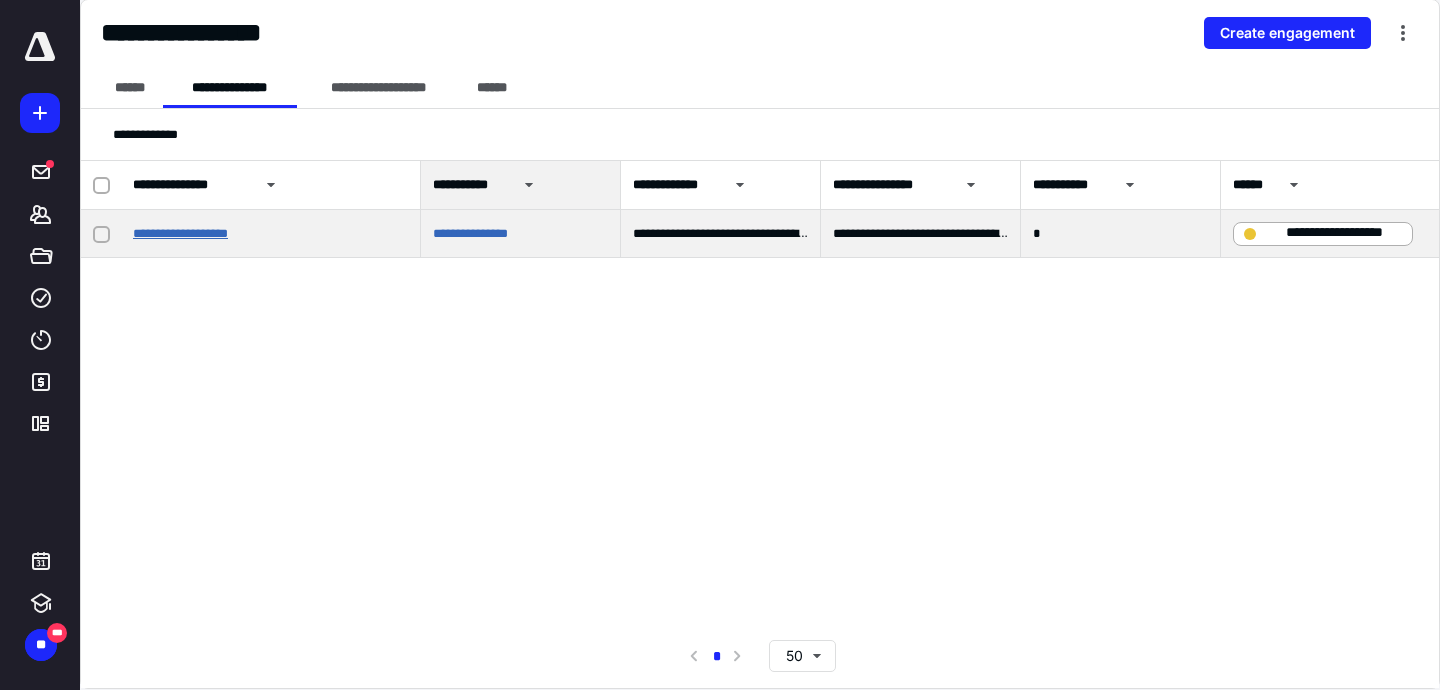 click on "**********" at bounding box center (180, 233) 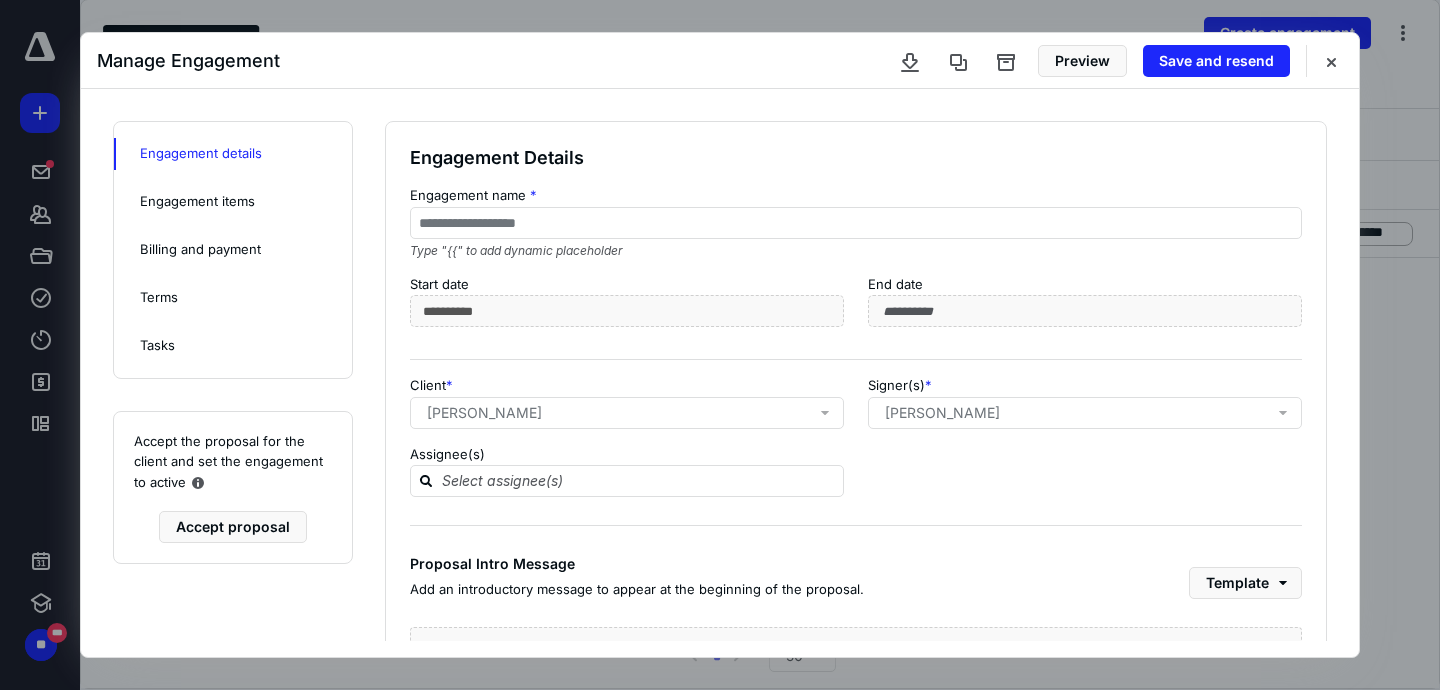 click on "[PERSON_NAME]" at bounding box center [631, 413] 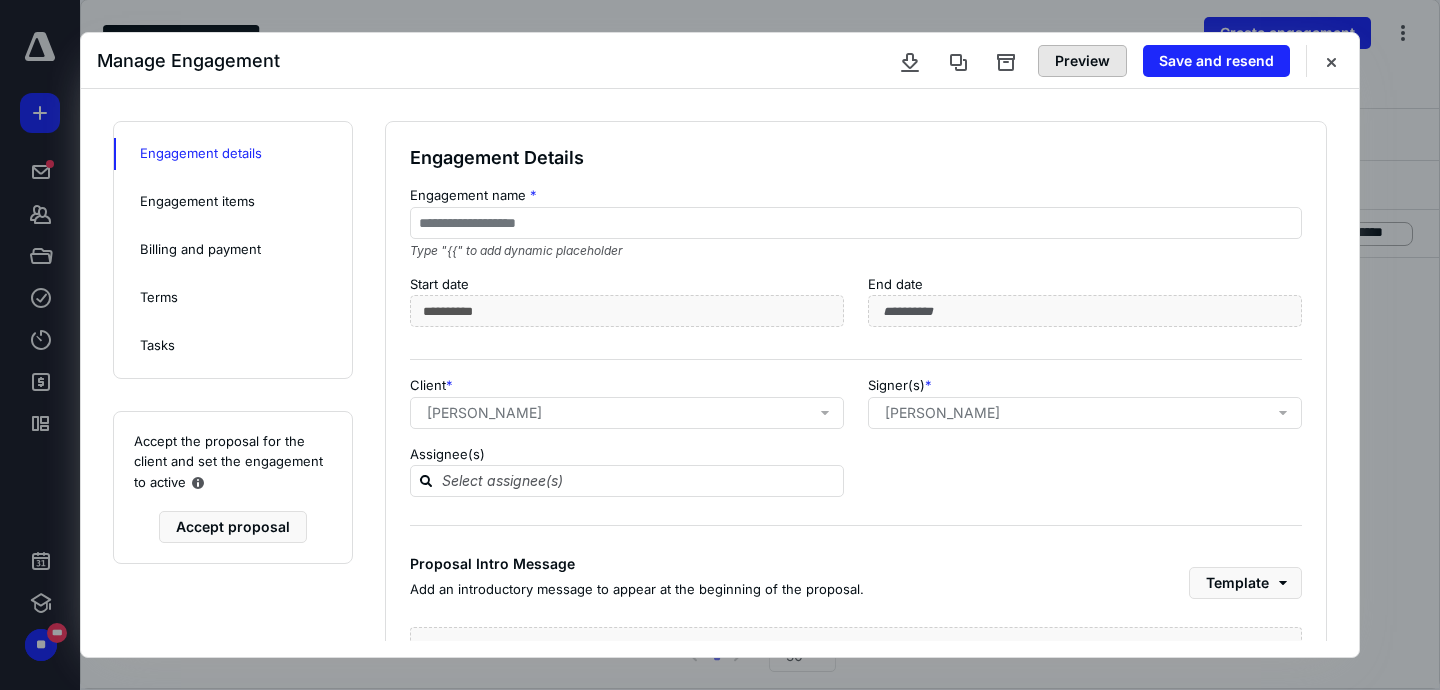 click on "Preview" at bounding box center [1082, 61] 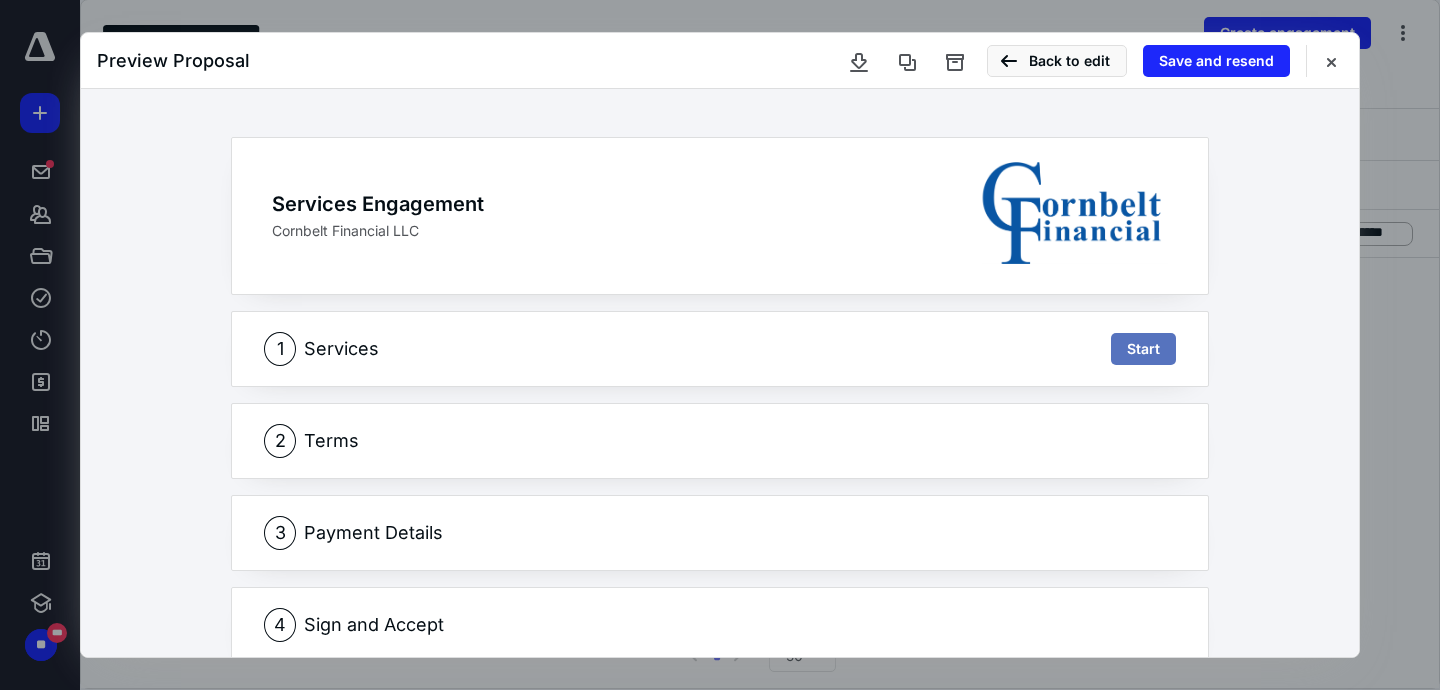click on "1 Services Start" at bounding box center (720, 349) 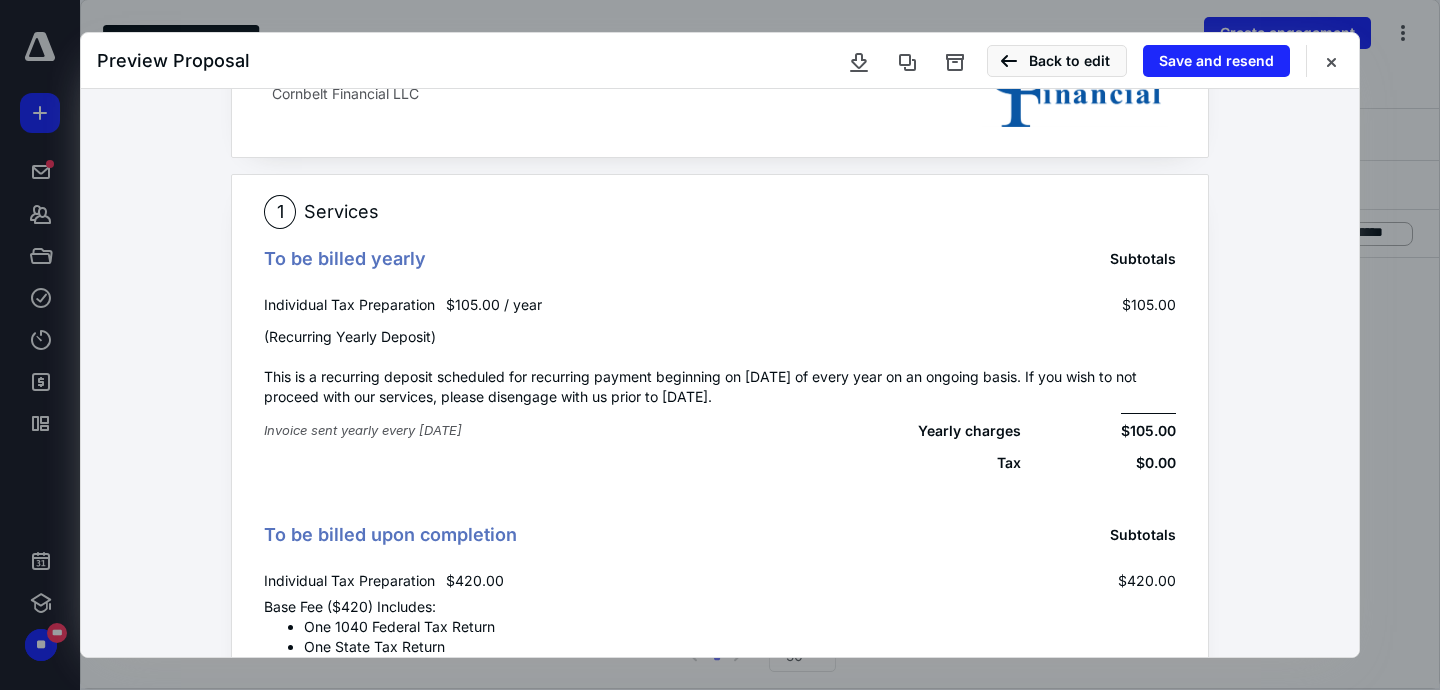 scroll, scrollTop: 143, scrollLeft: 0, axis: vertical 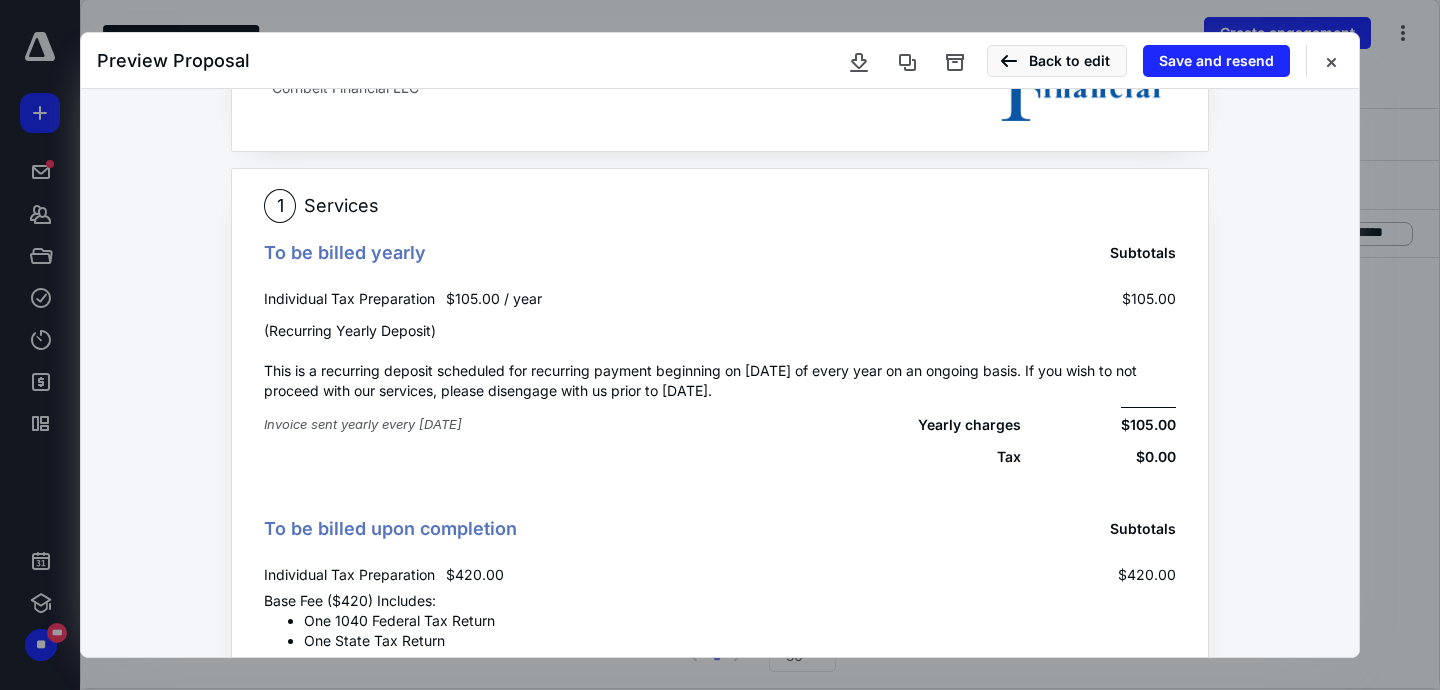 click on "To be billed yearly Subtotals" at bounding box center [720, 253] 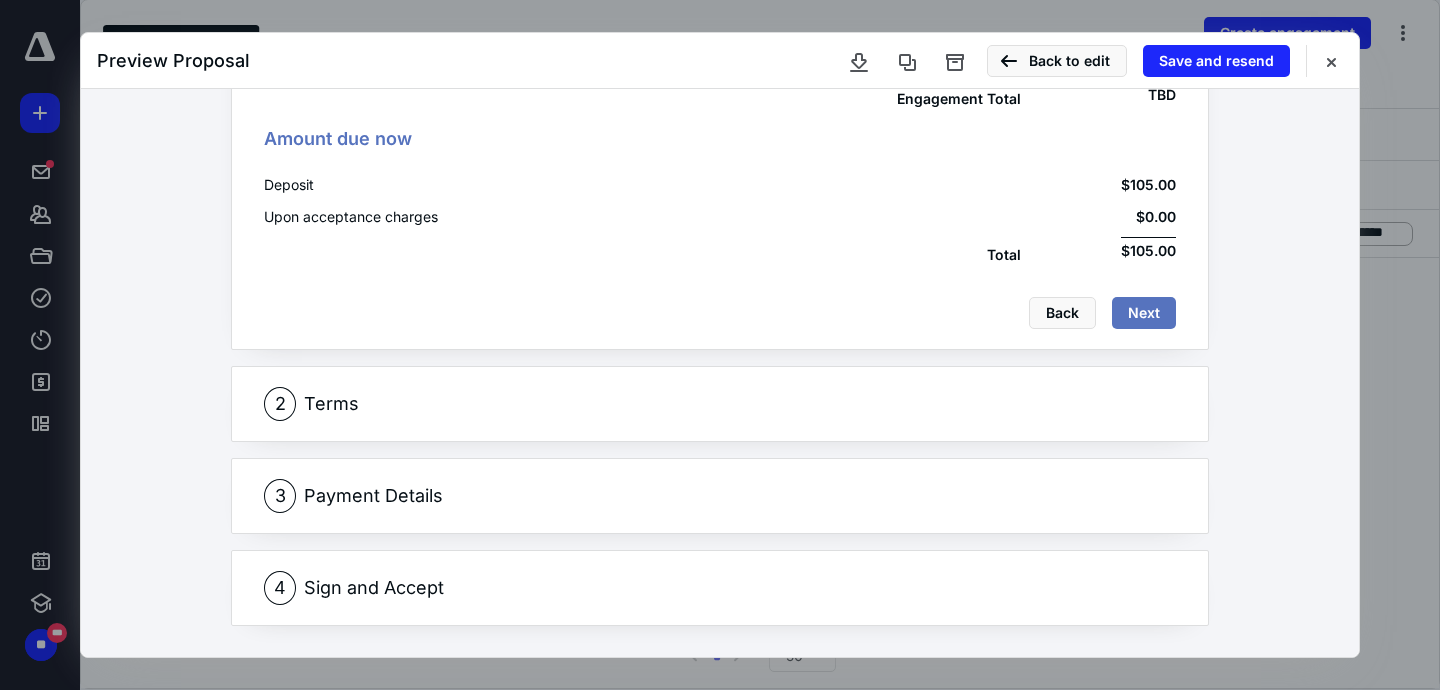 click on "Sign and Accept" at bounding box center [374, 588] 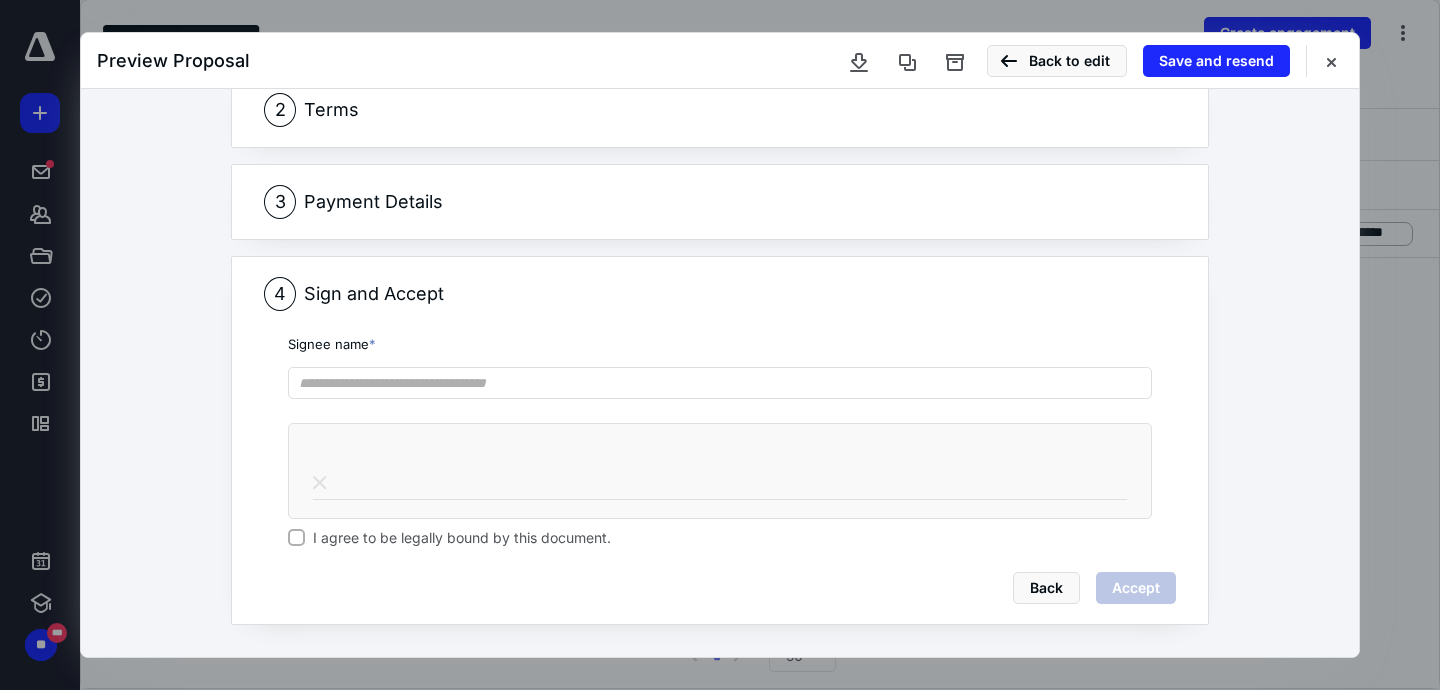 scroll, scrollTop: 331, scrollLeft: 0, axis: vertical 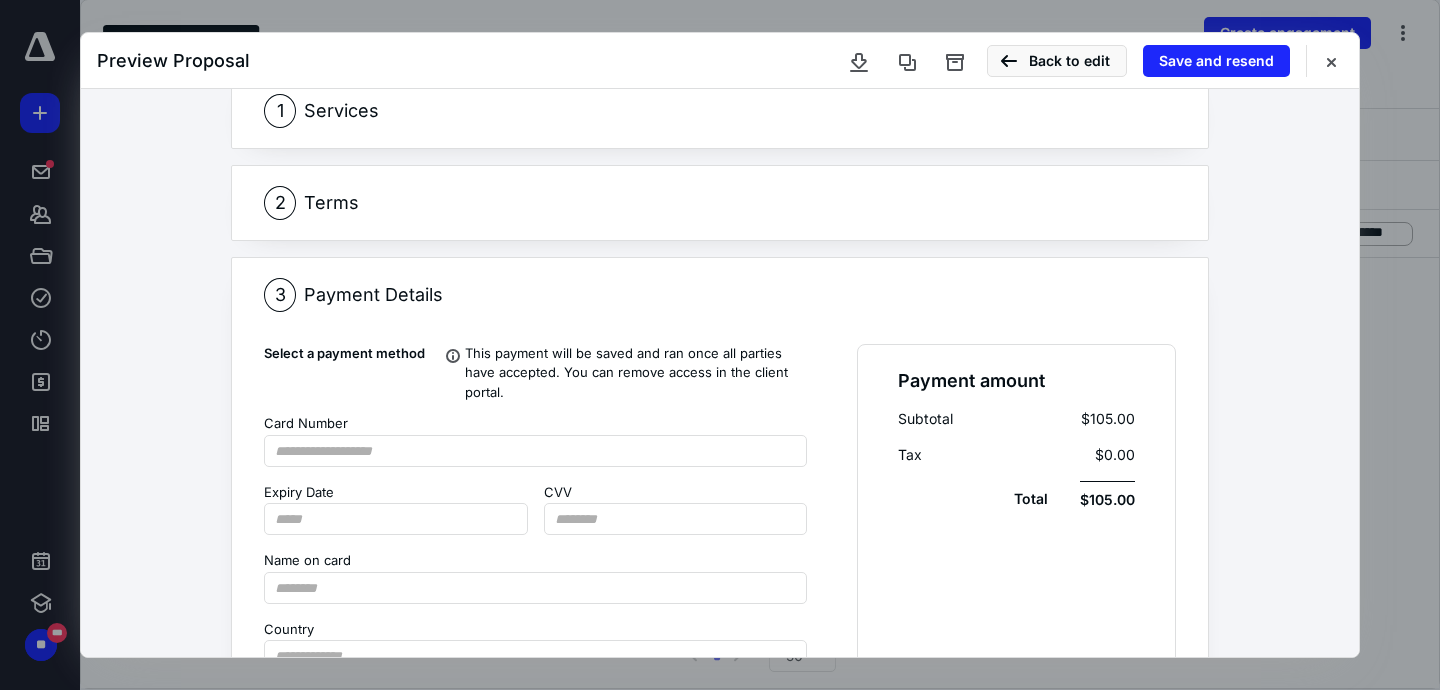 click on "2 Terms" at bounding box center [720, 203] 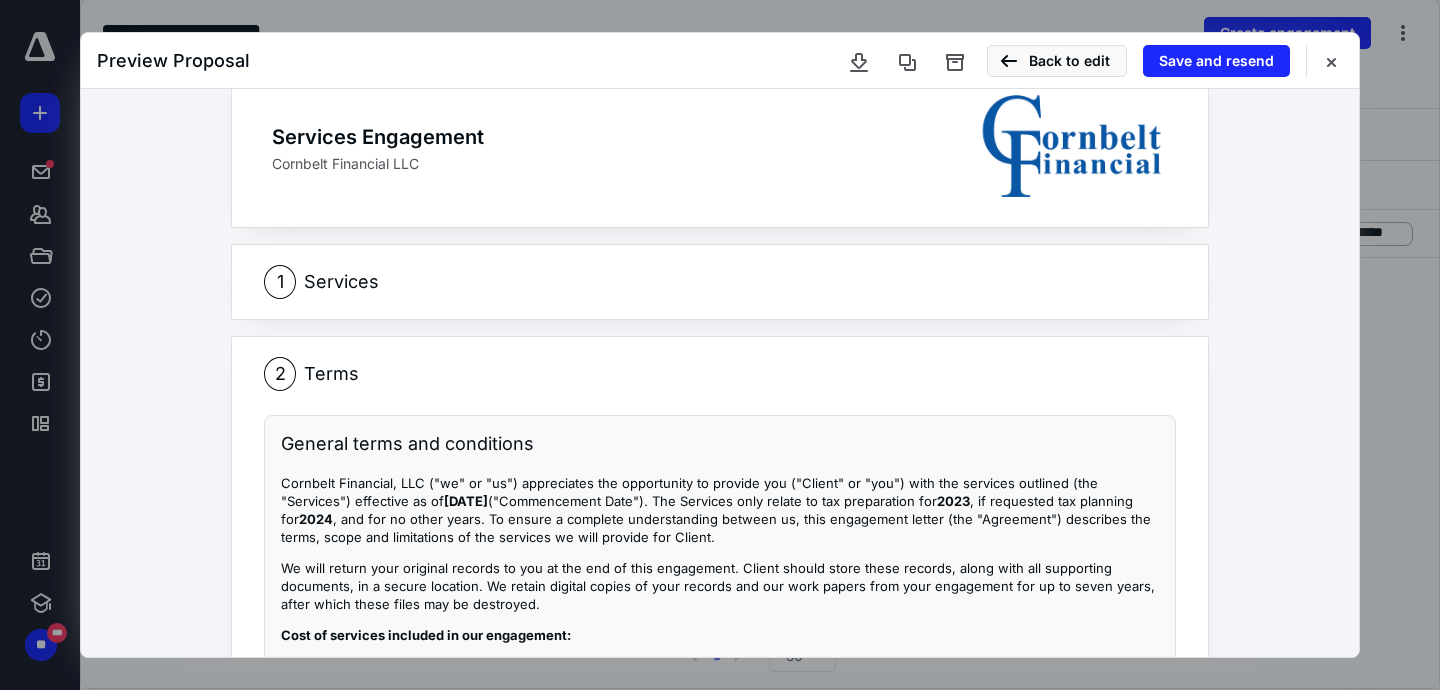 scroll, scrollTop: 0, scrollLeft: 0, axis: both 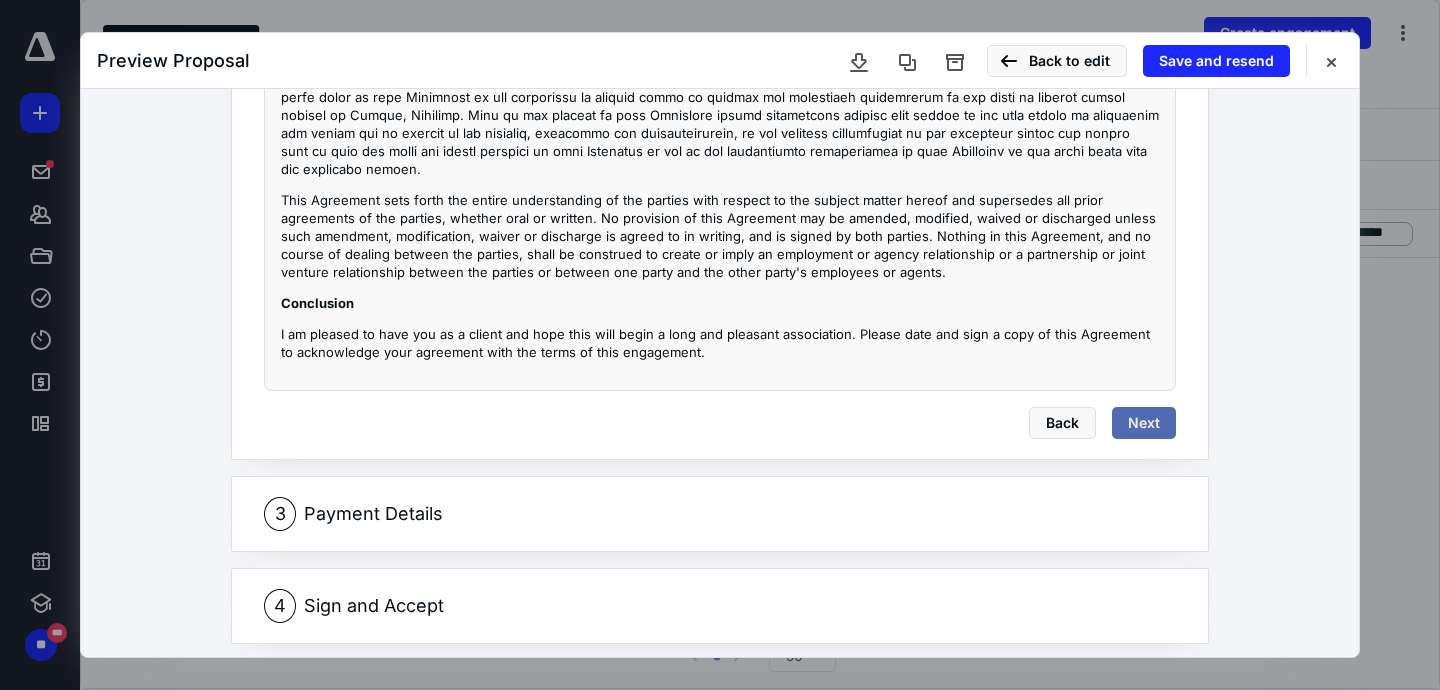click on "Next" at bounding box center [1144, 423] 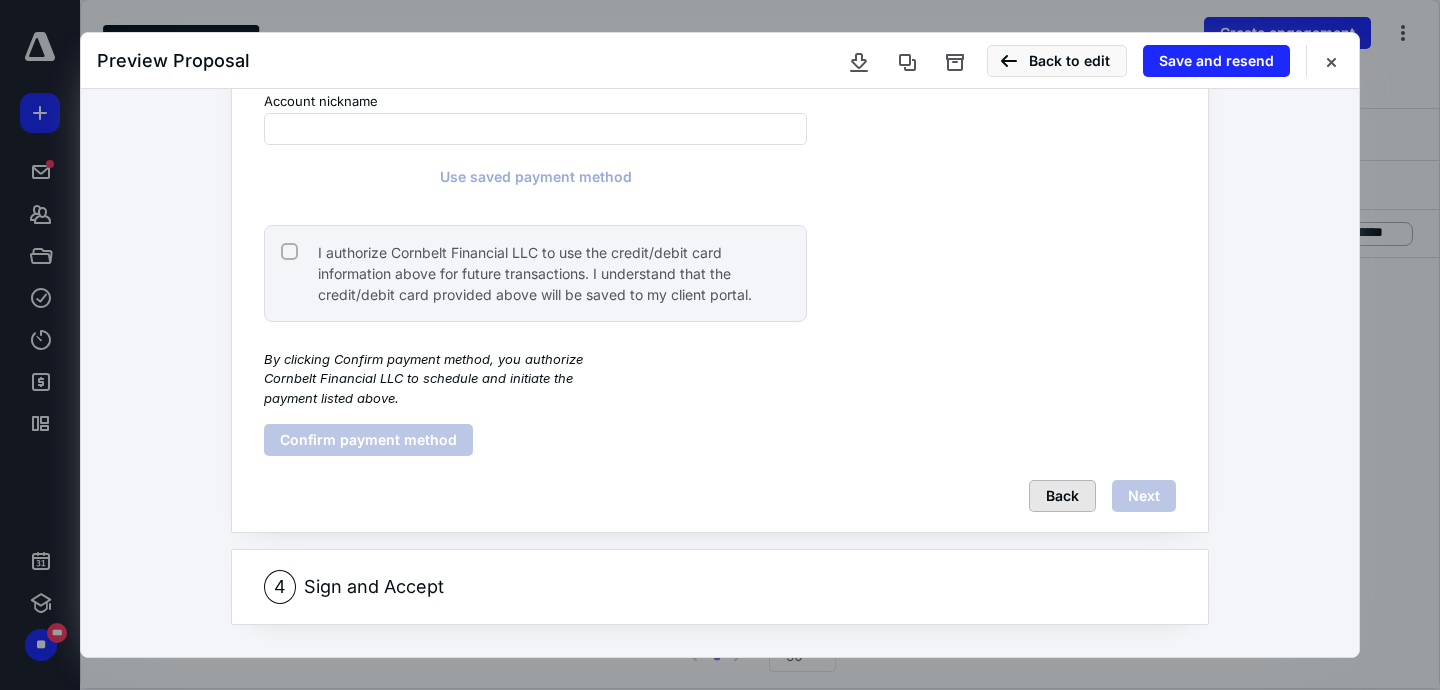 click on "Back" at bounding box center [1062, 496] 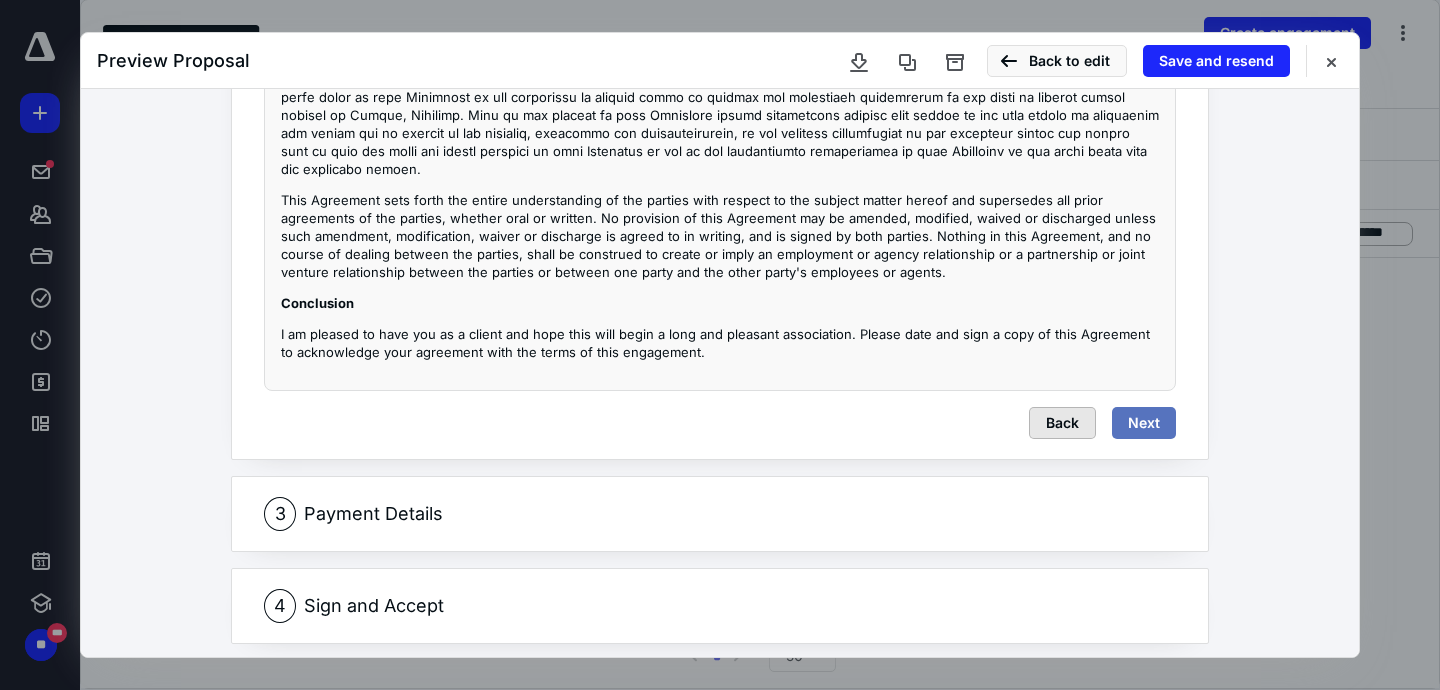 click on "Back" at bounding box center [1062, 423] 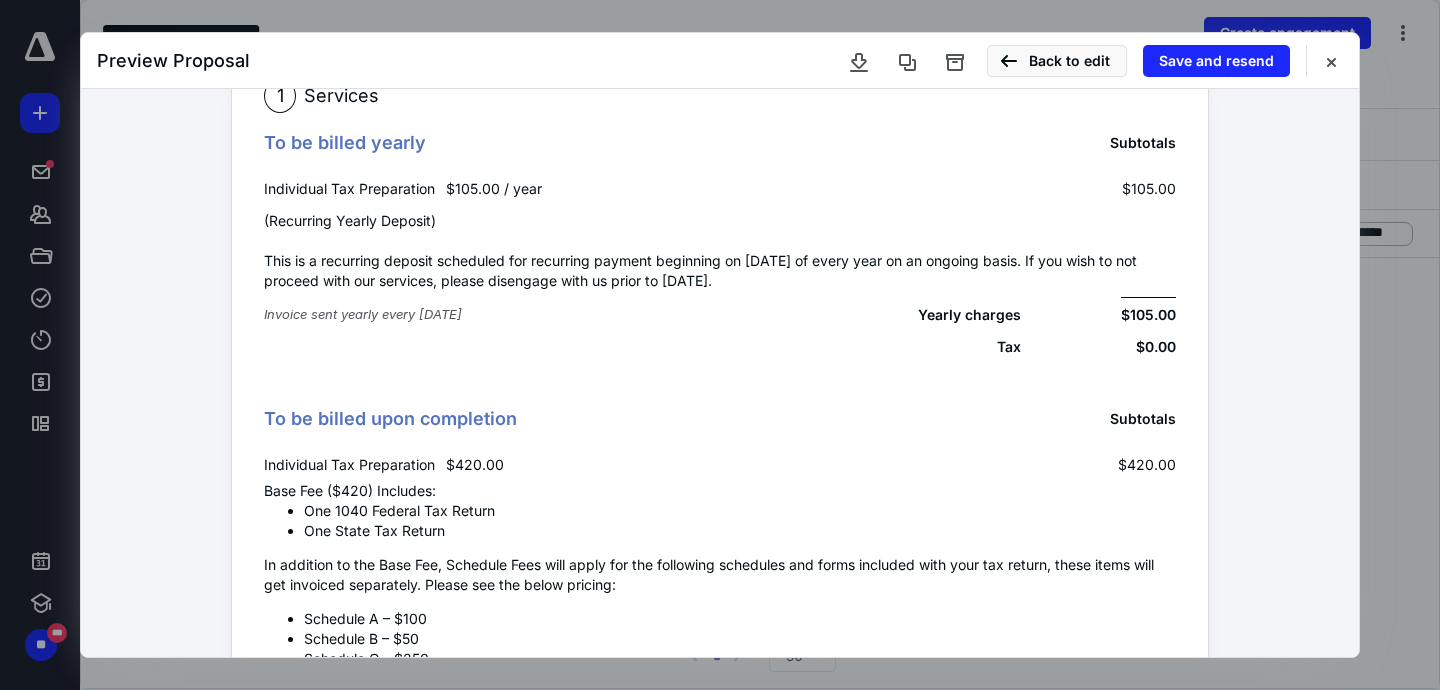 scroll, scrollTop: 0, scrollLeft: 0, axis: both 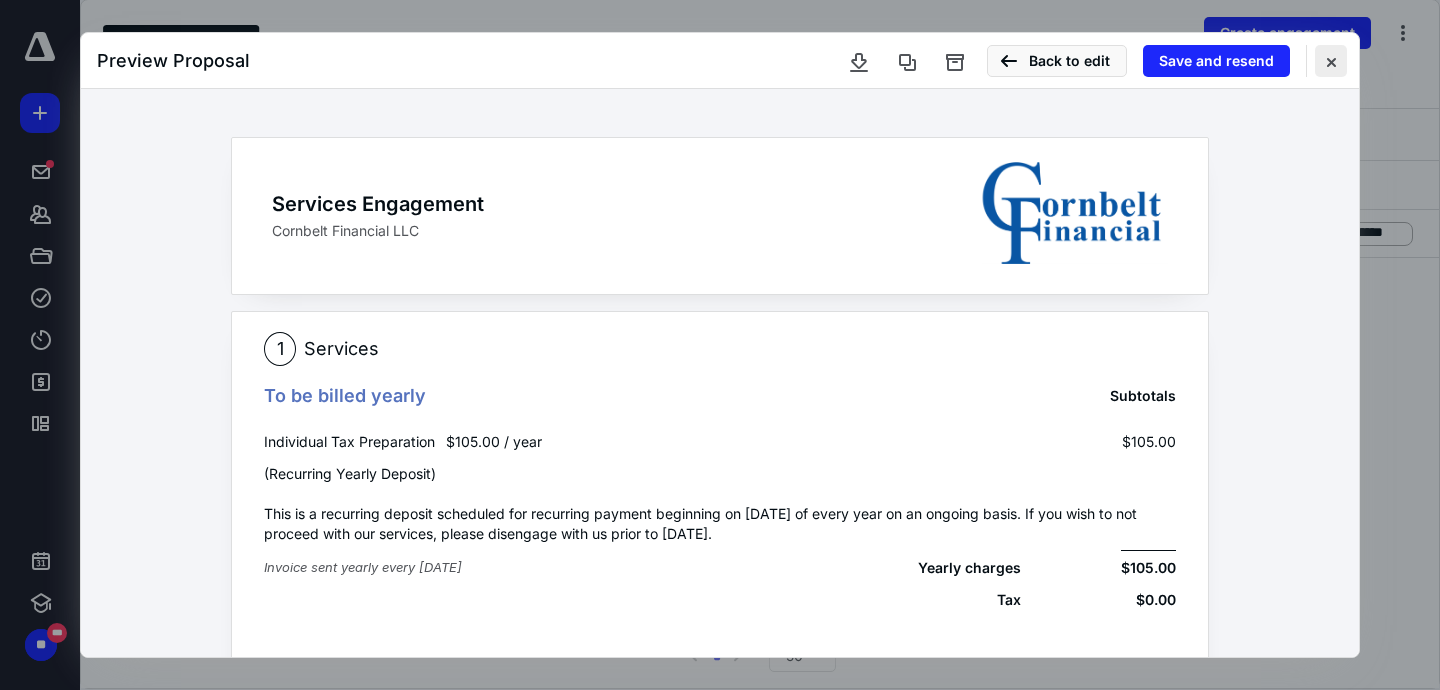 click at bounding box center [1331, 61] 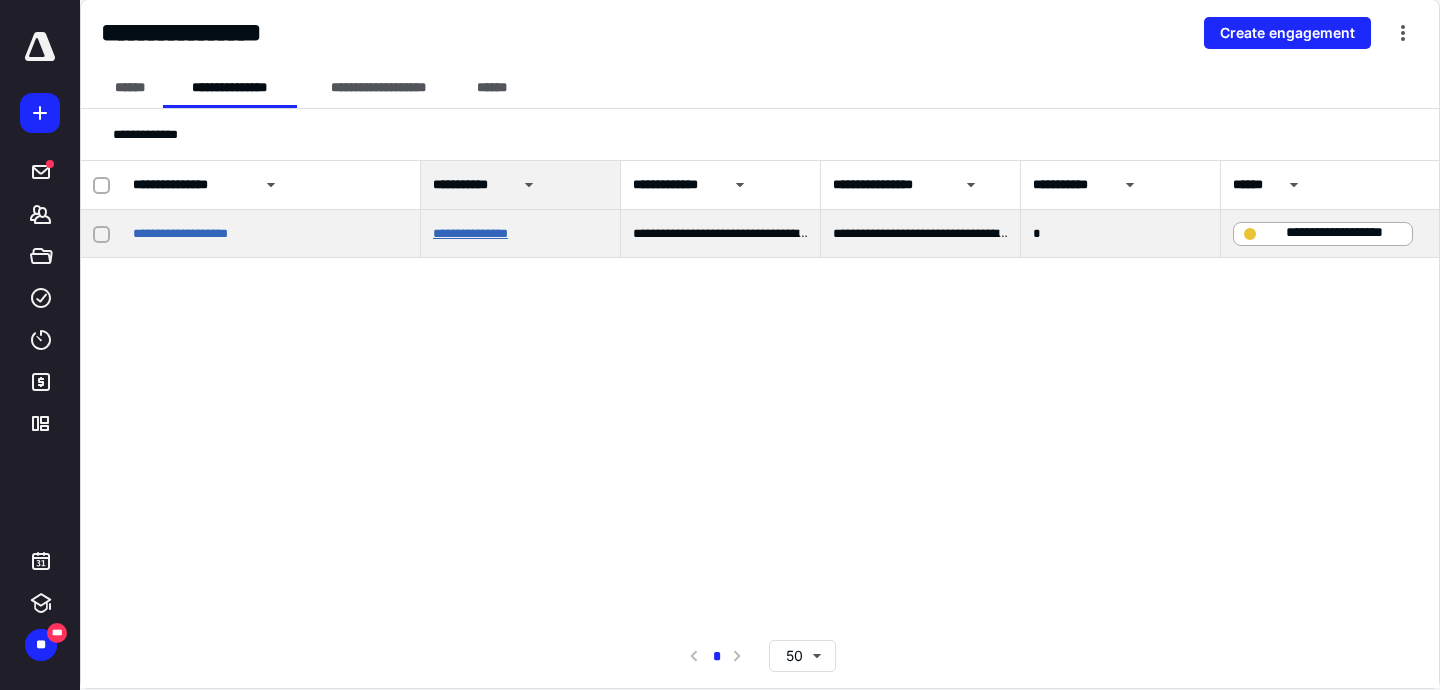 click on "**********" at bounding box center [470, 233] 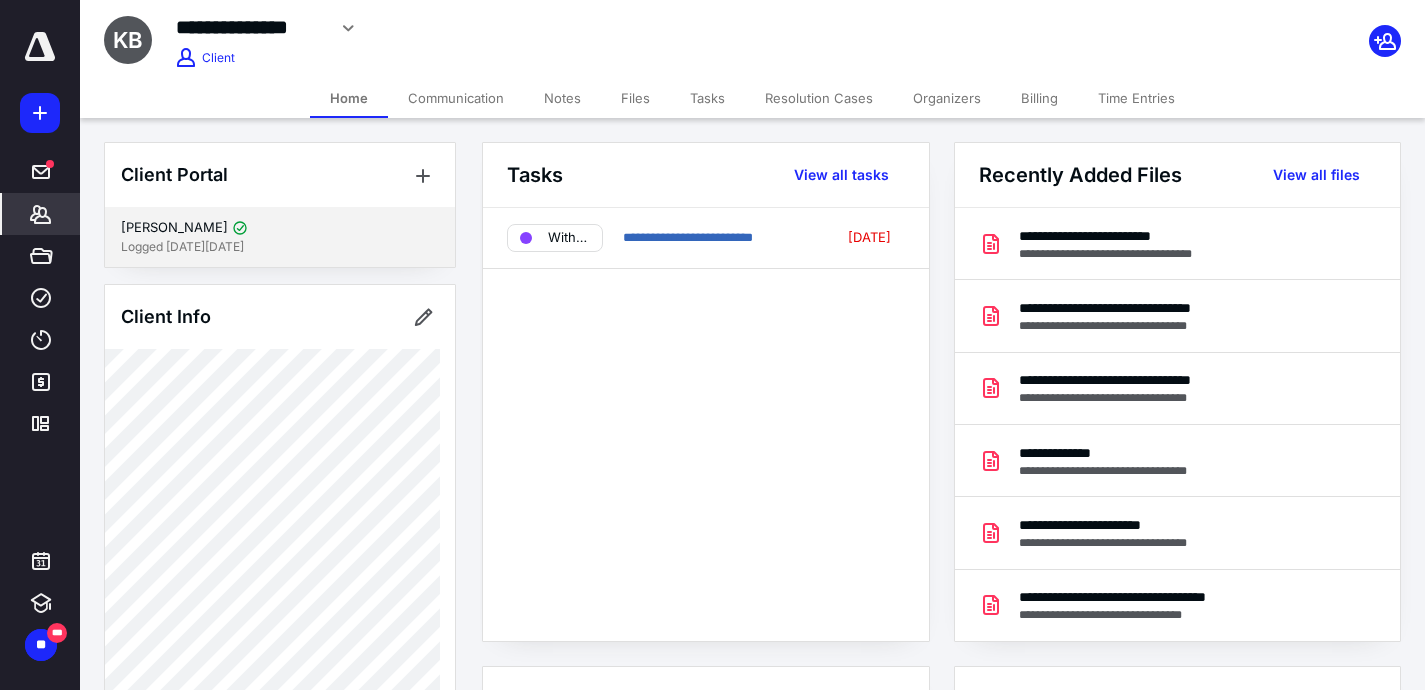 click on "[PERSON_NAME]" at bounding box center (280, 228) 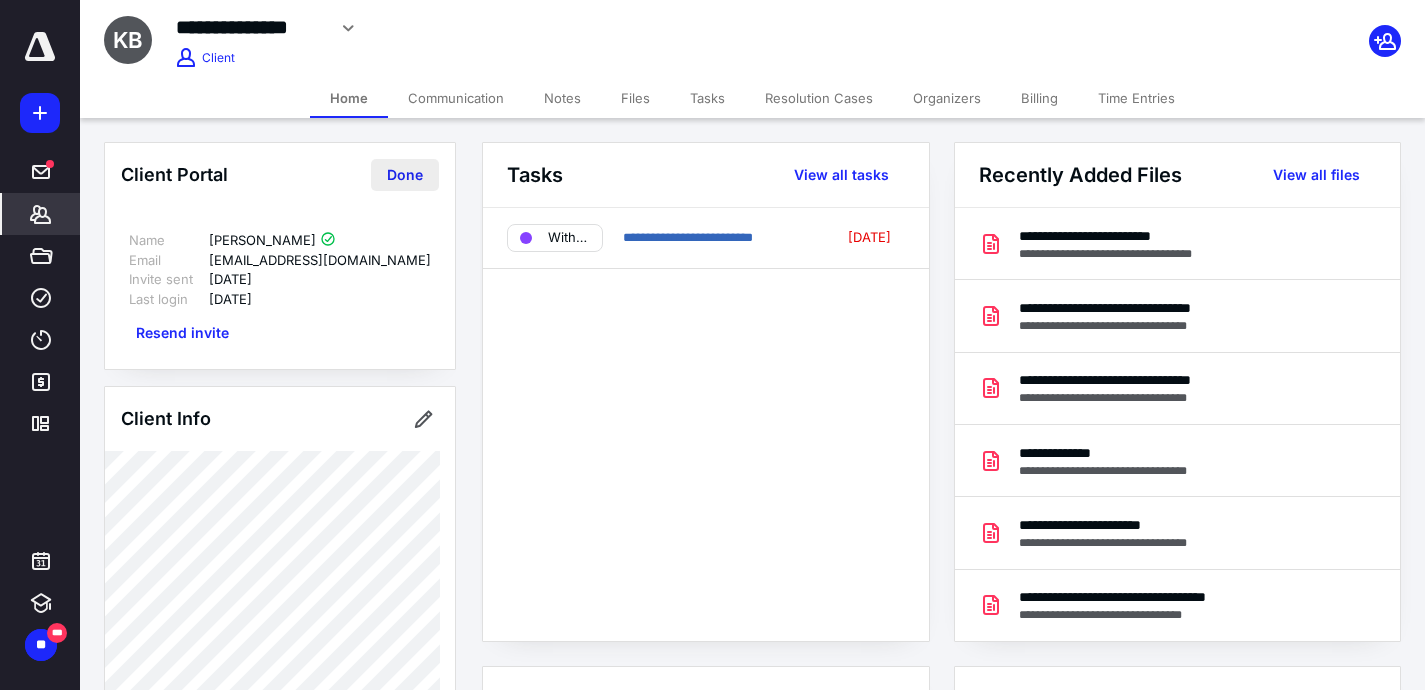 click on "Done" at bounding box center (405, 175) 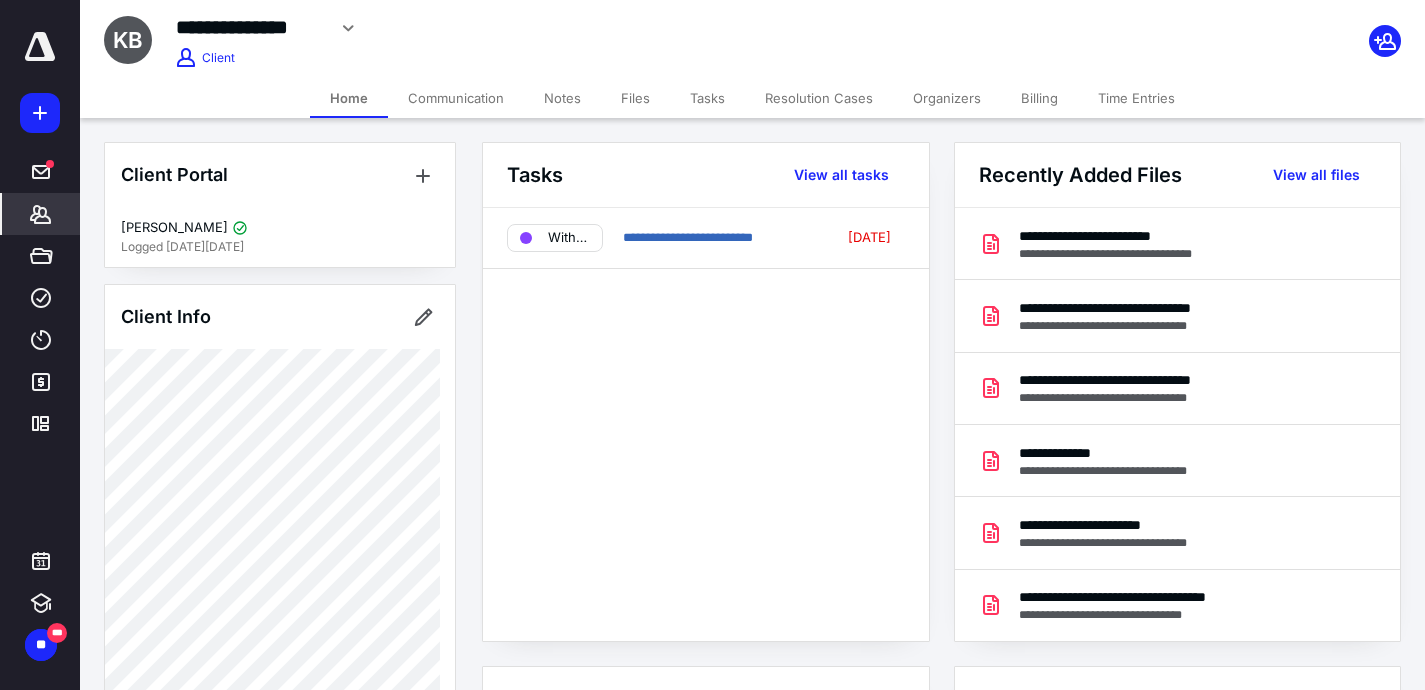 click on "**********" at bounding box center [706, 424] 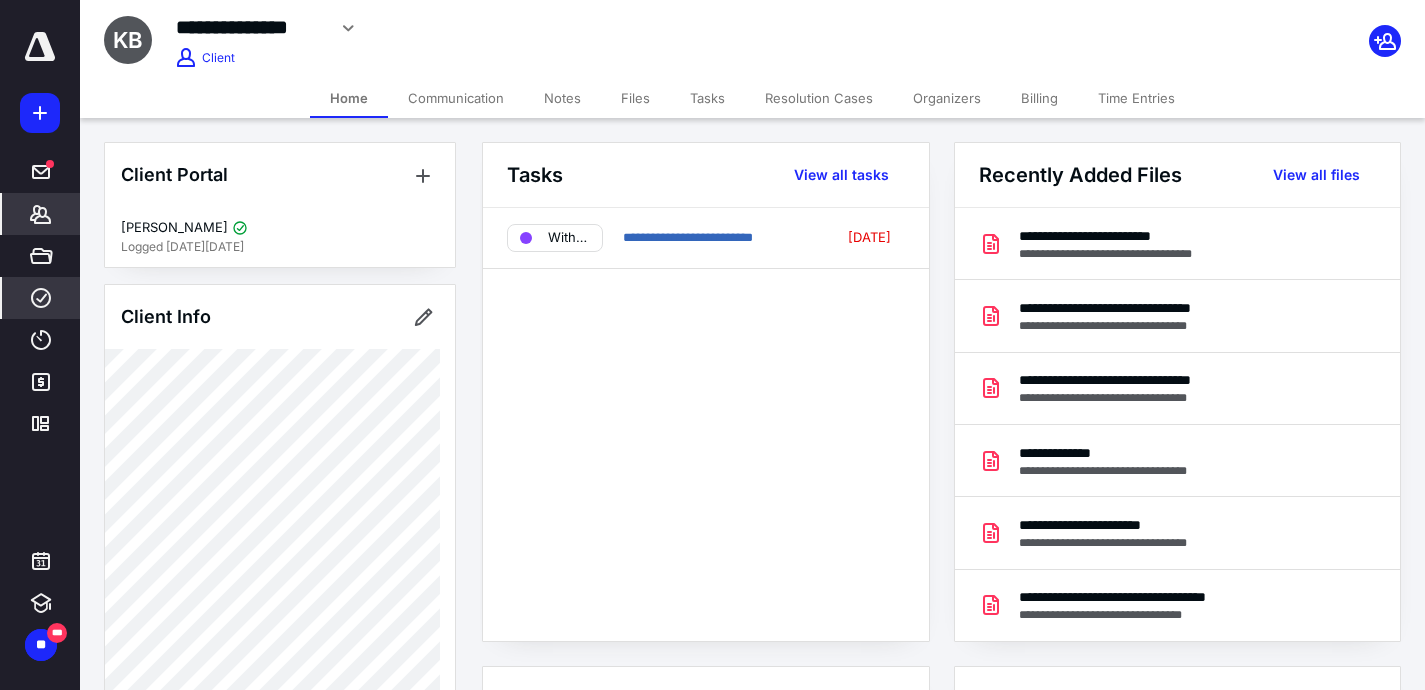 click on "****" at bounding box center (41, 298) 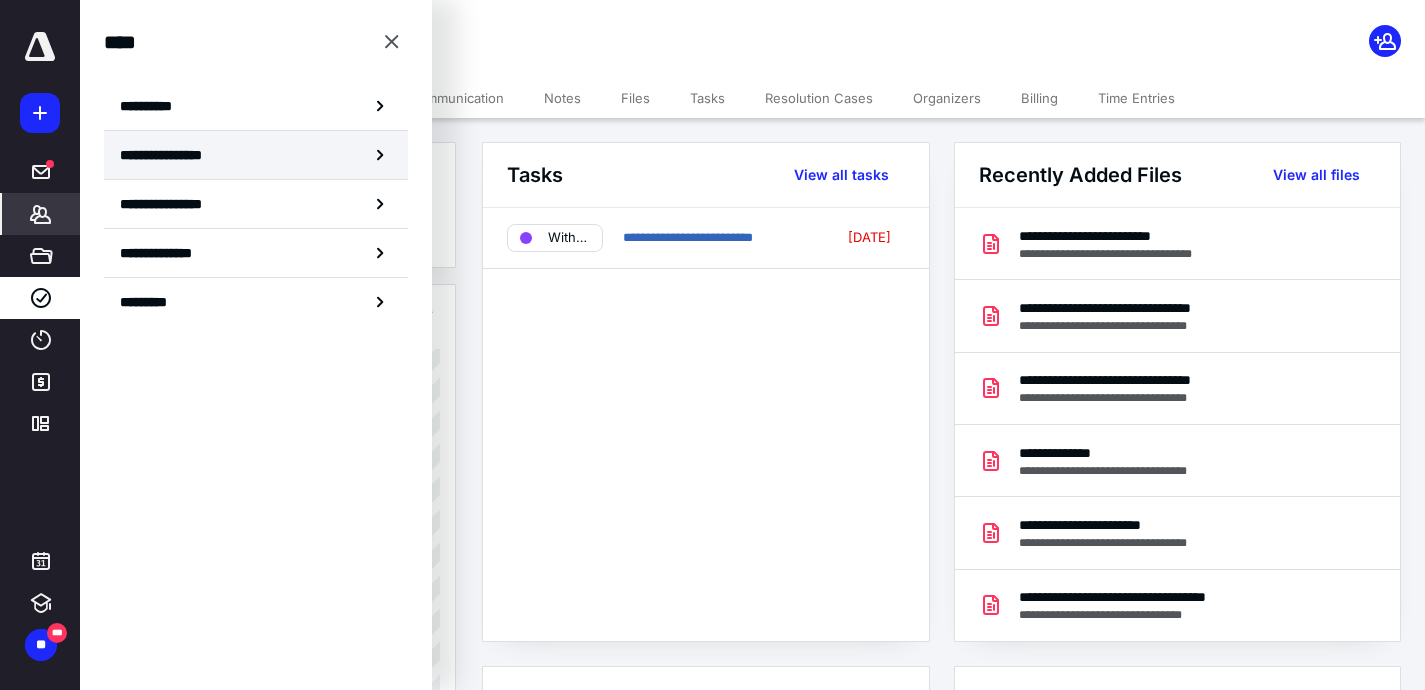 click on "**********" at bounding box center (256, 155) 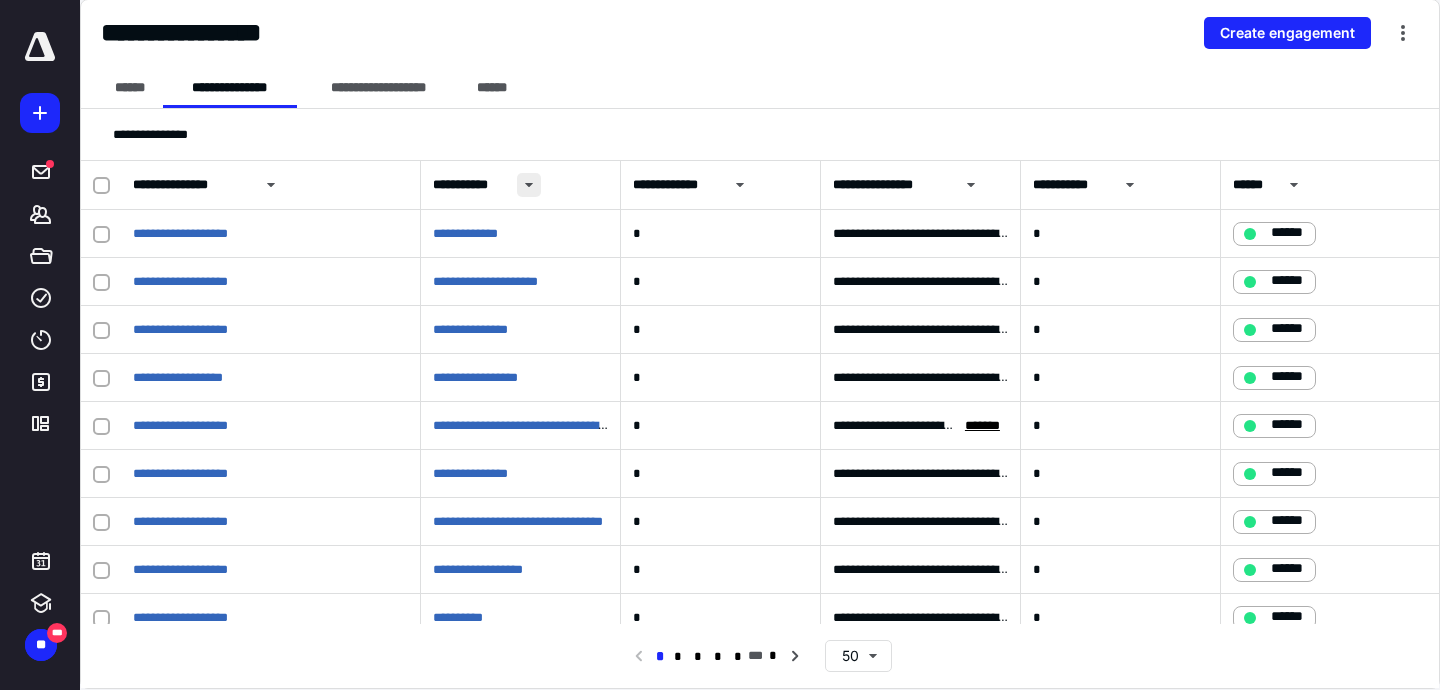 click at bounding box center (529, 185) 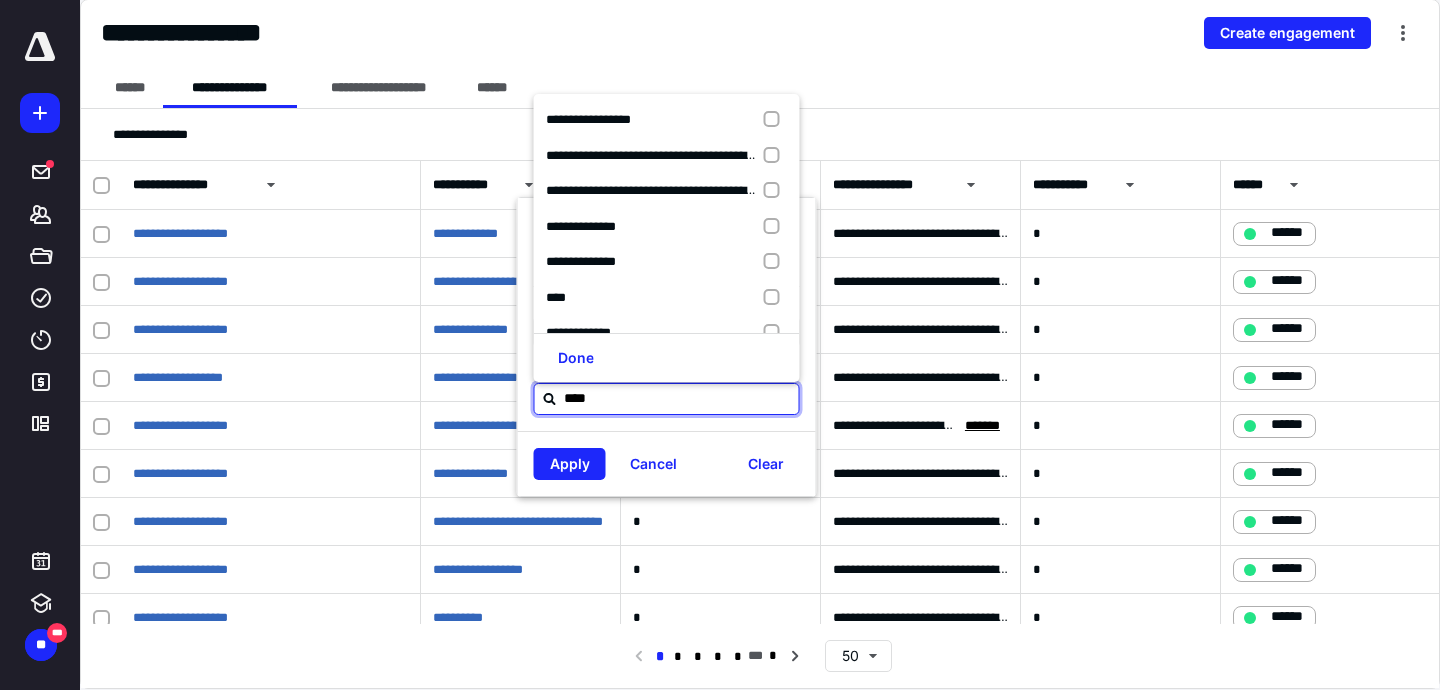 type on "*****" 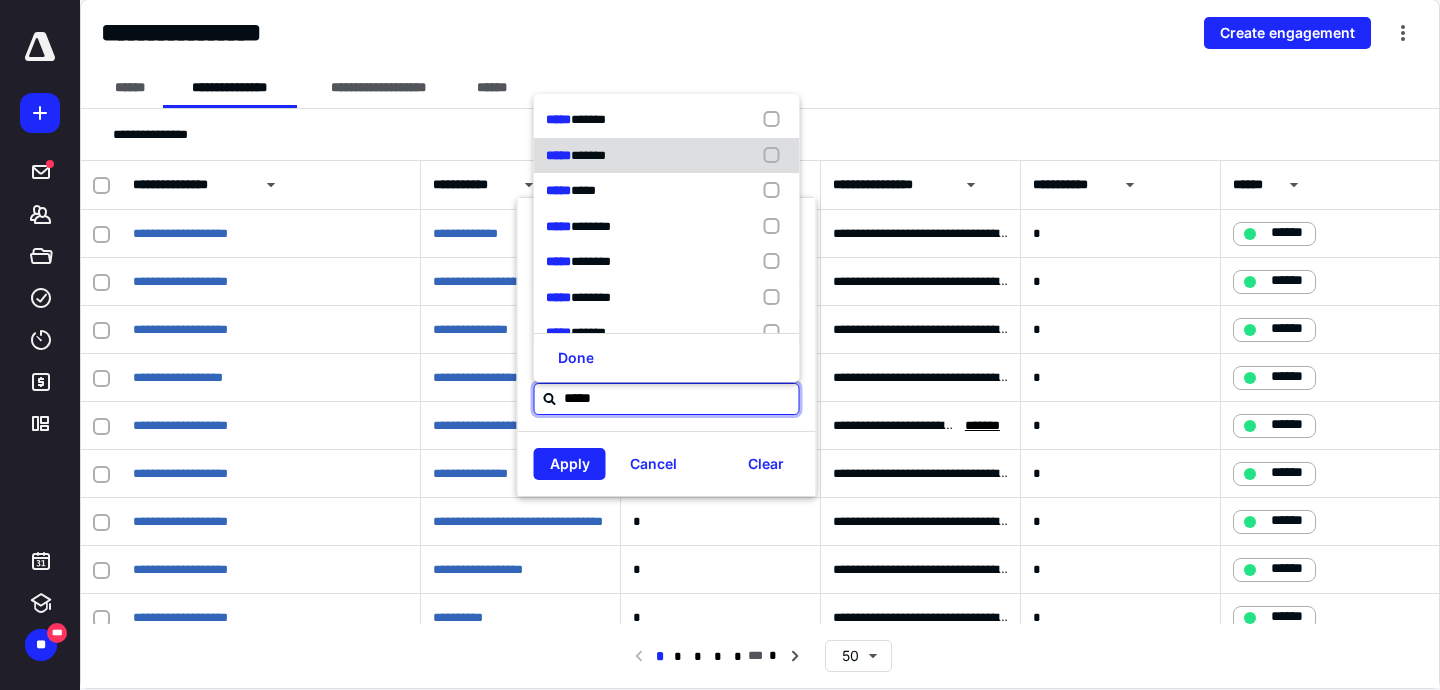 click on "******" at bounding box center [588, 155] 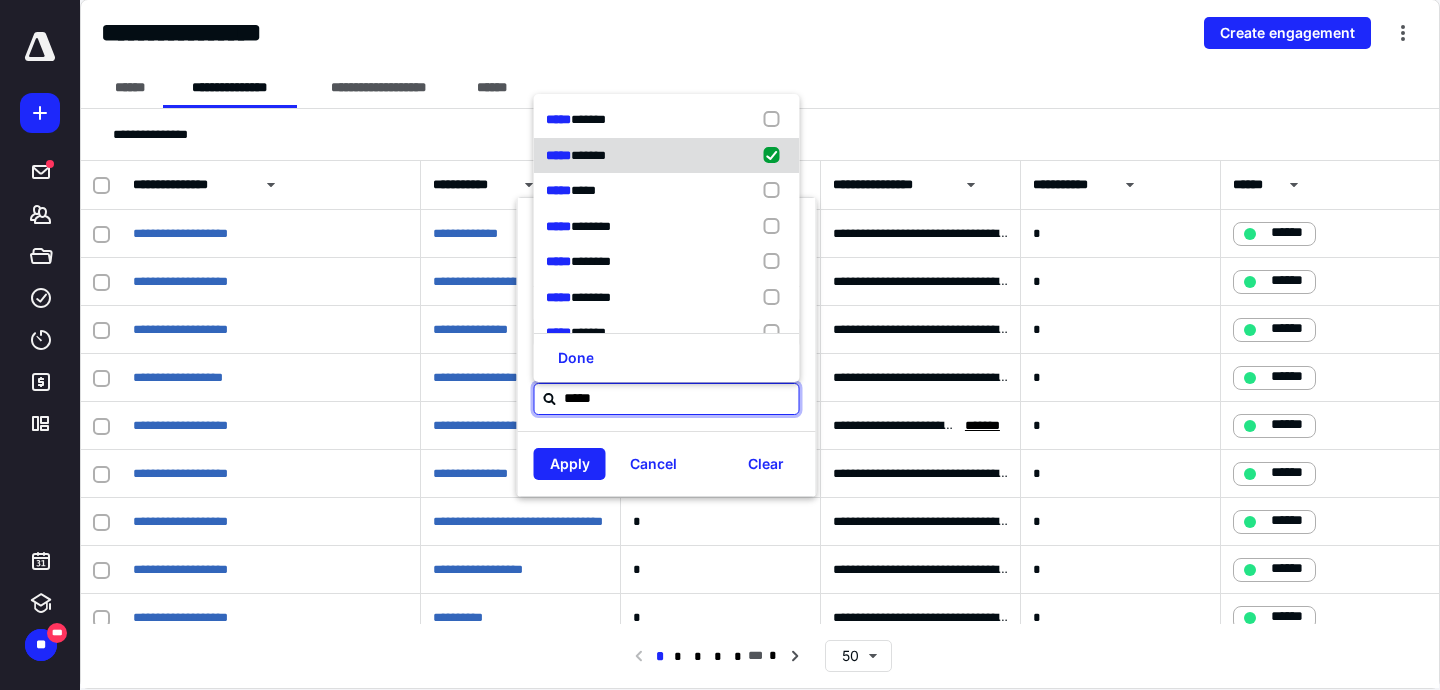 checkbox on "true" 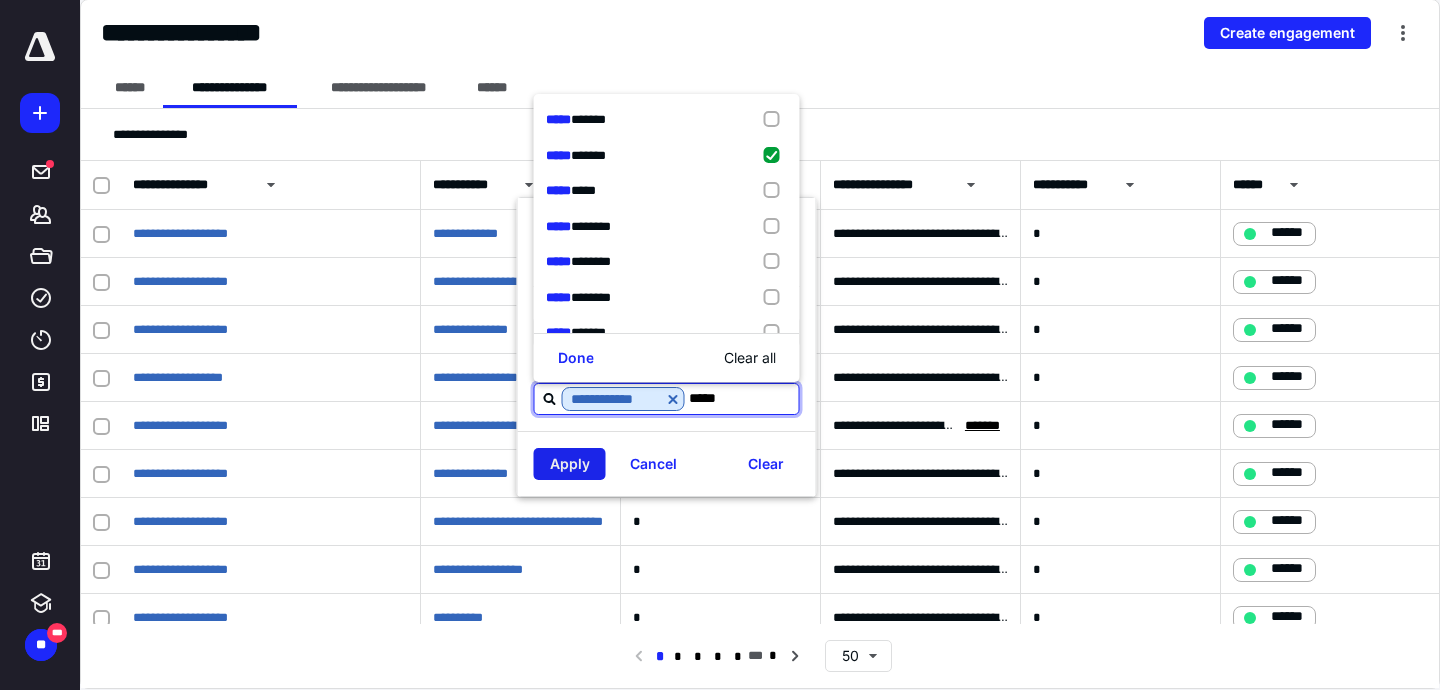 type on "*****" 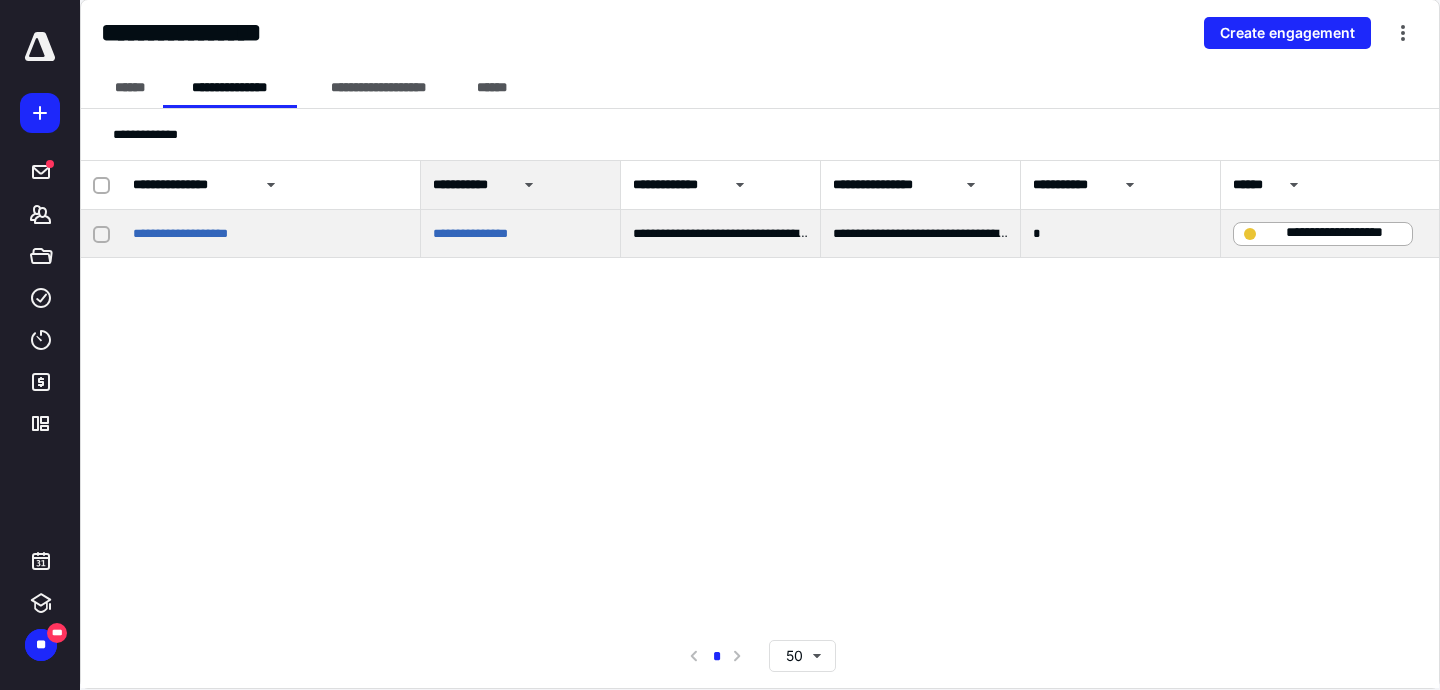 click on "**********" at bounding box center [271, 234] 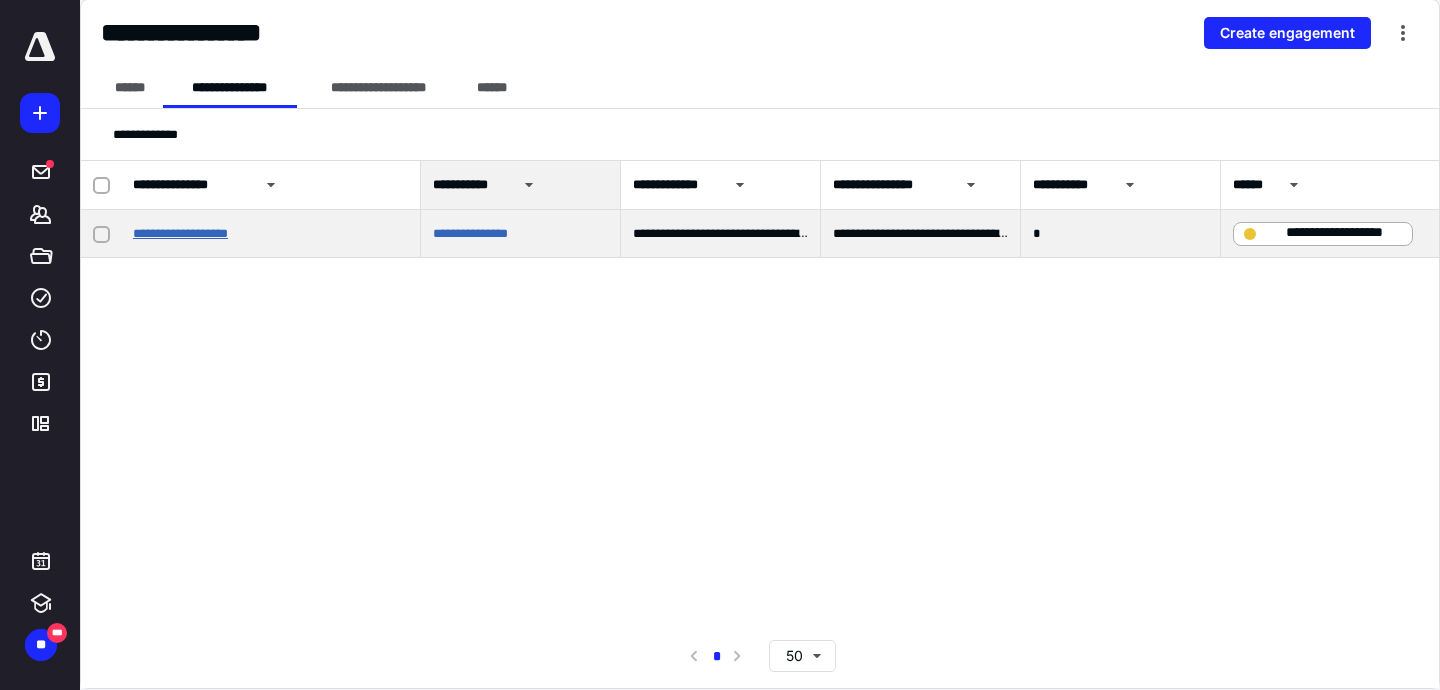 click on "**********" at bounding box center (180, 233) 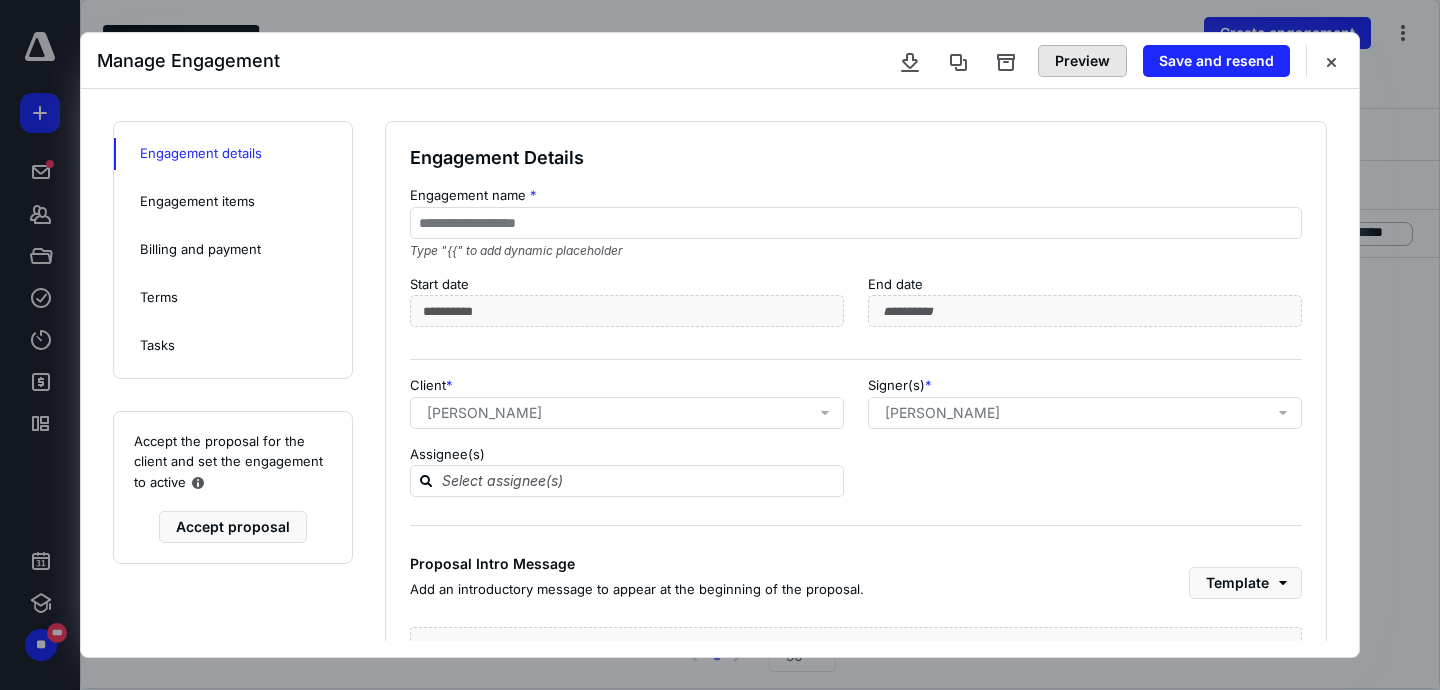 click on "Preview" at bounding box center [1082, 61] 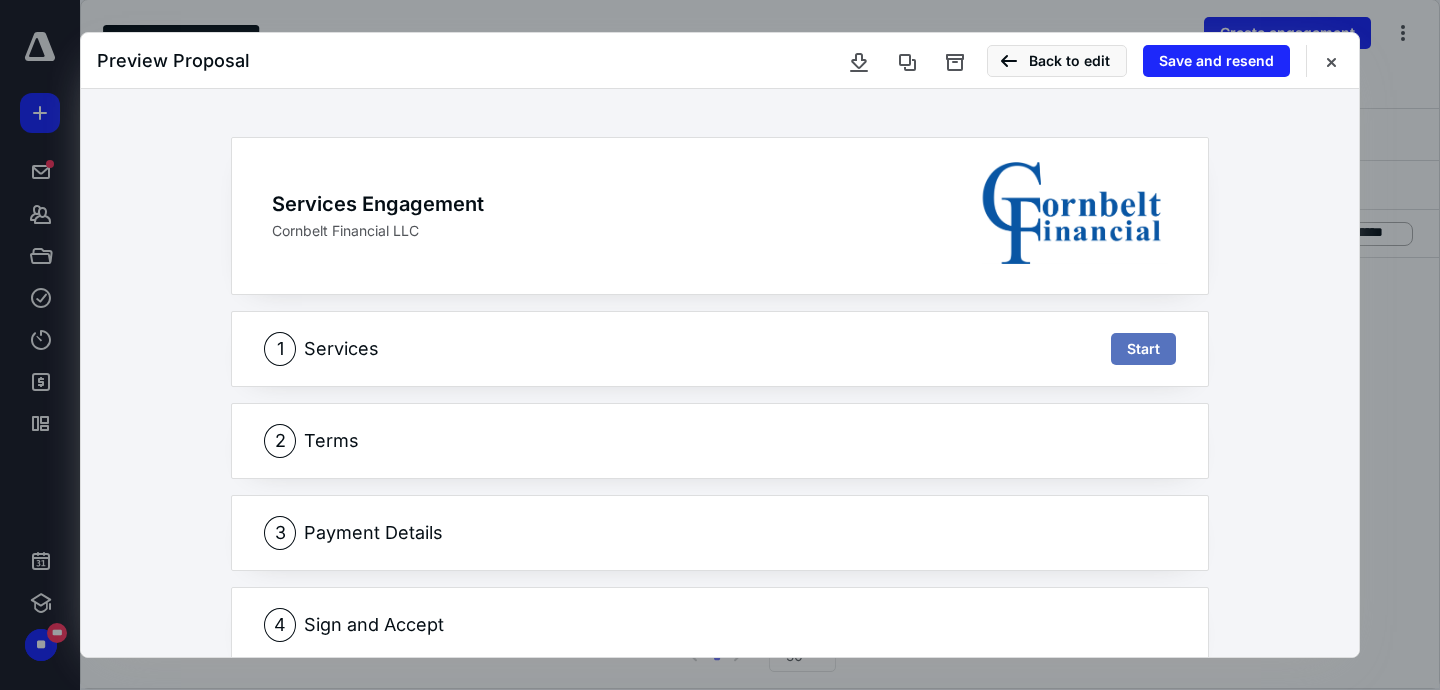 click on "1 Services Start" at bounding box center [720, 349] 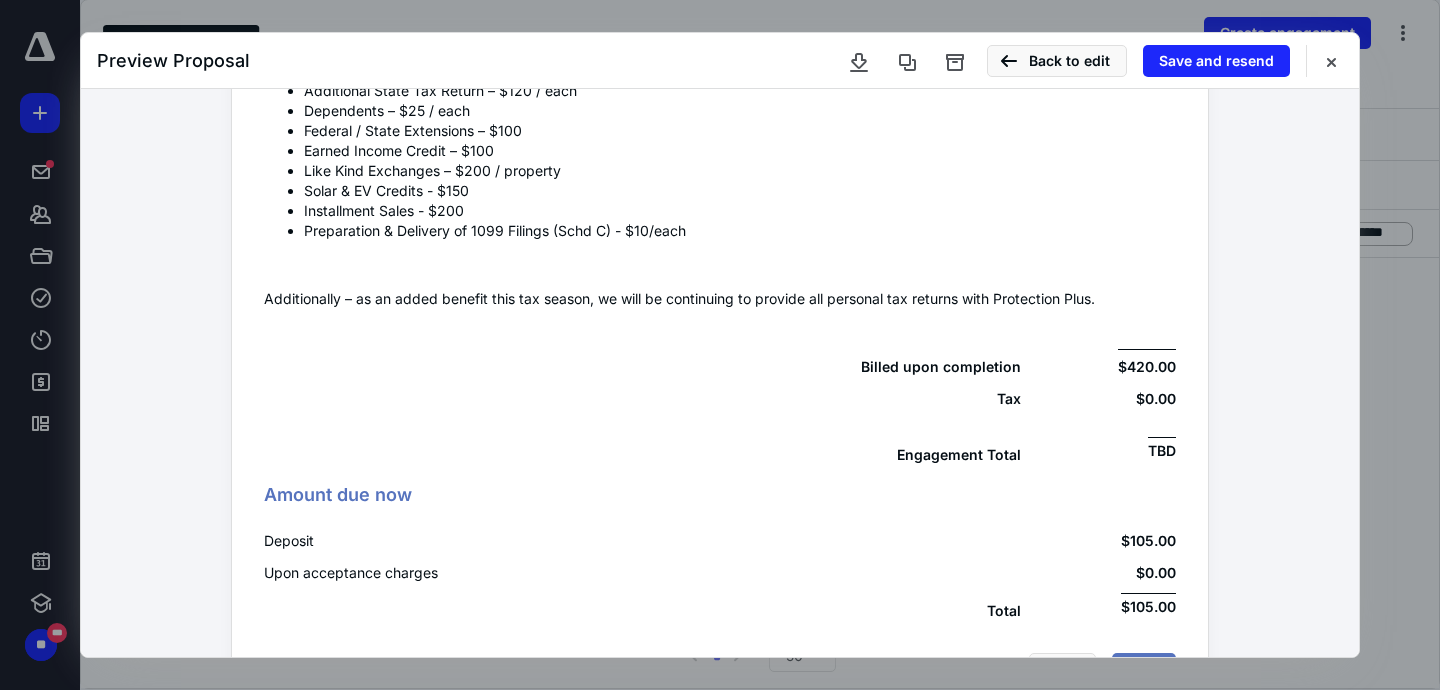 scroll, scrollTop: 1277, scrollLeft: 0, axis: vertical 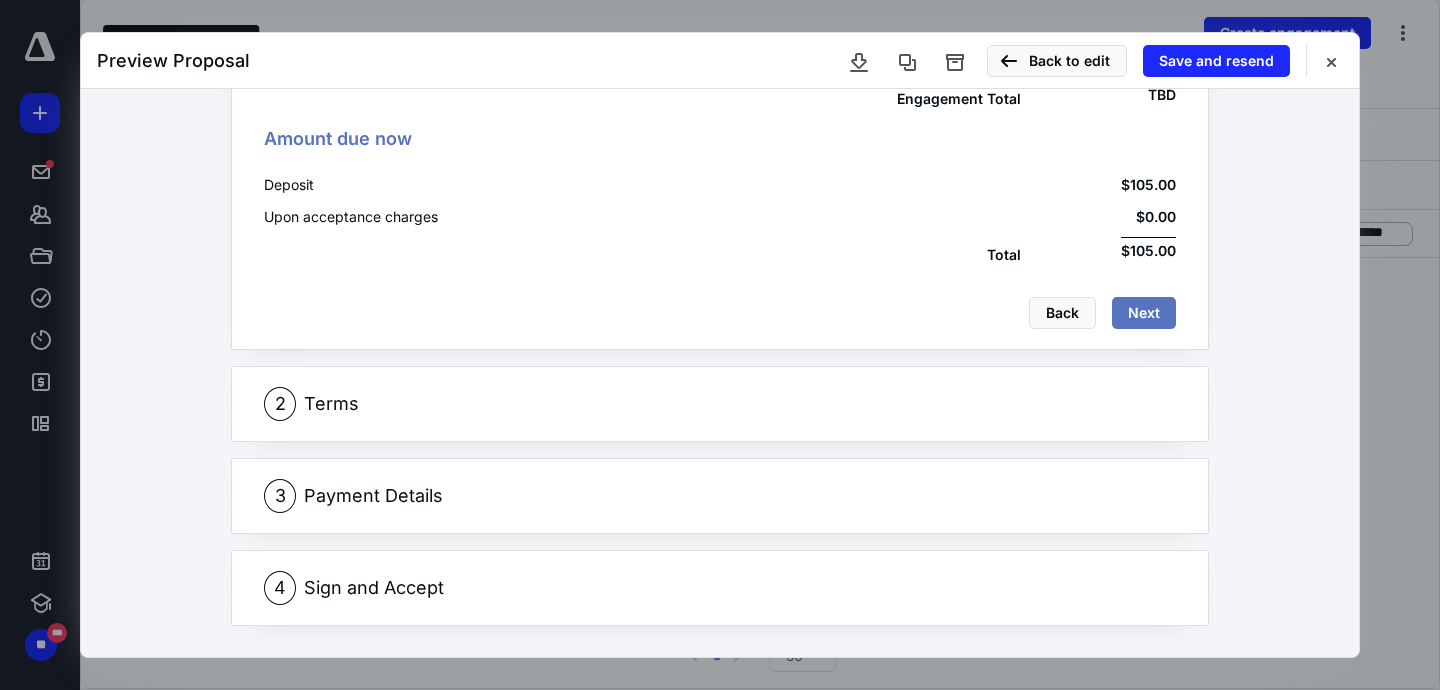 click on "2 Terms" at bounding box center [720, 404] 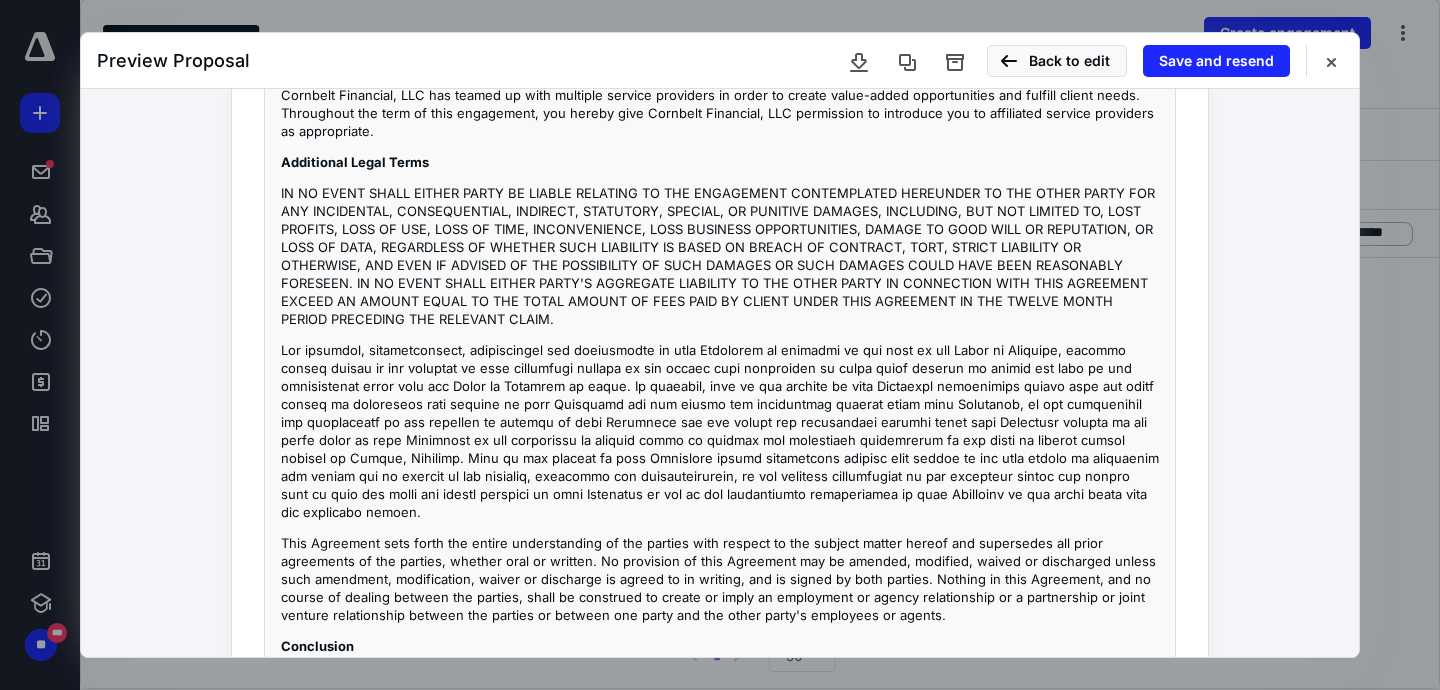 scroll, scrollTop: 3239, scrollLeft: 0, axis: vertical 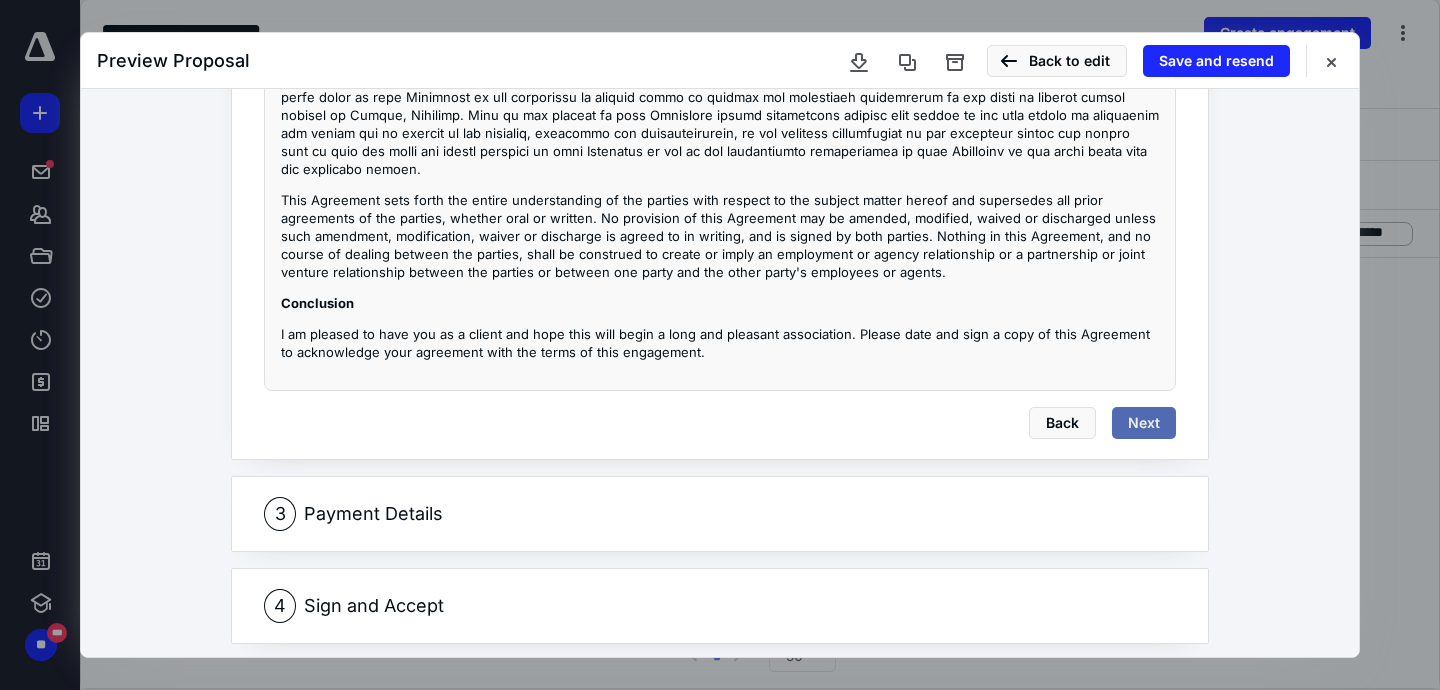 click on "Next" at bounding box center (1144, 423) 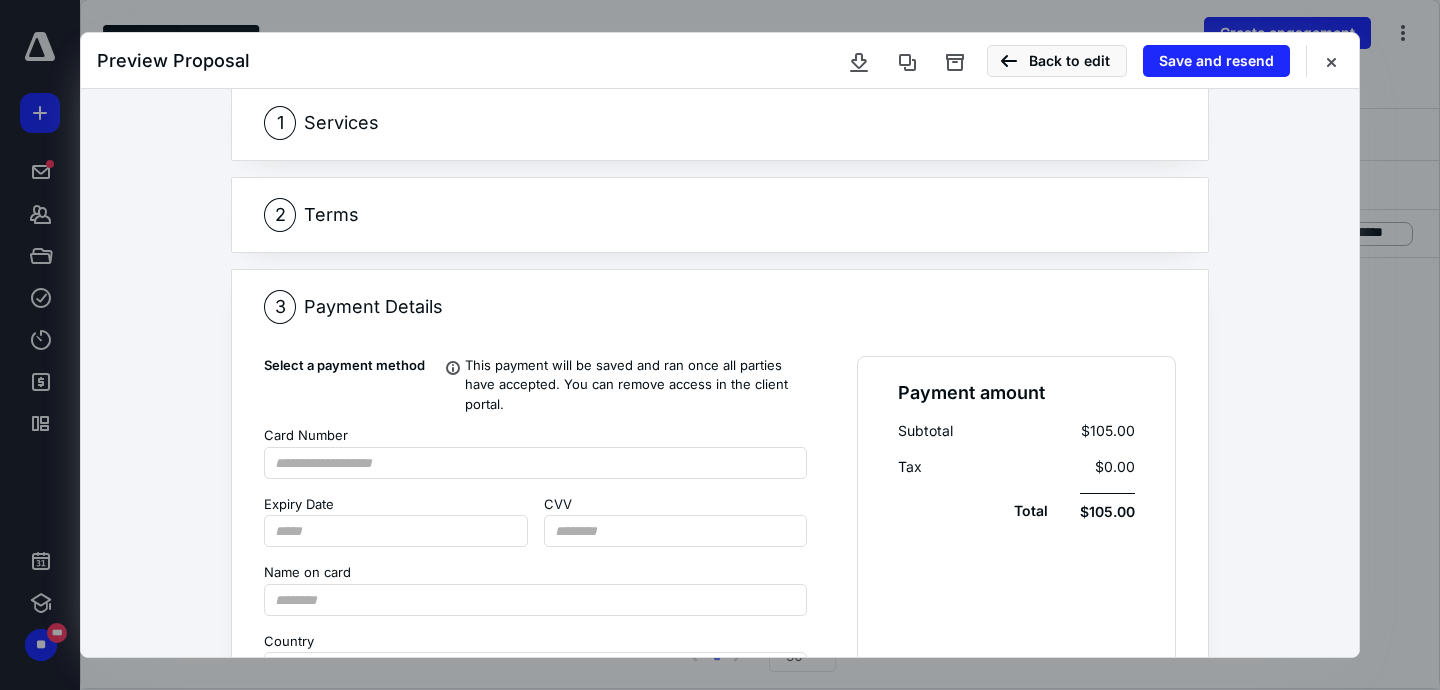 scroll, scrollTop: 246, scrollLeft: 0, axis: vertical 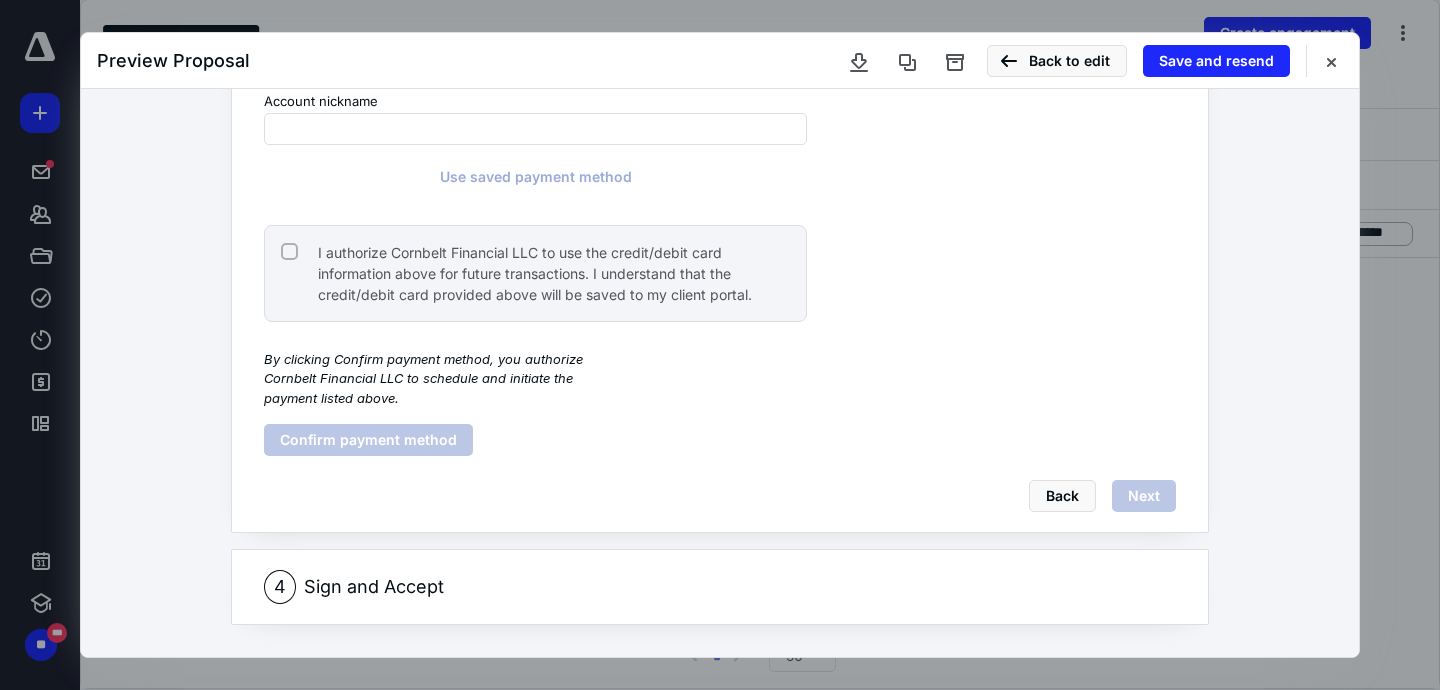 click on "4 Sign and Accept" at bounding box center [720, 587] 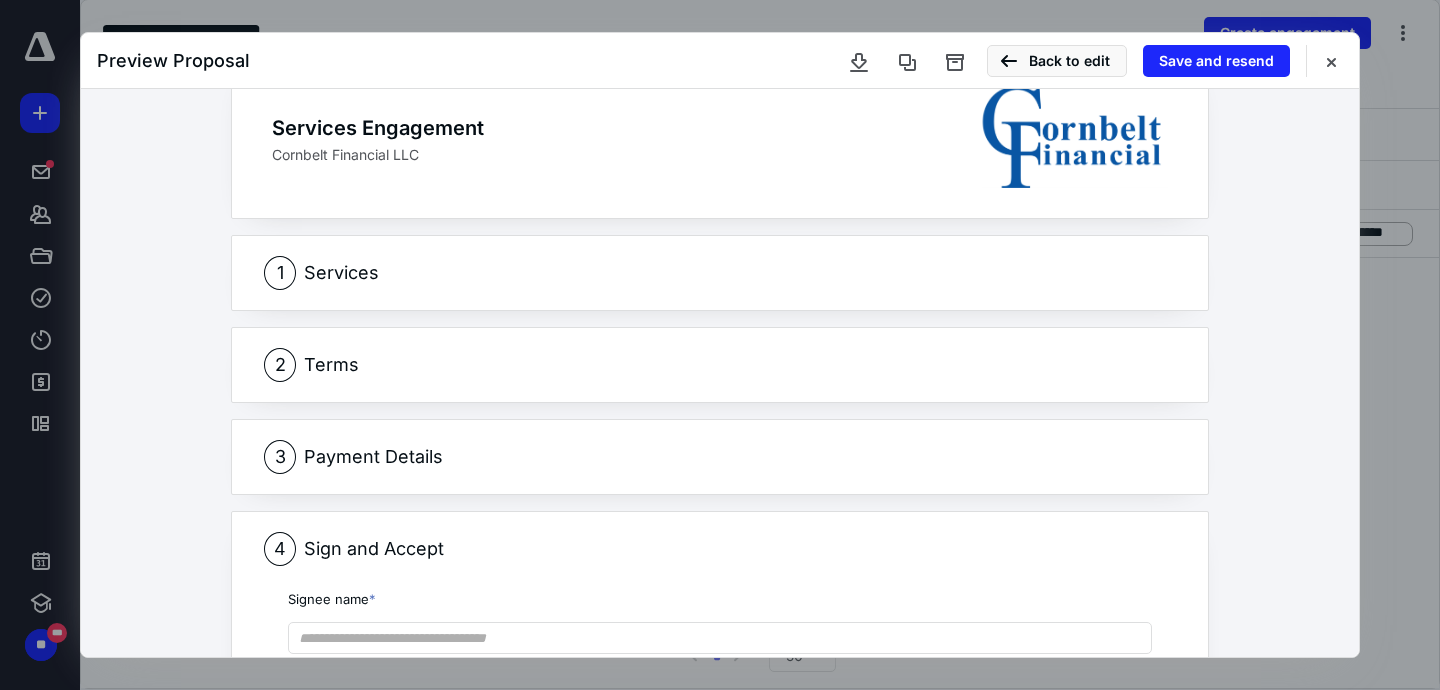 scroll, scrollTop: 0, scrollLeft: 0, axis: both 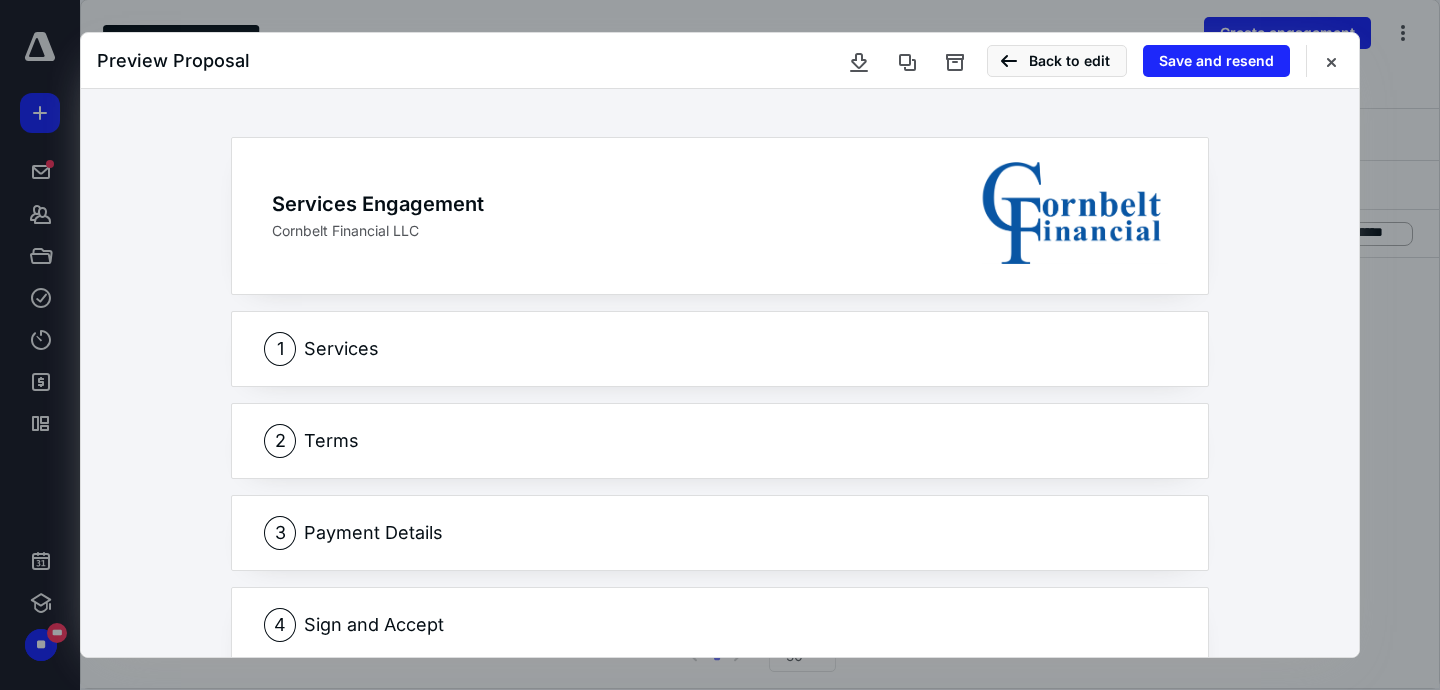 click on "1 Services" at bounding box center (720, 349) 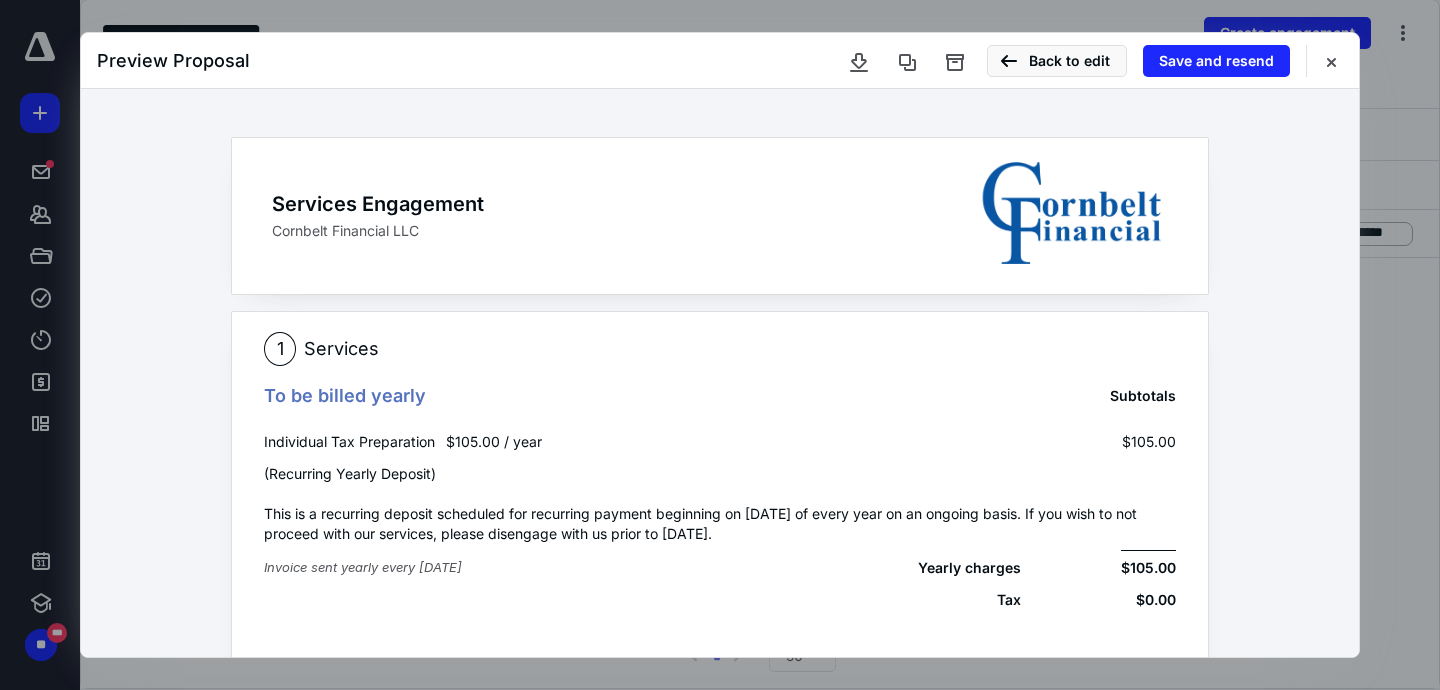 click on "Preview Proposal Back to edit Save and resend" at bounding box center (720, 61) 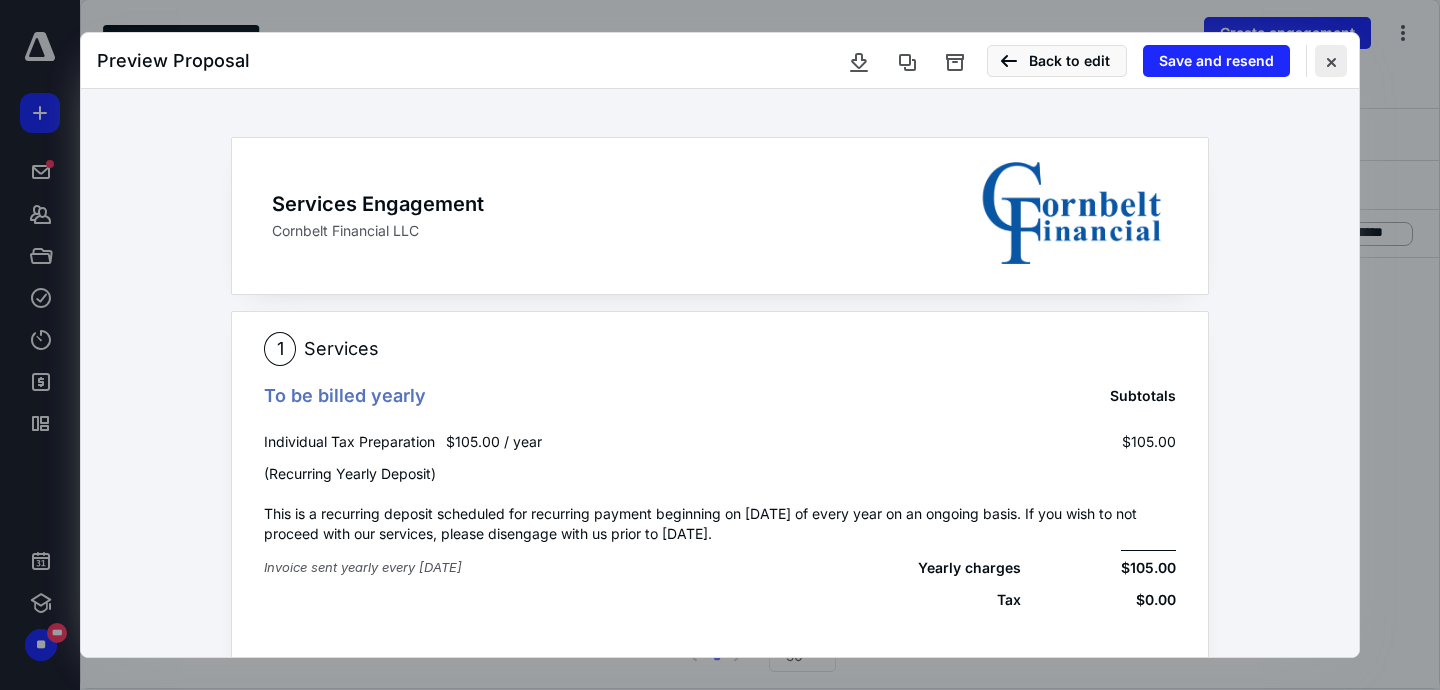 click at bounding box center [1331, 61] 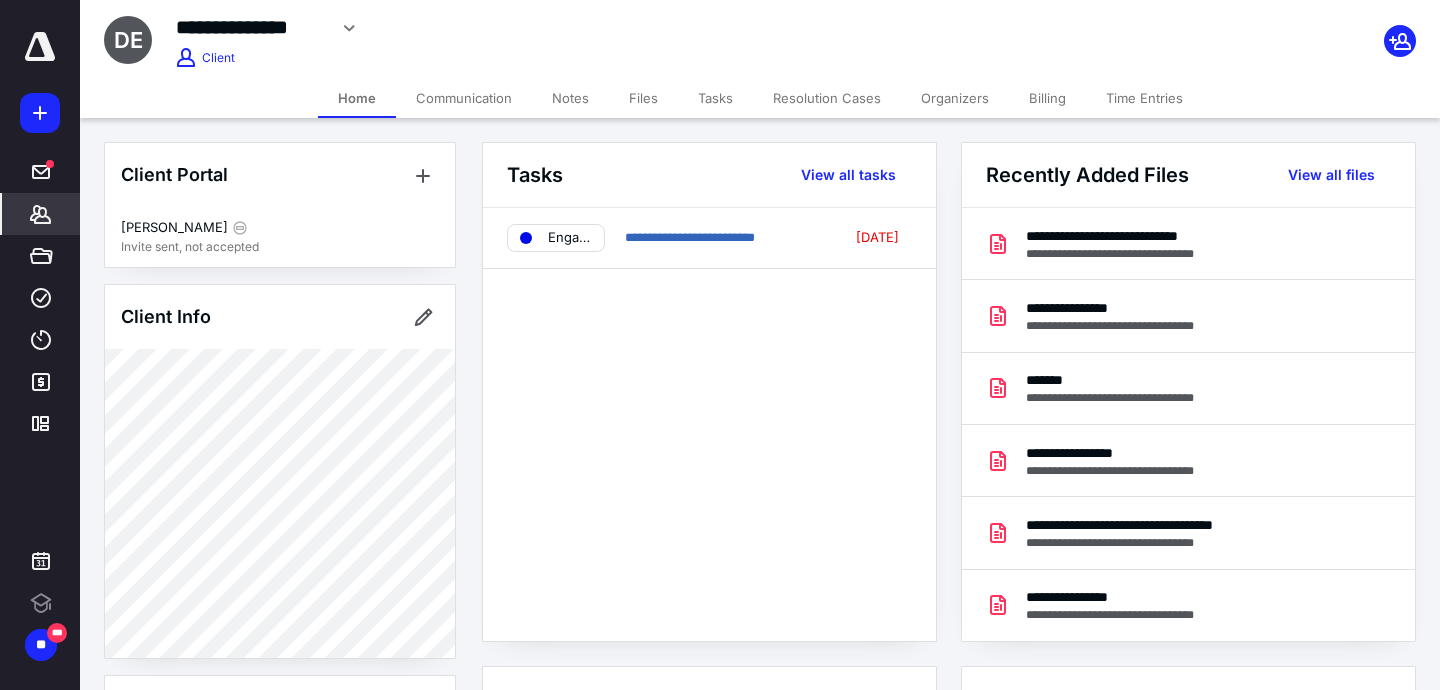 scroll, scrollTop: 0, scrollLeft: 0, axis: both 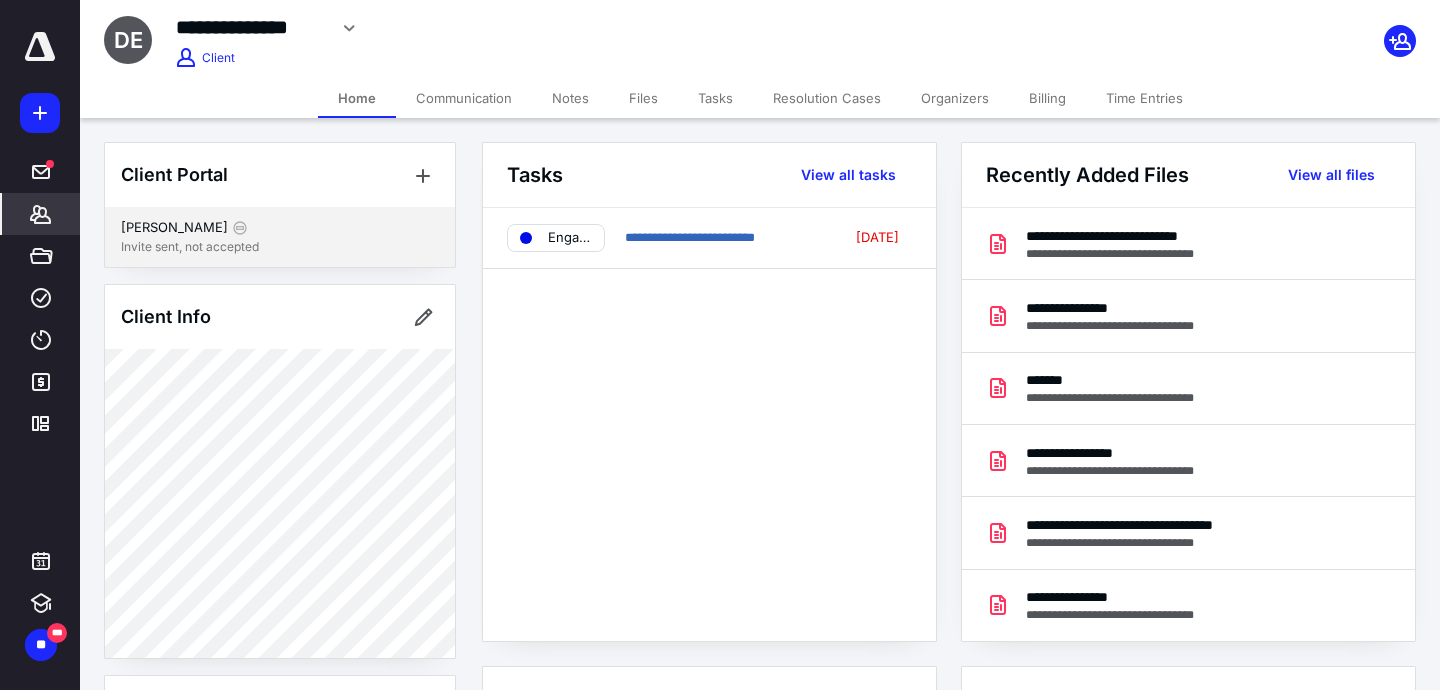 click on "[PERSON_NAME]" at bounding box center (280, 228) 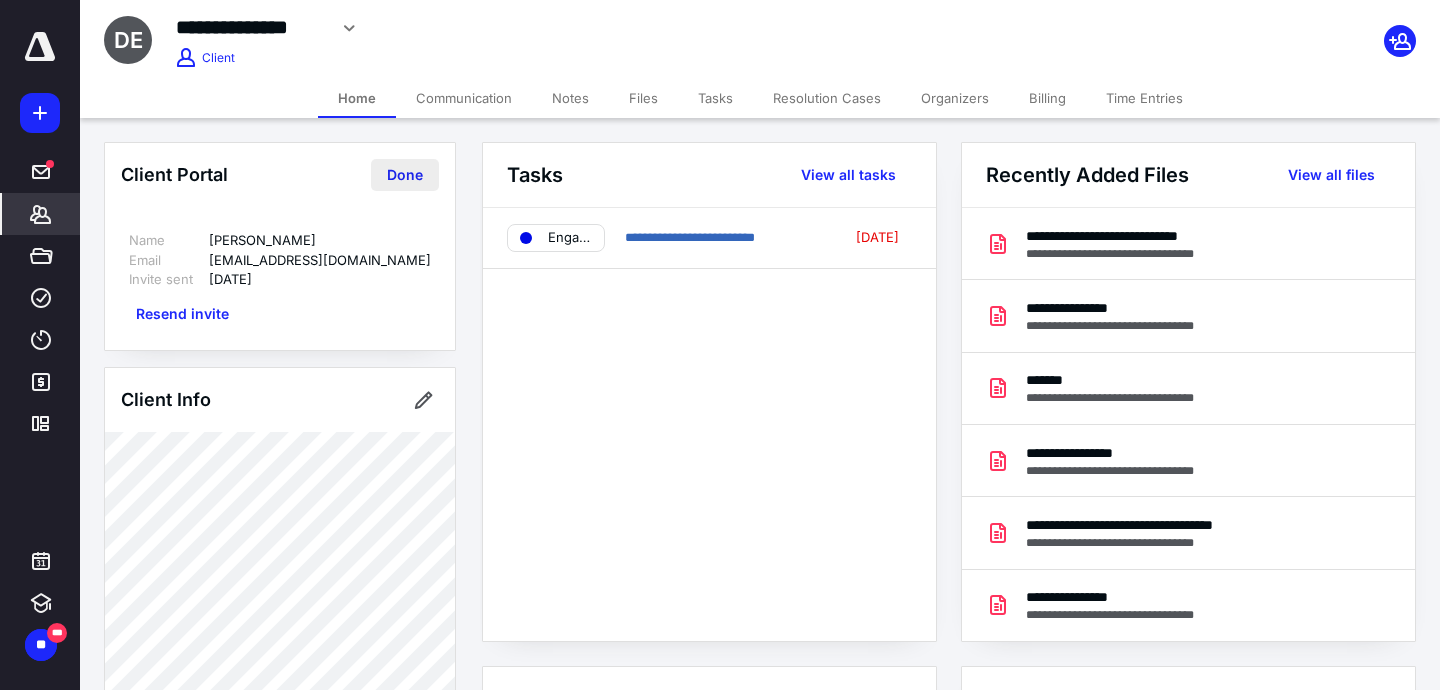 click on "Done" at bounding box center [405, 175] 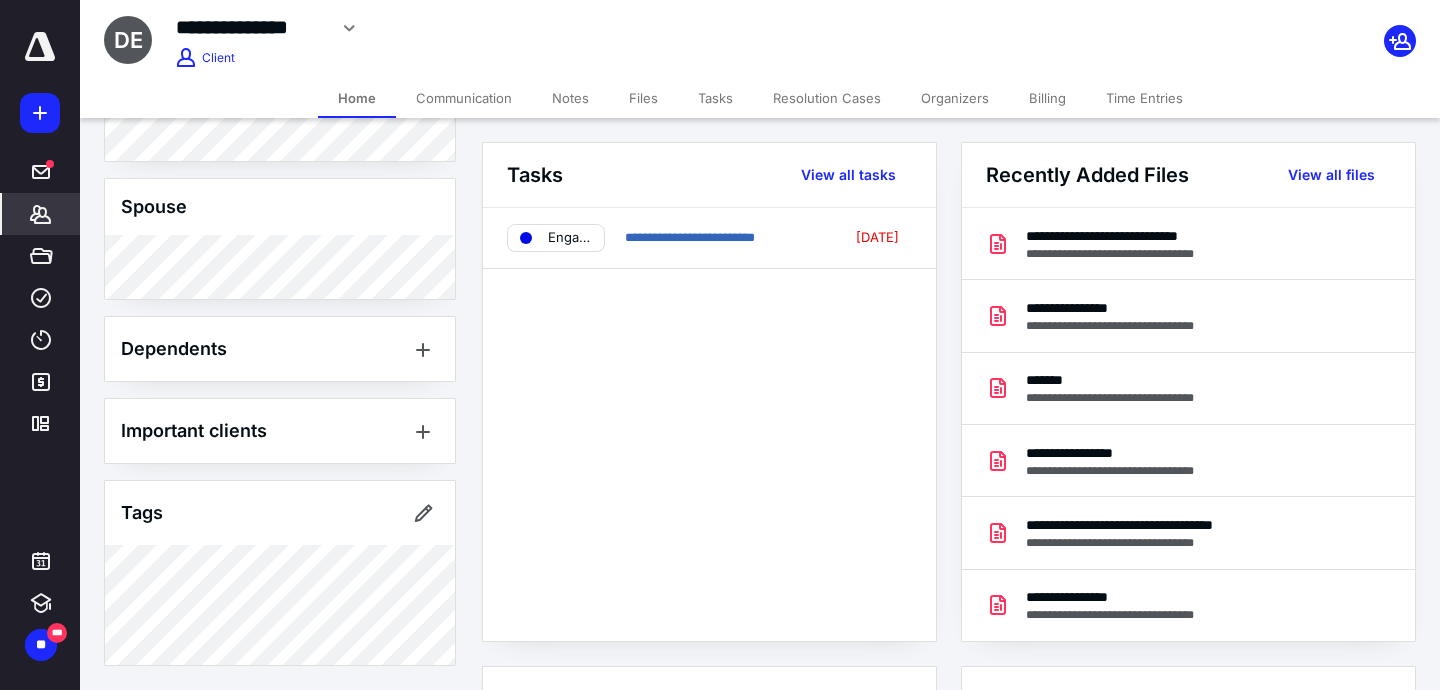 scroll, scrollTop: 0, scrollLeft: 0, axis: both 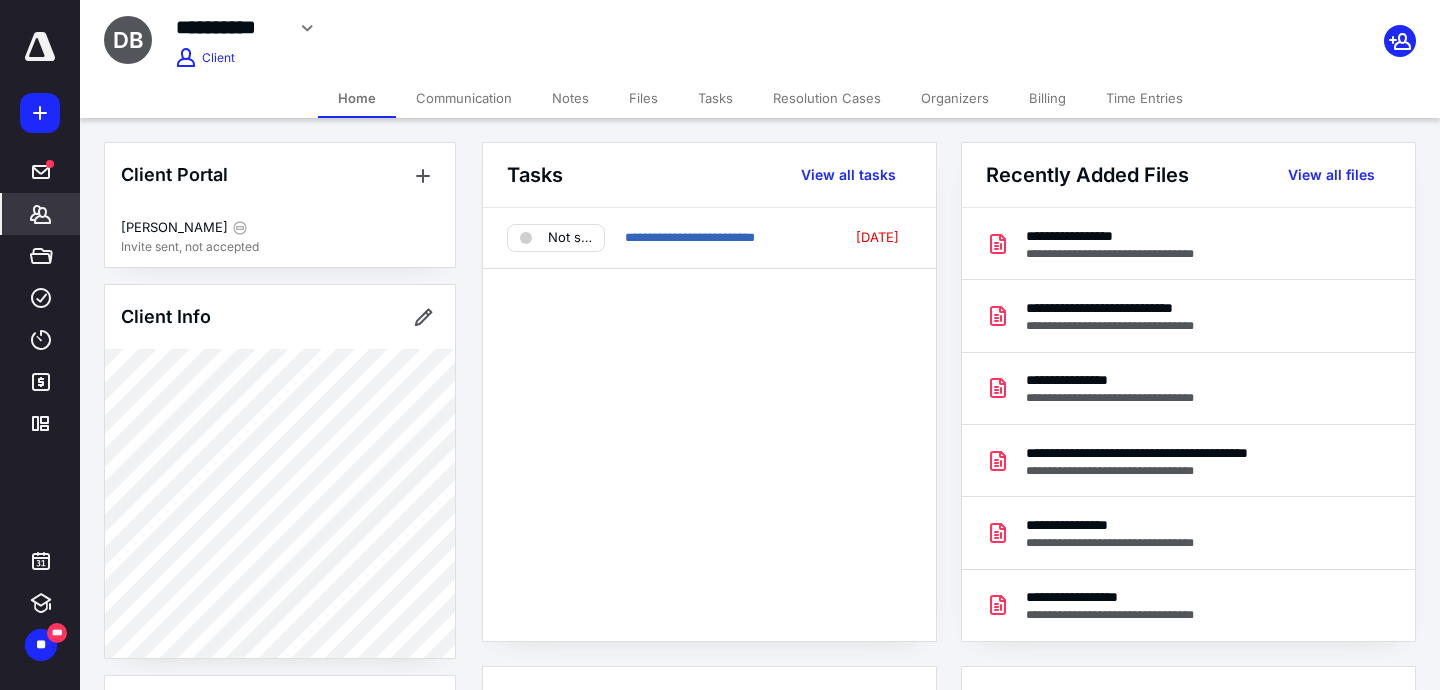 click on "Organizers" at bounding box center (955, 98) 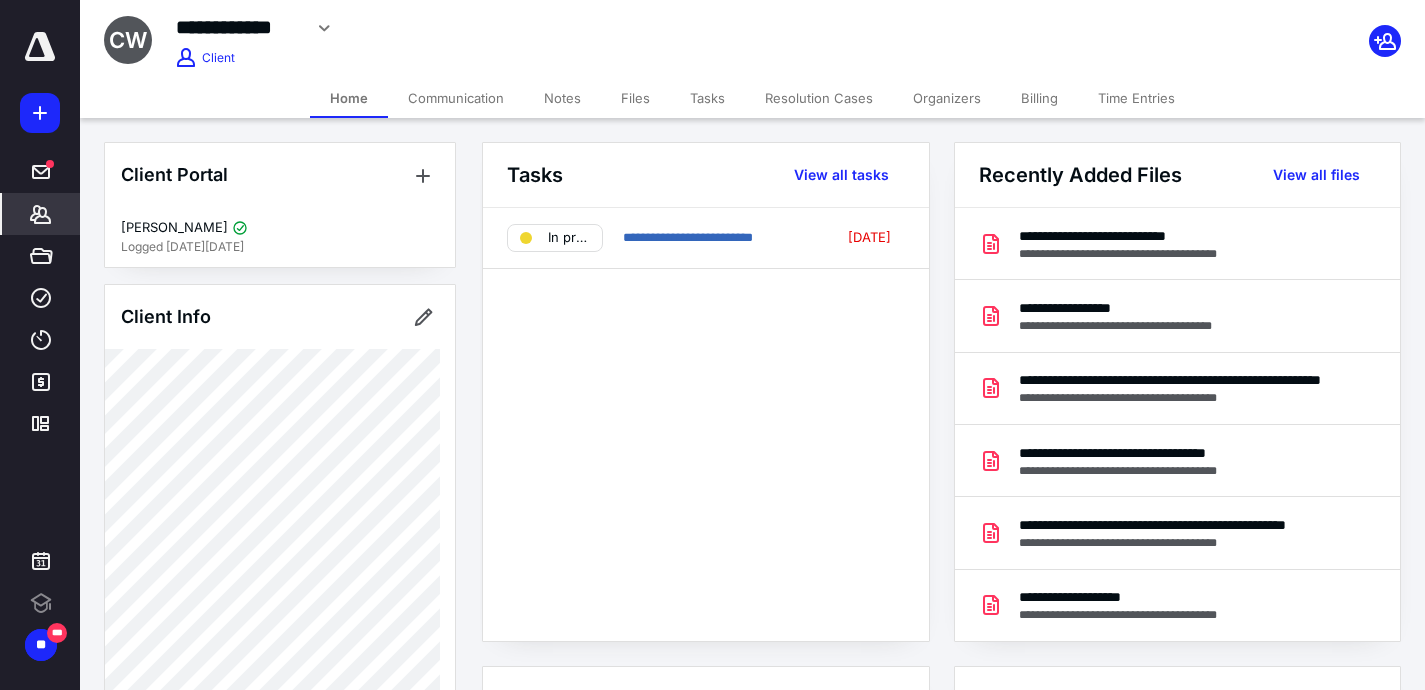 scroll, scrollTop: 0, scrollLeft: 0, axis: both 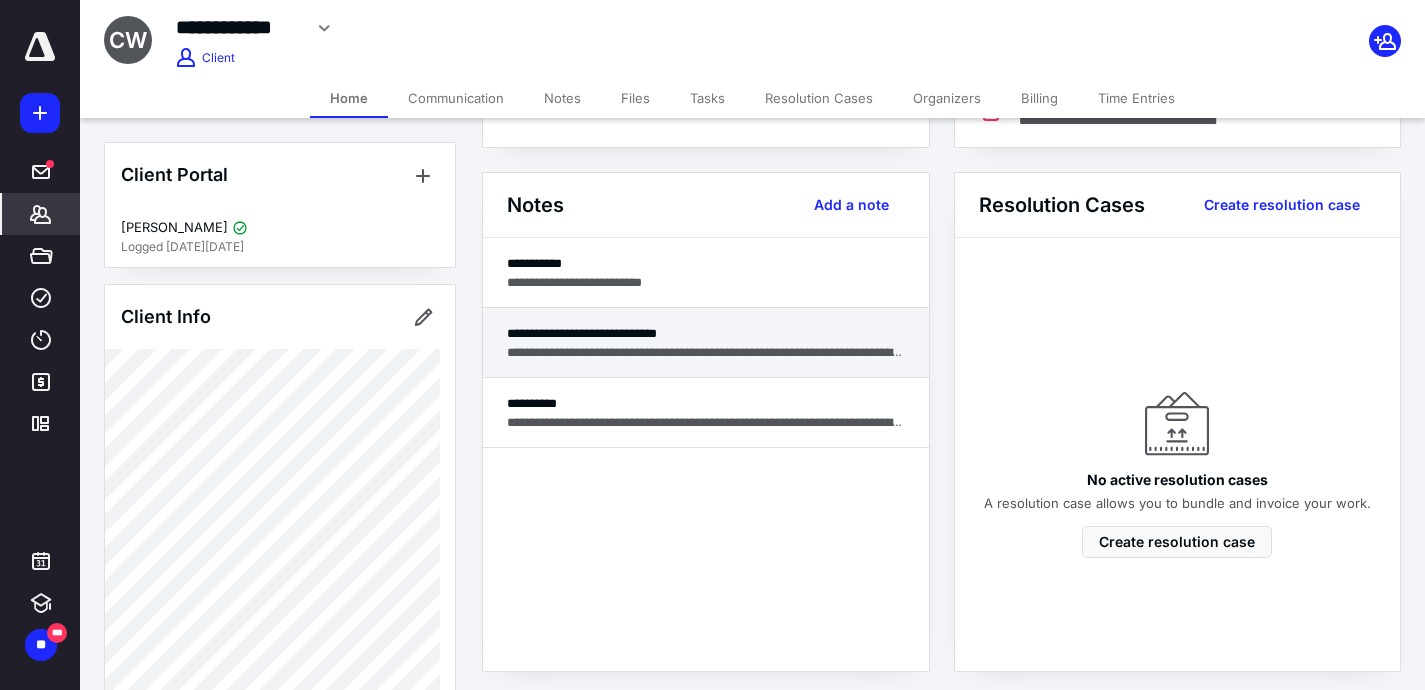 click on "**********" at bounding box center (706, 343) 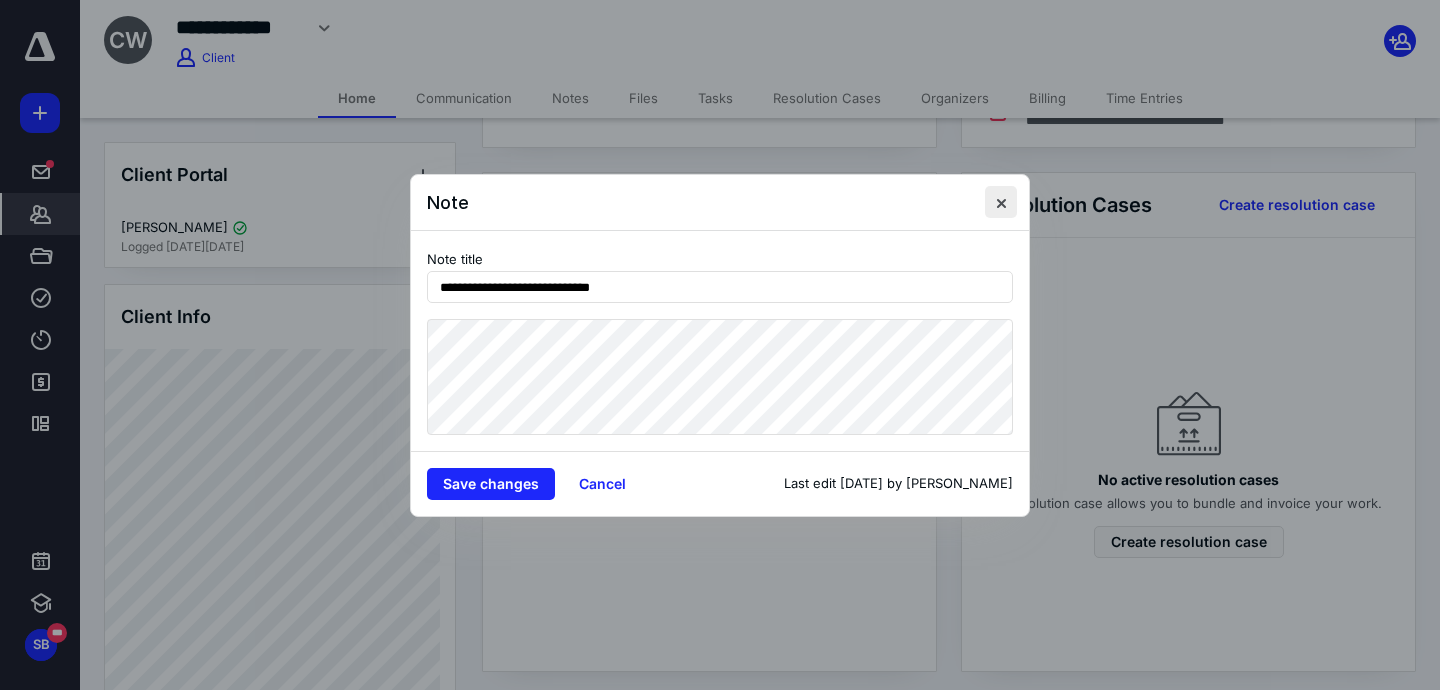 click at bounding box center [1001, 202] 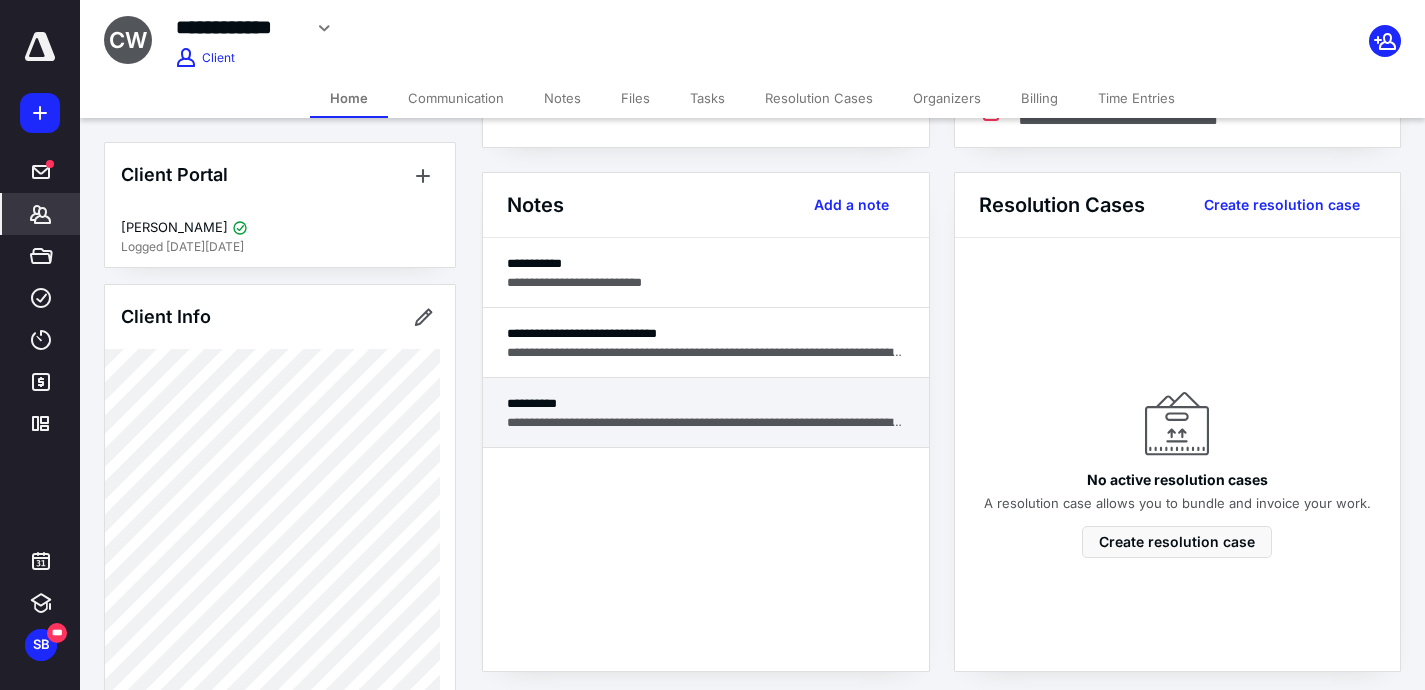 click on "**********" at bounding box center [706, 403] 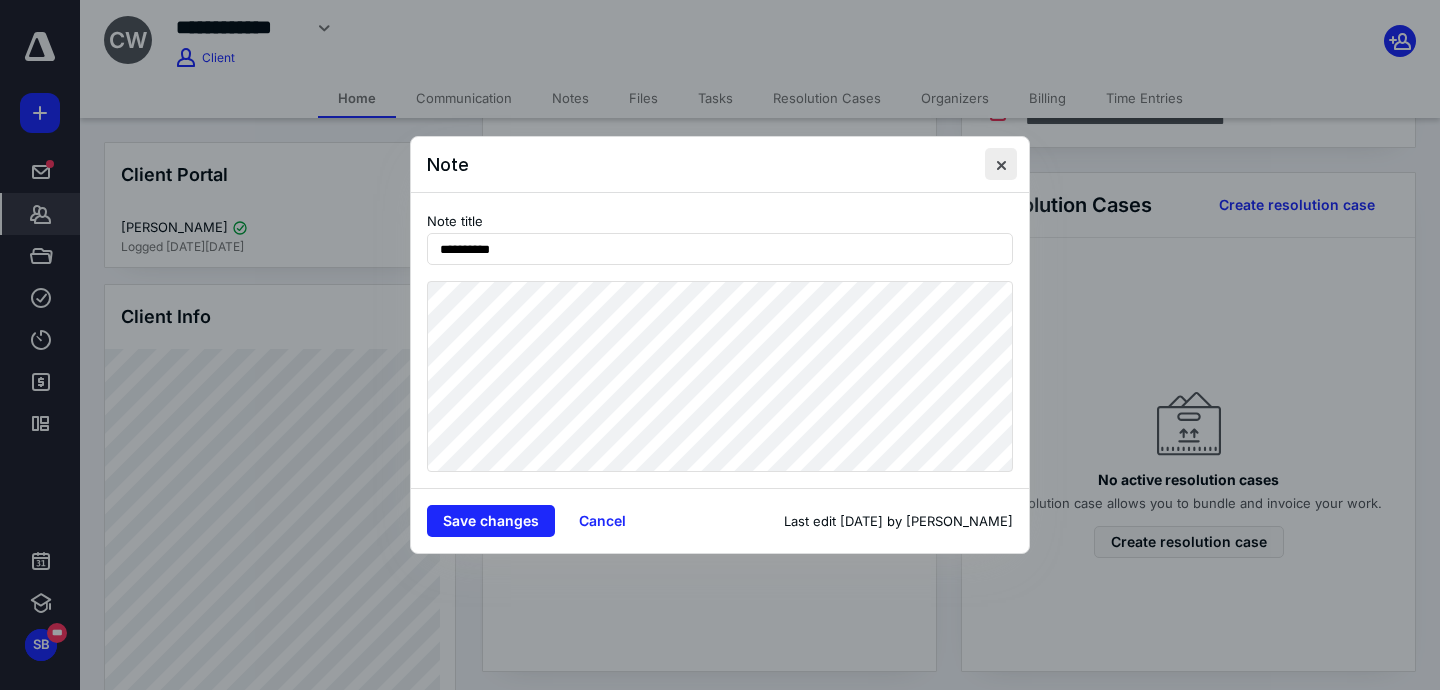 click at bounding box center (1001, 164) 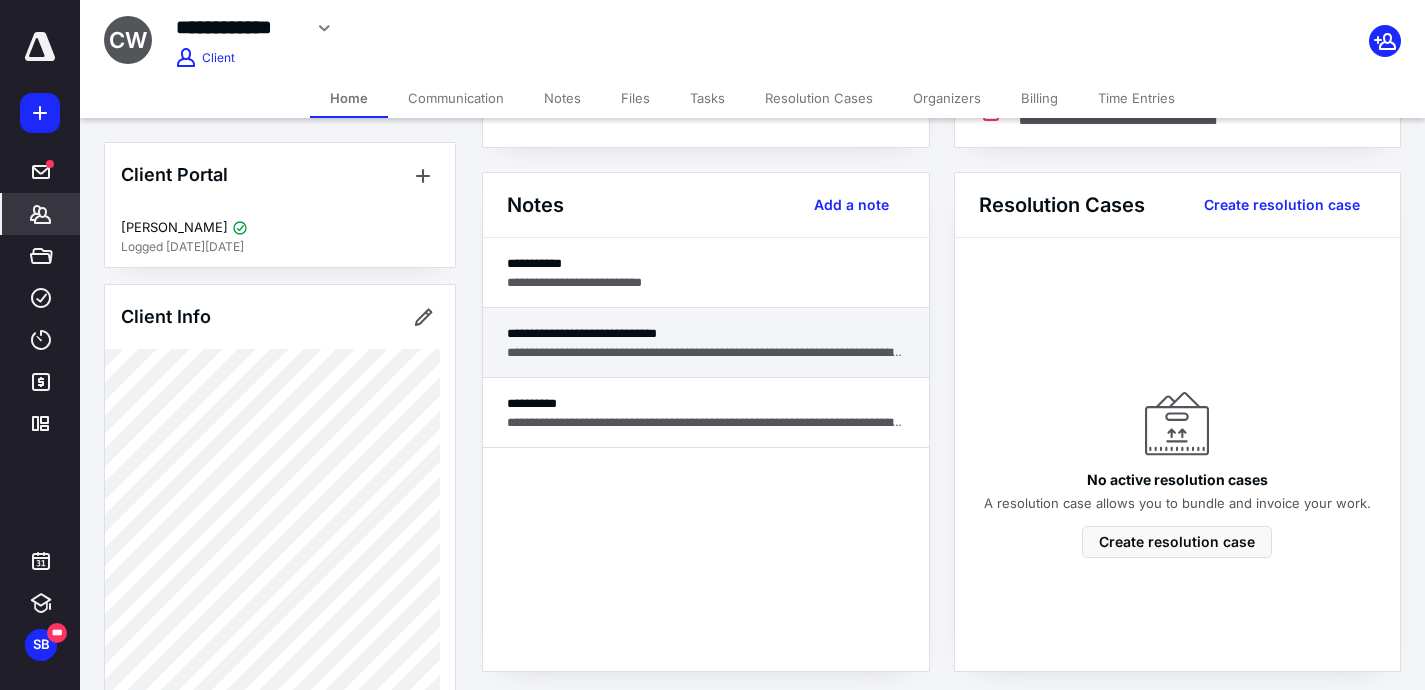 click on "**********" at bounding box center (706, 352) 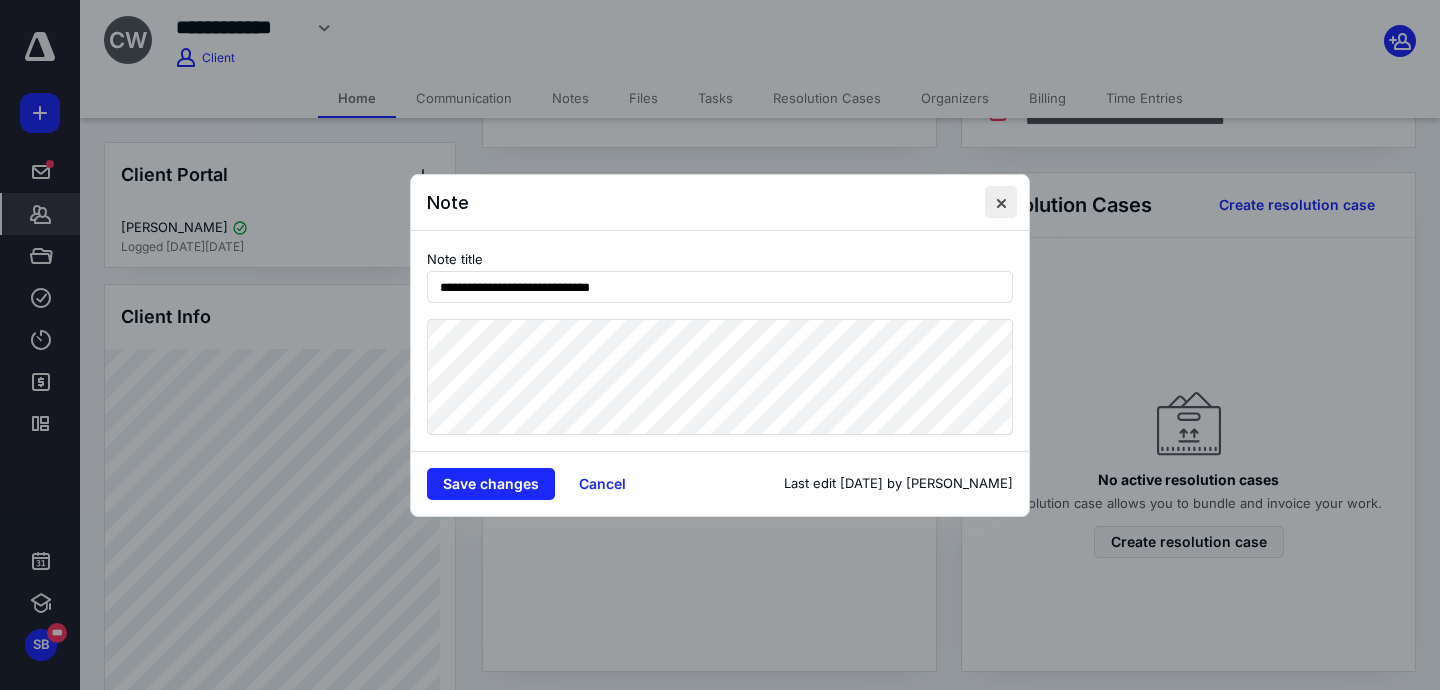 click at bounding box center (1001, 202) 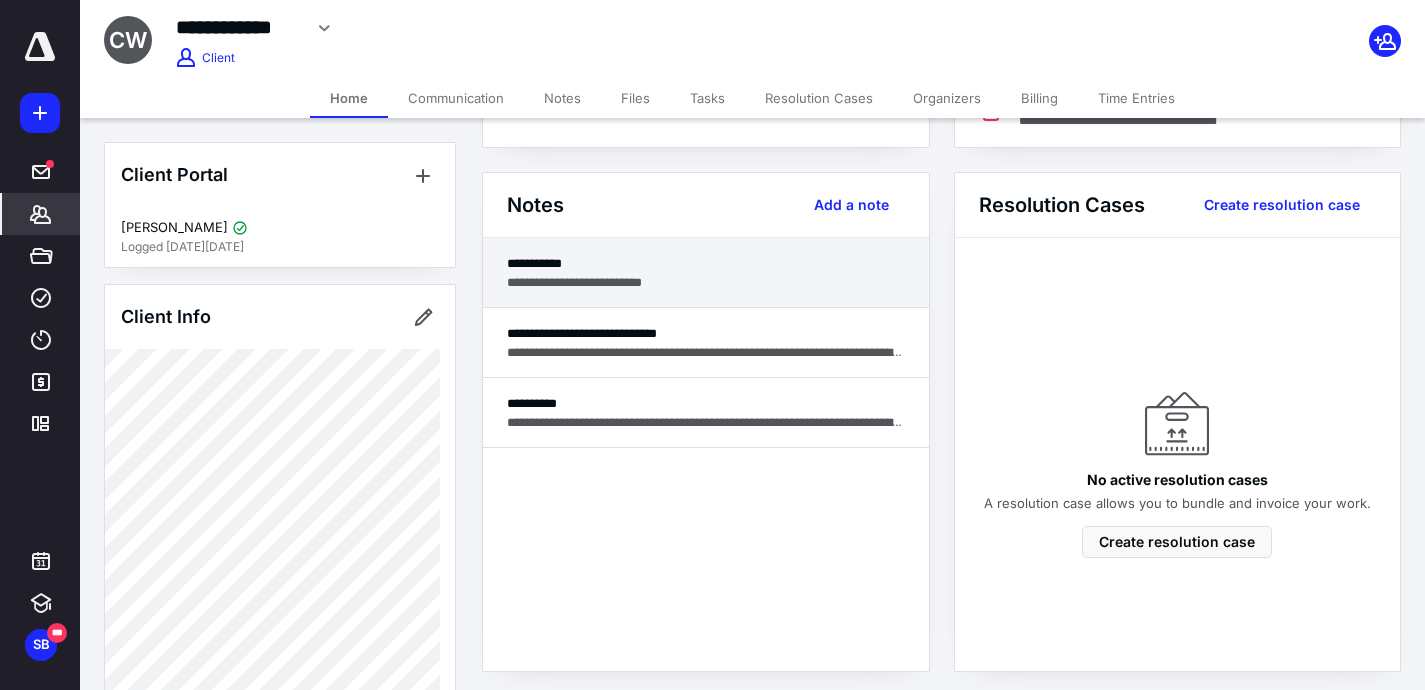 click on "**********" at bounding box center [706, 282] 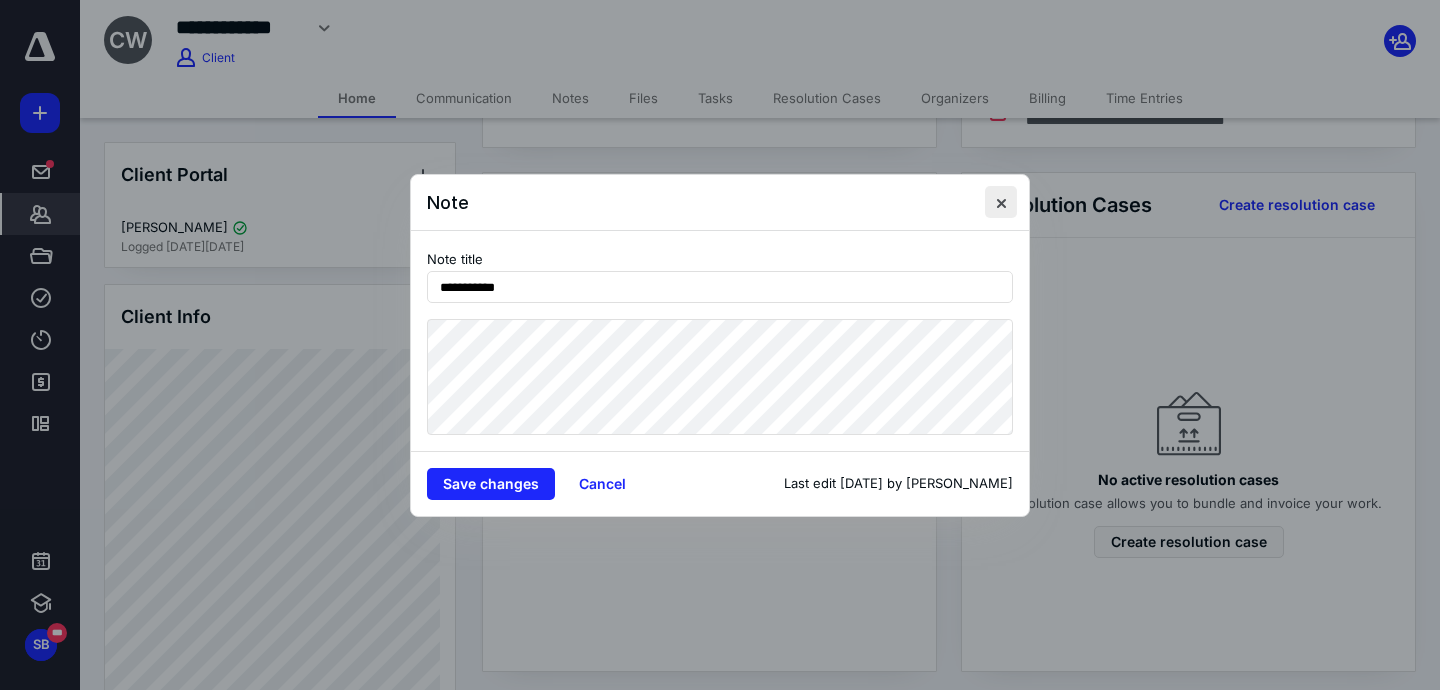 click at bounding box center [1001, 202] 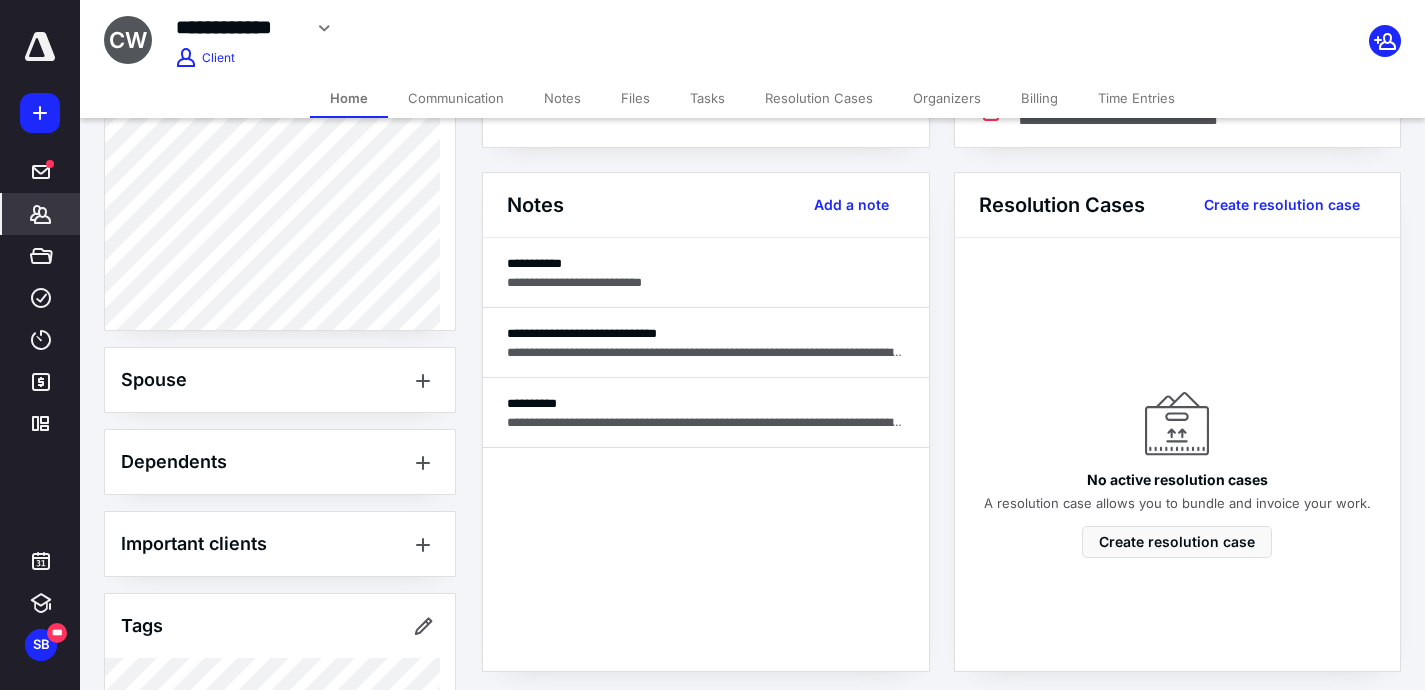 scroll, scrollTop: 0, scrollLeft: 0, axis: both 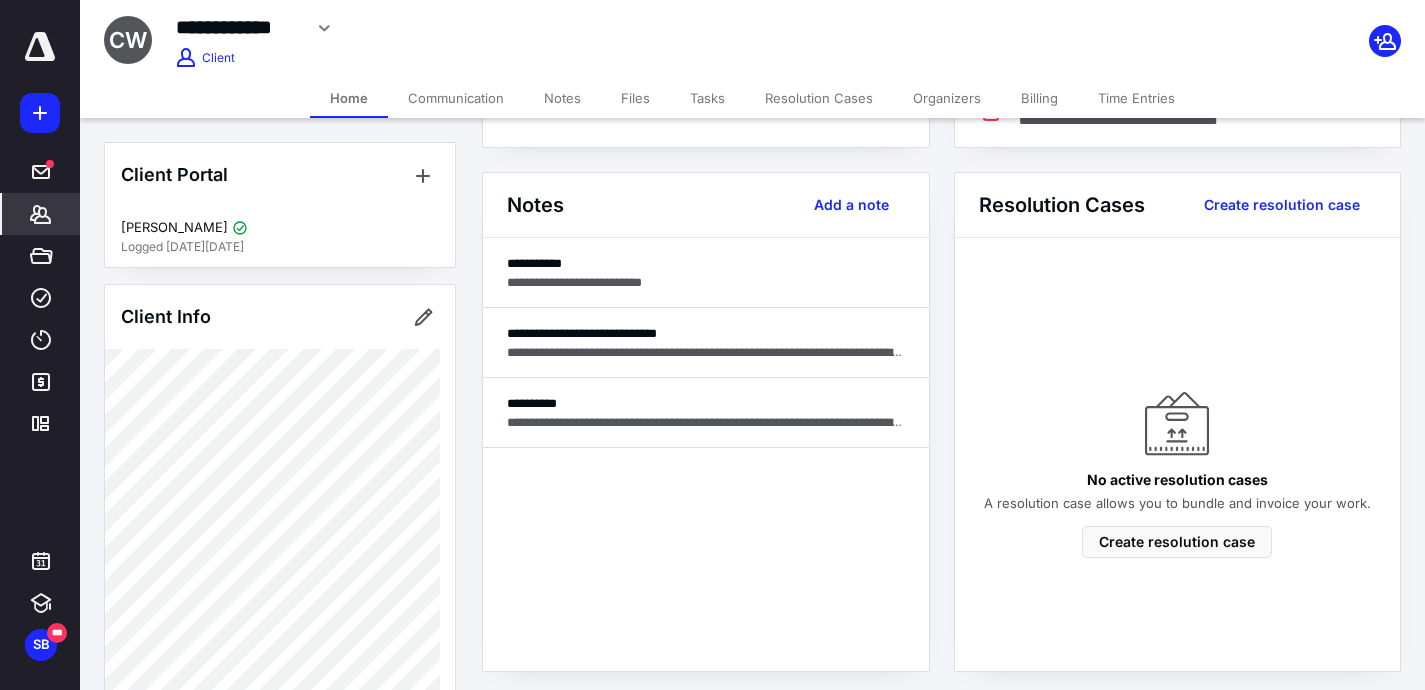 click on "Notes" at bounding box center (562, 98) 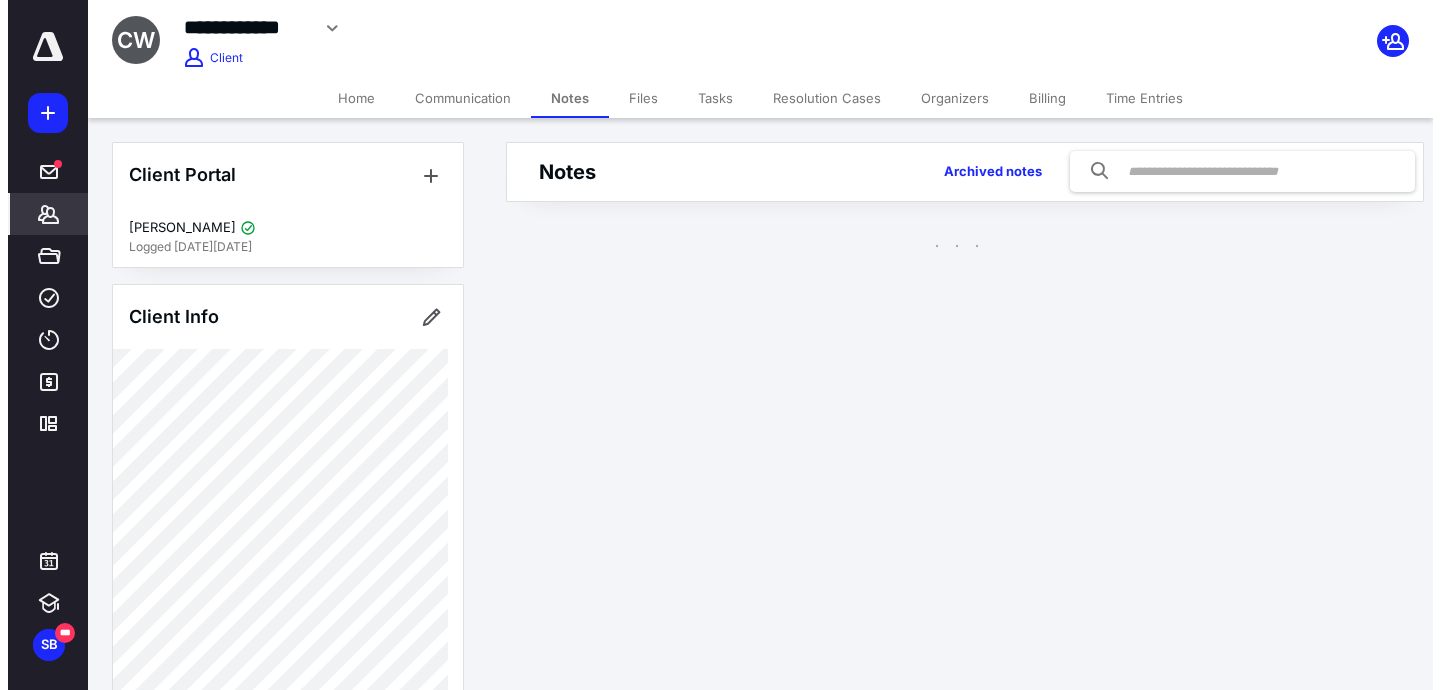 scroll, scrollTop: 0, scrollLeft: 0, axis: both 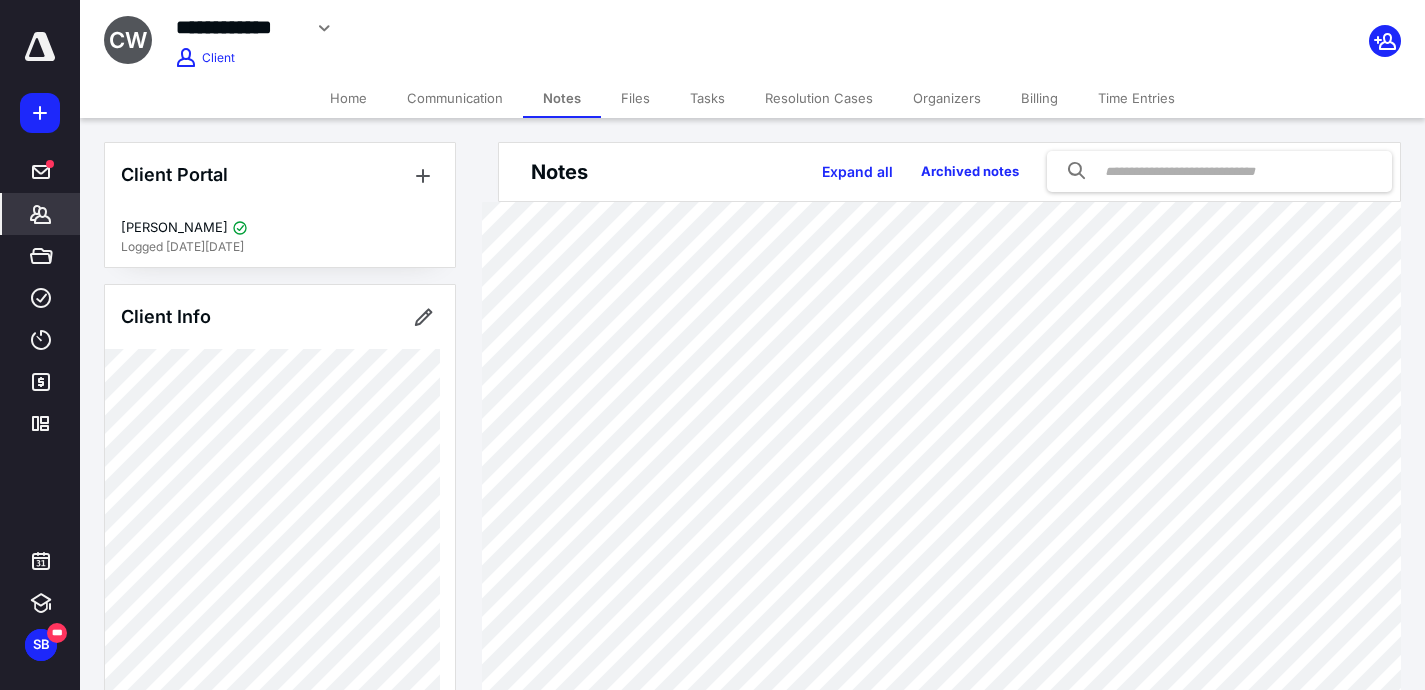 click on "Communication" at bounding box center [455, 98] 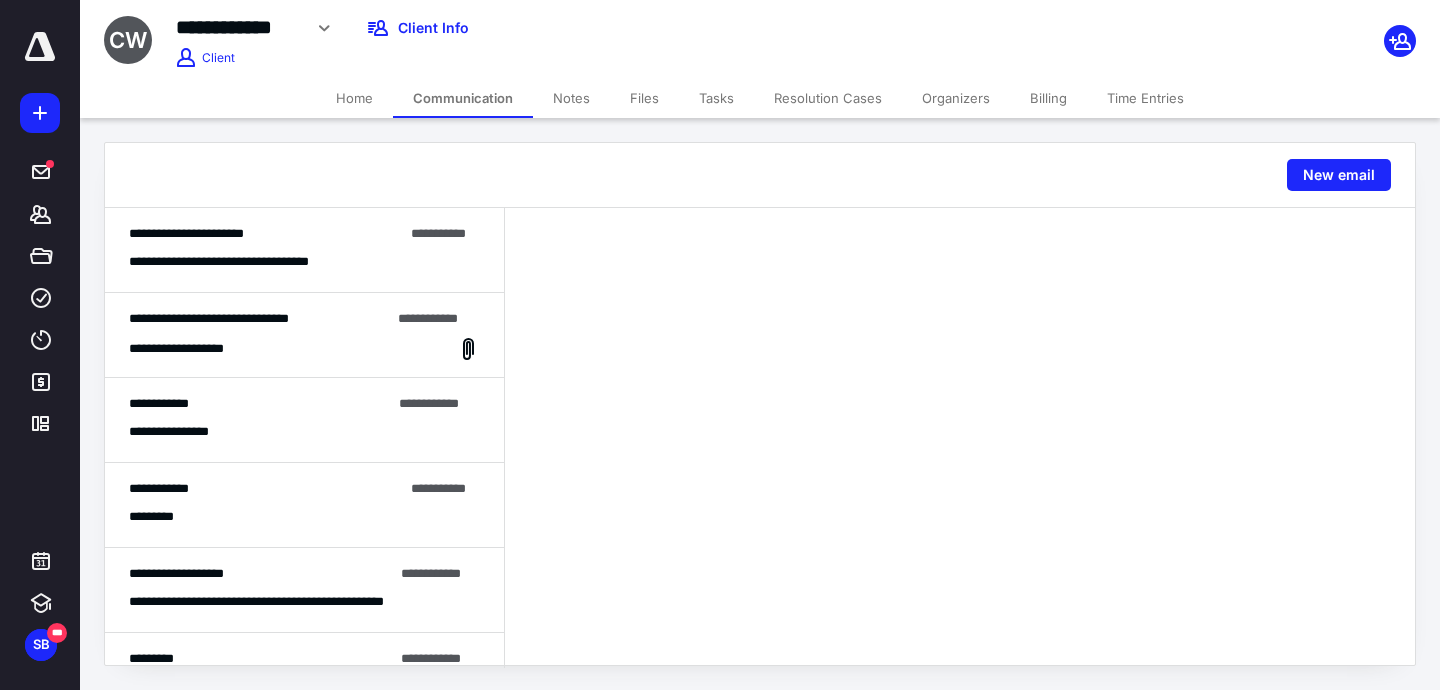 click on "**********" at bounding box center (304, 234) 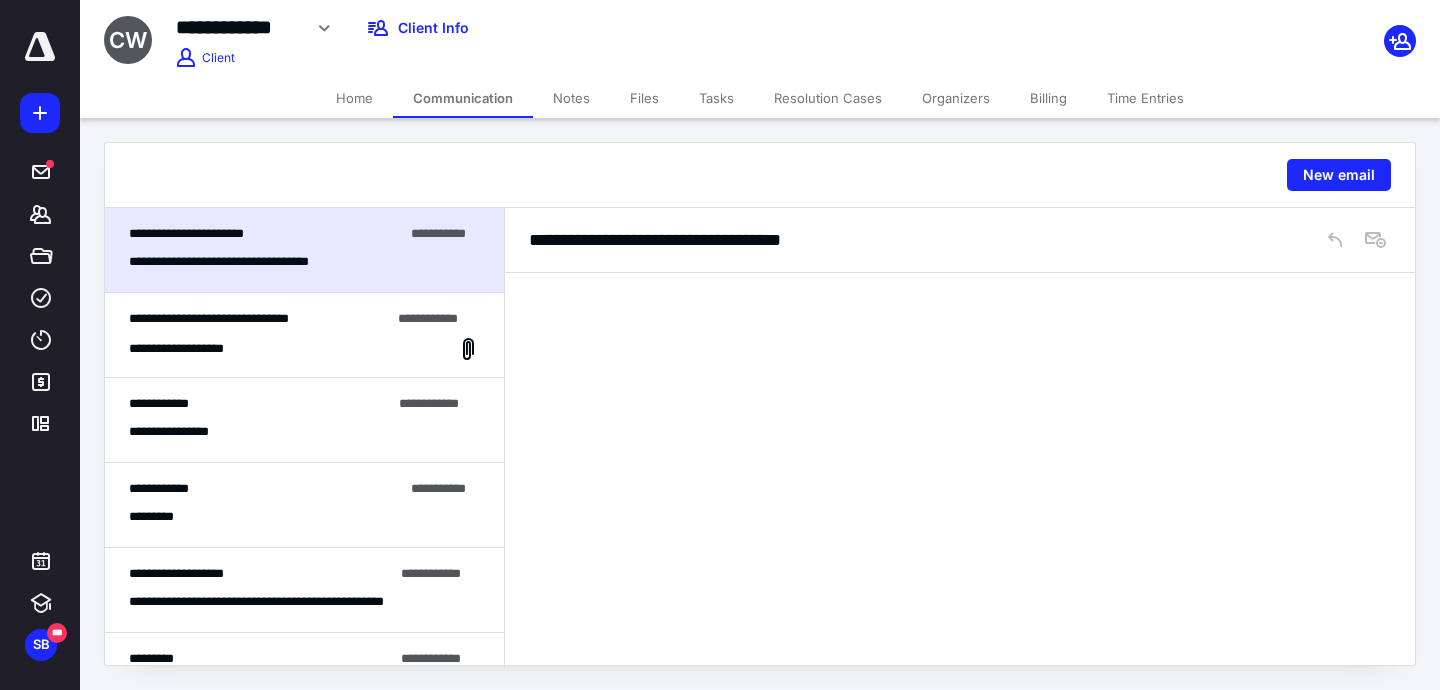 click on "**********" at bounding box center [304, 250] 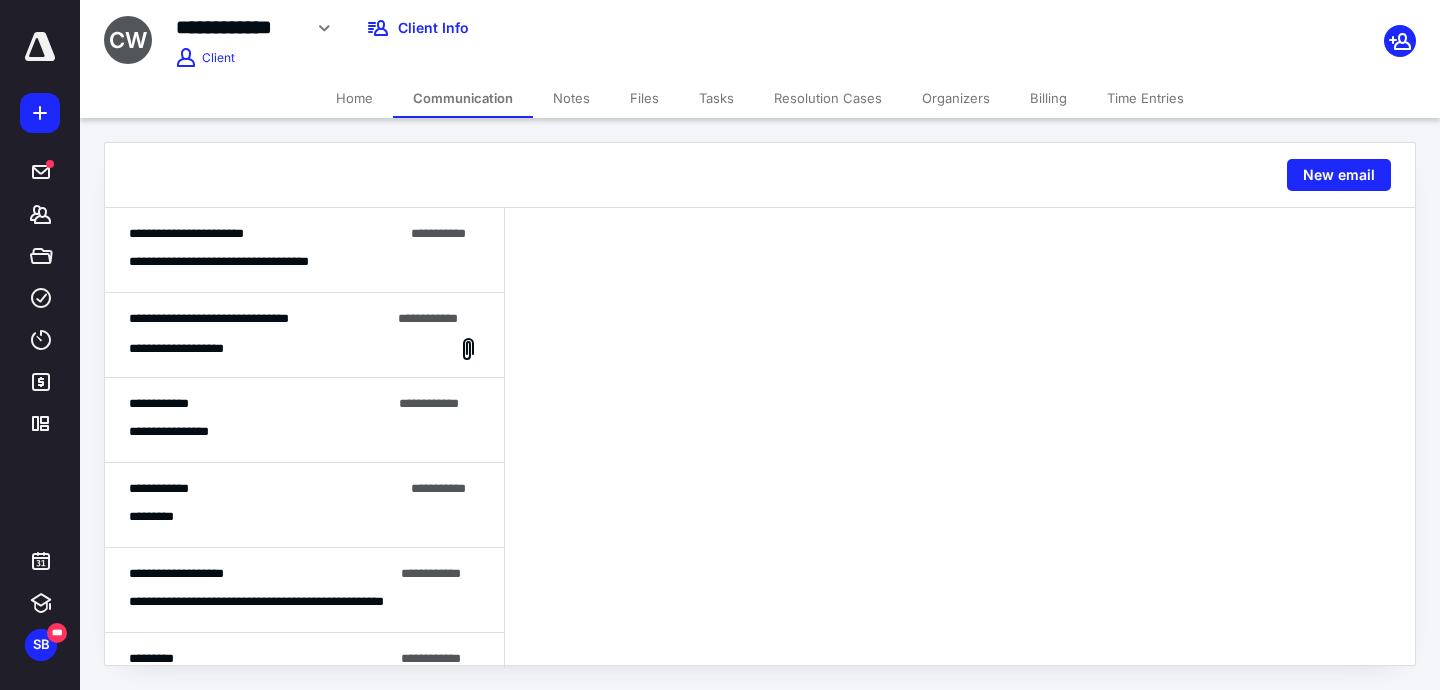 click on "**********" at bounding box center [243, 262] 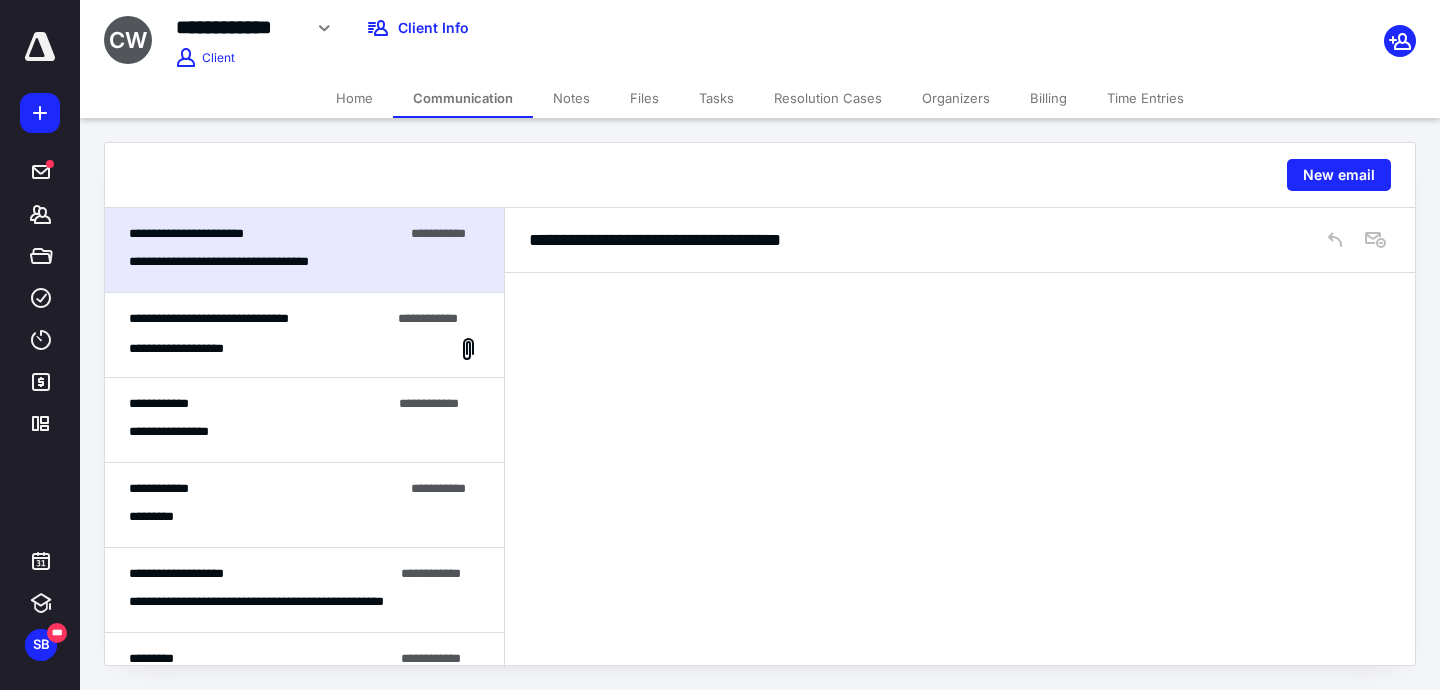click on "**********" at bounding box center (304, 335) 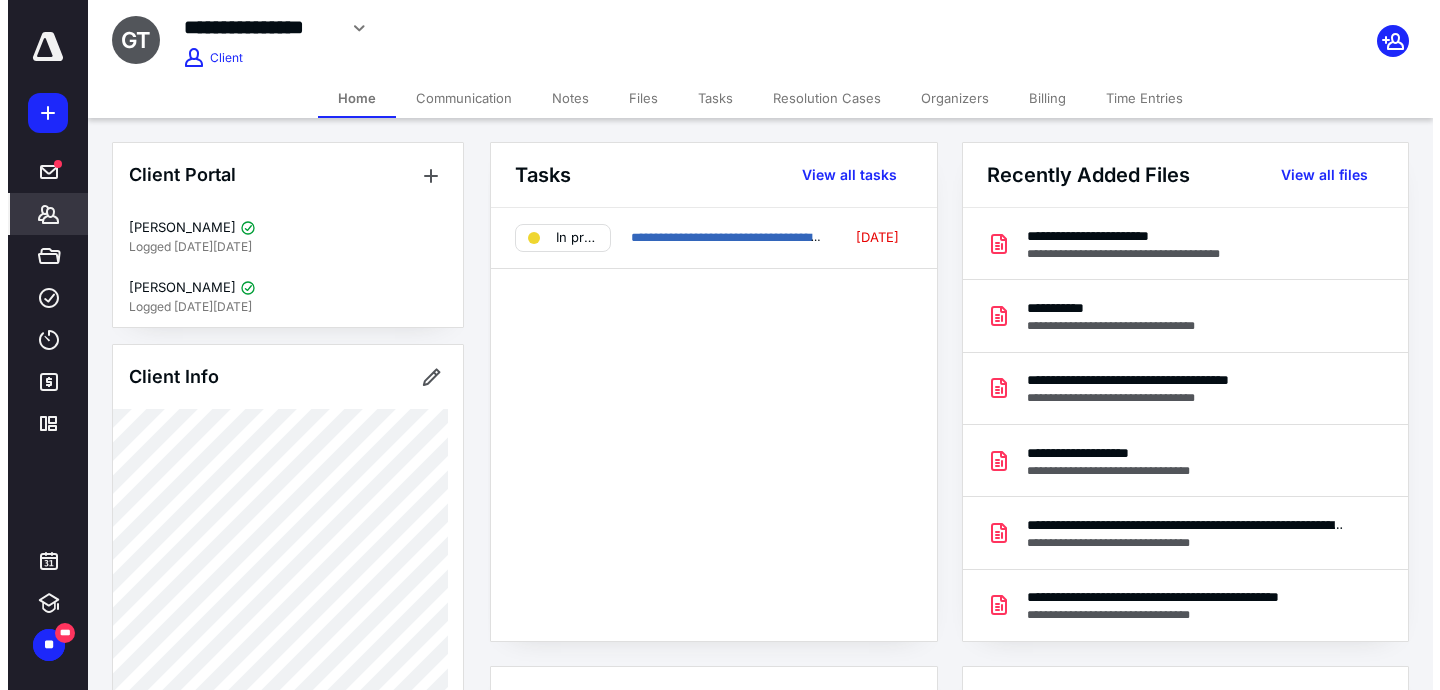 scroll, scrollTop: 0, scrollLeft: 0, axis: both 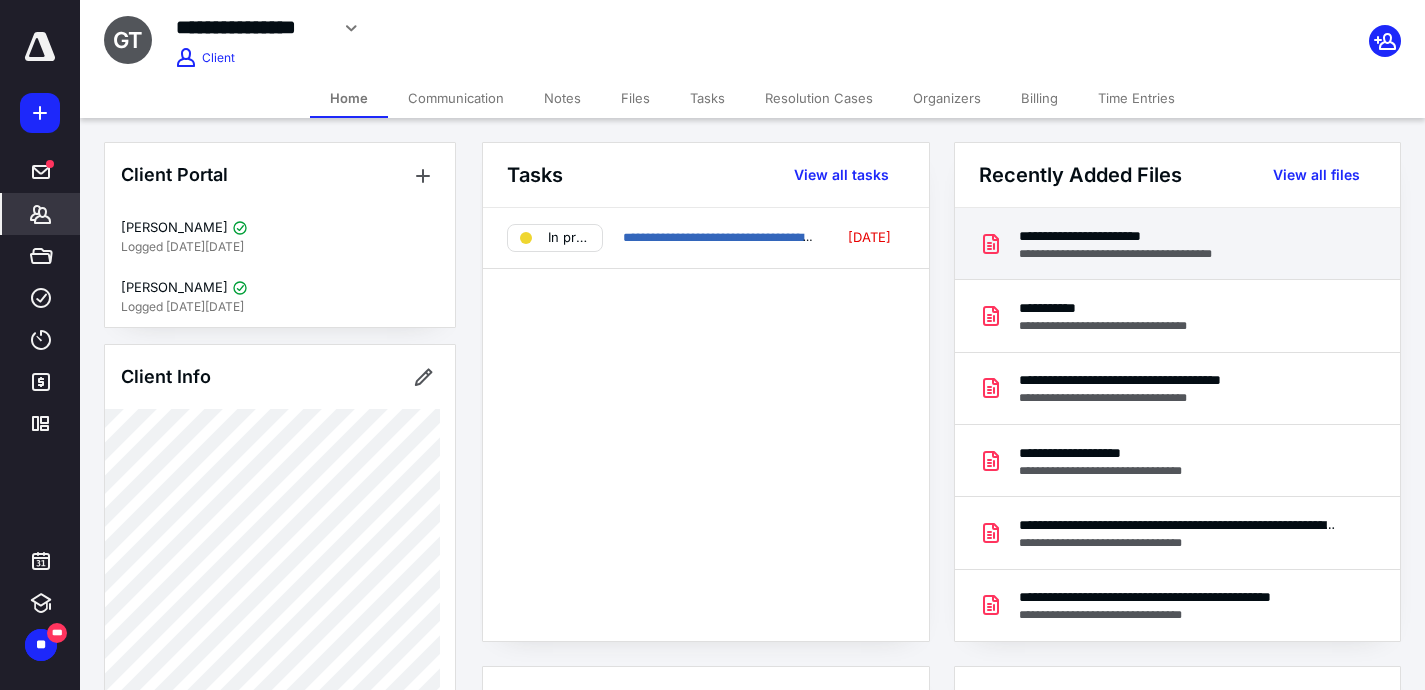 click on "**********" at bounding box center (1140, 254) 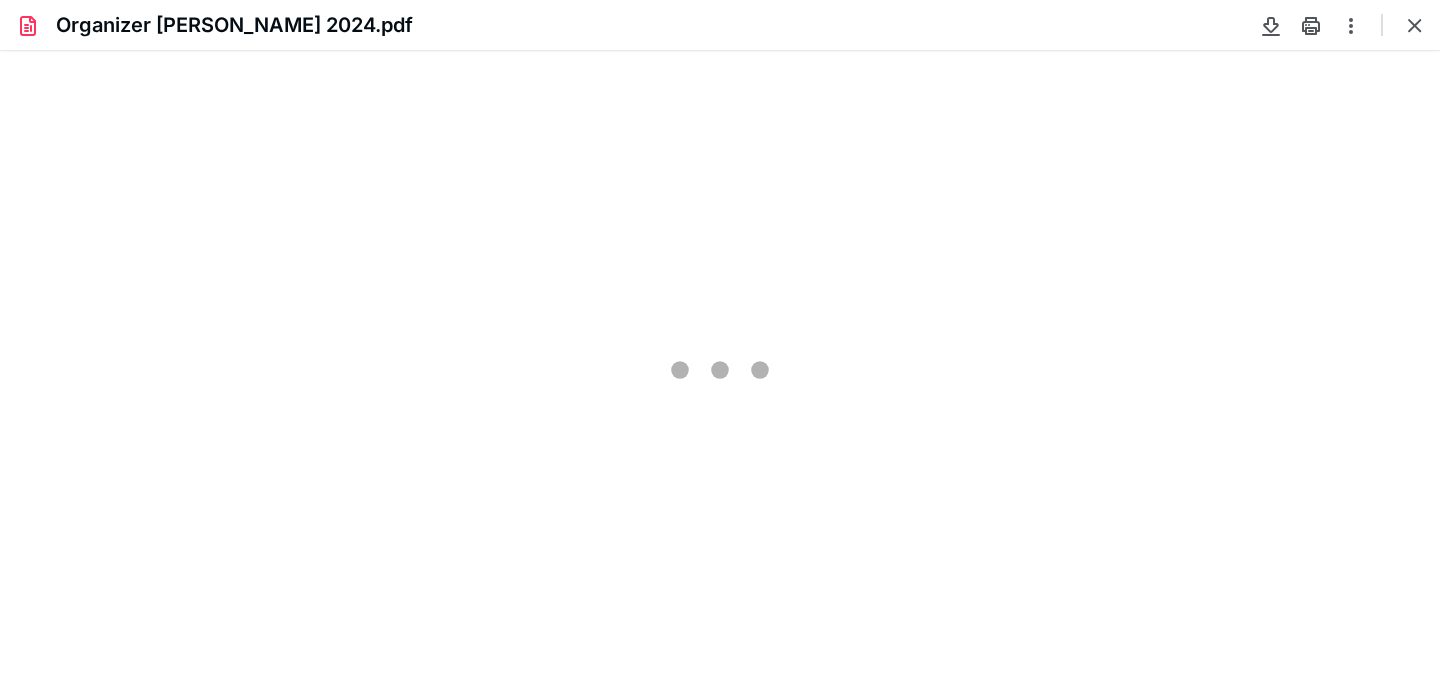 scroll, scrollTop: 0, scrollLeft: 0, axis: both 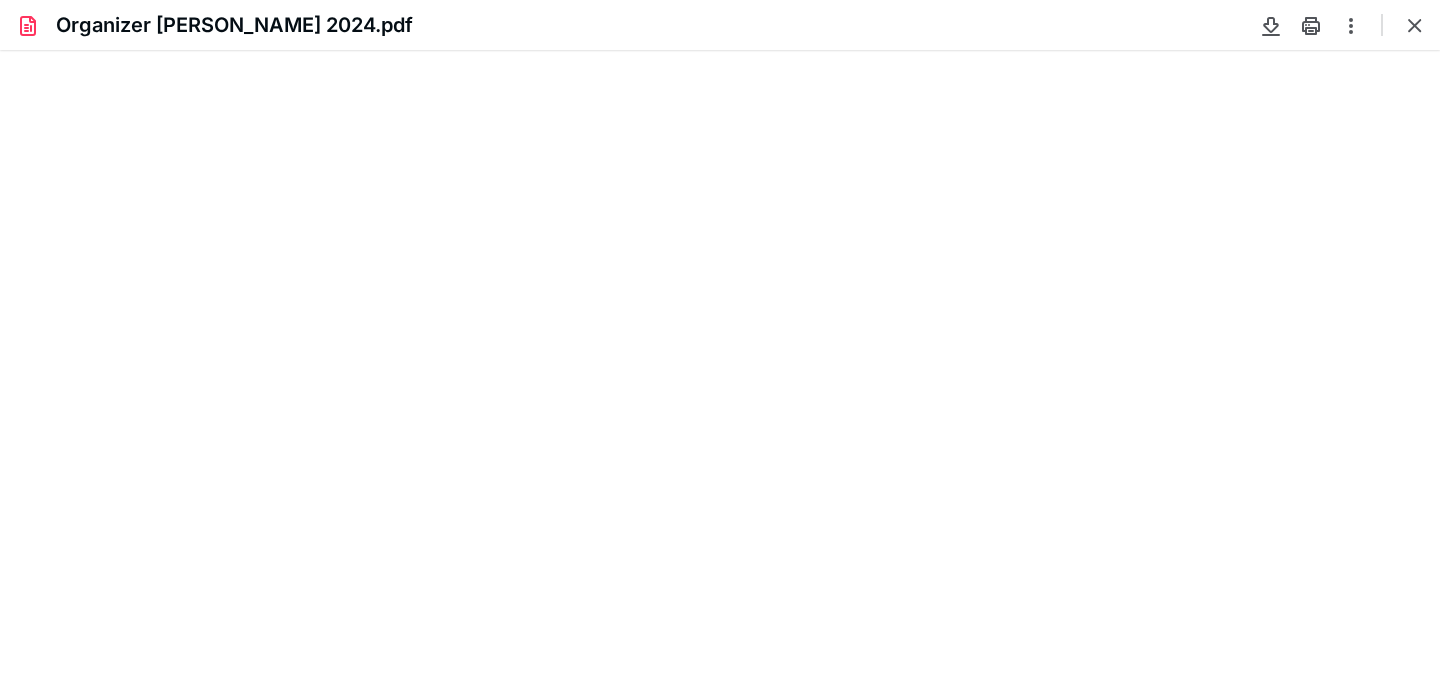 type on "231" 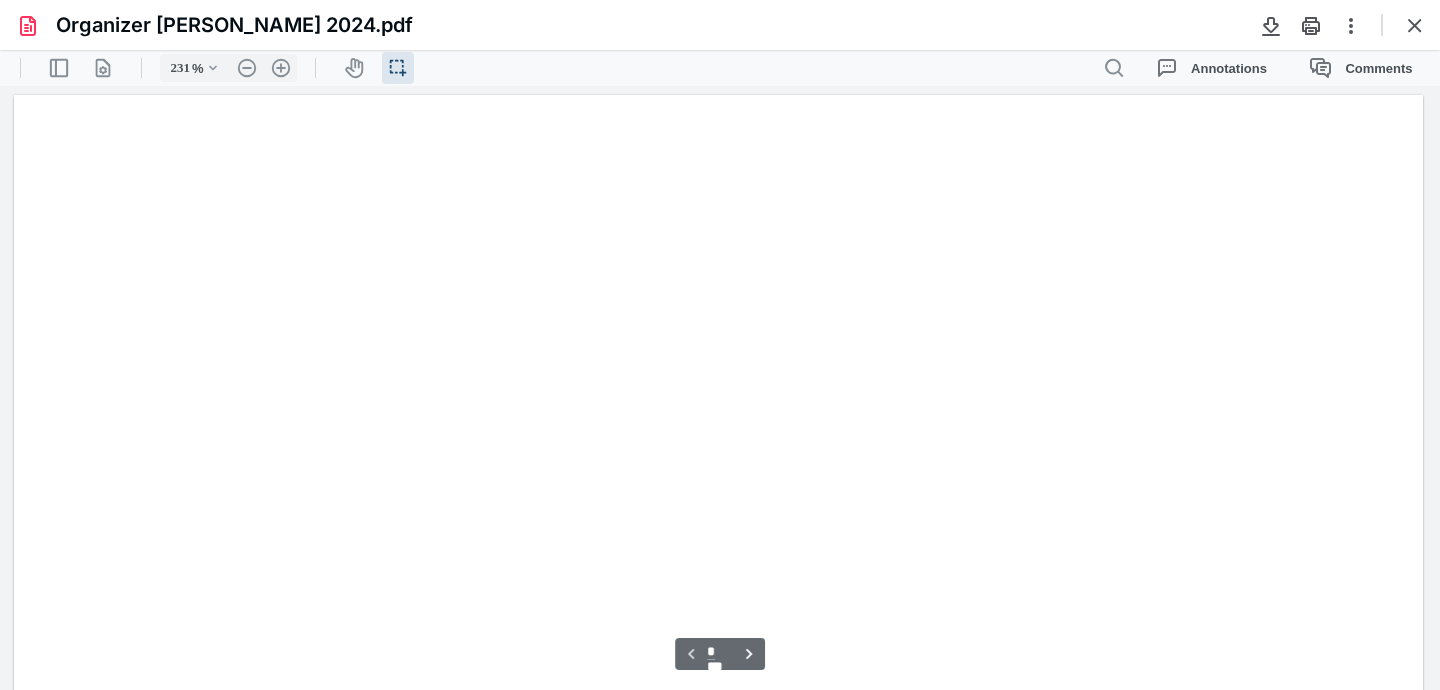 scroll, scrollTop: 45, scrollLeft: 0, axis: vertical 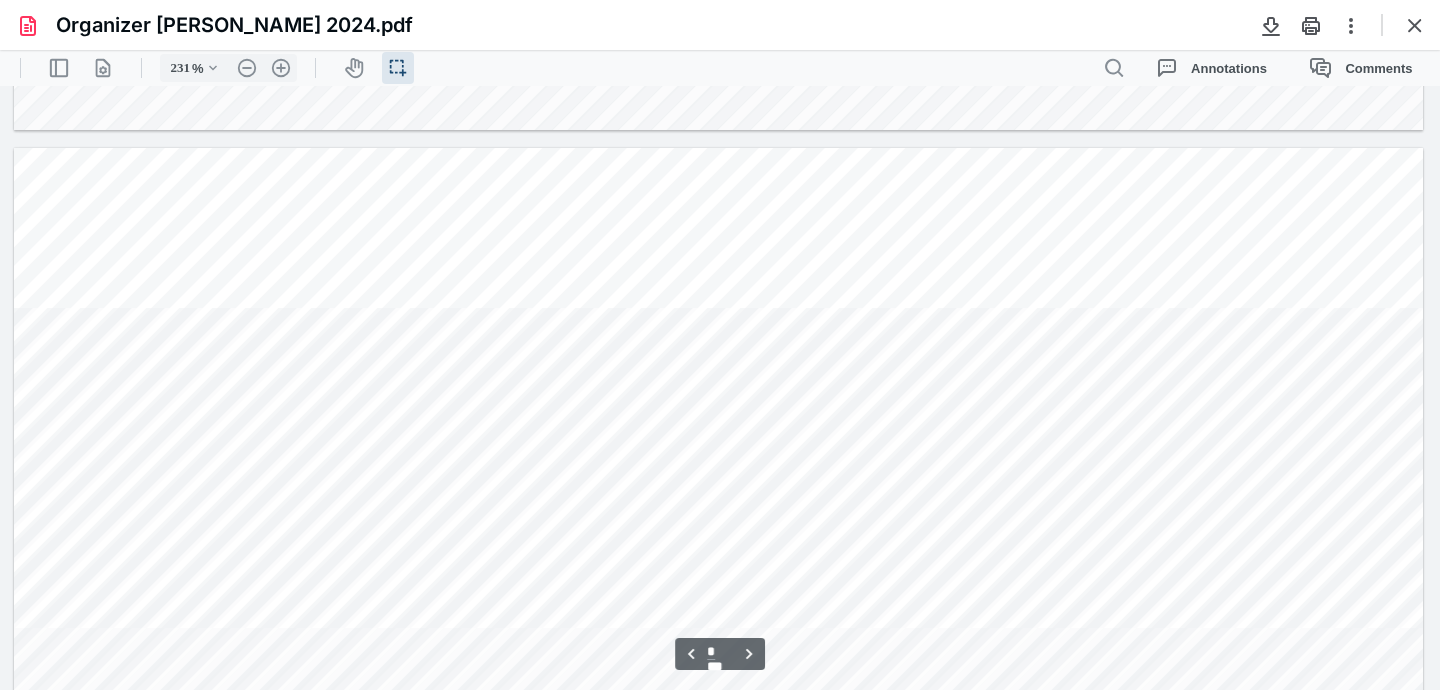 type on "*" 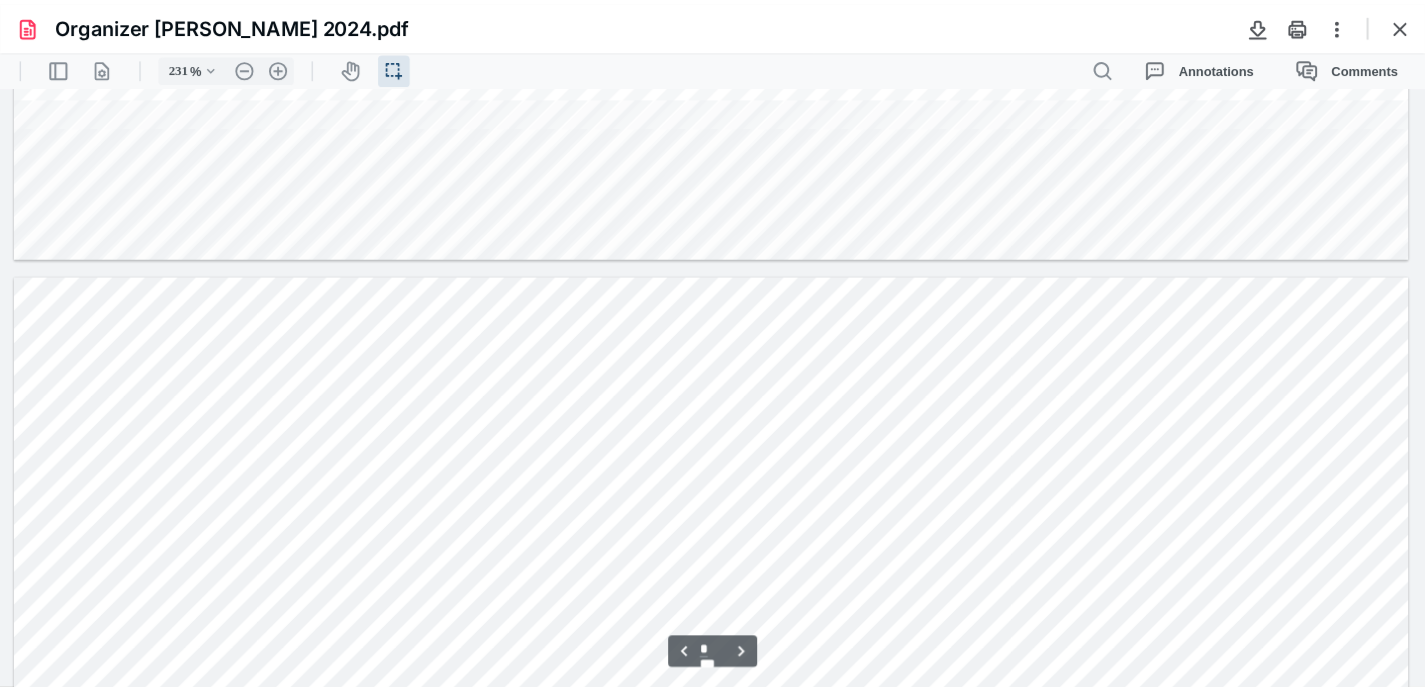 scroll, scrollTop: 3487, scrollLeft: 0, axis: vertical 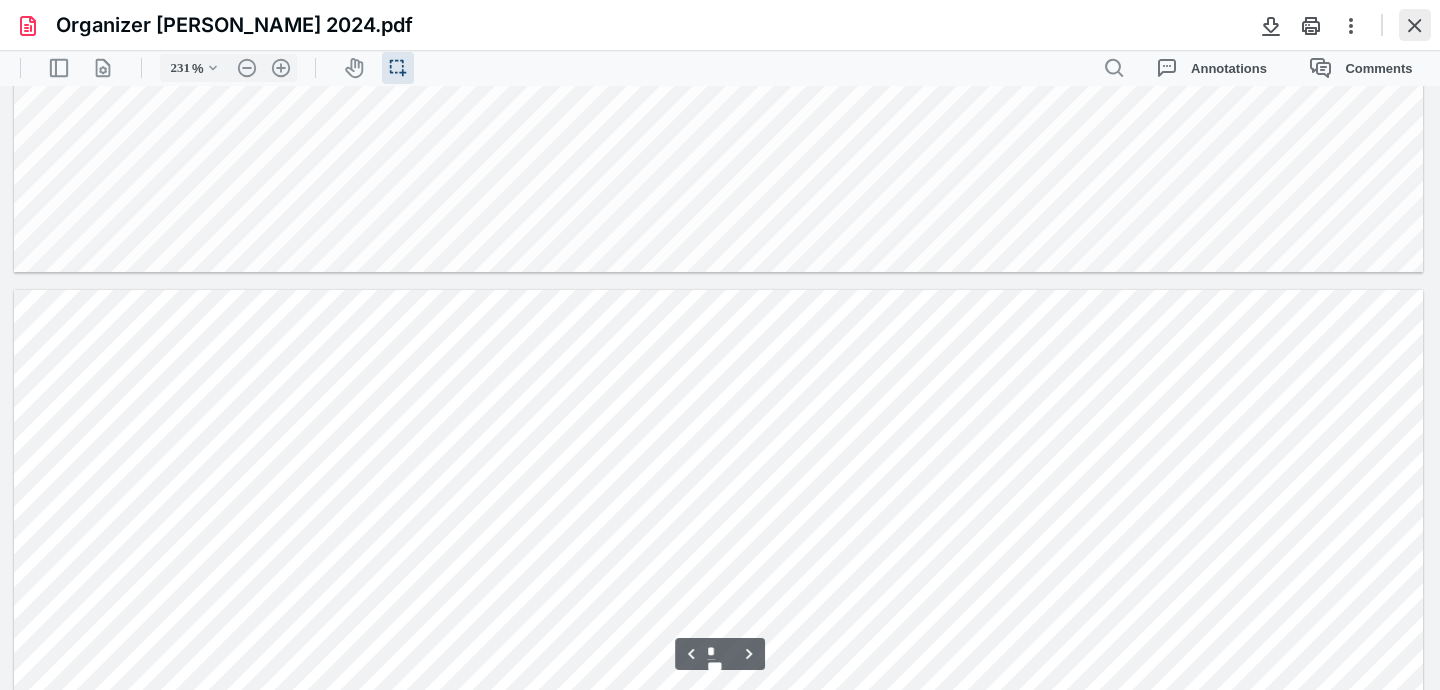 click at bounding box center [1415, 25] 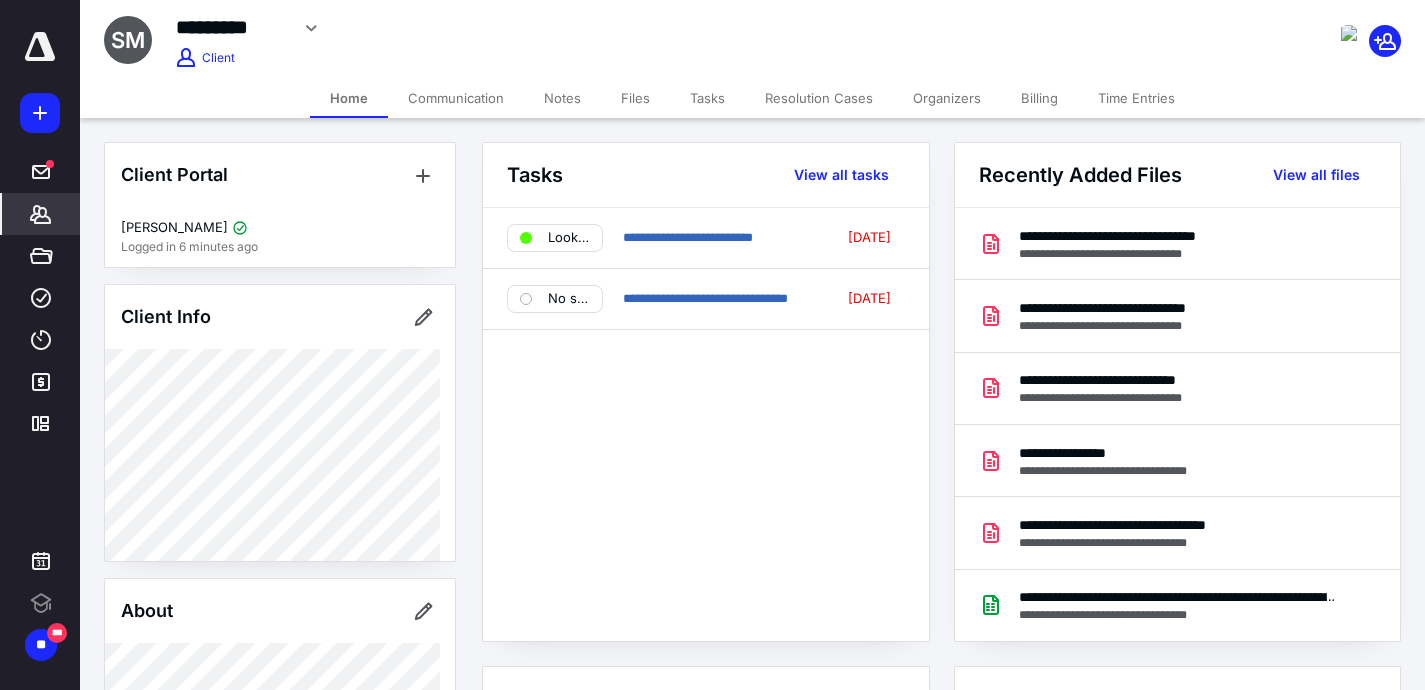 scroll, scrollTop: 0, scrollLeft: 0, axis: both 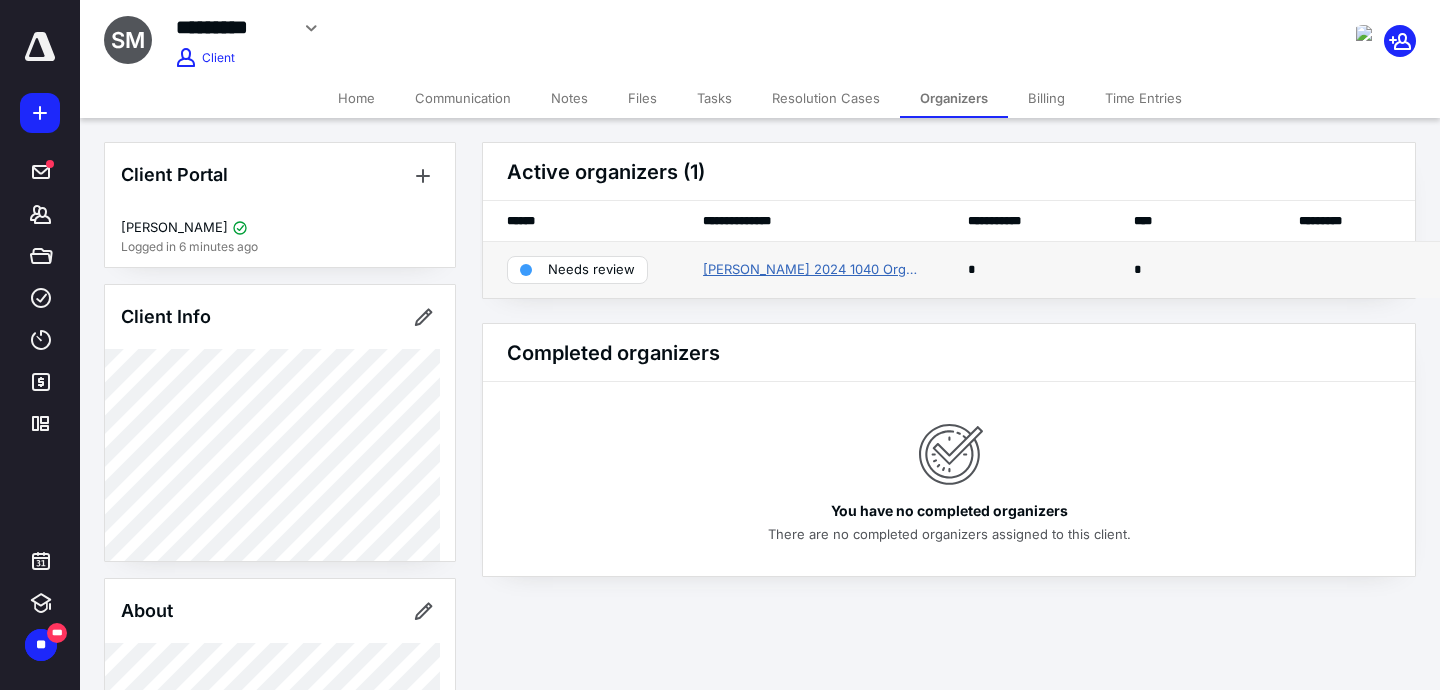 click on "[PERSON_NAME] 2024 1040 Organizer" at bounding box center (811, 270) 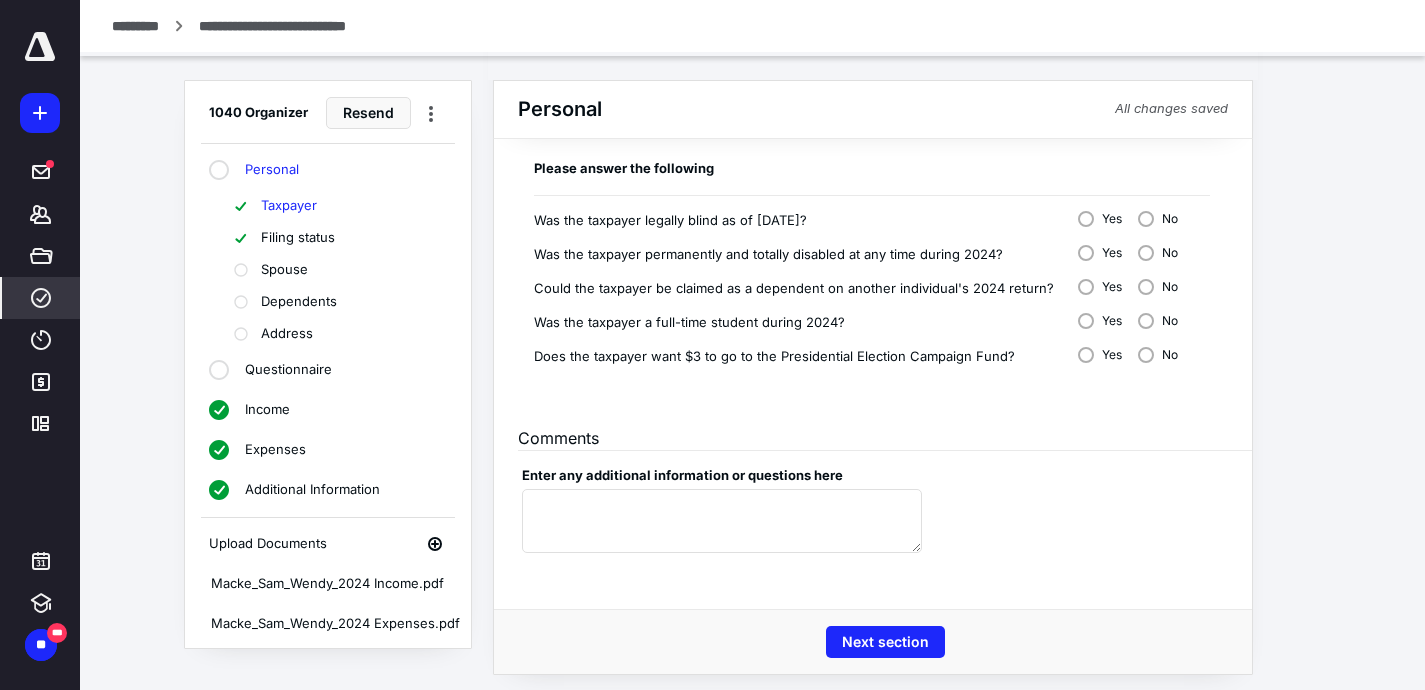 scroll, scrollTop: 1433, scrollLeft: 0, axis: vertical 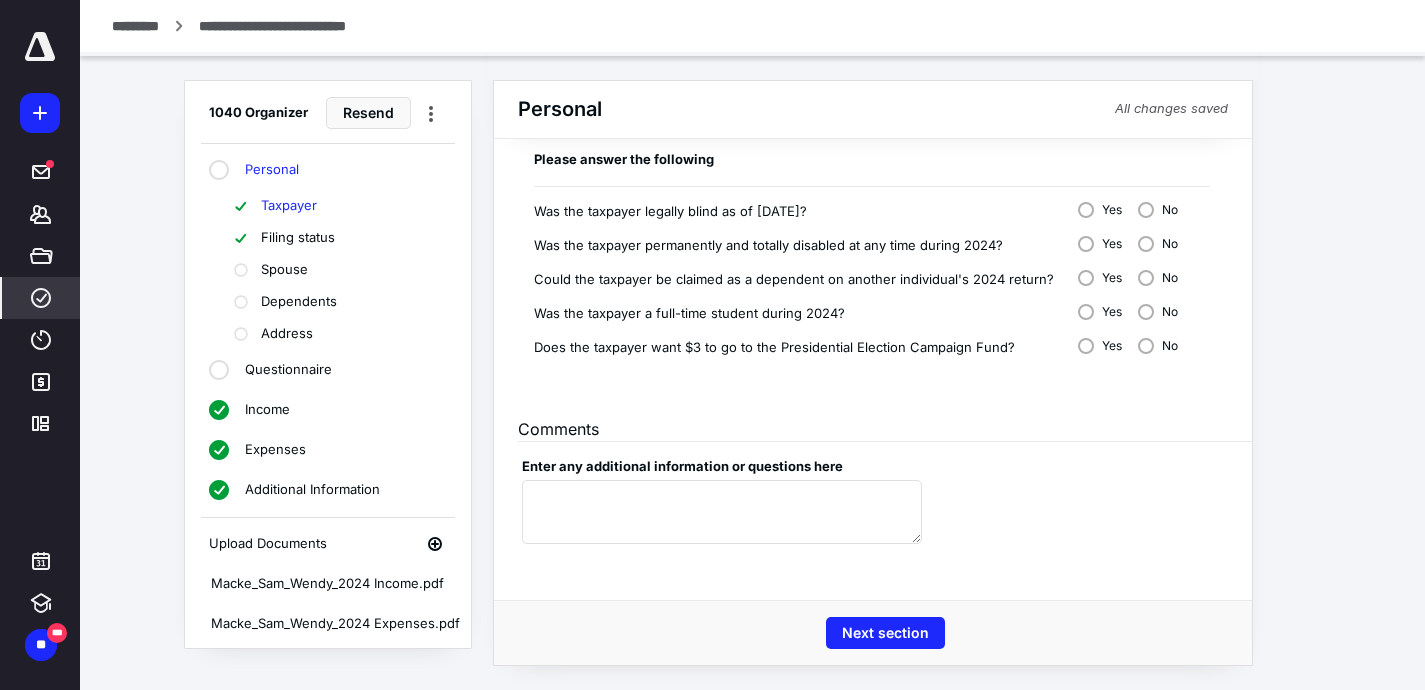 click on "Filing status" at bounding box center (338, 238) 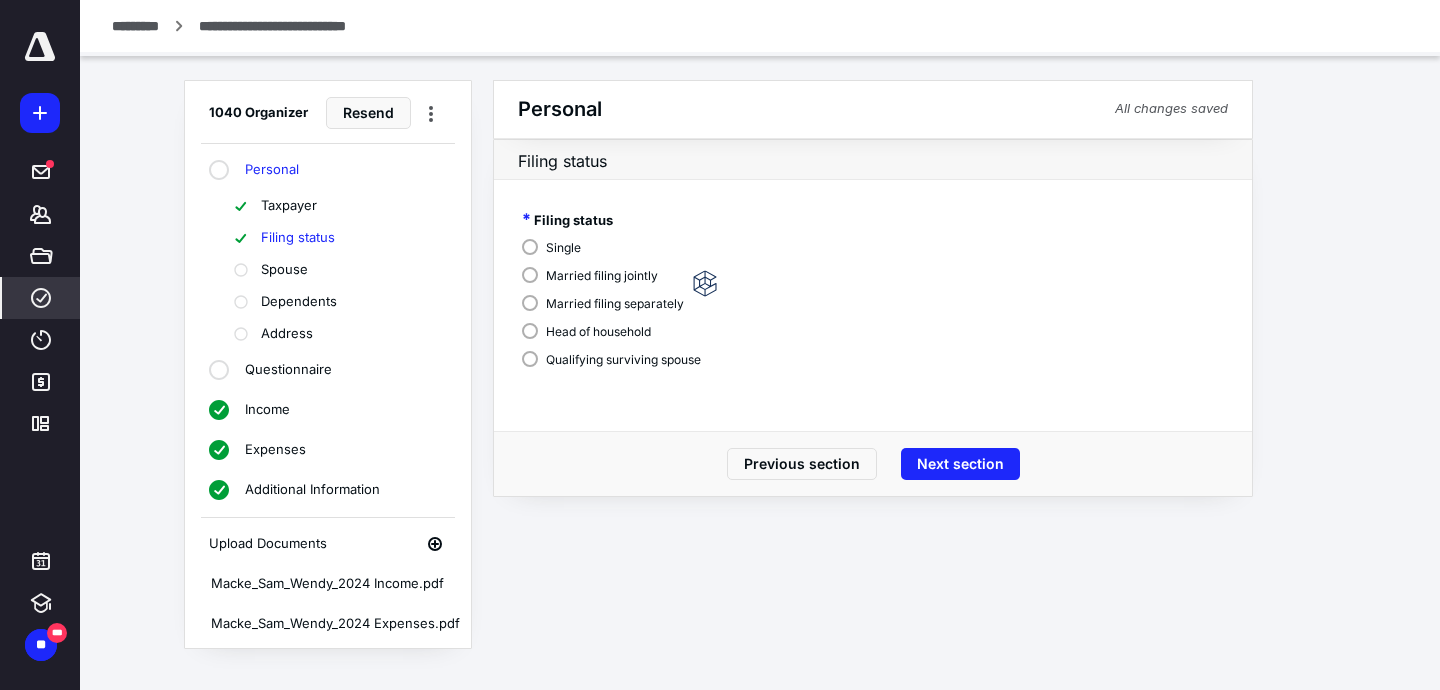 click on "Spouse" at bounding box center (284, 270) 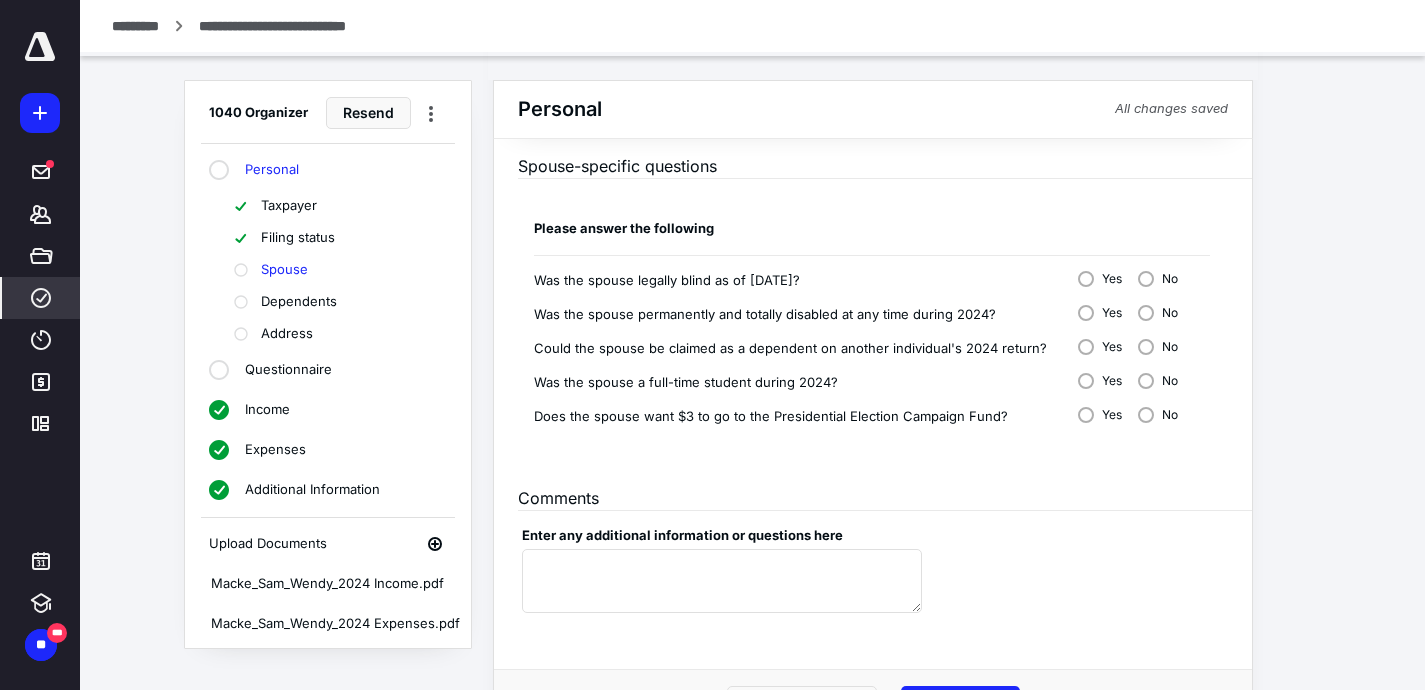 scroll, scrollTop: 1433, scrollLeft: 0, axis: vertical 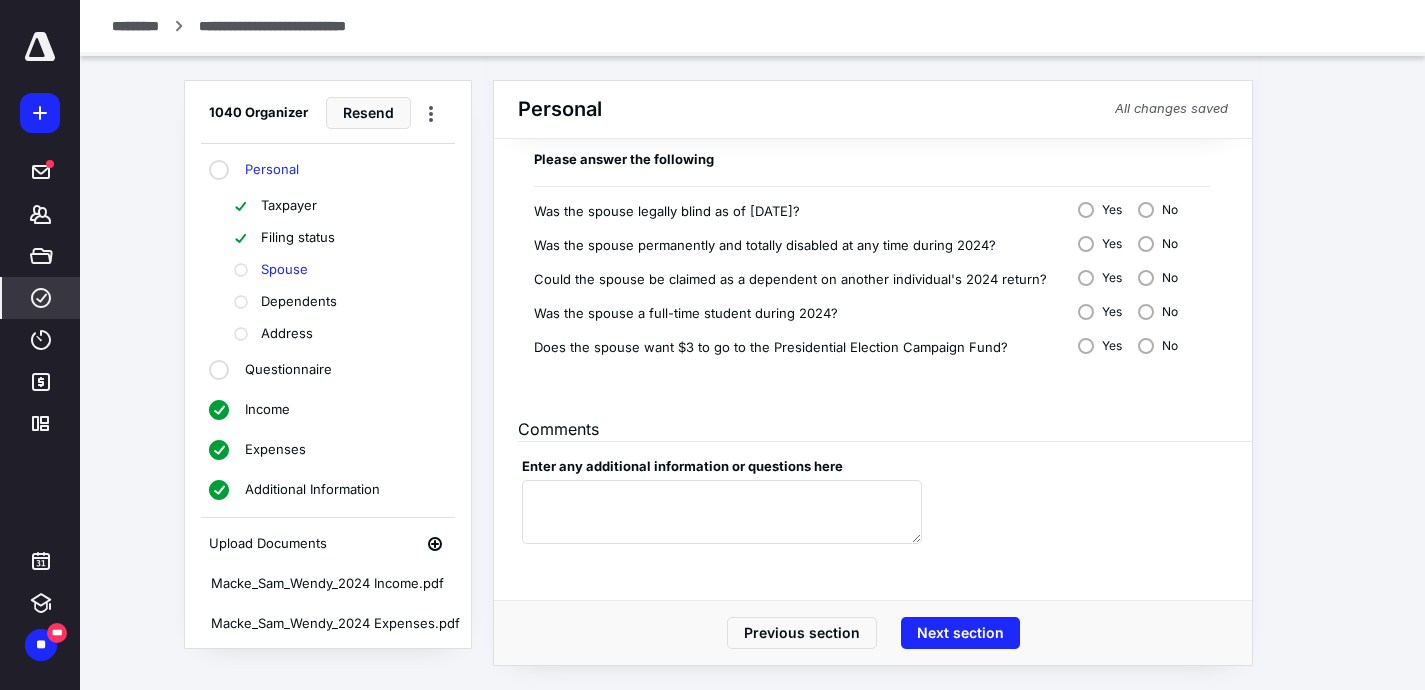 click on "Dependents" at bounding box center [299, 302] 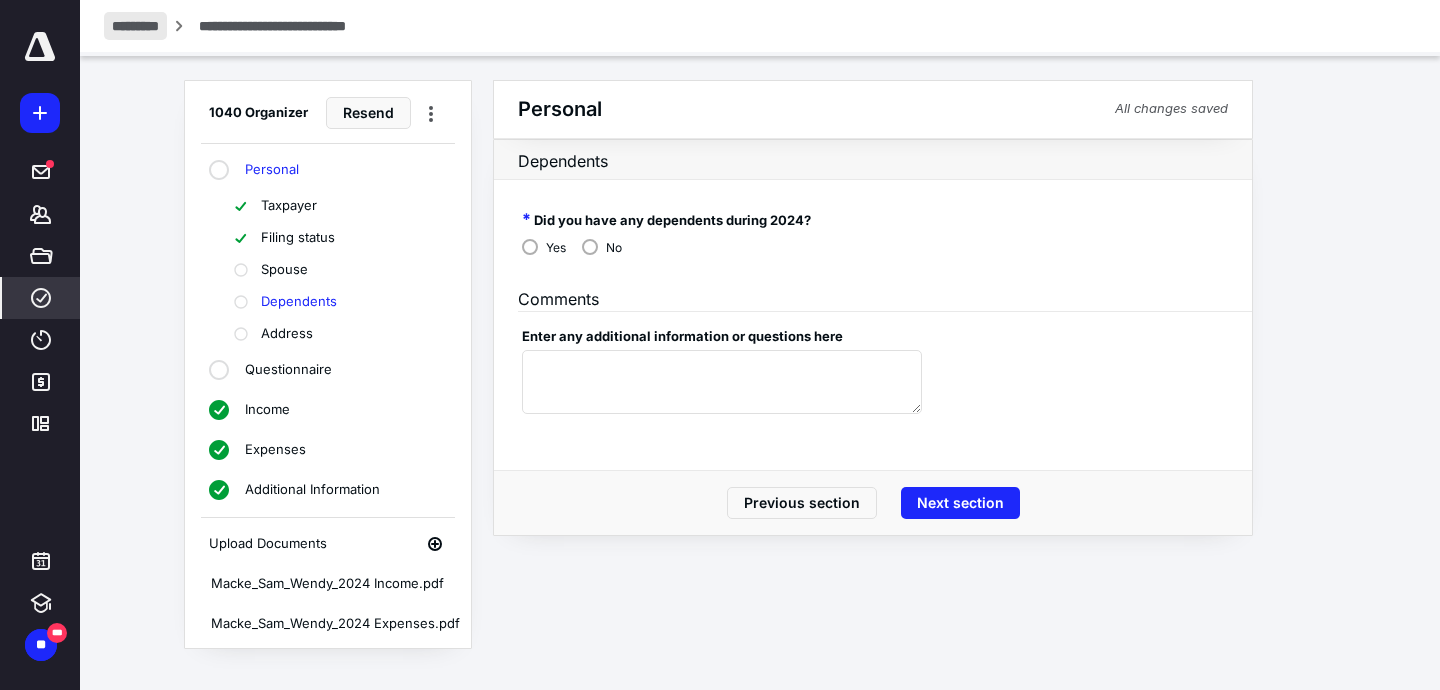 click on "*********" at bounding box center (135, 26) 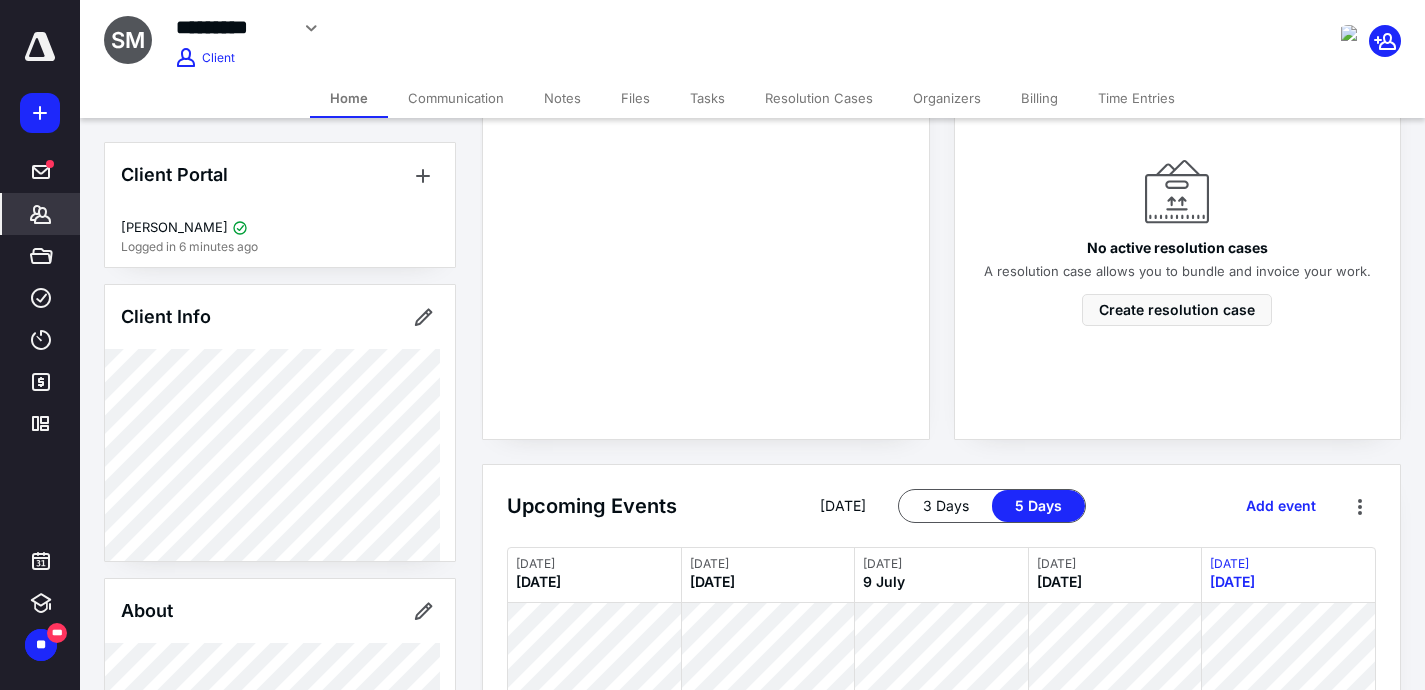 scroll, scrollTop: 868, scrollLeft: 0, axis: vertical 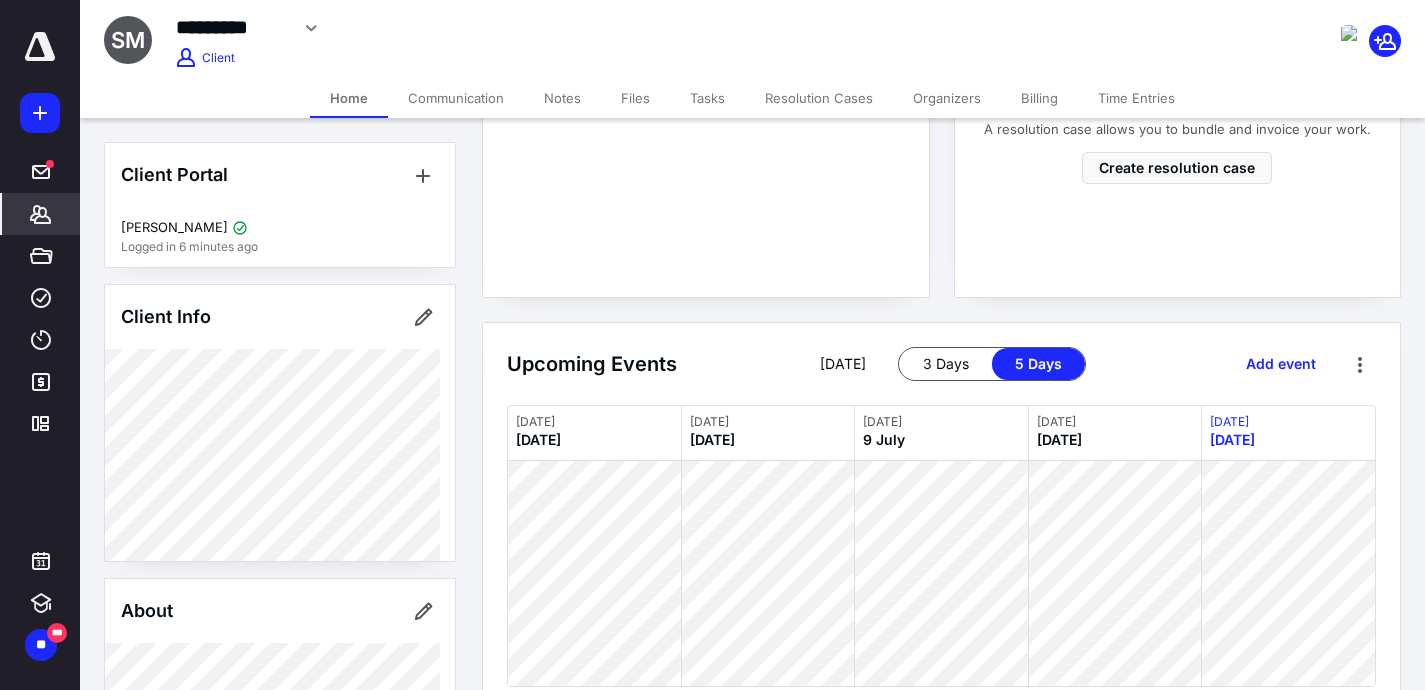 click on "Tasks" at bounding box center [707, 98] 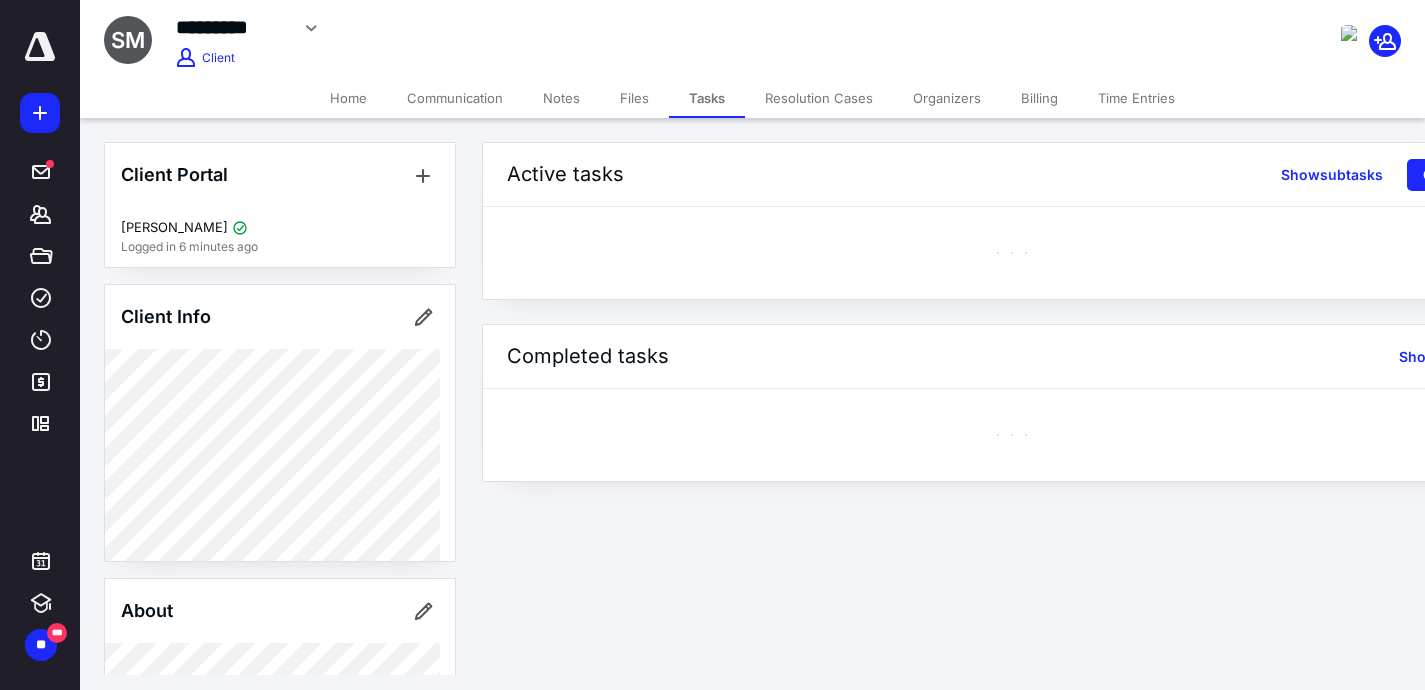 scroll, scrollTop: 0, scrollLeft: 0, axis: both 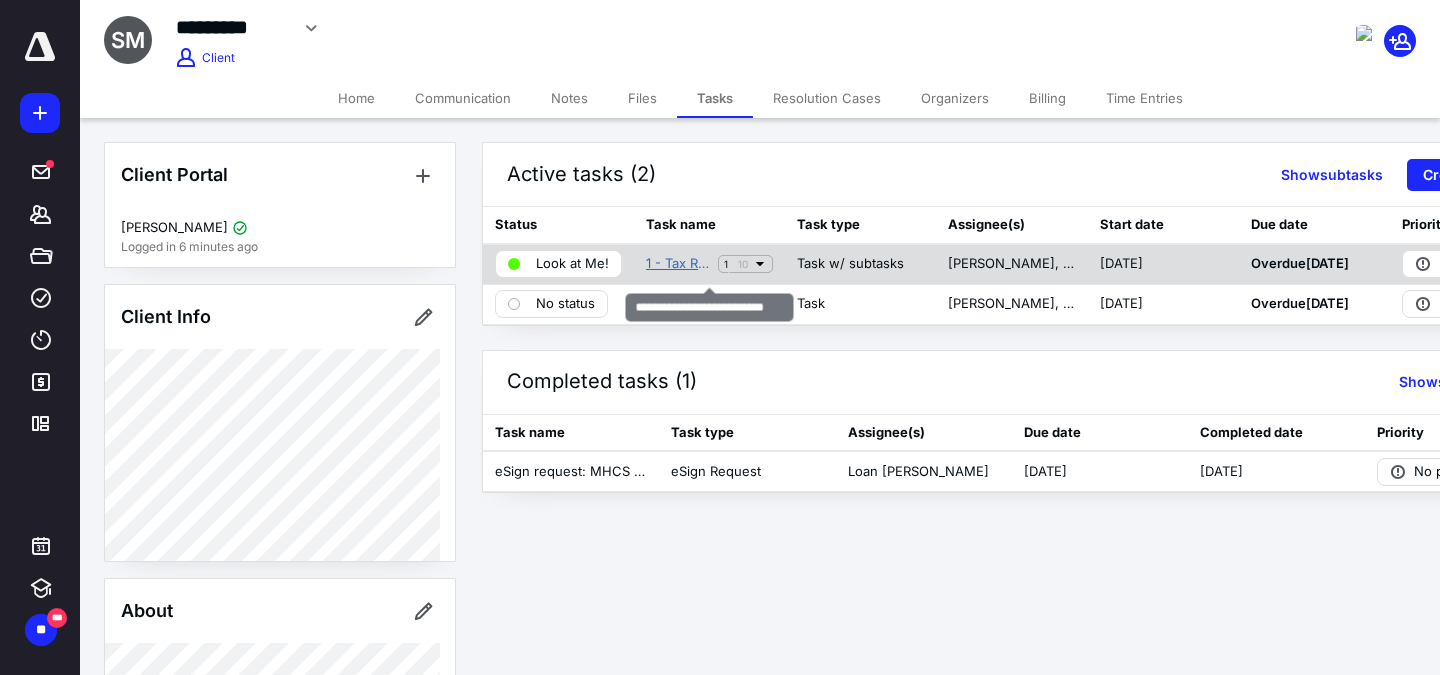 click on "1 - Tax Return Preparation" at bounding box center [678, 264] 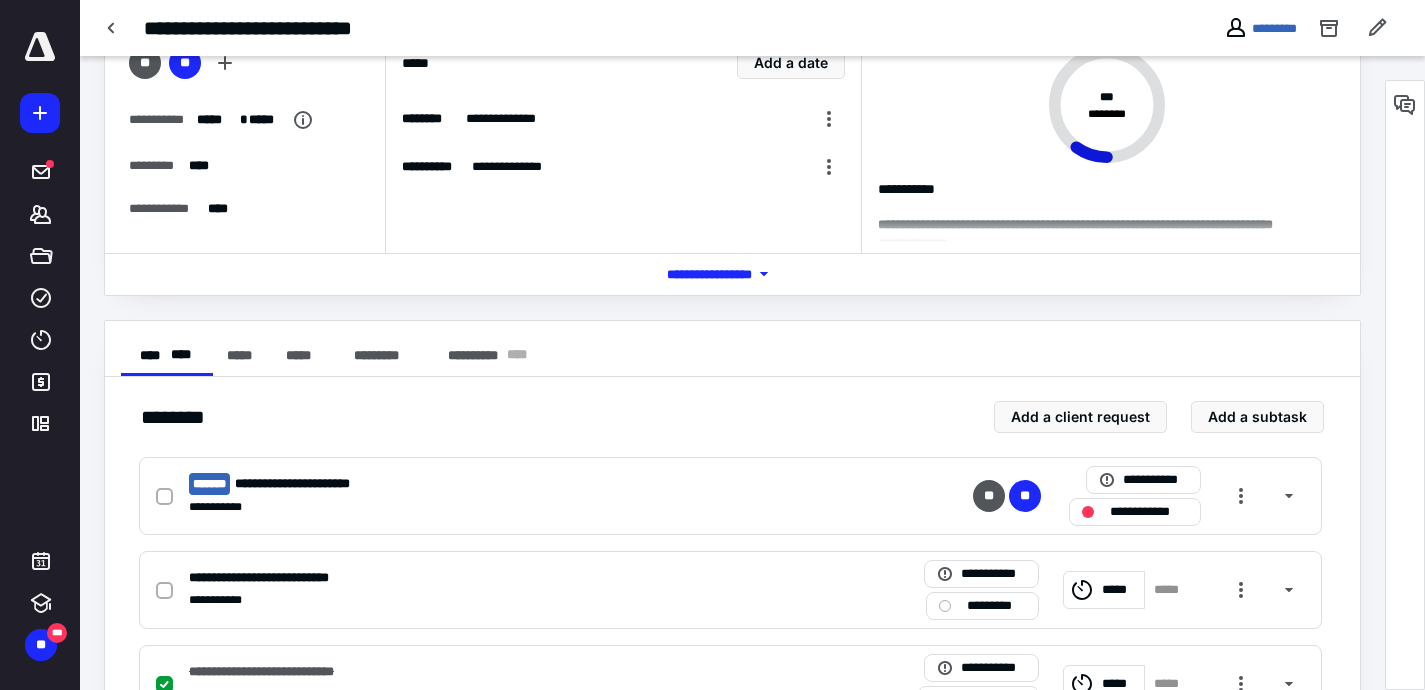 scroll, scrollTop: 208, scrollLeft: 0, axis: vertical 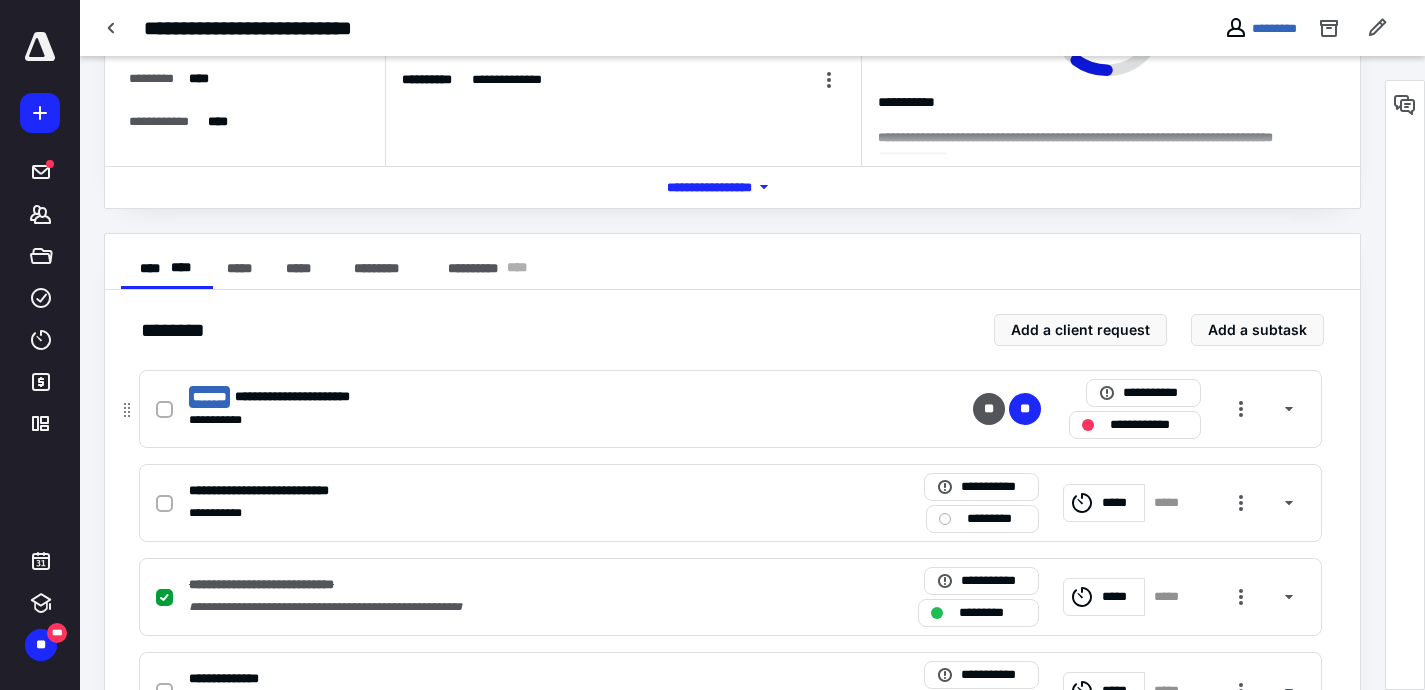 click on "**********" at bounding box center [468, 397] 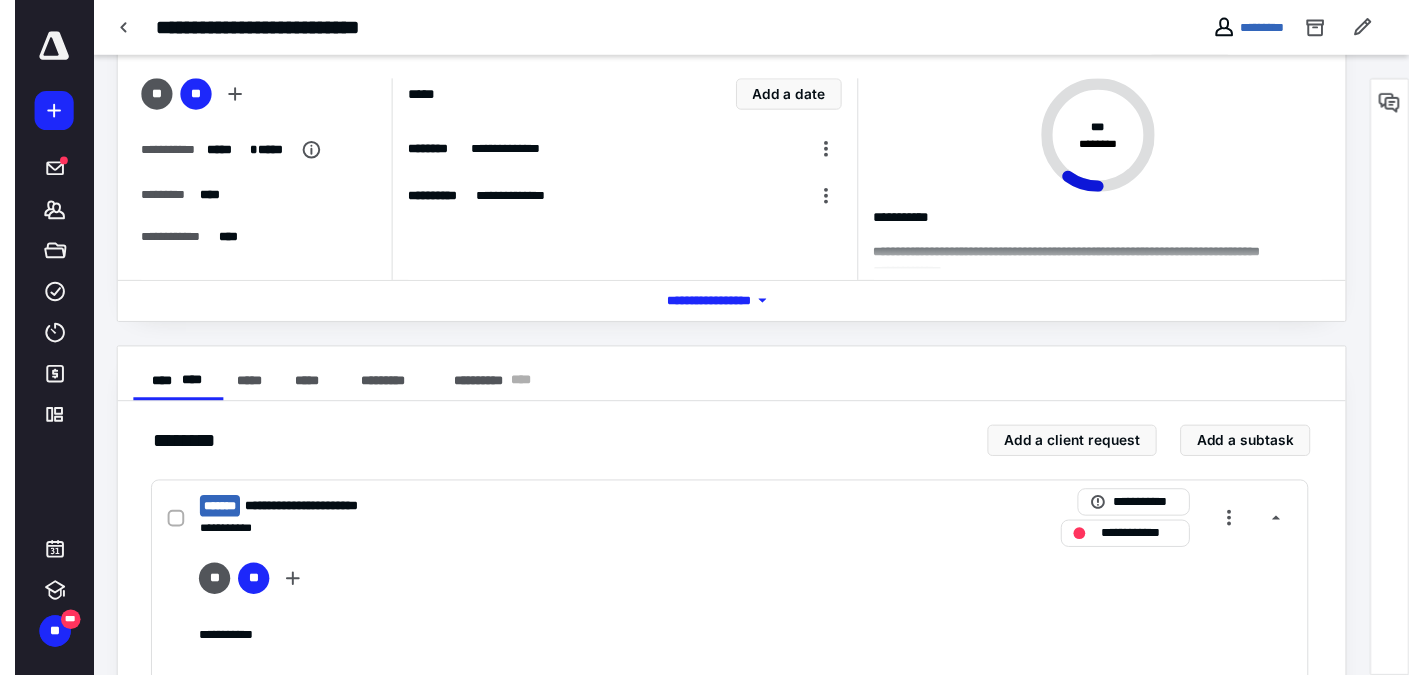 scroll, scrollTop: 0, scrollLeft: 0, axis: both 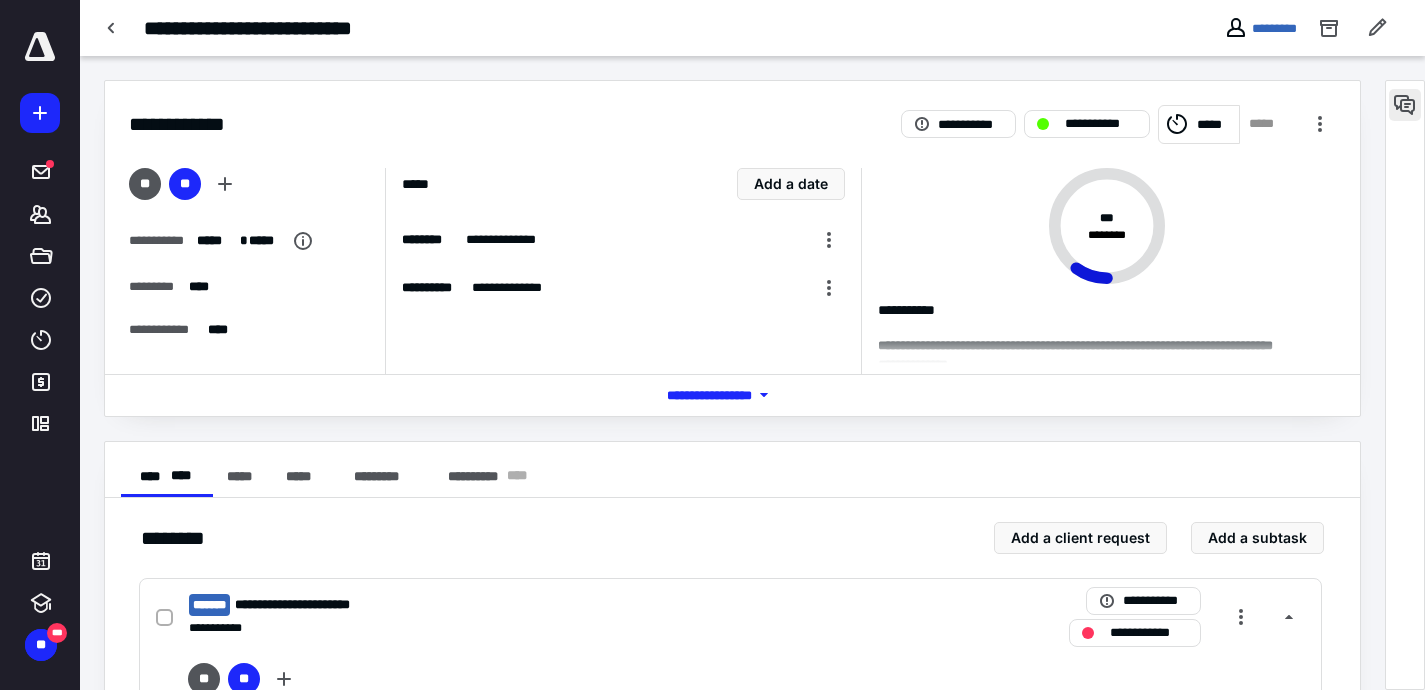 click at bounding box center [1405, 105] 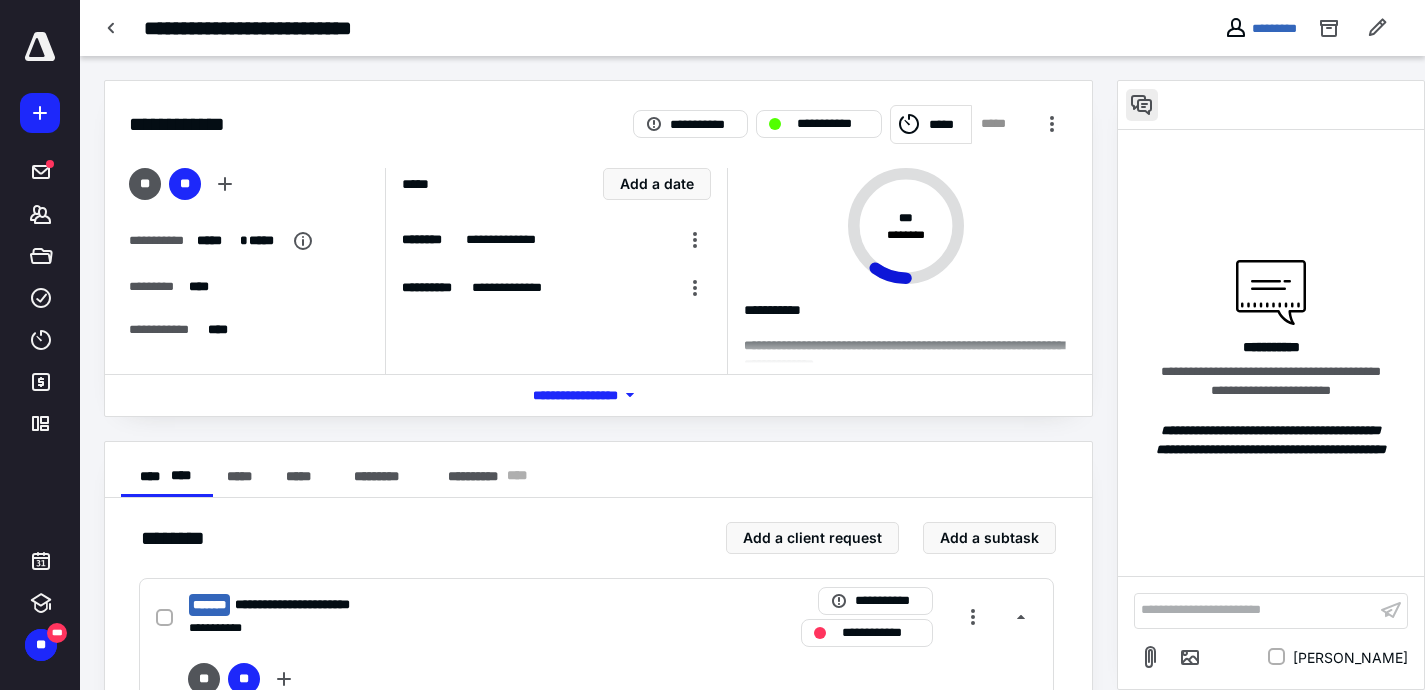 click at bounding box center (1142, 105) 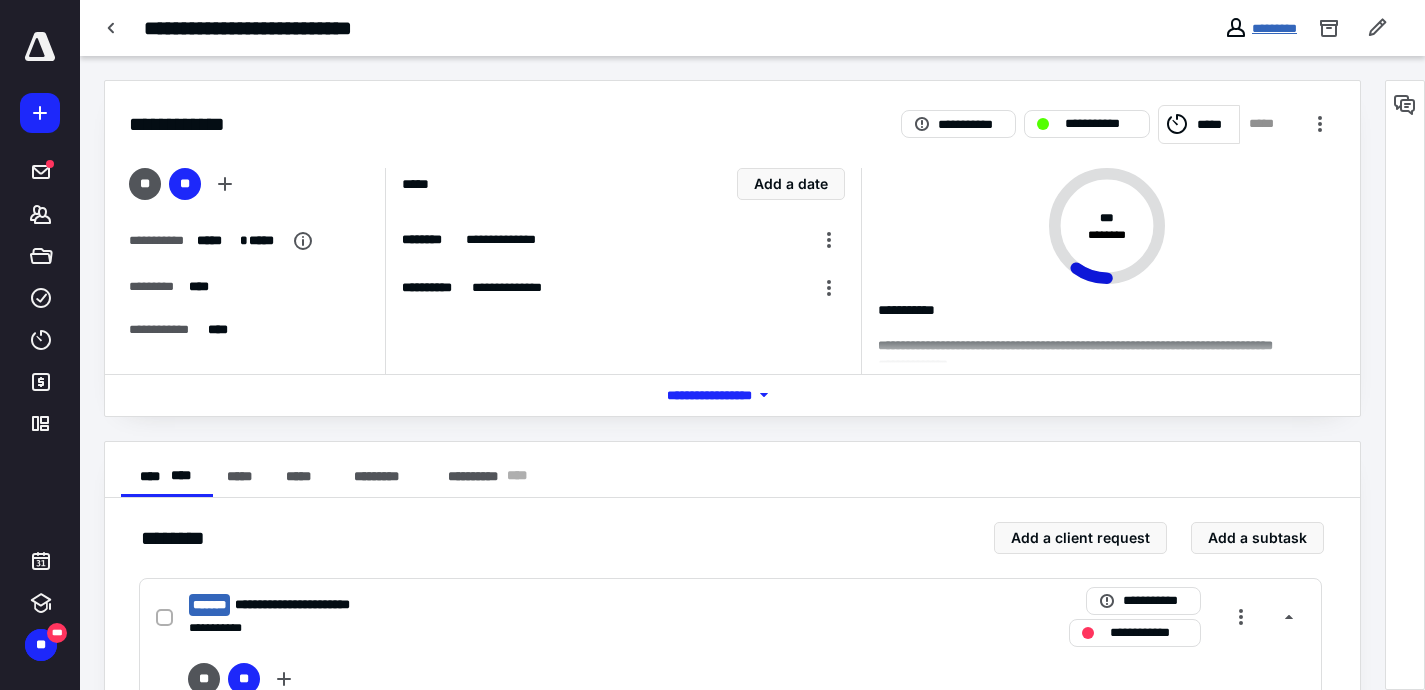 click on "*********" at bounding box center [1274, 28] 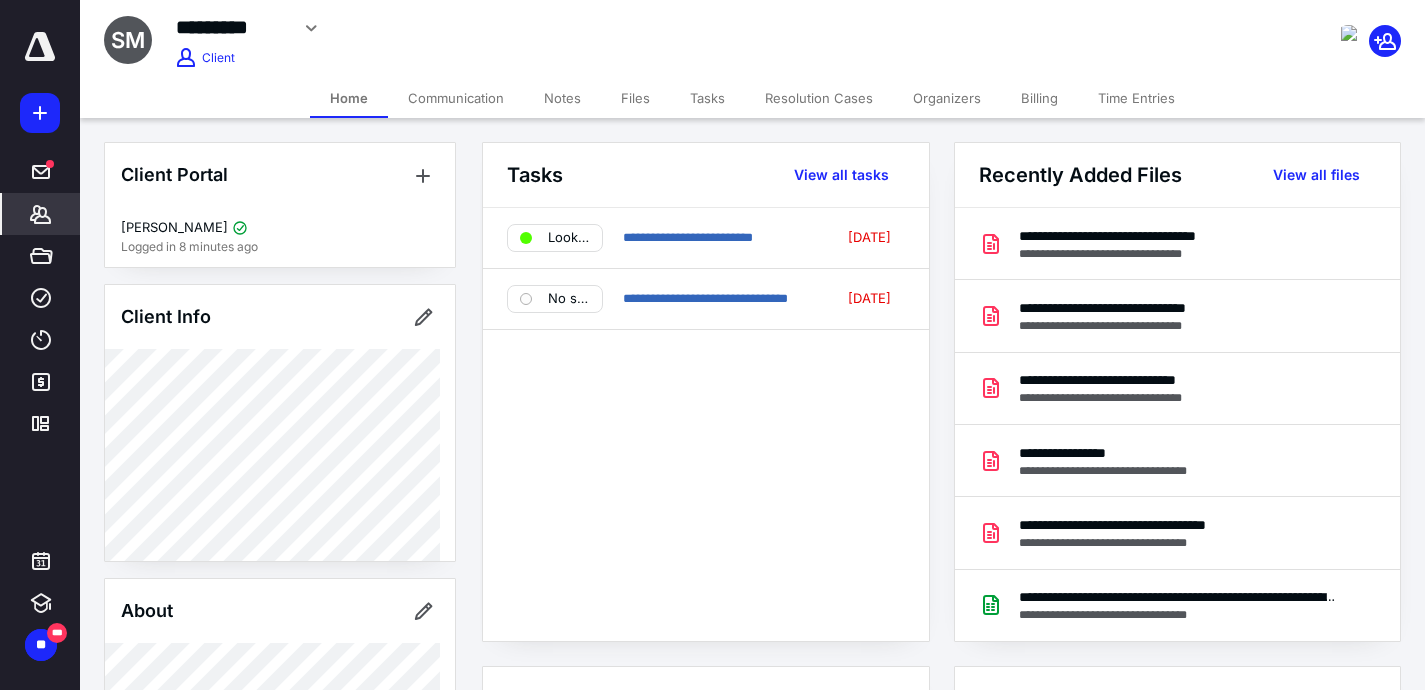 click on "Organizers" at bounding box center [947, 98] 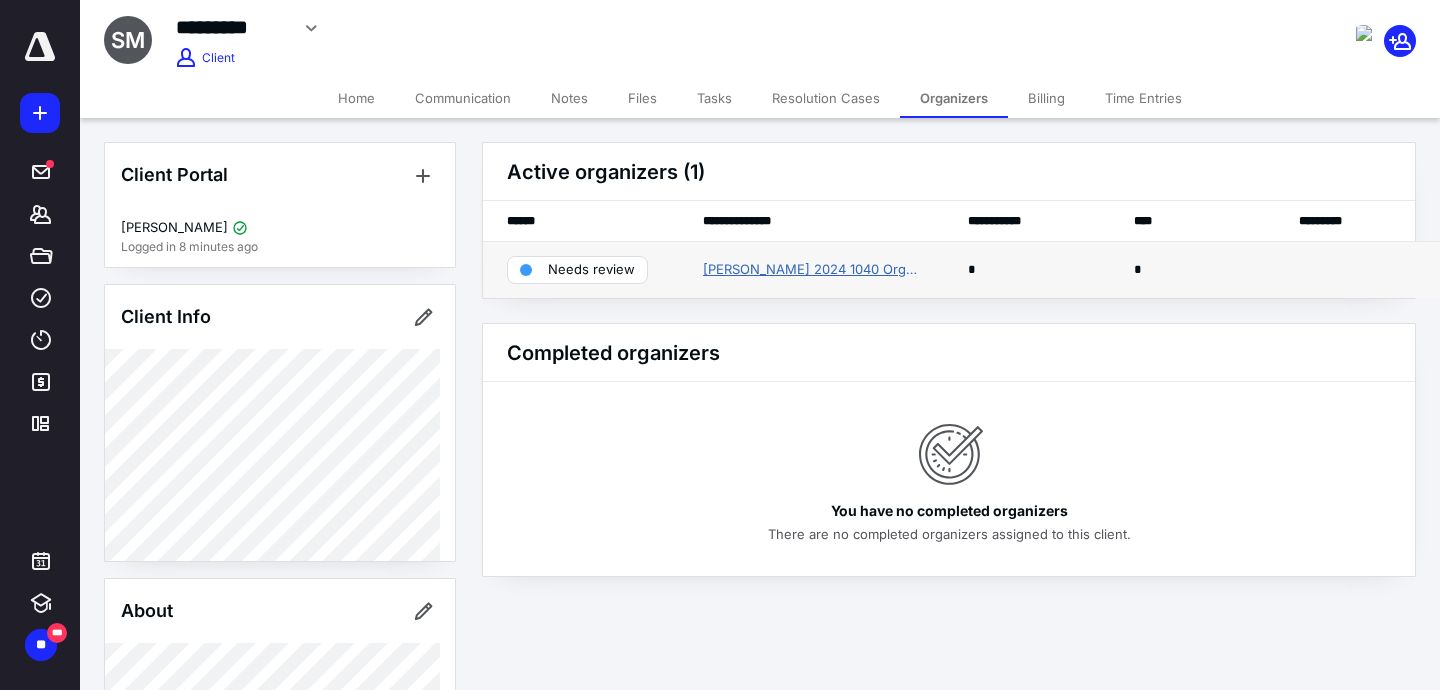 click on "[PERSON_NAME] 2024 1040 Organizer" at bounding box center (811, 270) 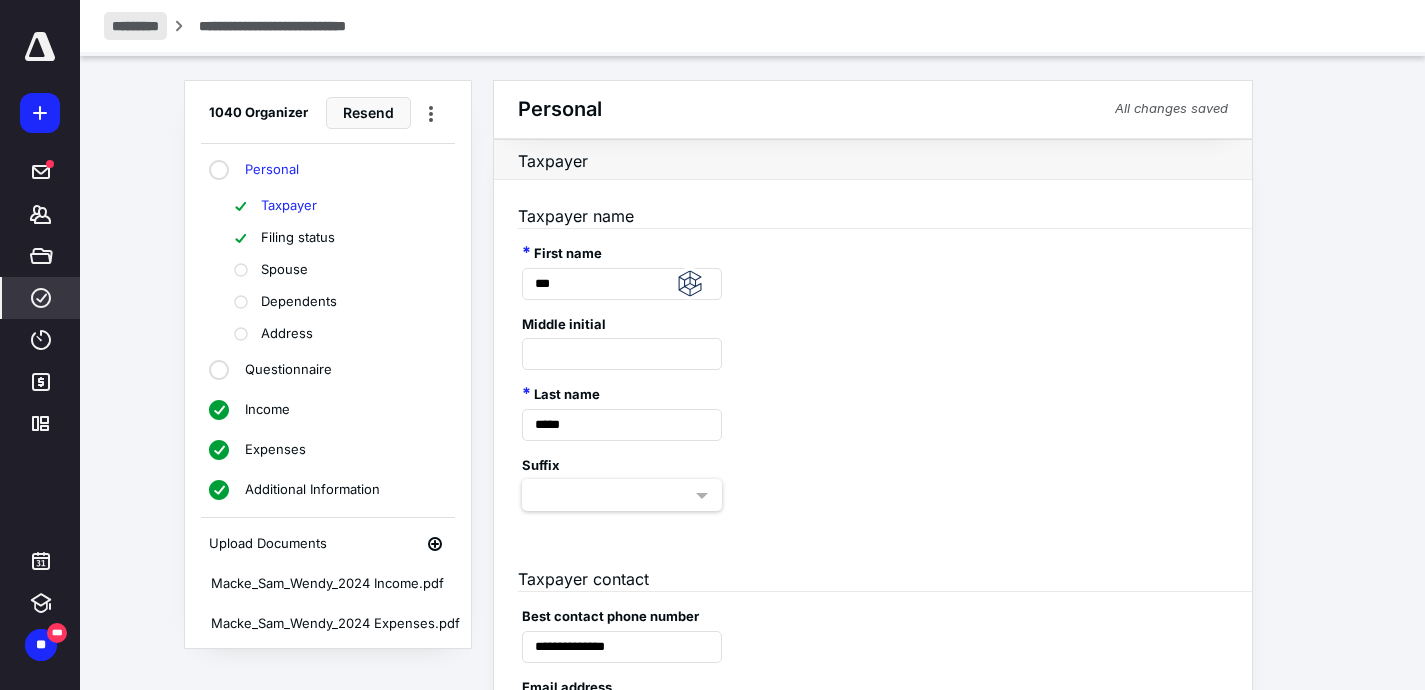 click on "*********" at bounding box center [135, 26] 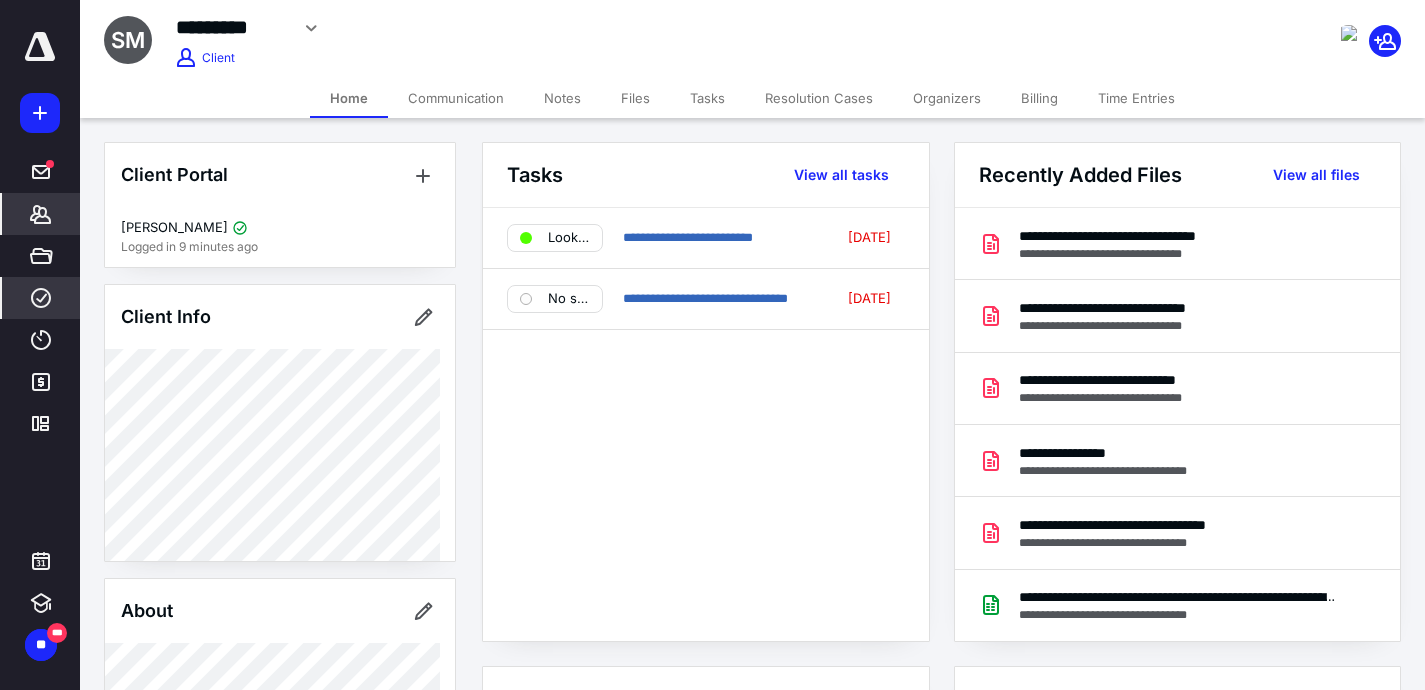 click 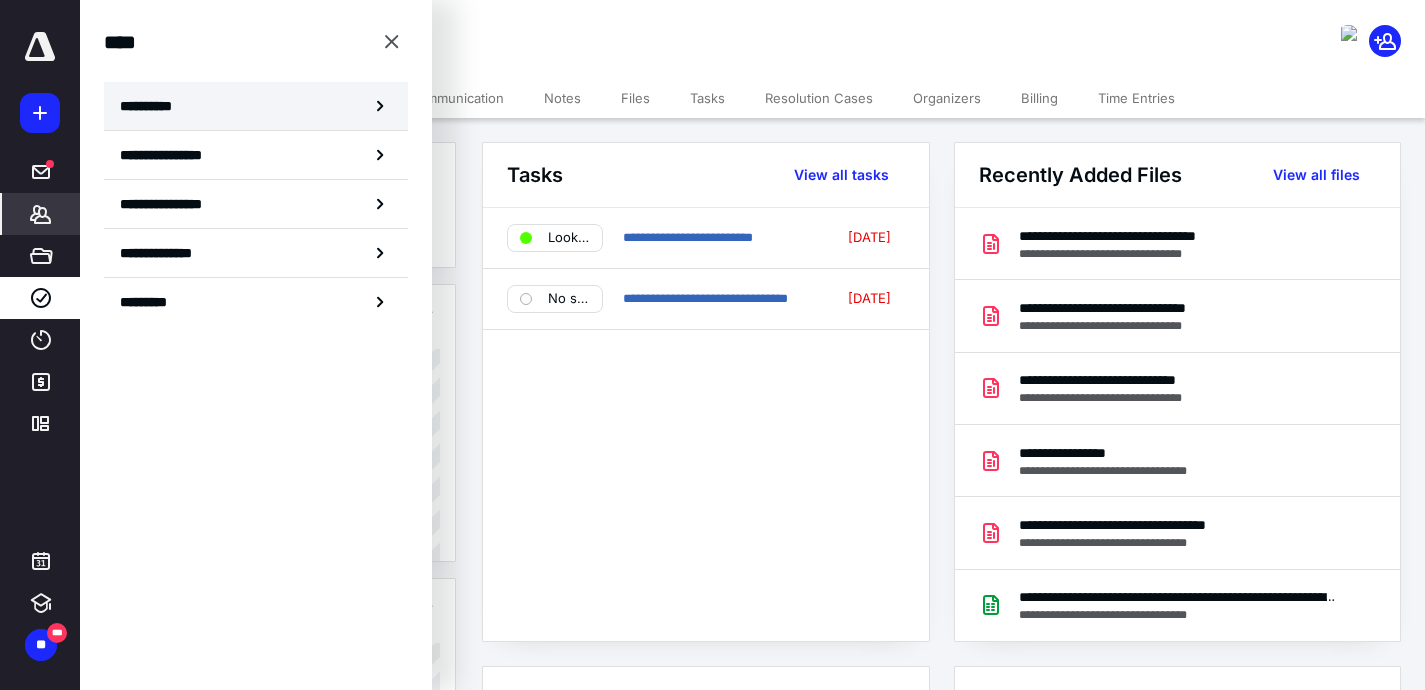 click on "**********" at bounding box center (256, 106) 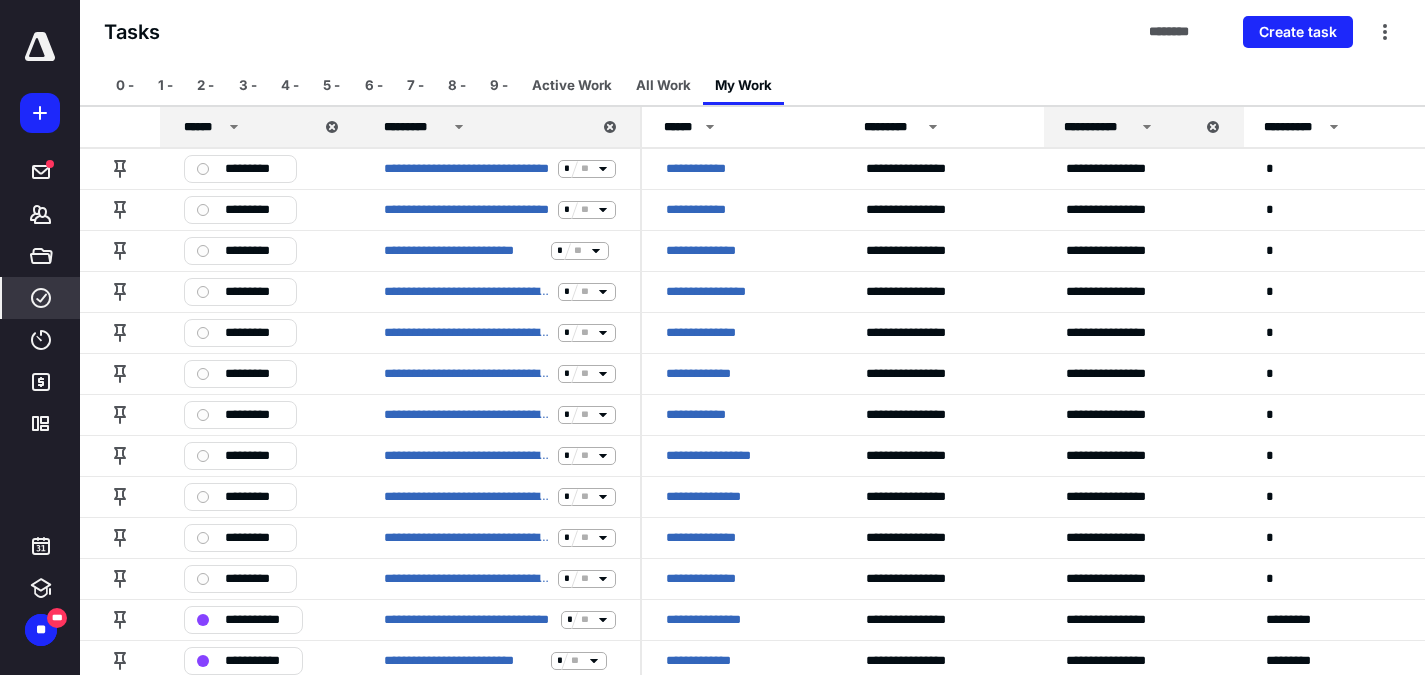 scroll, scrollTop: 482, scrollLeft: 0, axis: vertical 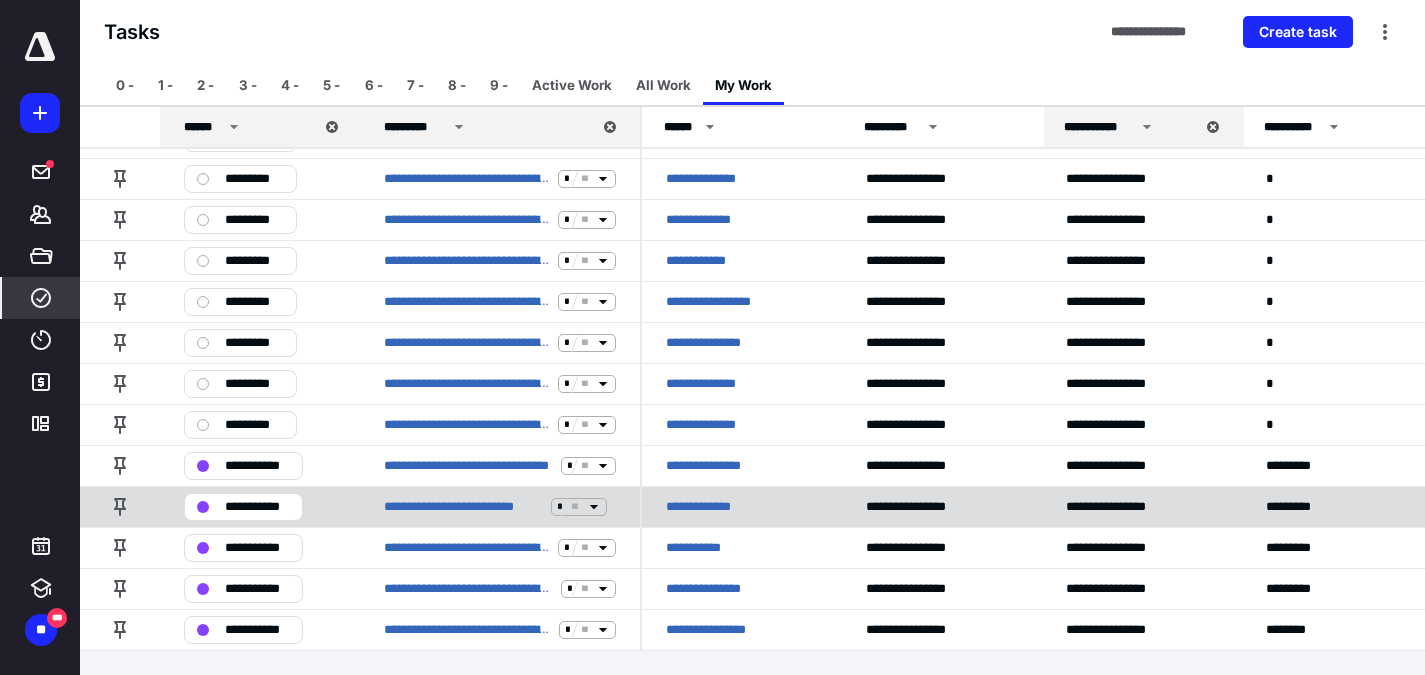 click on "**********" at bounding box center (707, 507) 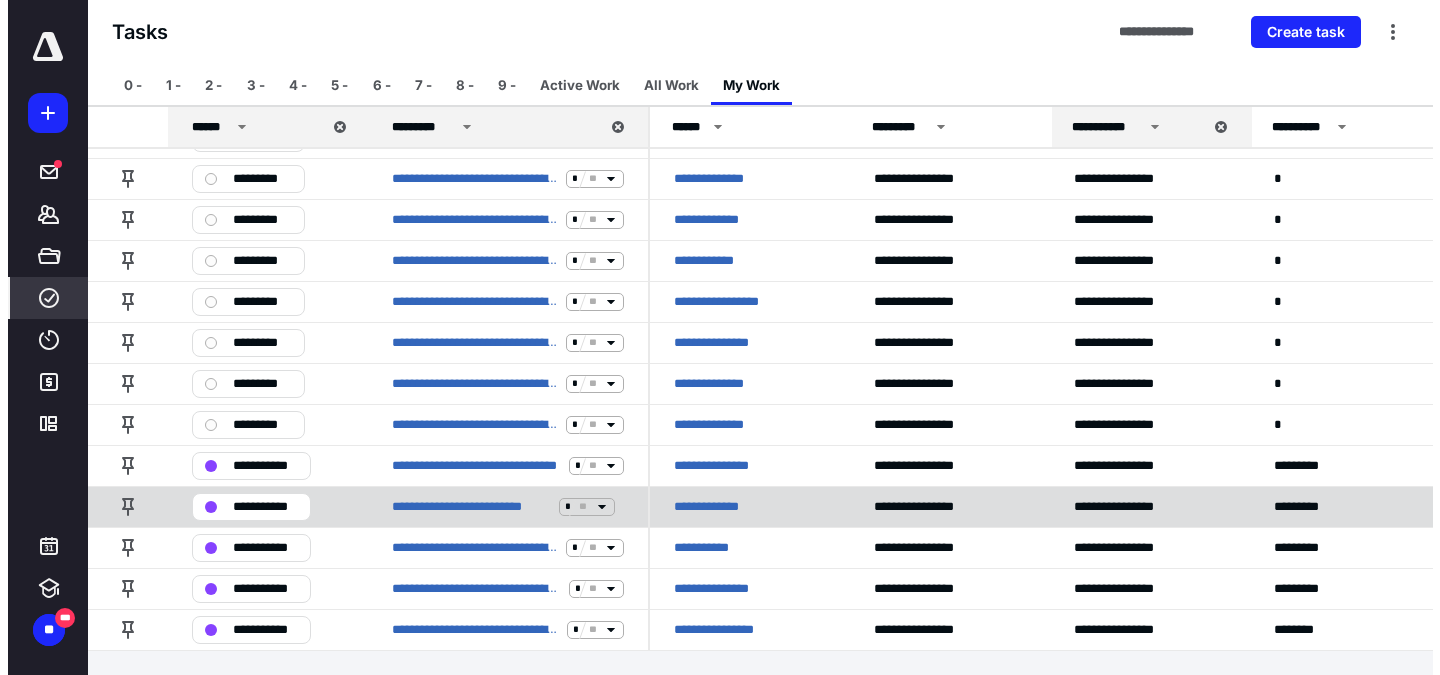 scroll, scrollTop: 0, scrollLeft: 0, axis: both 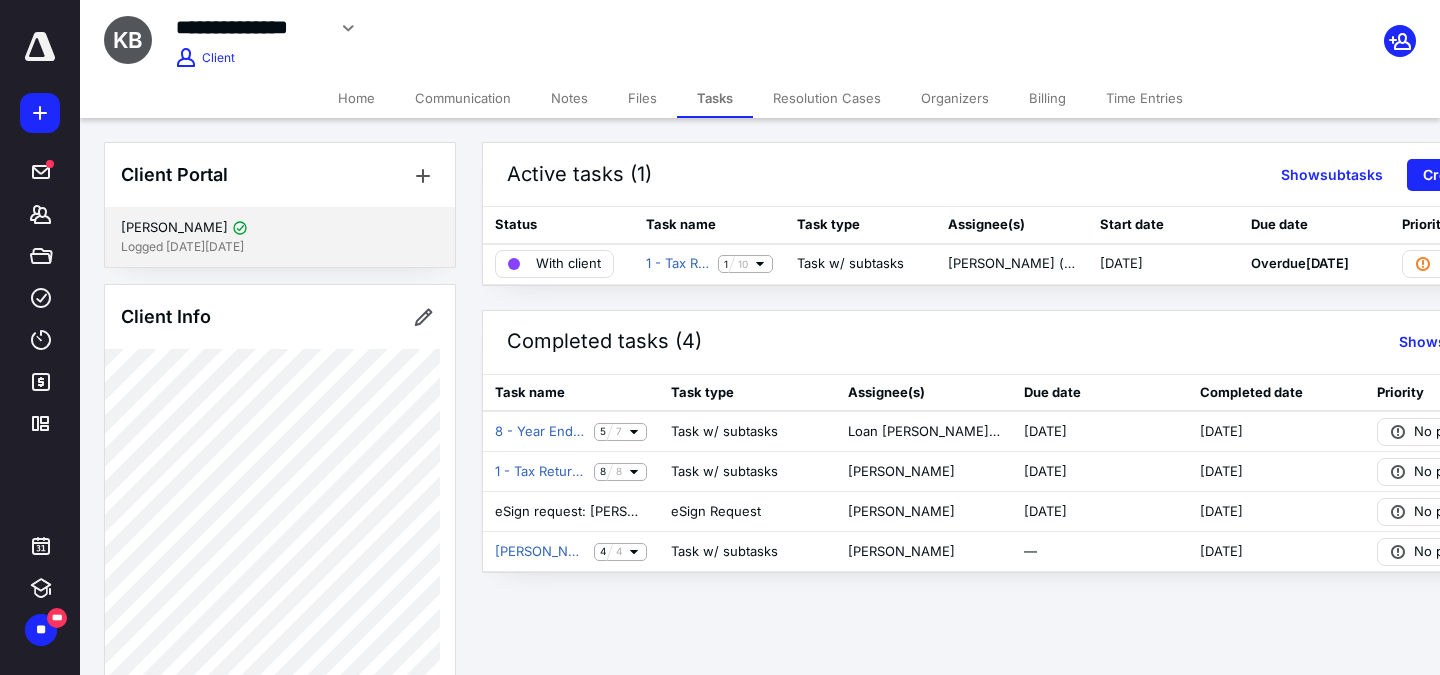 click on "Logged [DATE][DATE]" at bounding box center (280, 247) 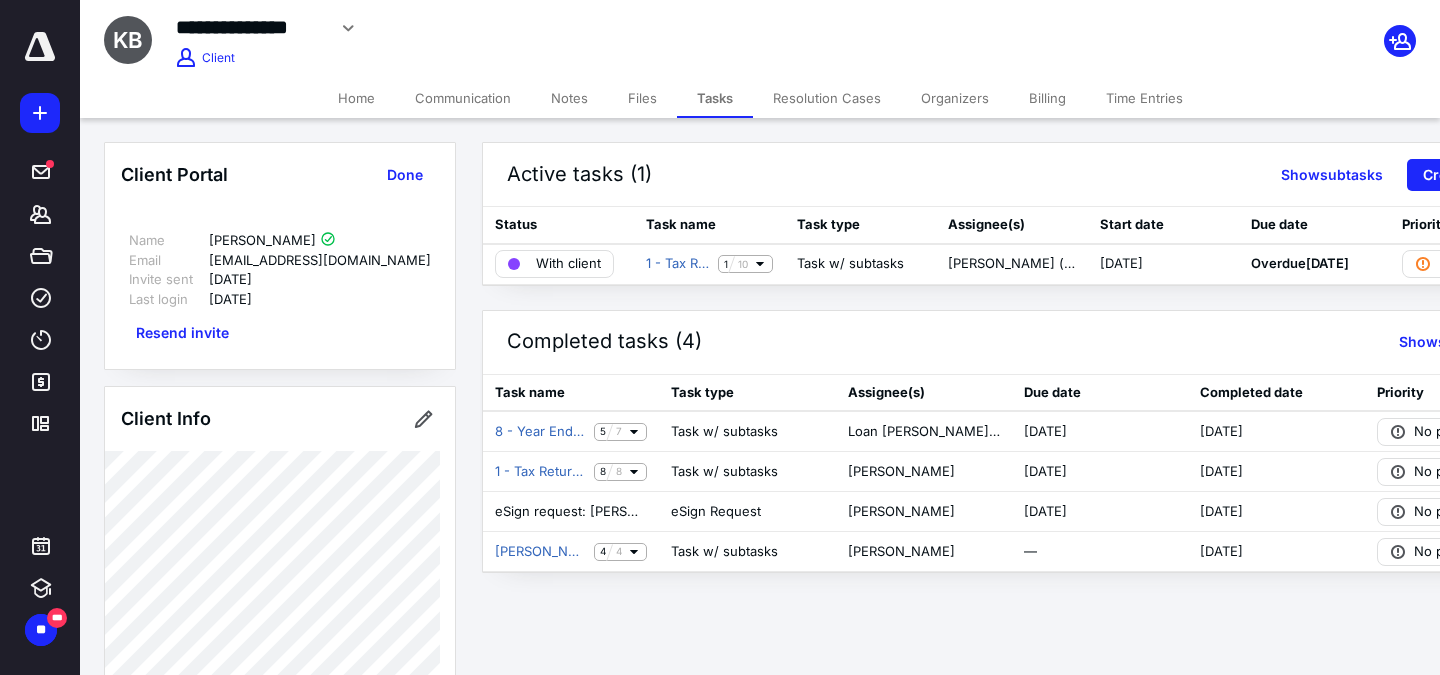 click on "Client Portal Done" at bounding box center (280, 175) 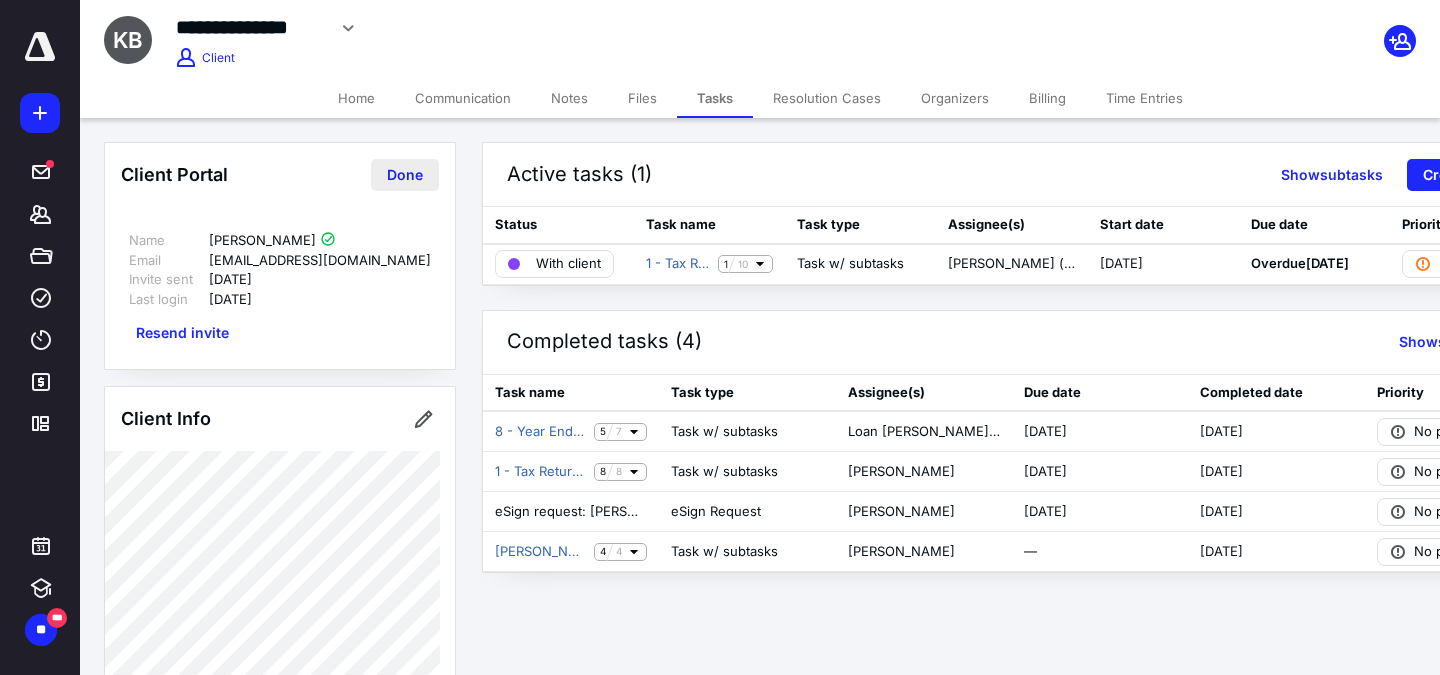 click on "Done" at bounding box center (405, 175) 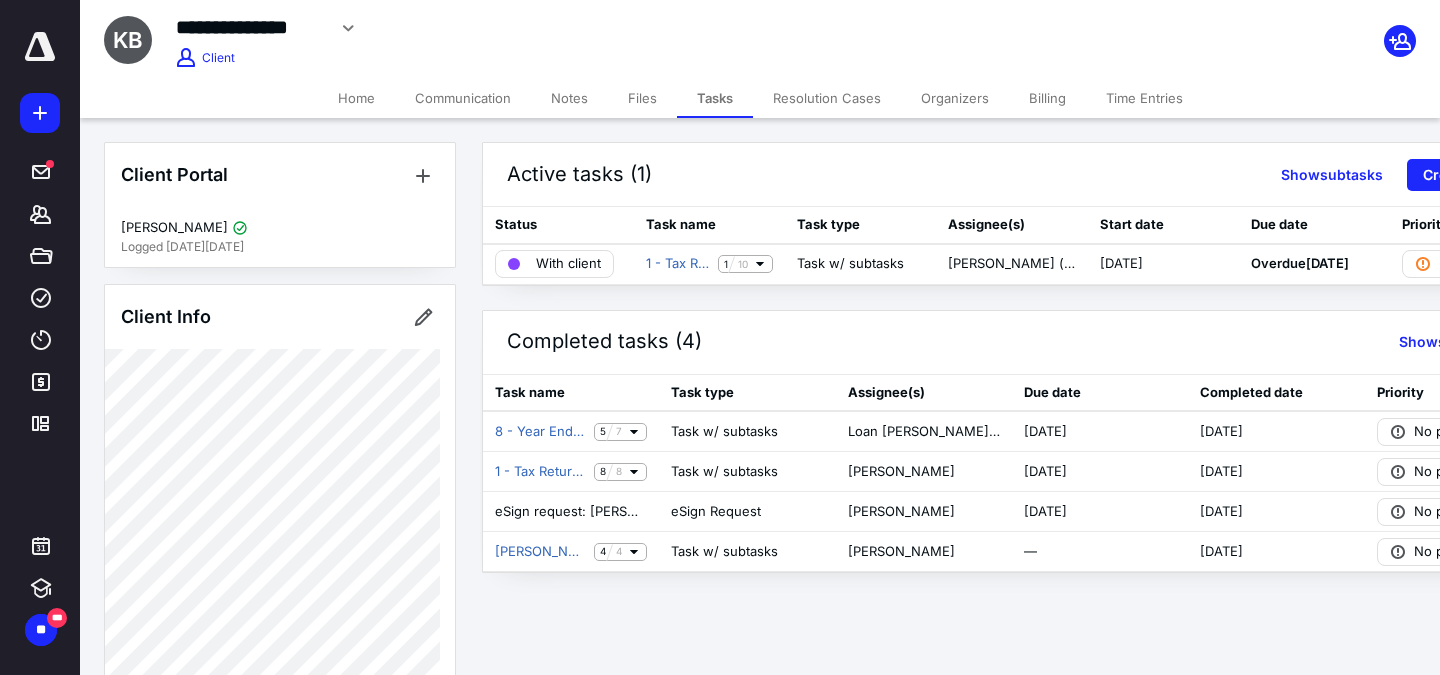 click on "Files" at bounding box center (642, 98) 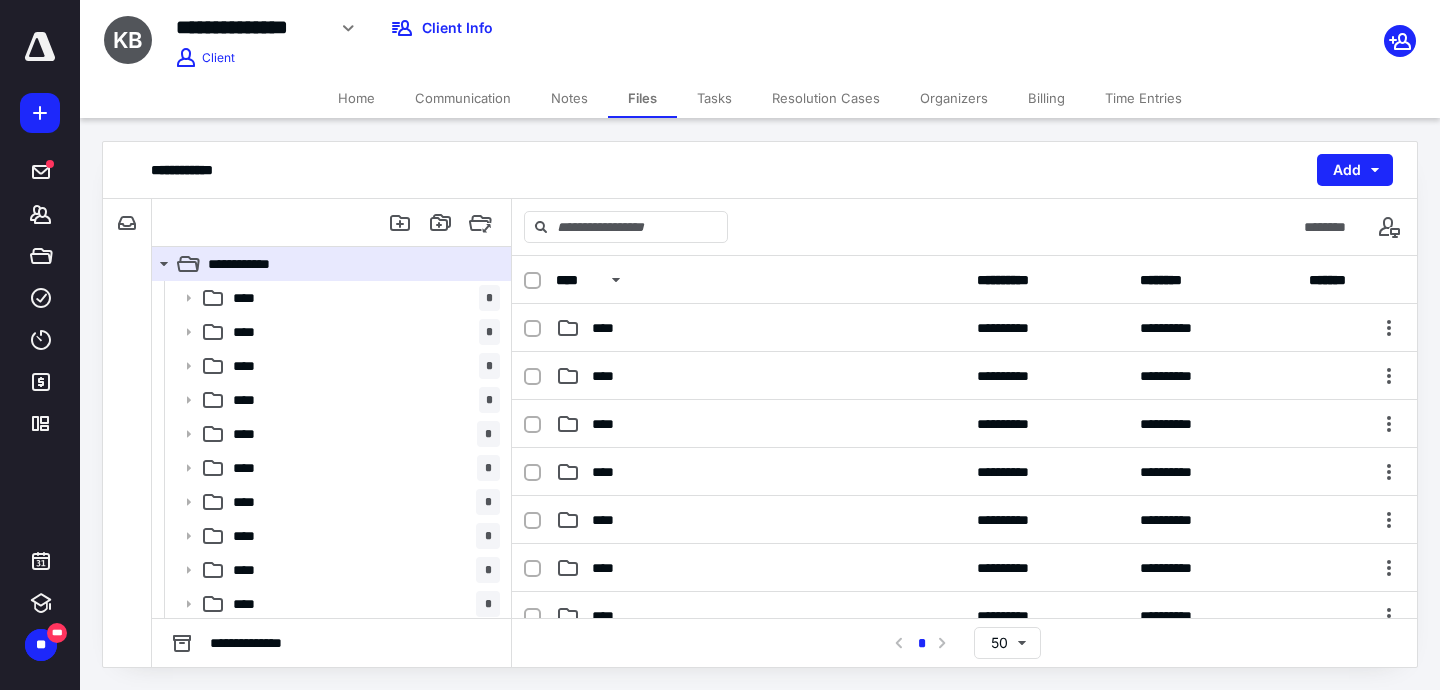 click on "Tasks" at bounding box center [714, 98] 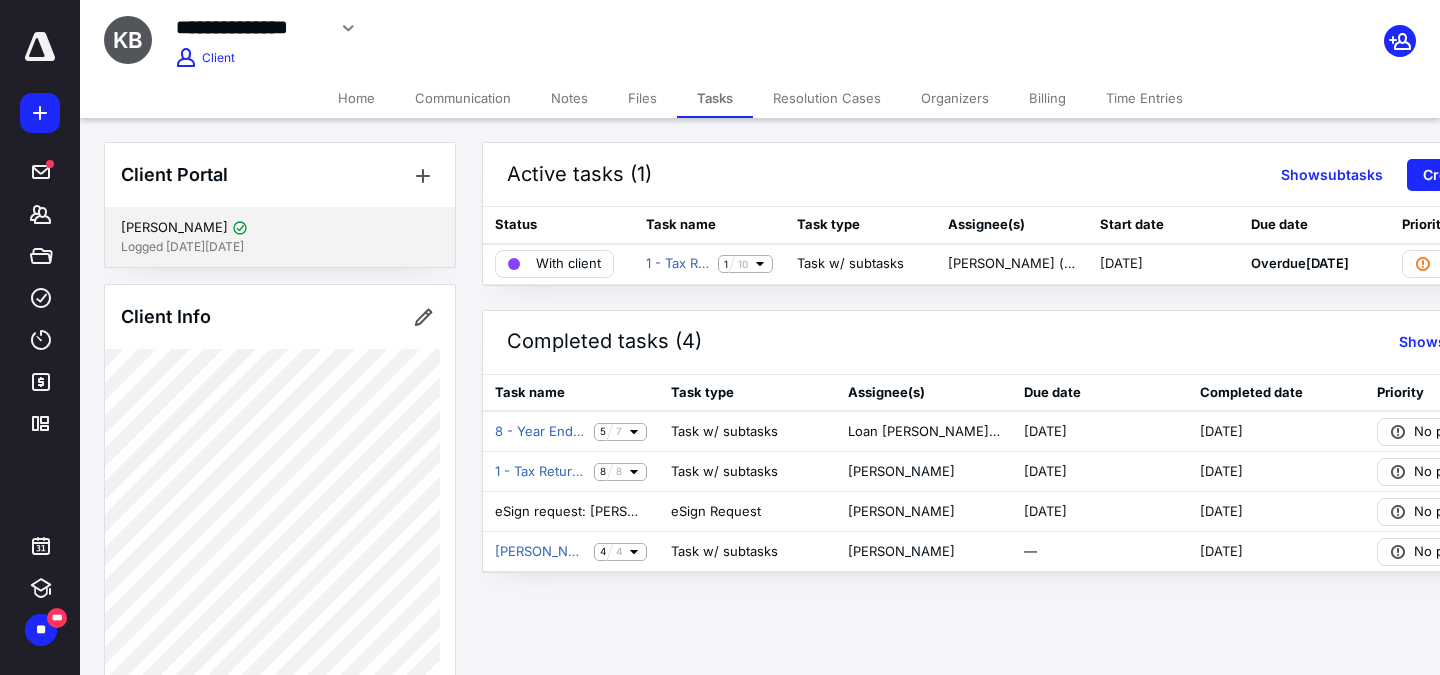 click on "Logged [DATE][DATE]" at bounding box center (280, 247) 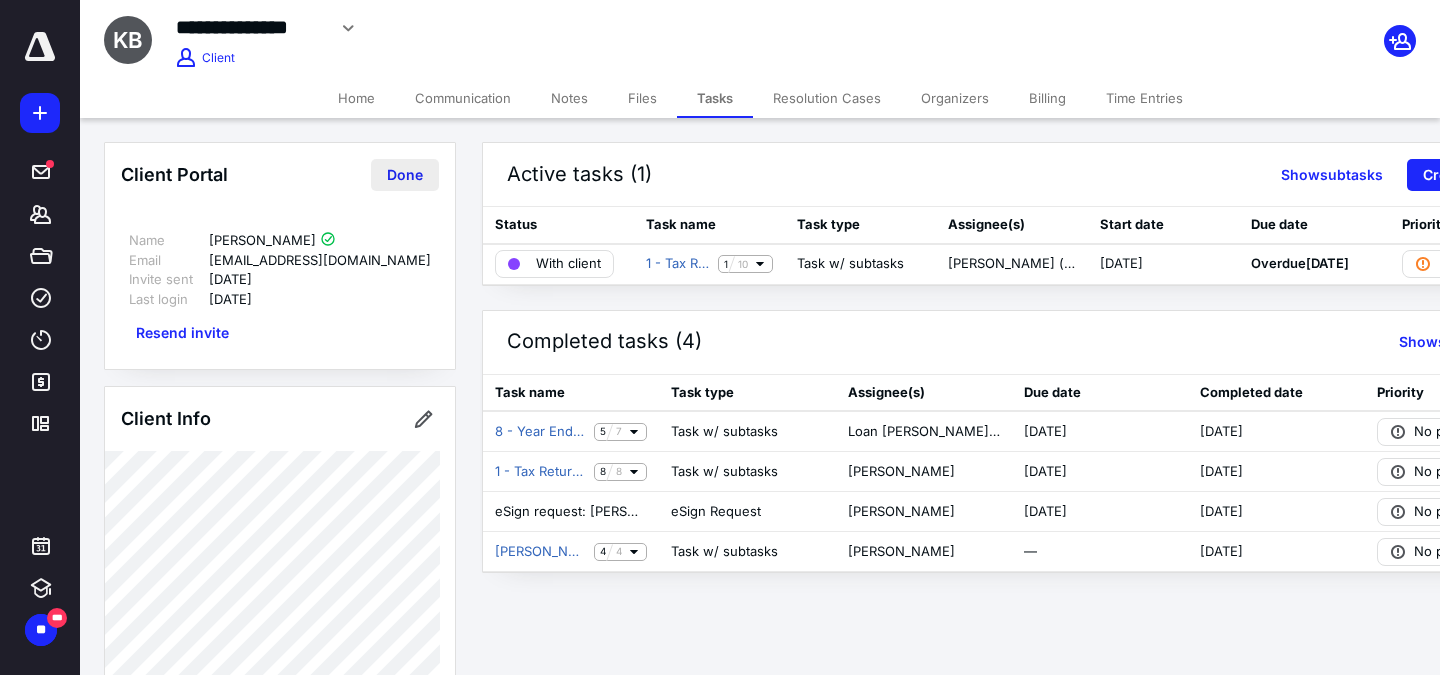click on "Done" at bounding box center (405, 175) 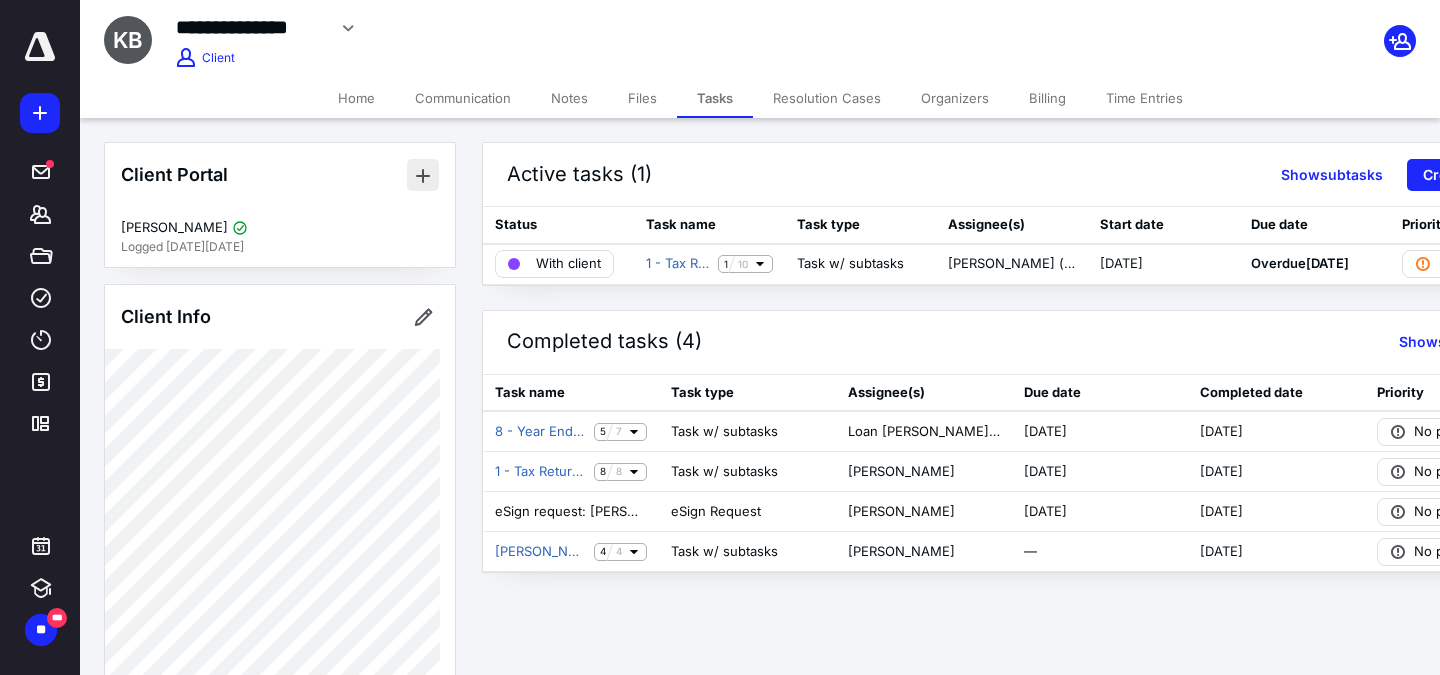 click at bounding box center [423, 175] 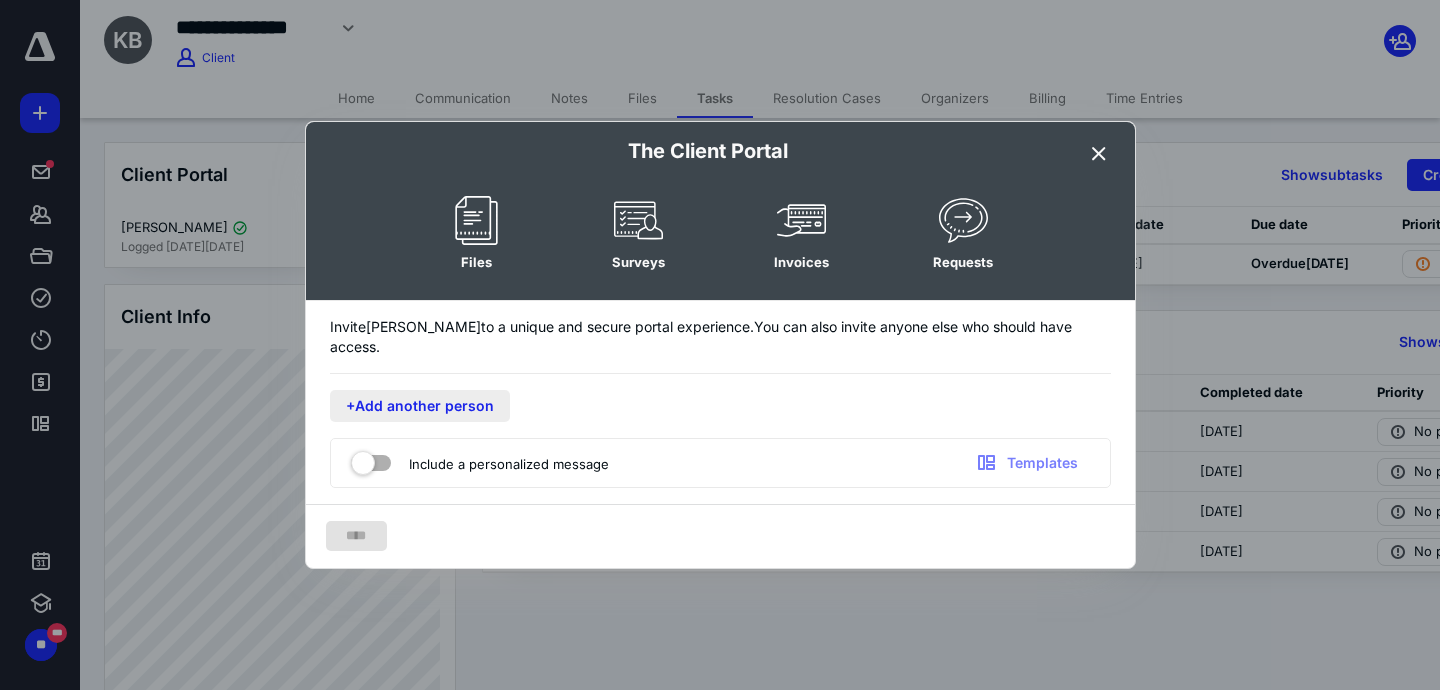 click on "+Add another person" at bounding box center [420, 406] 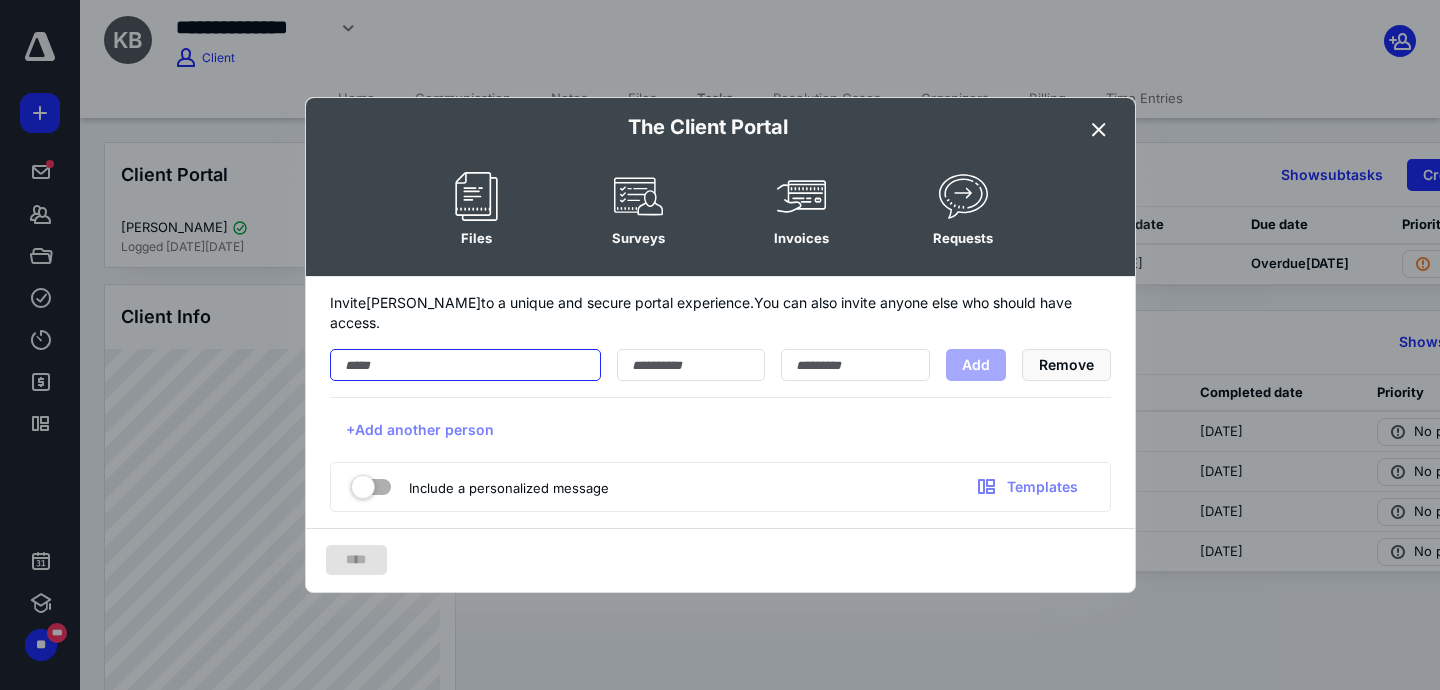 click at bounding box center (465, 365) 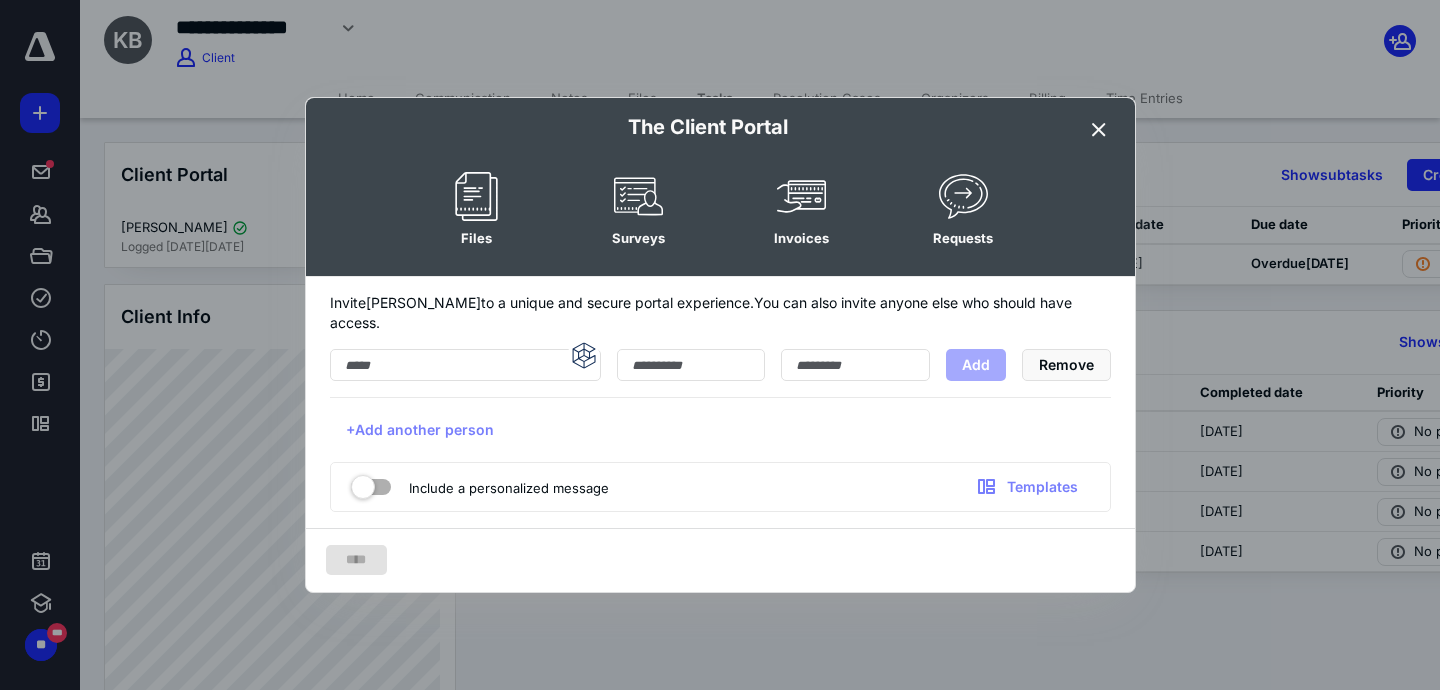 click at bounding box center [1099, 130] 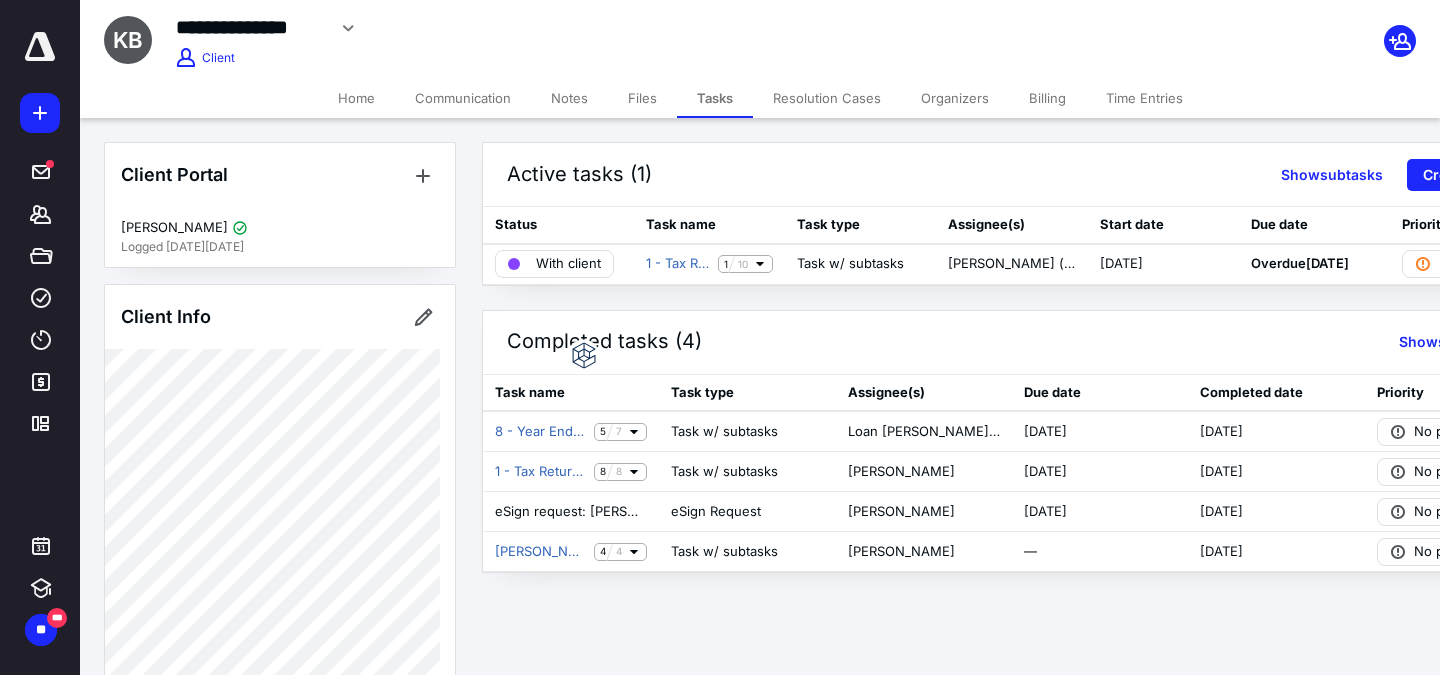 click on "Client Portal [PERSON_NAME] Logged [DATE][DATE] Client Info About Spouse Dependents Important clients Tags Manage all tags" at bounding box center (280, 1072) 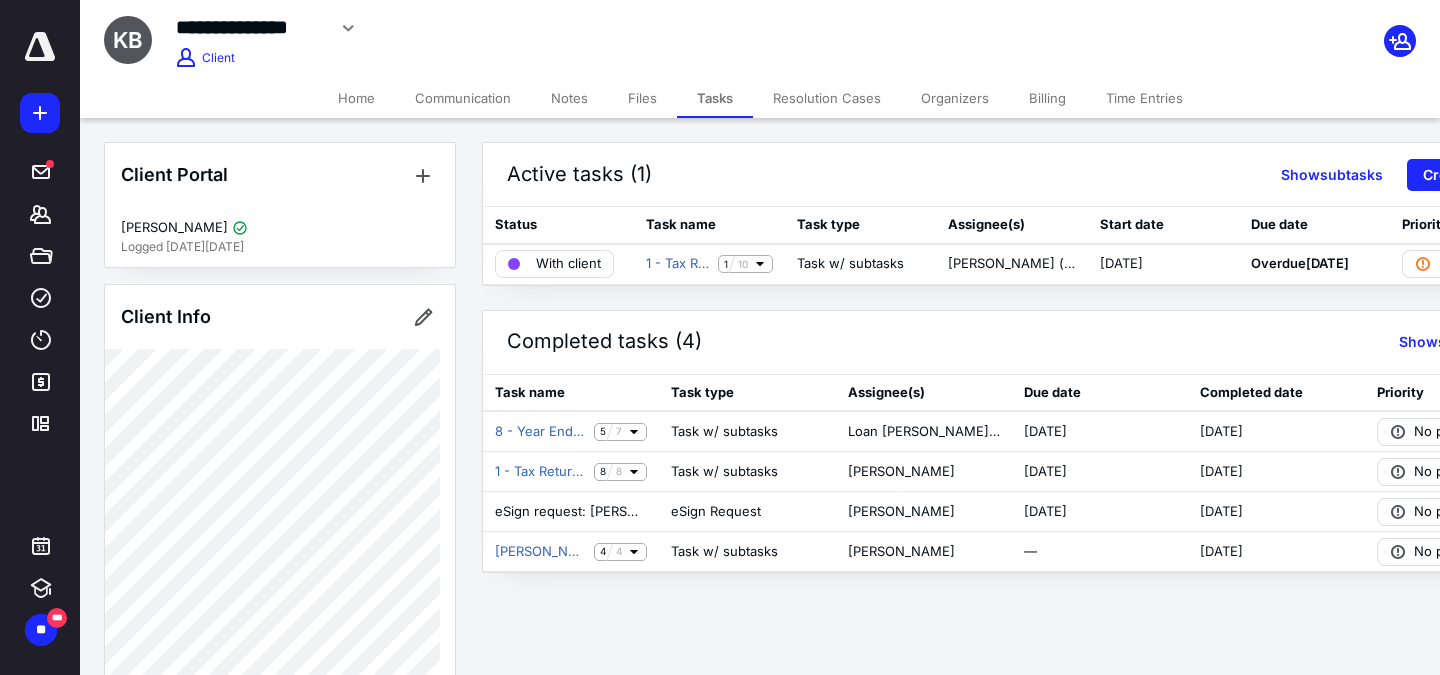 click on "Active   tasks   (1) Show  subtasks Create task Status Task name Task type Assignee(s) Start date Due date Priority With client 1 - Tax Return Preparation 1 10 Task w/ subtasks [PERSON_NAME] (me) [DATE] Overdue  [DATE] Medium Completed   tasks   (4) Show  subtasks Task name Task type Assignee(s) Due date Completed date Priority 8 - Year End Call Campaign 5 7 Task w/ subtasks Loan [PERSON_NAME] (me) [DATE] [DATE] No priority 1 - Tax Return Preparation 8 8 Task w/ subtasks [PERSON_NAME] [DATE] [DATE] No priority eSign request: [PERSON_NAME] - 2023 Signature Docs.pdf eSign Request [PERSON_NAME] [DATE] [DATE] No priority [PERSON_NAME] & Assoc - Welcome Campaign 4 4 Task w/ subtasks [PERSON_NAME] — [DATE] No priority" at bounding box center (960, 357) 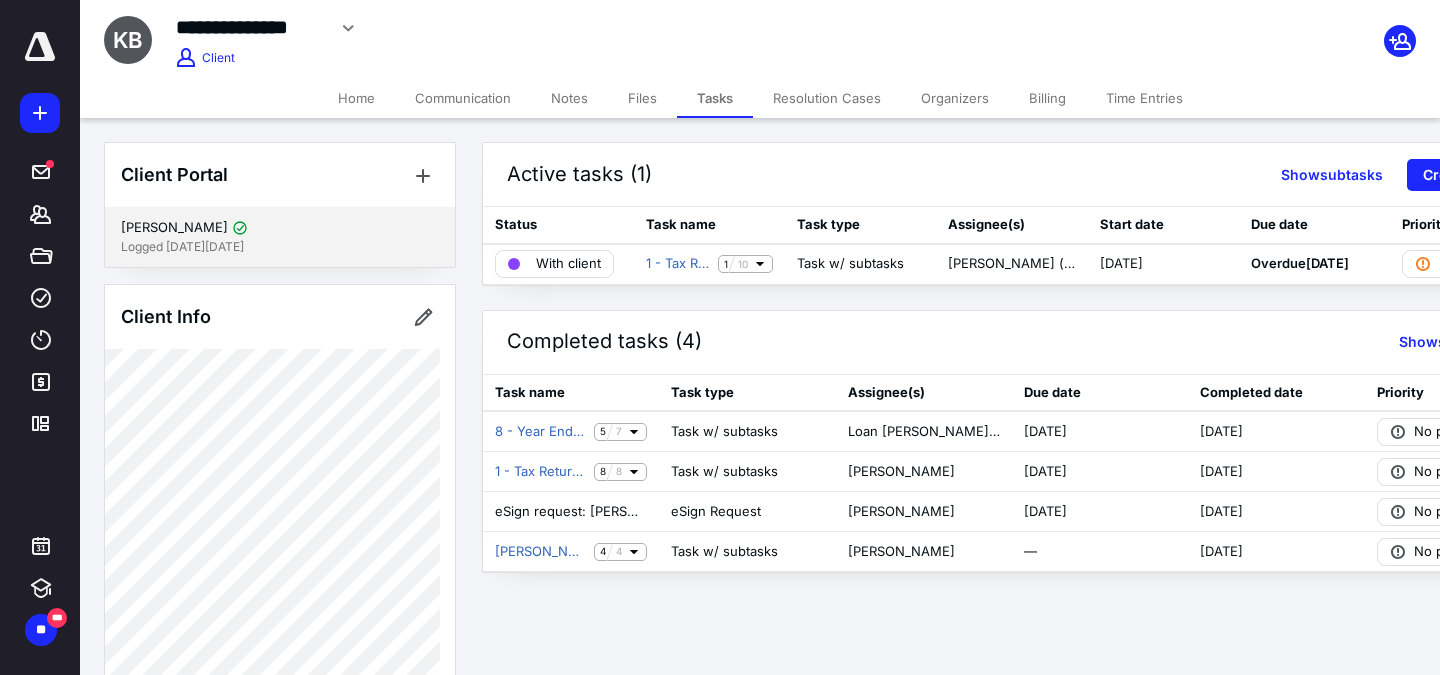 click on "[PERSON_NAME] Logged [DATE][DATE]" at bounding box center [280, 237] 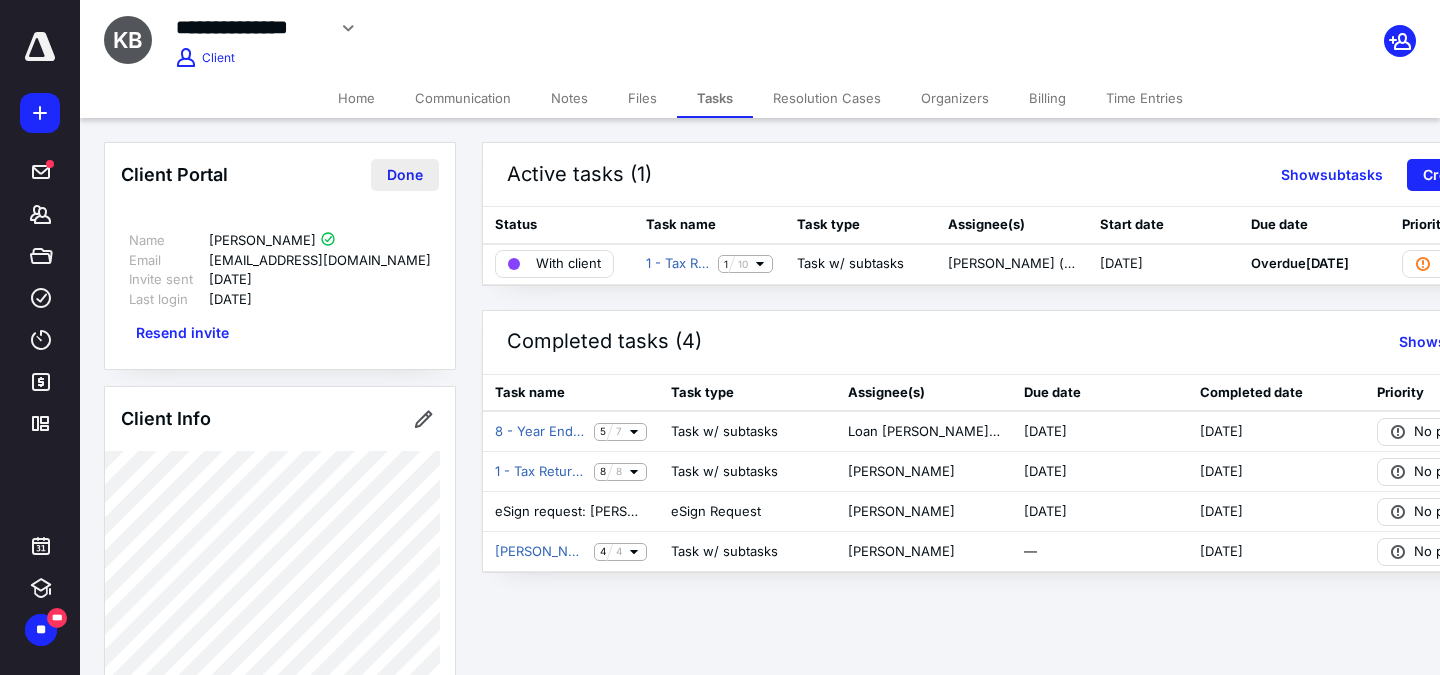 click on "Done" at bounding box center [405, 175] 